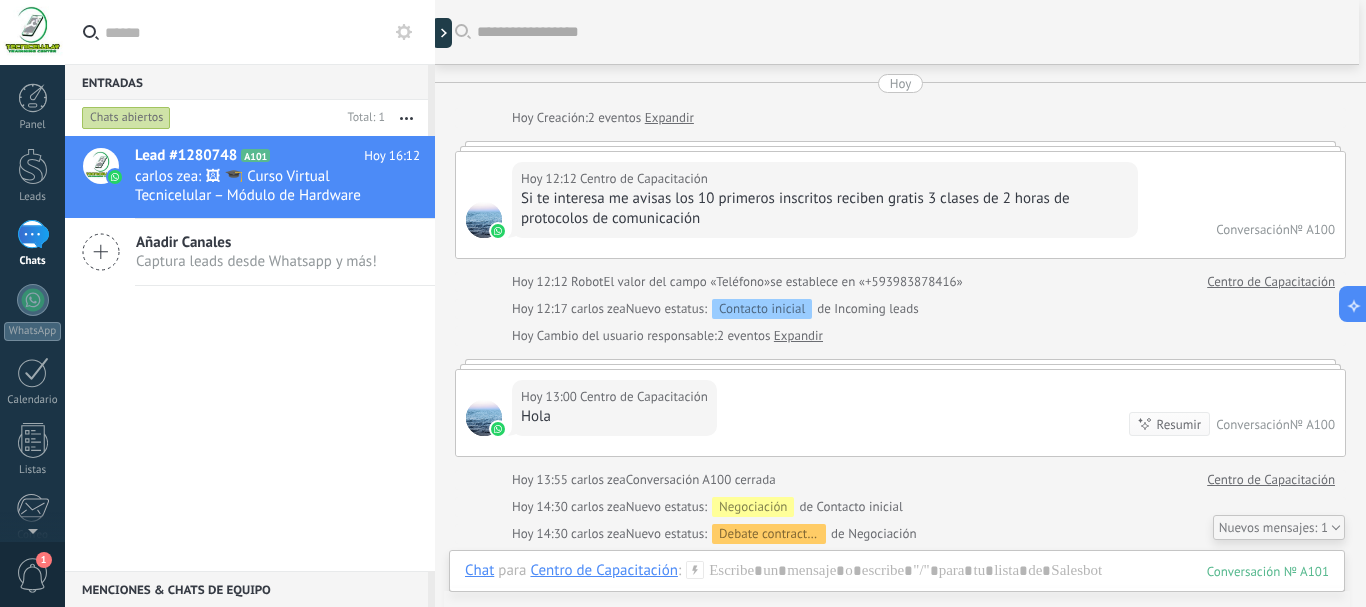 scroll, scrollTop: 0, scrollLeft: 0, axis: both 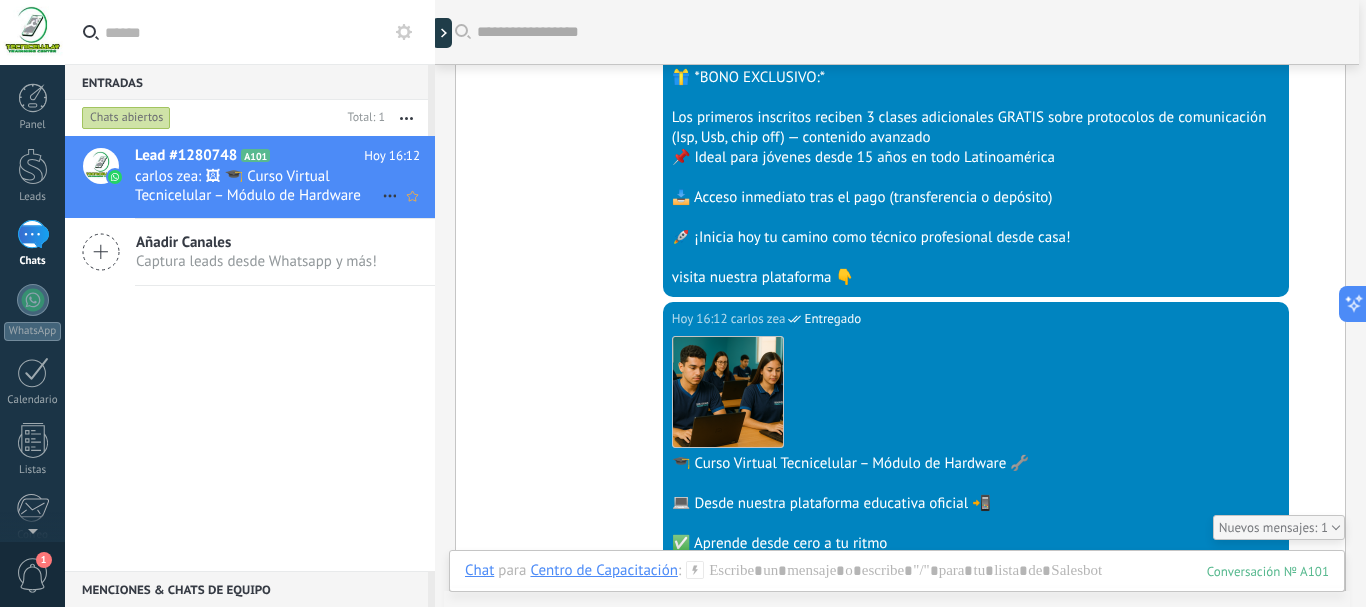 click 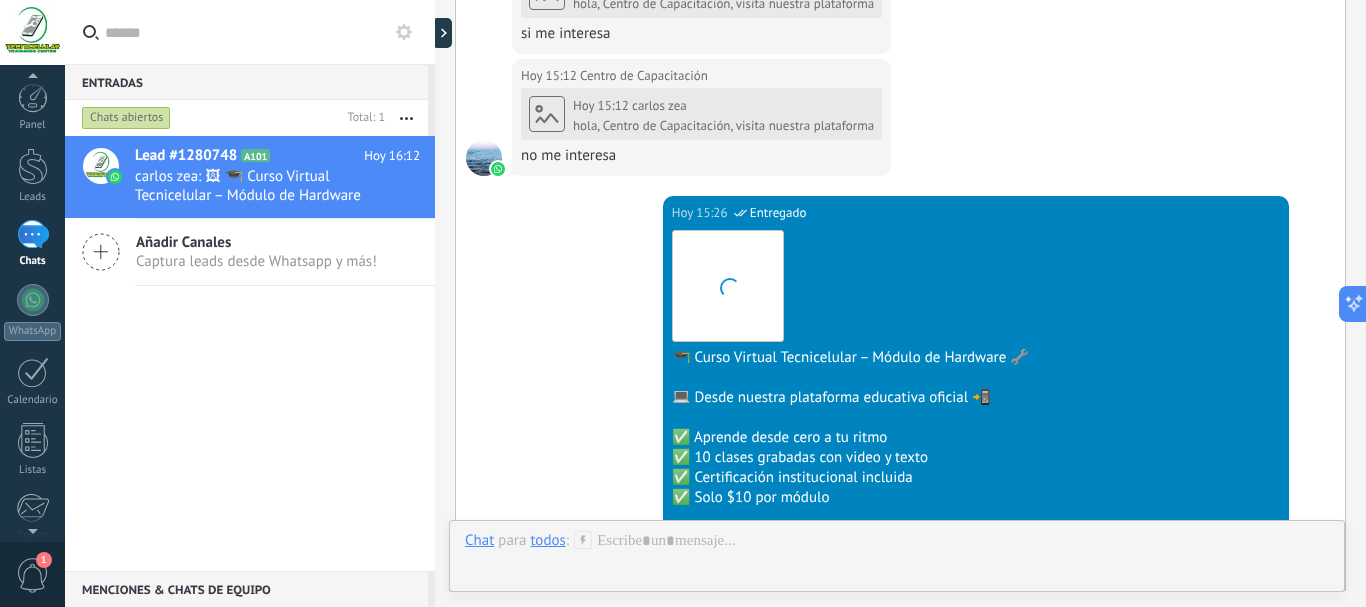 scroll, scrollTop: 3329, scrollLeft: 0, axis: vertical 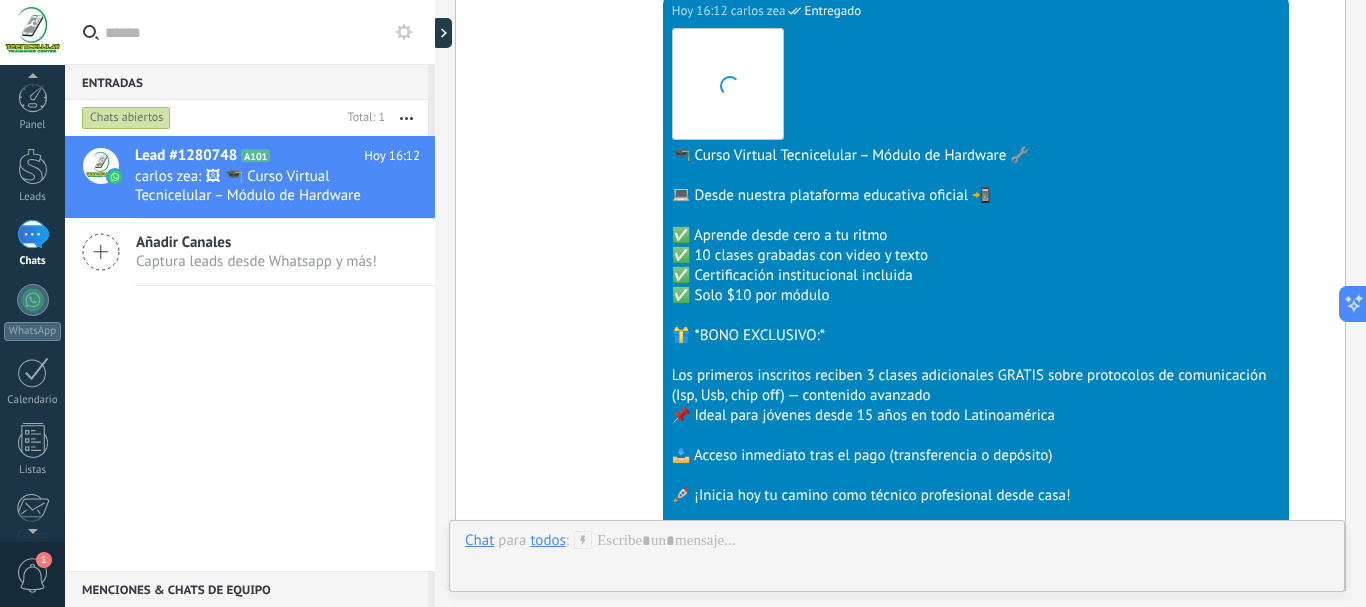 click on "1" at bounding box center (33, 575) 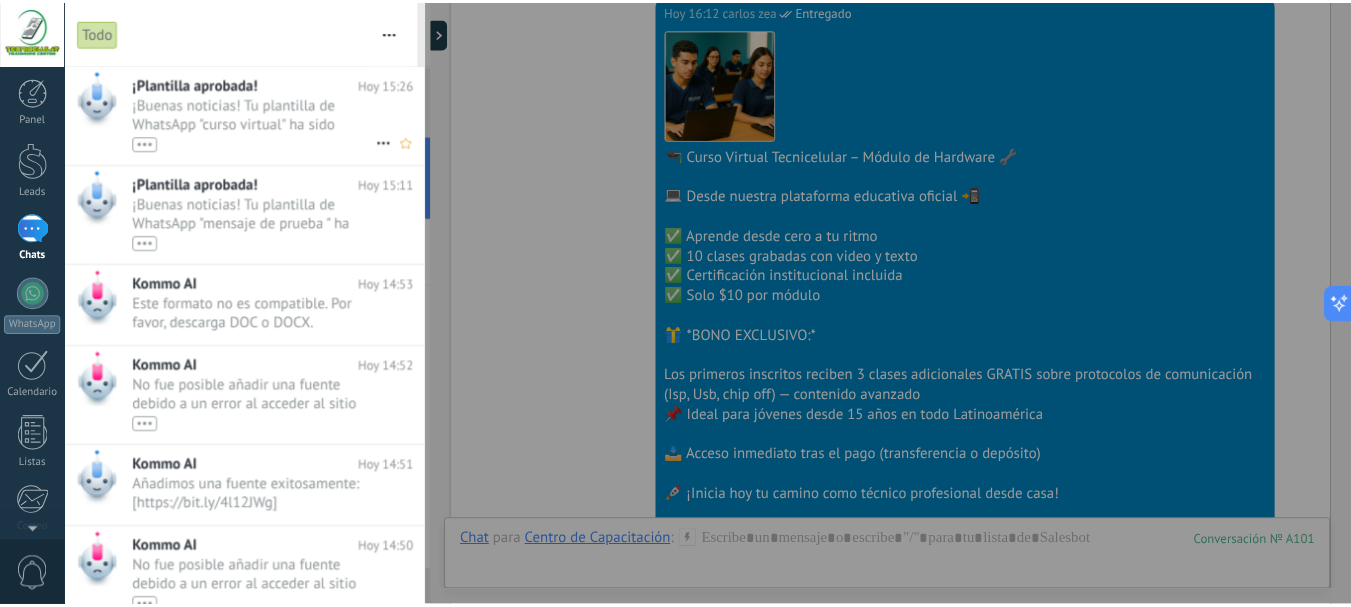 scroll, scrollTop: 0, scrollLeft: 0, axis: both 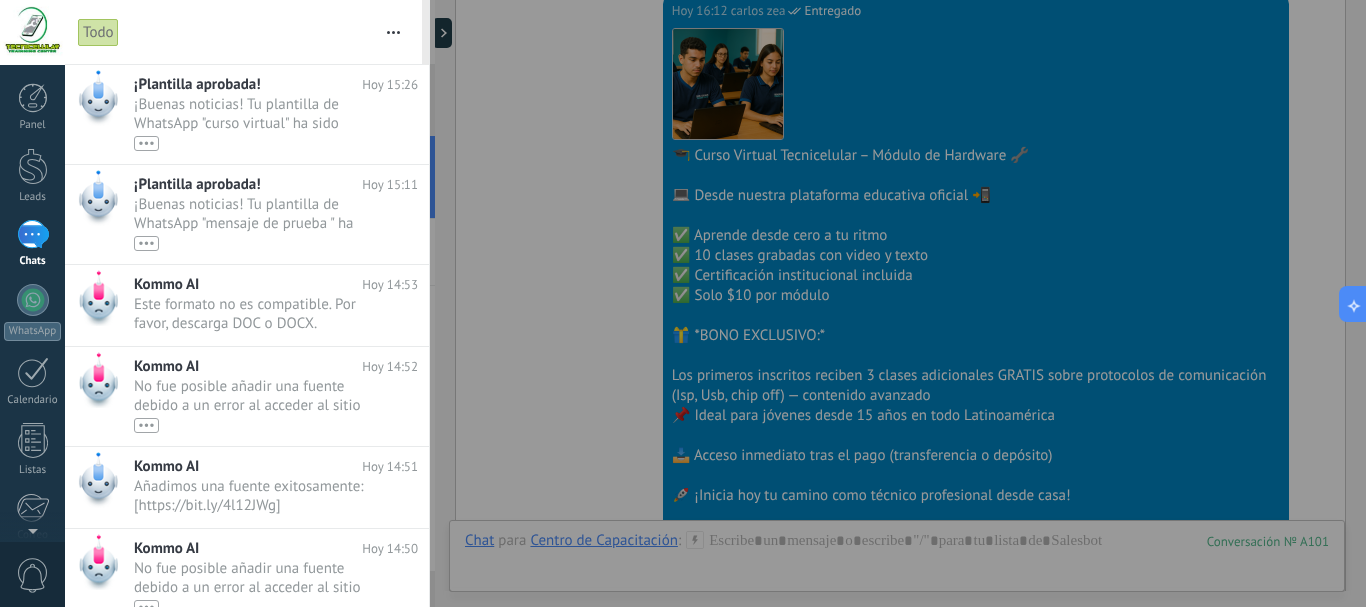 click at bounding box center [683, 303] 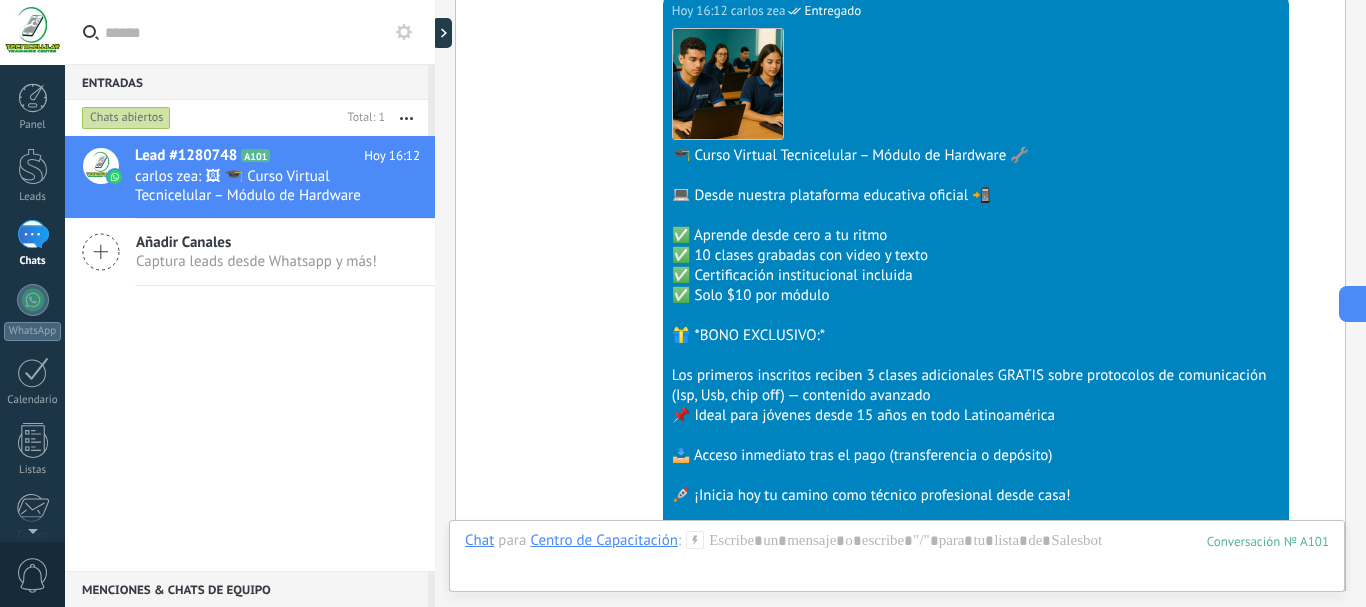 click on "Lead #1280748
A101
Hoy 16:12
Añadir Canales
Captura leads desde Whatsapp y más!" at bounding box center (250, 353) 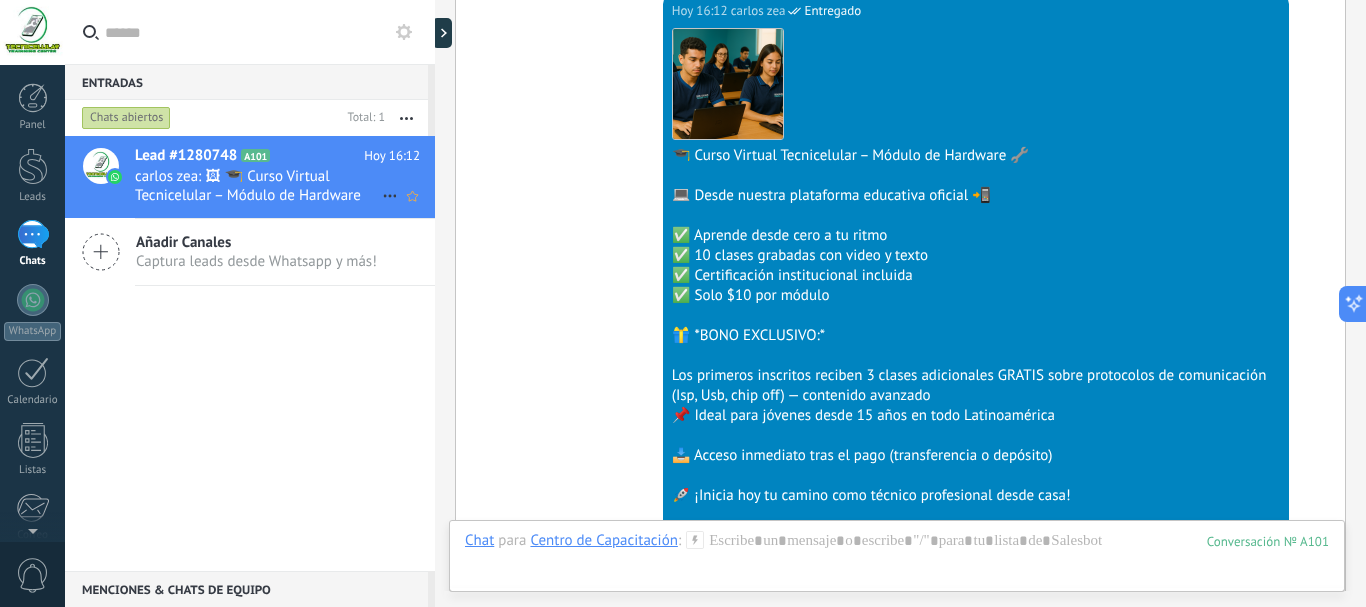 click on "carlos zea: 🖼 🎓 Curso Virtual Tecnicelular – Módulo de Hardware 🔧
💻 Desde nuestra plataforma educativa oficial 📲
✅ Aprende desde cero a tu ritmo
✅ 10 clases grabadas con video y texto
✅ Certificación institucional incluida
✅ Solo $10 por módulo
🎁 *BONO EXCLUSIVO:*
Los primeros inscritos reciben 3 clases adicionales GRATIS sobre protocolos de comunicación (Isp, Usb, chip off) — contenido avanzado
📌 Ideal para jóvenes desde 15 años en todo Latinoamérica
📥 Acceso inmediato tras el pago (transferencia o depósito)
🚀 ¡Inicia hoy tu camino como técnico profesional desde casa!
visita nuestra plataforma  👇" at bounding box center [258, 186] 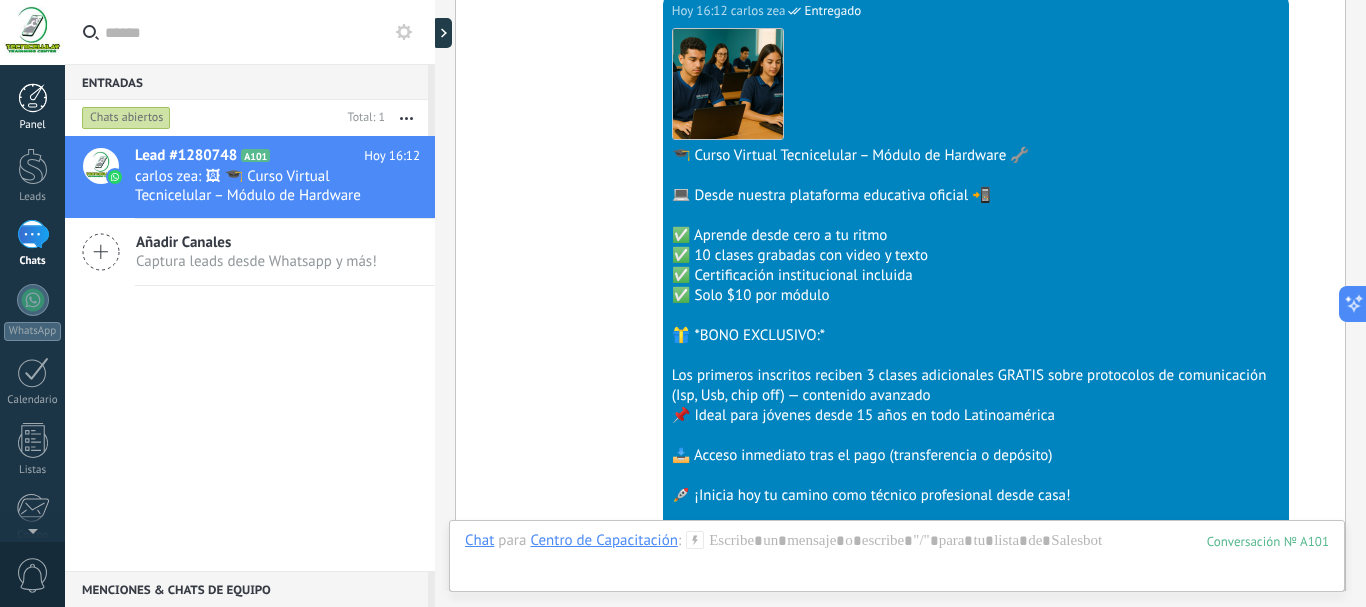 click on "Panel" at bounding box center [32, 107] 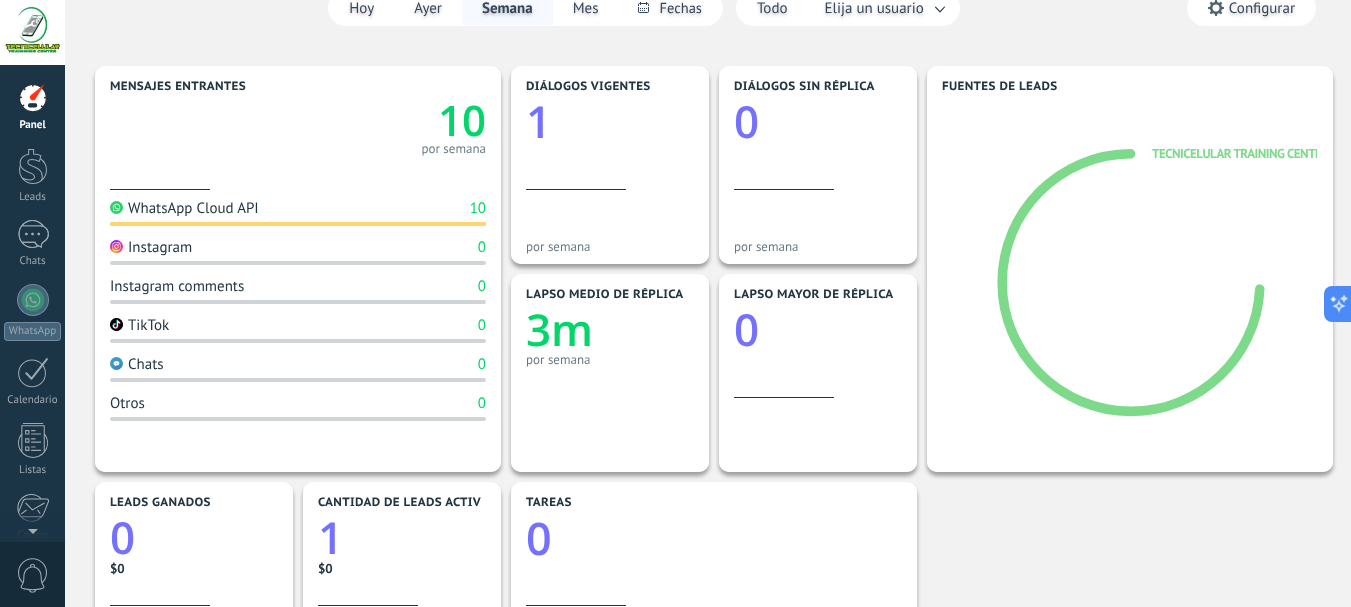 scroll, scrollTop: 200, scrollLeft: 0, axis: vertical 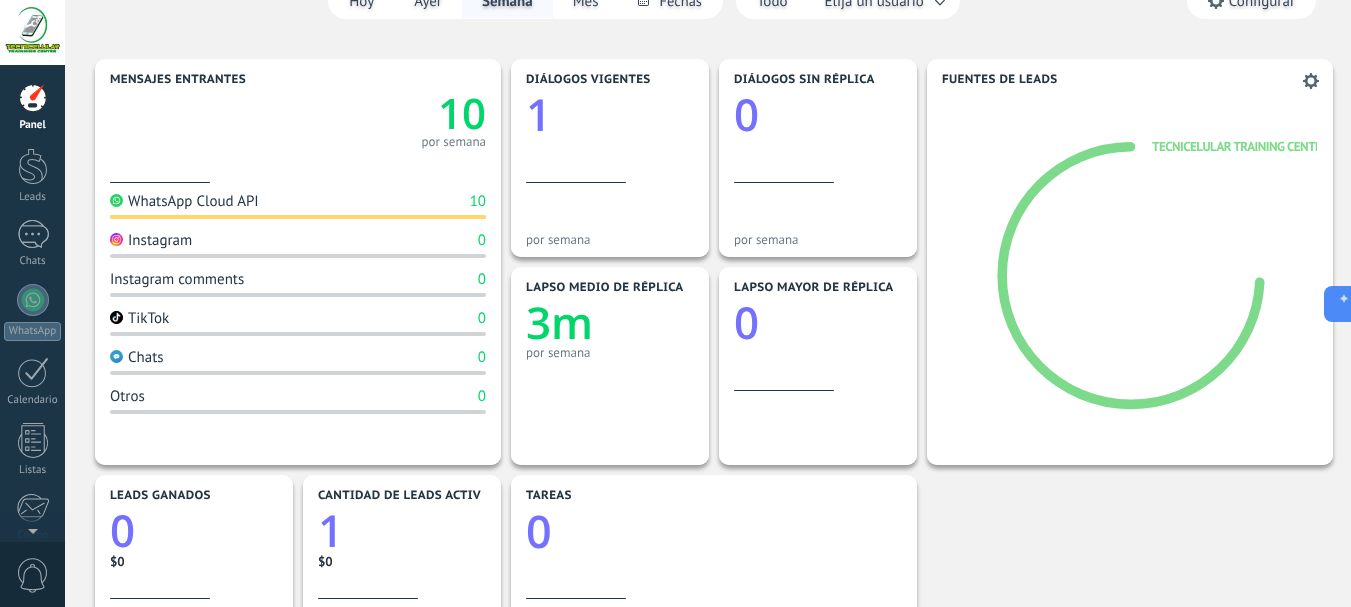 click 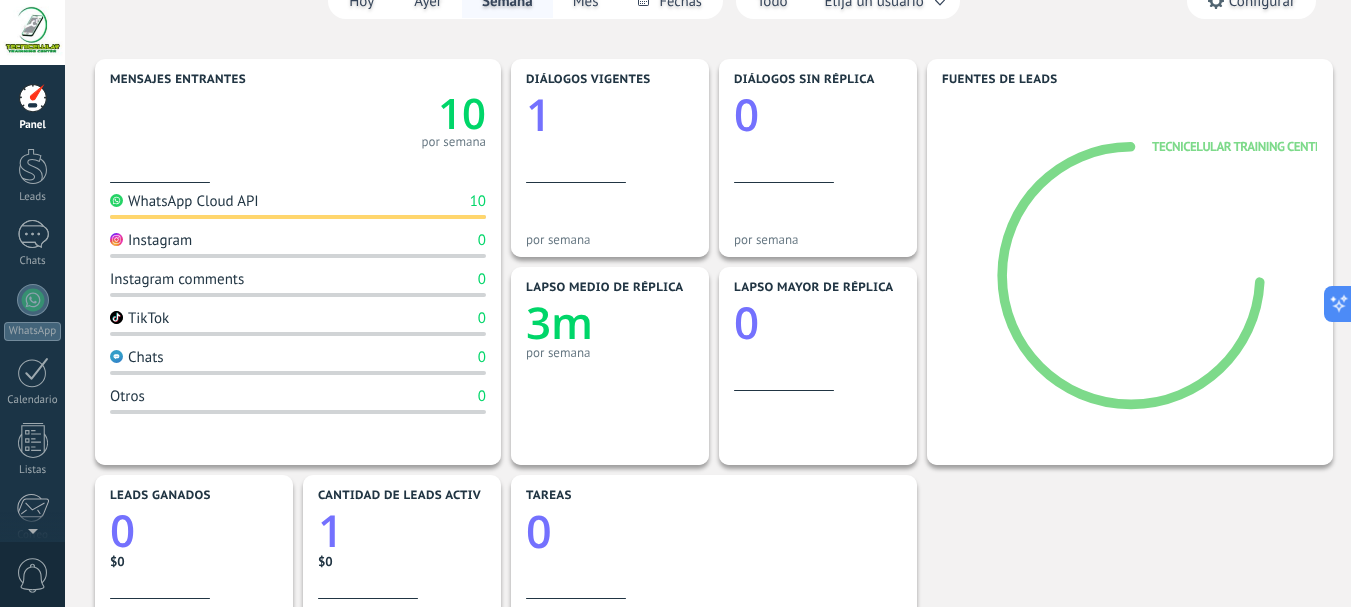 click on "Lapso medio de réplica 3m por semana" at bounding box center (610, 336) 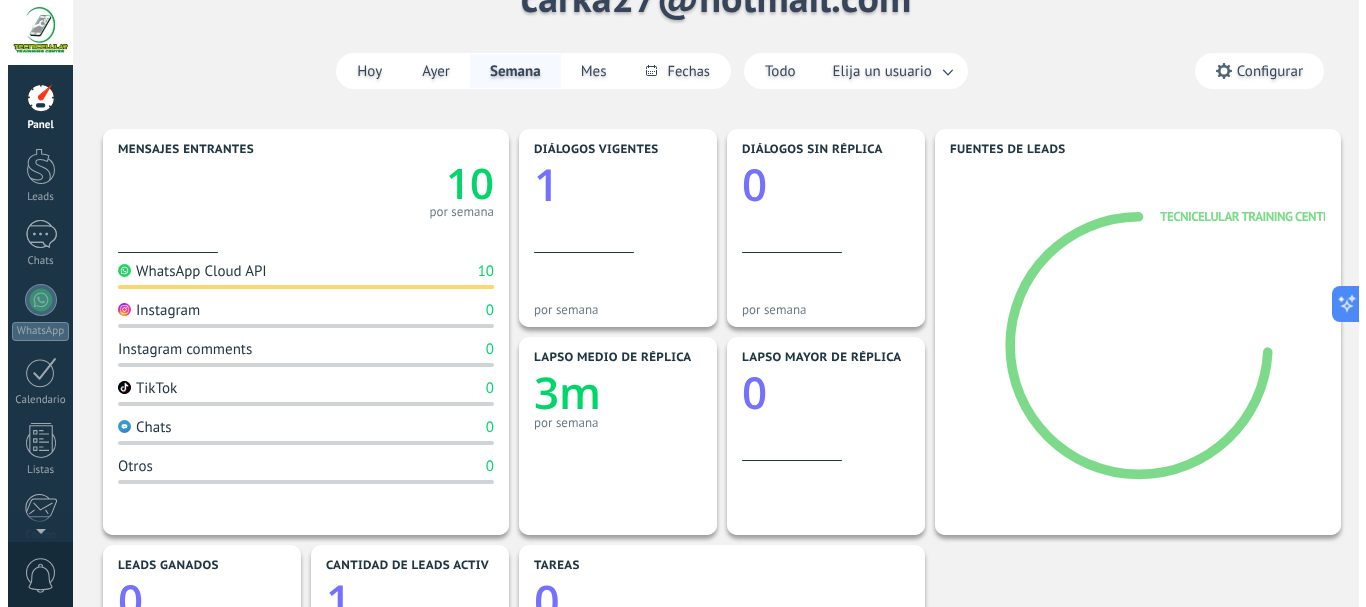 scroll, scrollTop: 67, scrollLeft: 0, axis: vertical 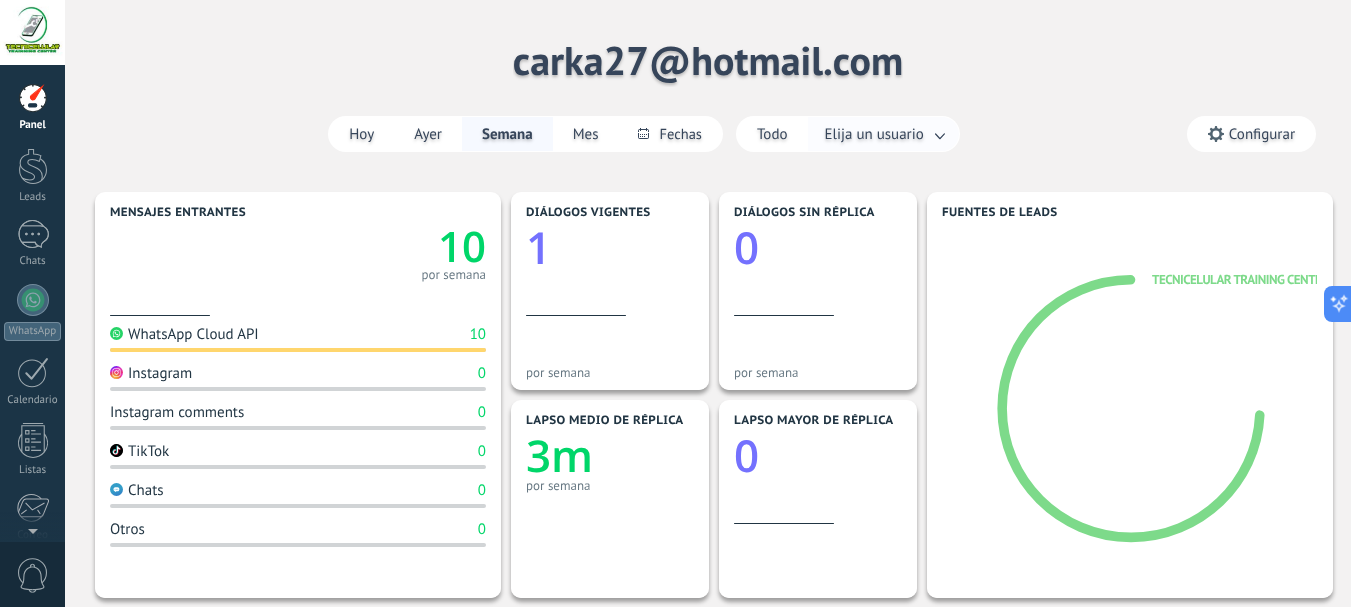 click at bounding box center (941, 134) 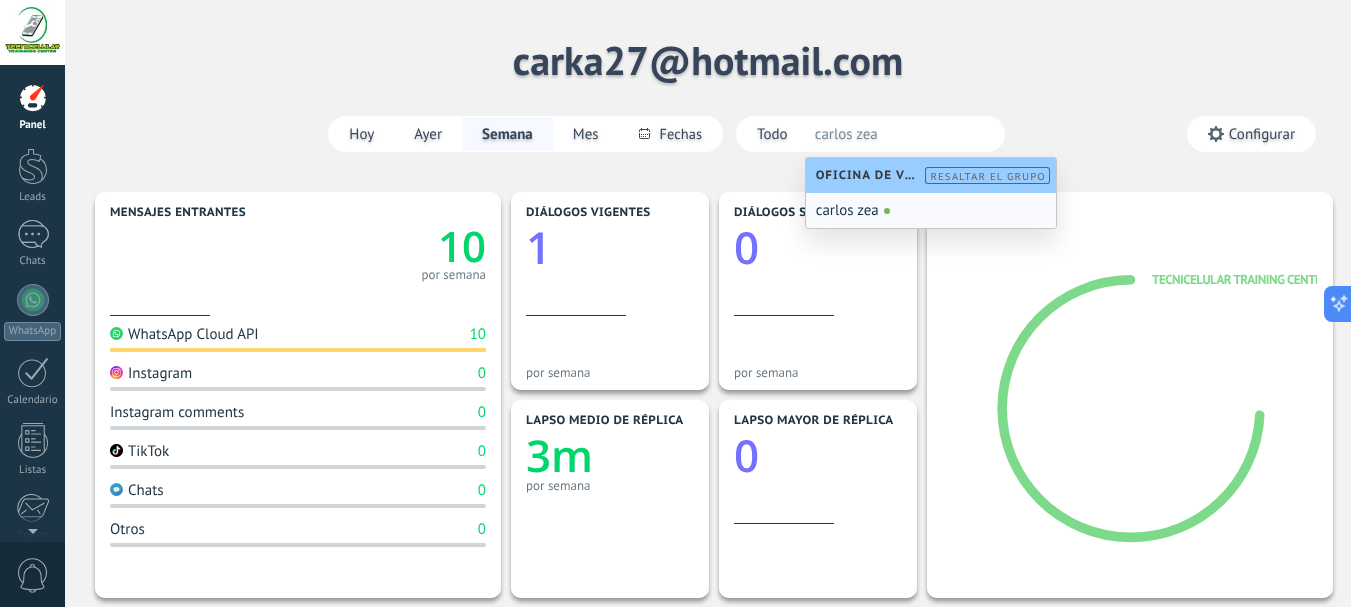 click on "carlos zea" at bounding box center (931, 210) 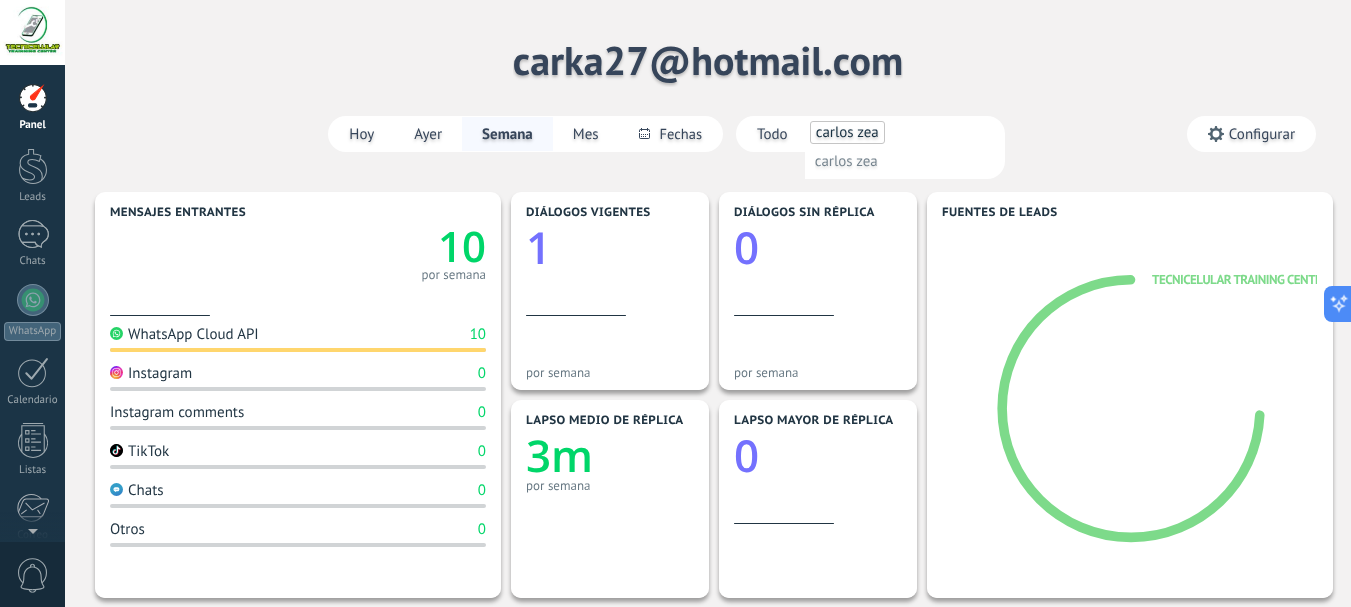 click on "Aplicar Eventos carka27@hotmail.com Hoy Ayer Semana Mes Todo Elija un usuario carlos zea carlos zea Configurar" at bounding box center (708, 60) 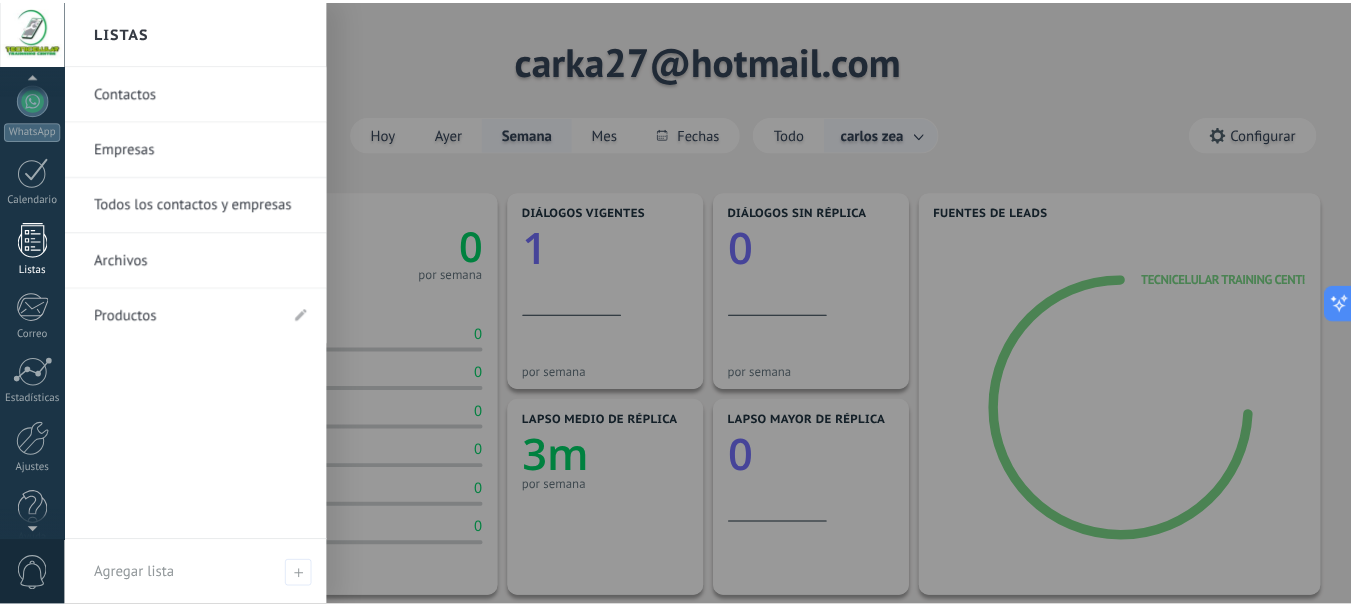 scroll, scrollTop: 225, scrollLeft: 0, axis: vertical 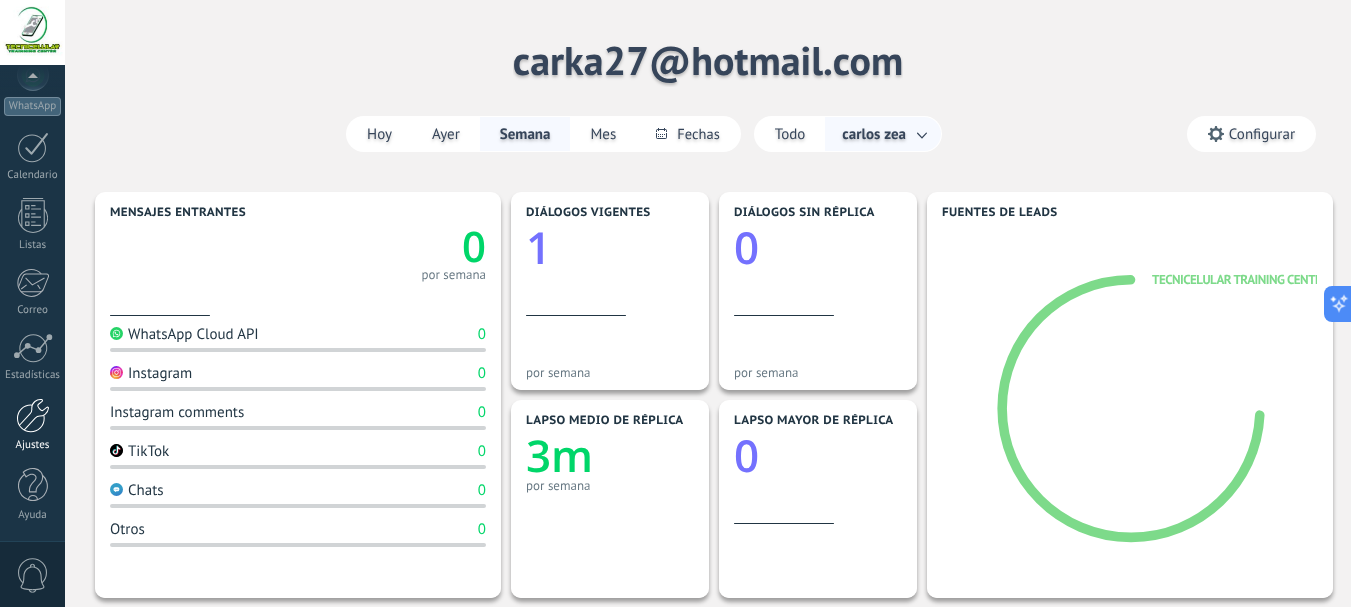 click at bounding box center (33, 415) 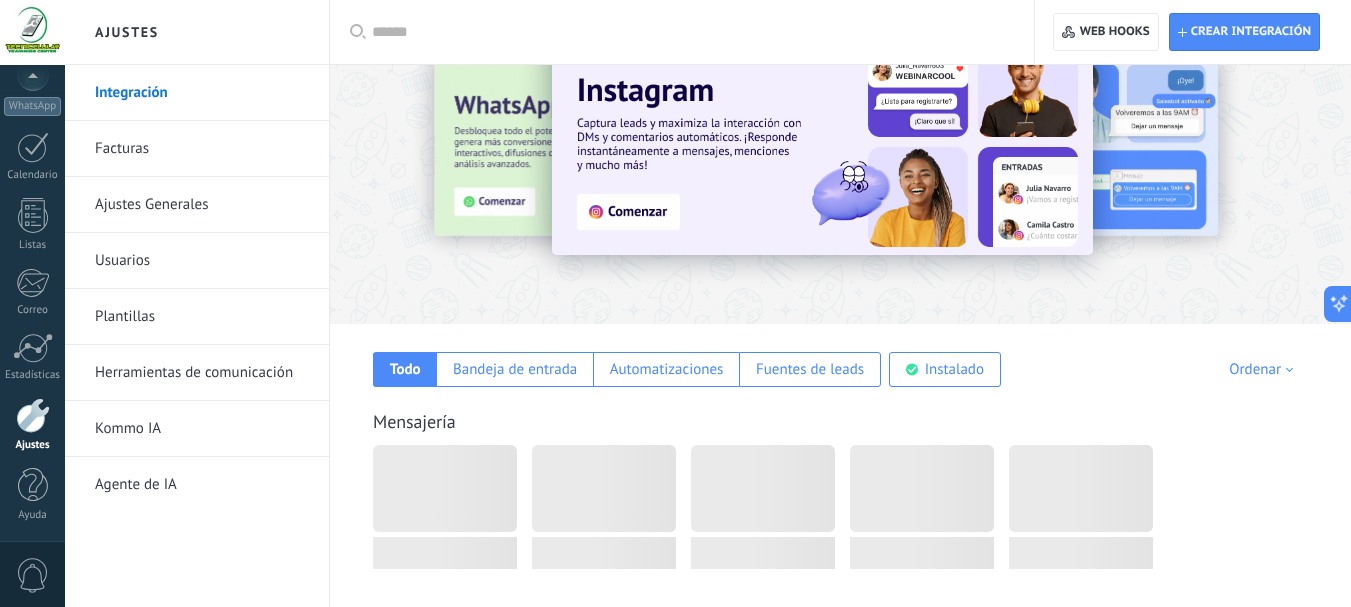 scroll, scrollTop: 0, scrollLeft: 0, axis: both 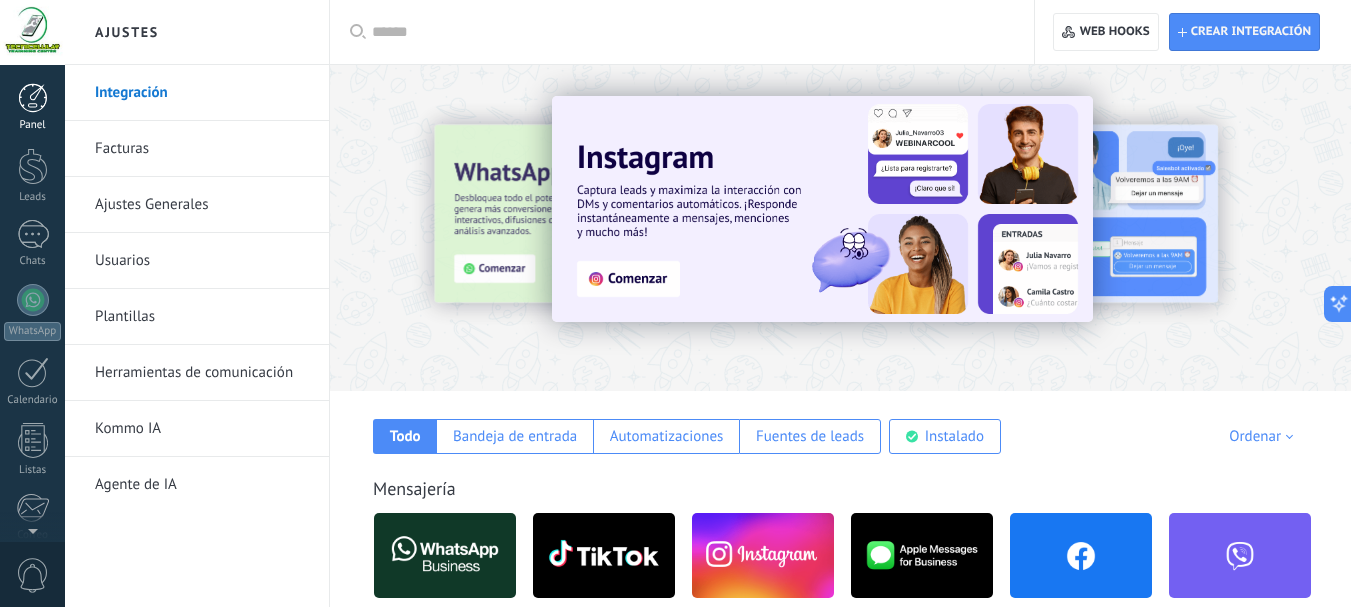 click at bounding box center [33, 98] 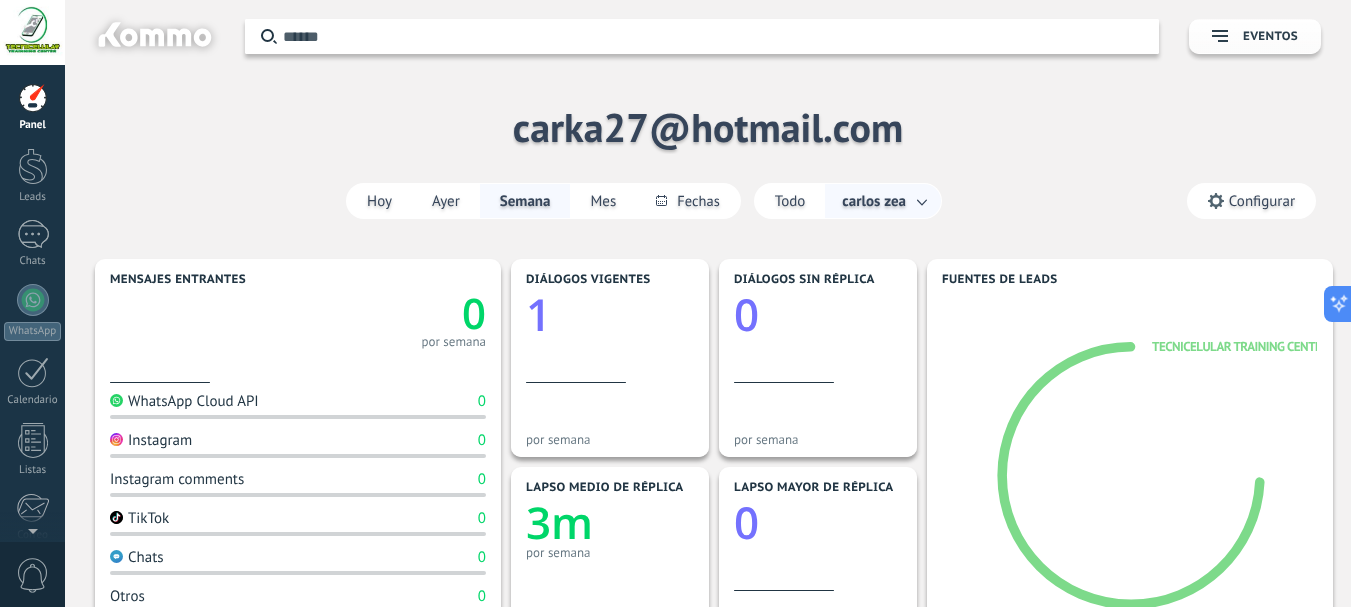 click on "Configurar" at bounding box center [1262, 201] 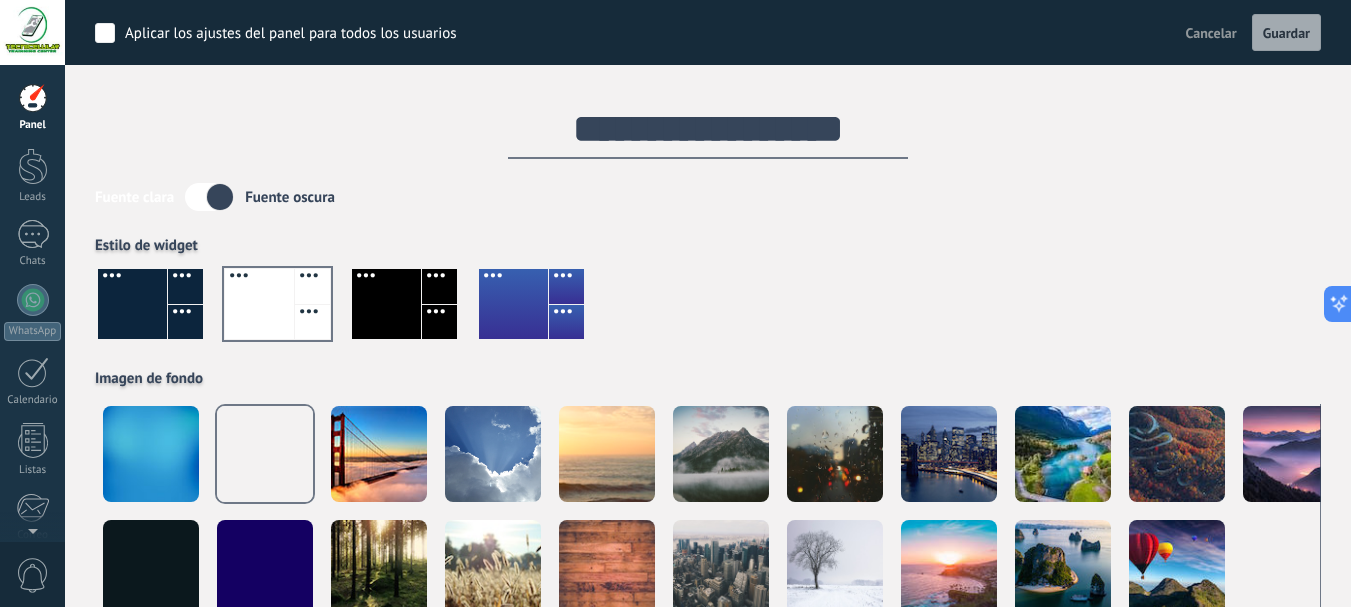 click on "**********" at bounding box center [708, 129] 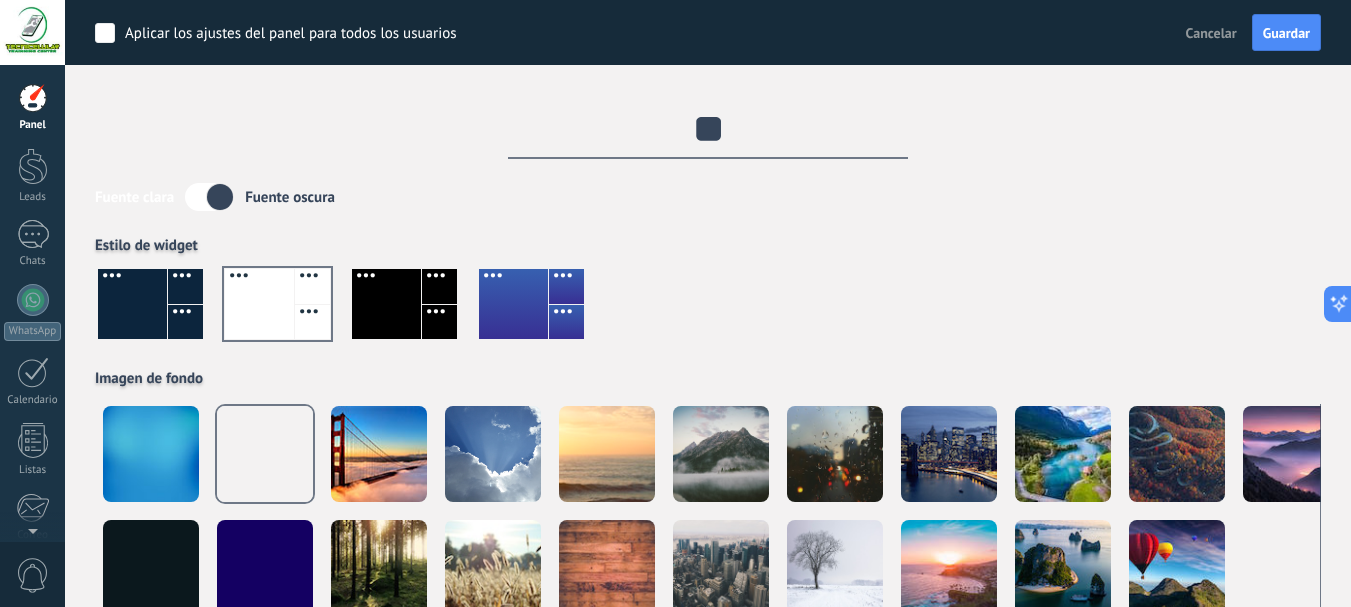 type on "*" 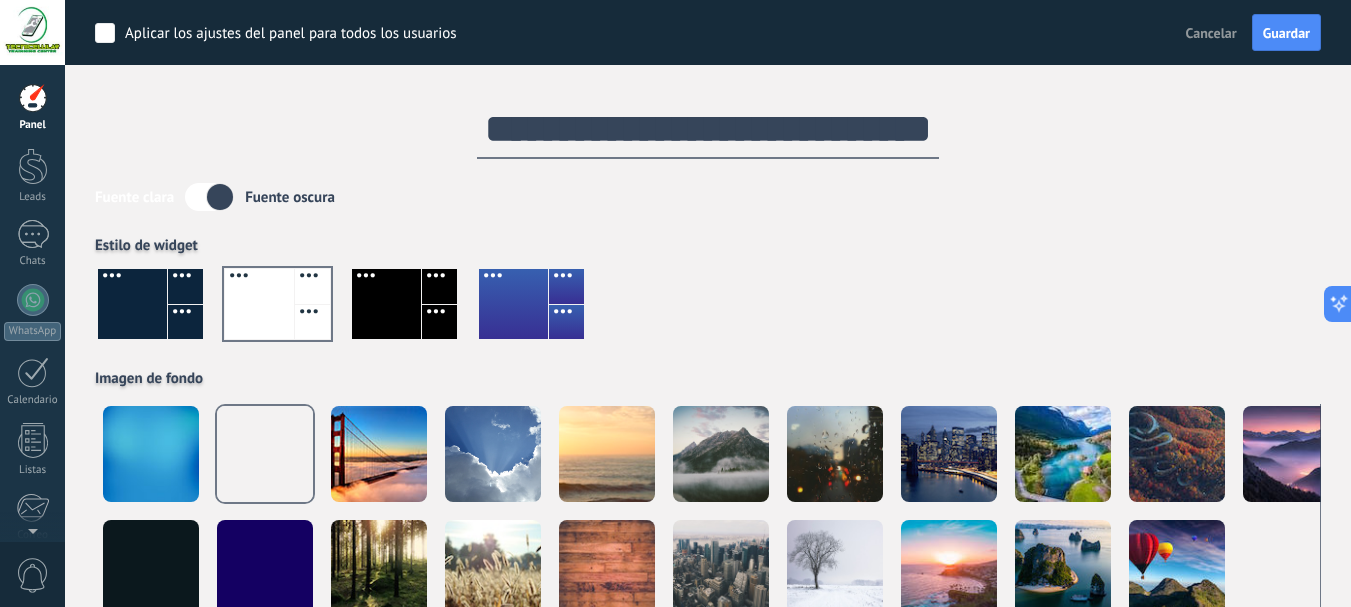 scroll, scrollTop: 0, scrollLeft: 9, axis: horizontal 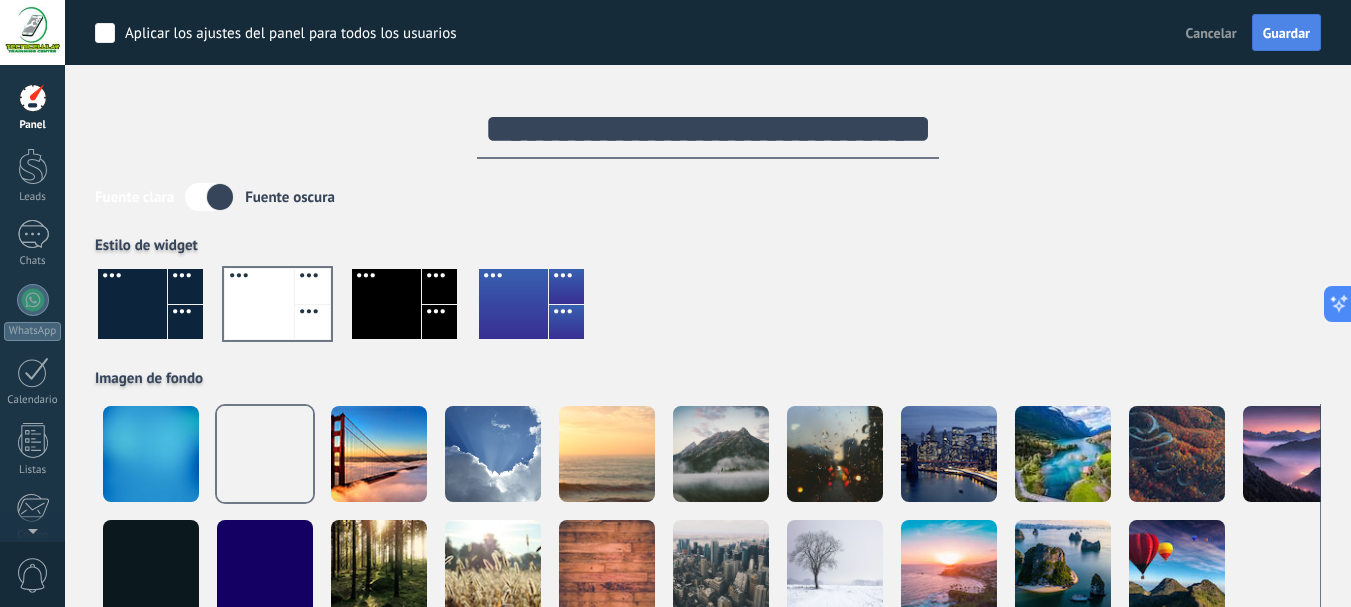 type on "**********" 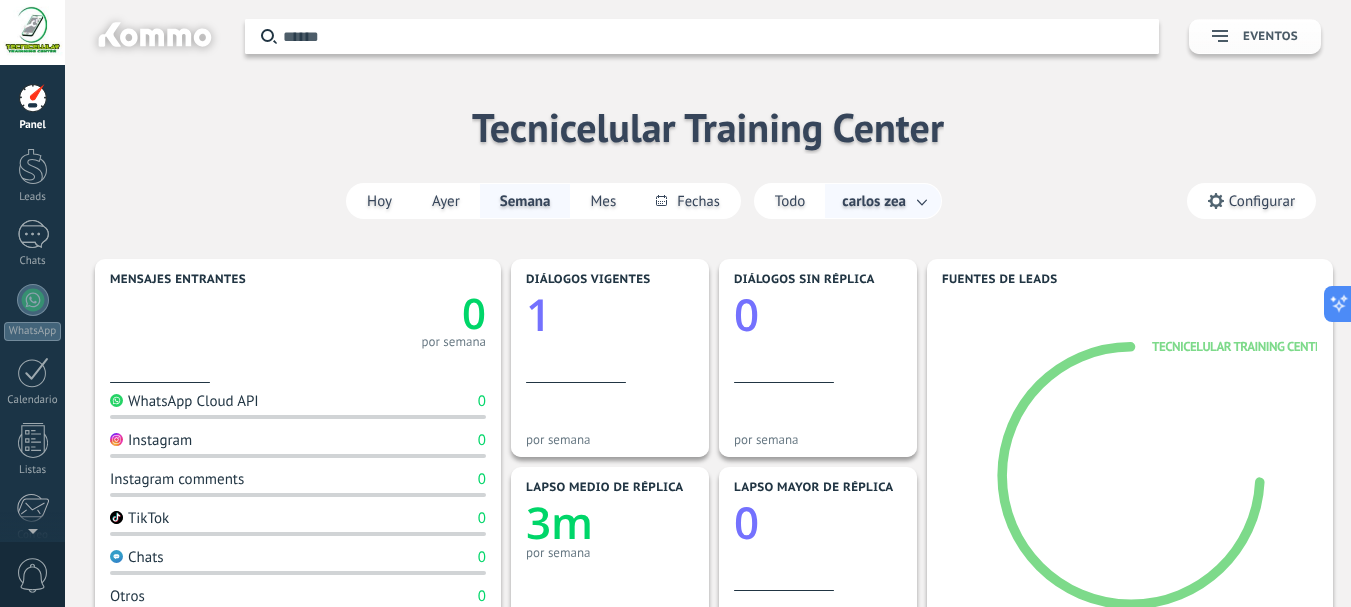 click on "Eventos" at bounding box center [1255, 36] 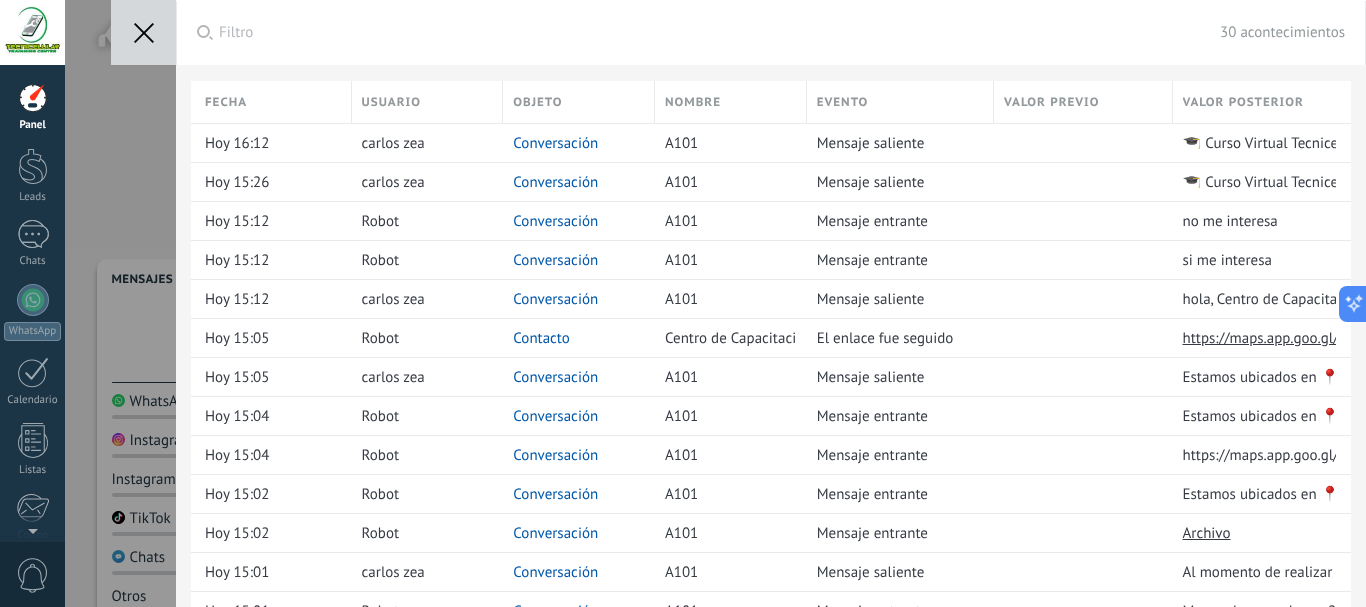 click at bounding box center (143, 32) 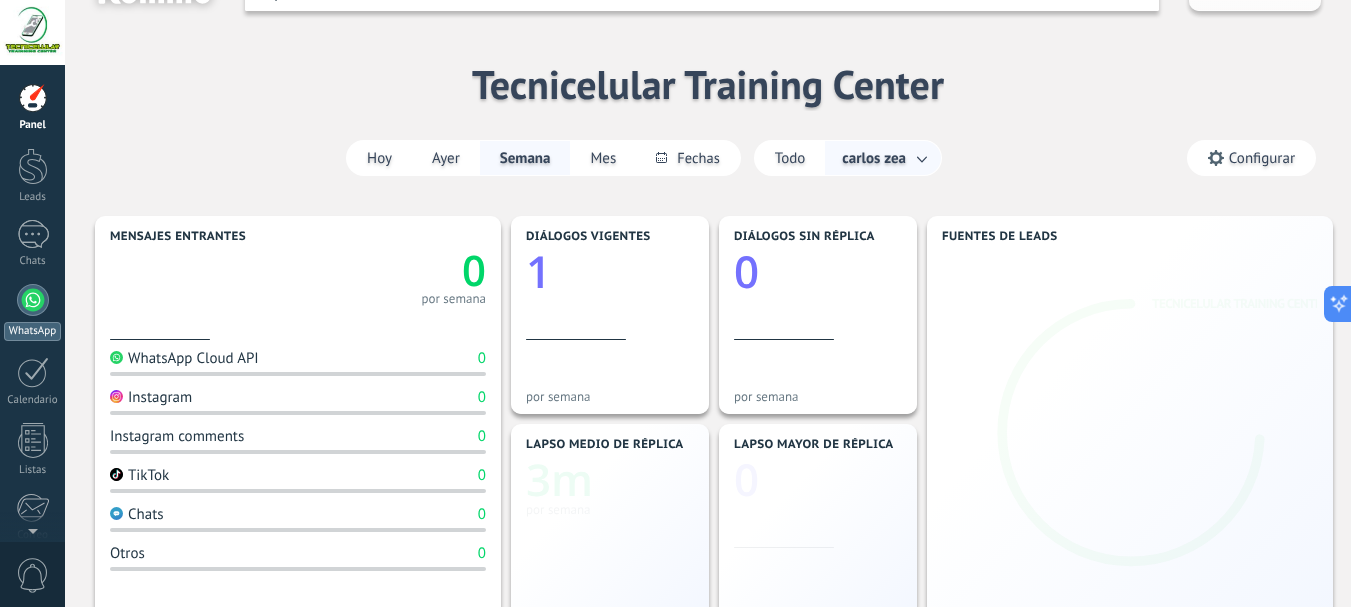 scroll, scrollTop: 67, scrollLeft: 0, axis: vertical 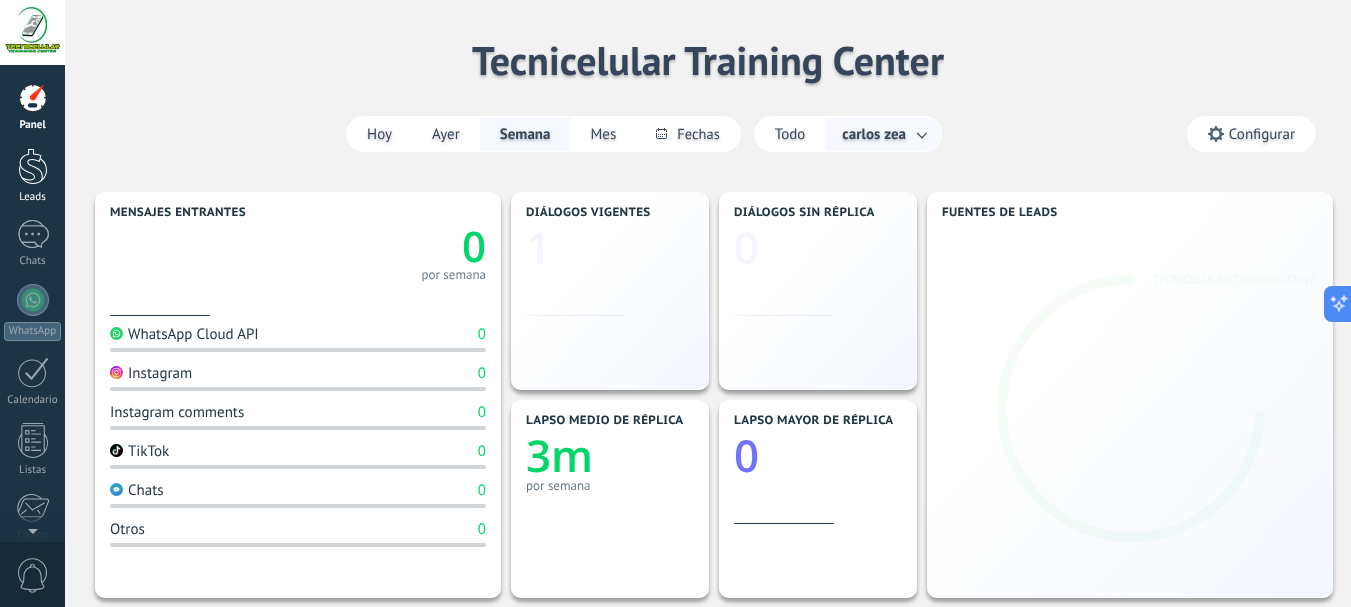 click at bounding box center [33, 166] 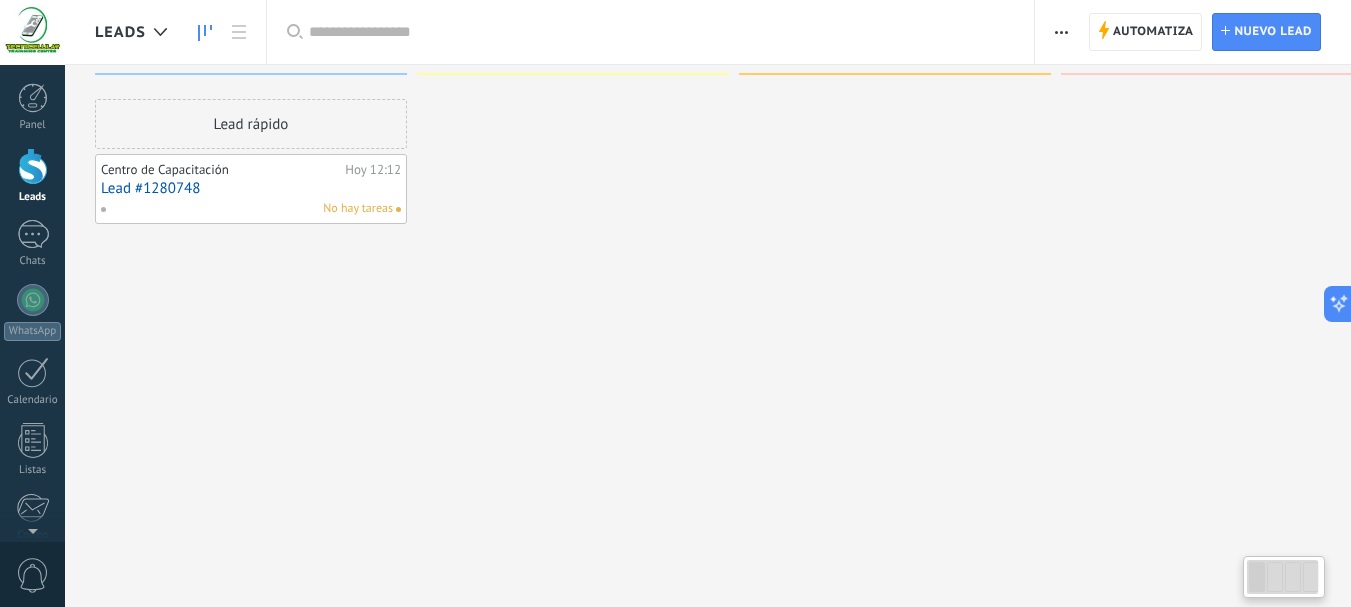 scroll, scrollTop: 0, scrollLeft: 0, axis: both 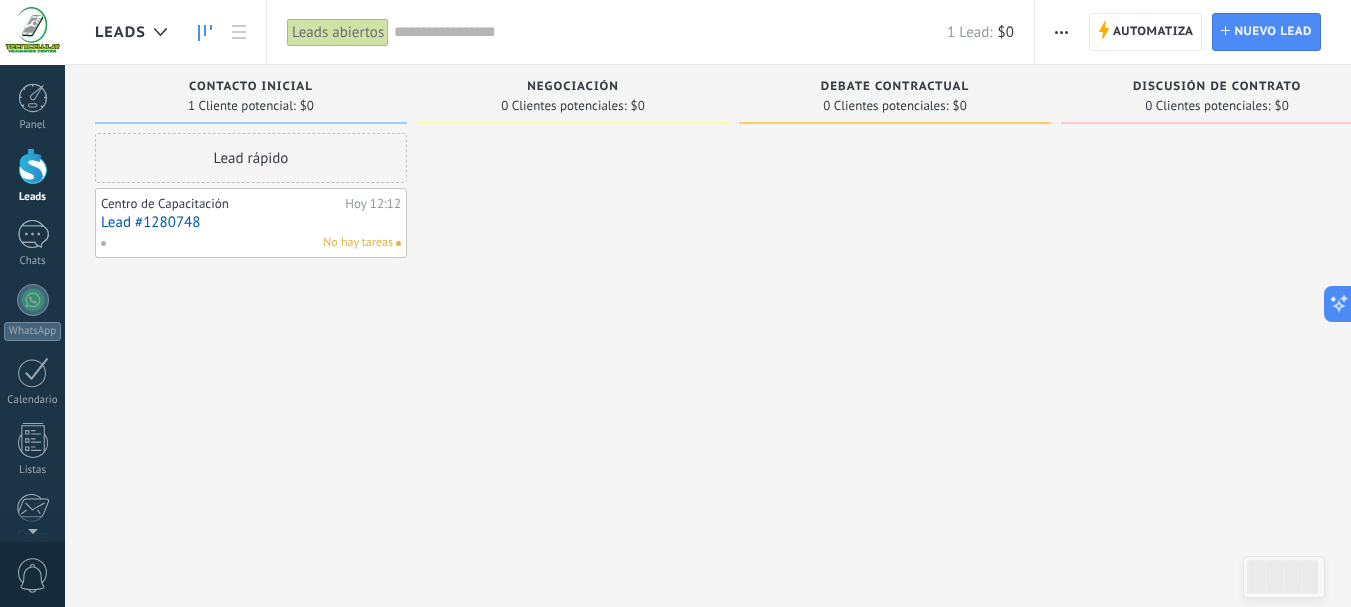 click on "Contacto inicial" at bounding box center [251, 87] 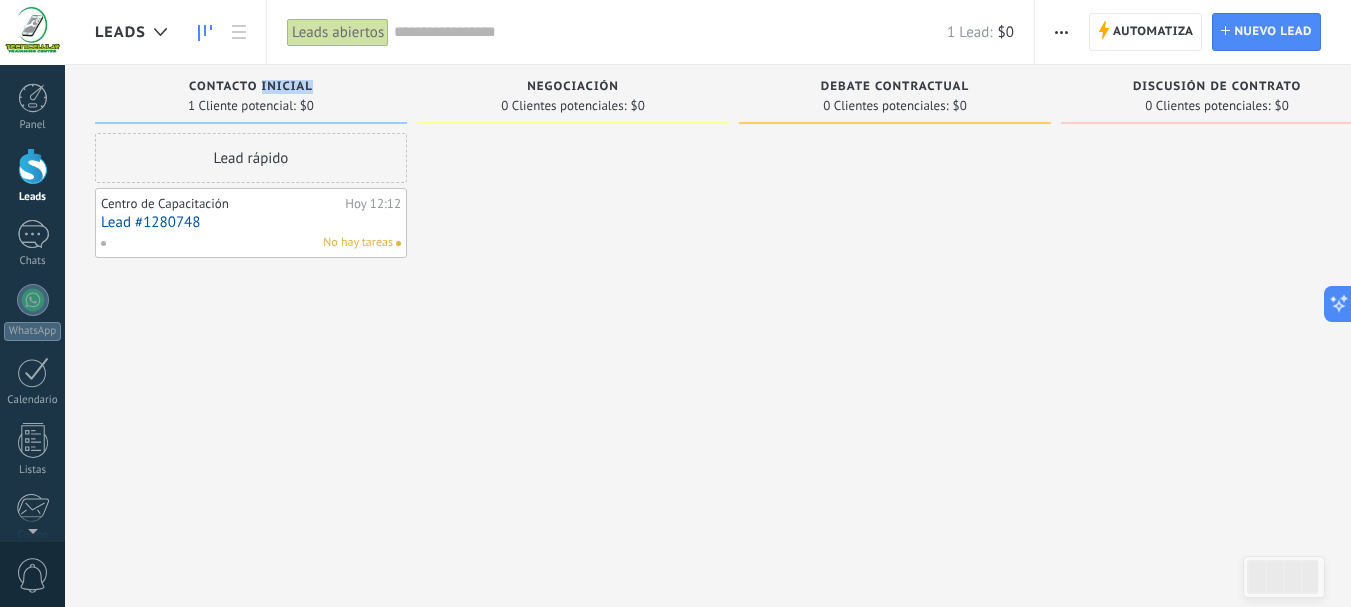 click on "Contacto inicial" at bounding box center [251, 87] 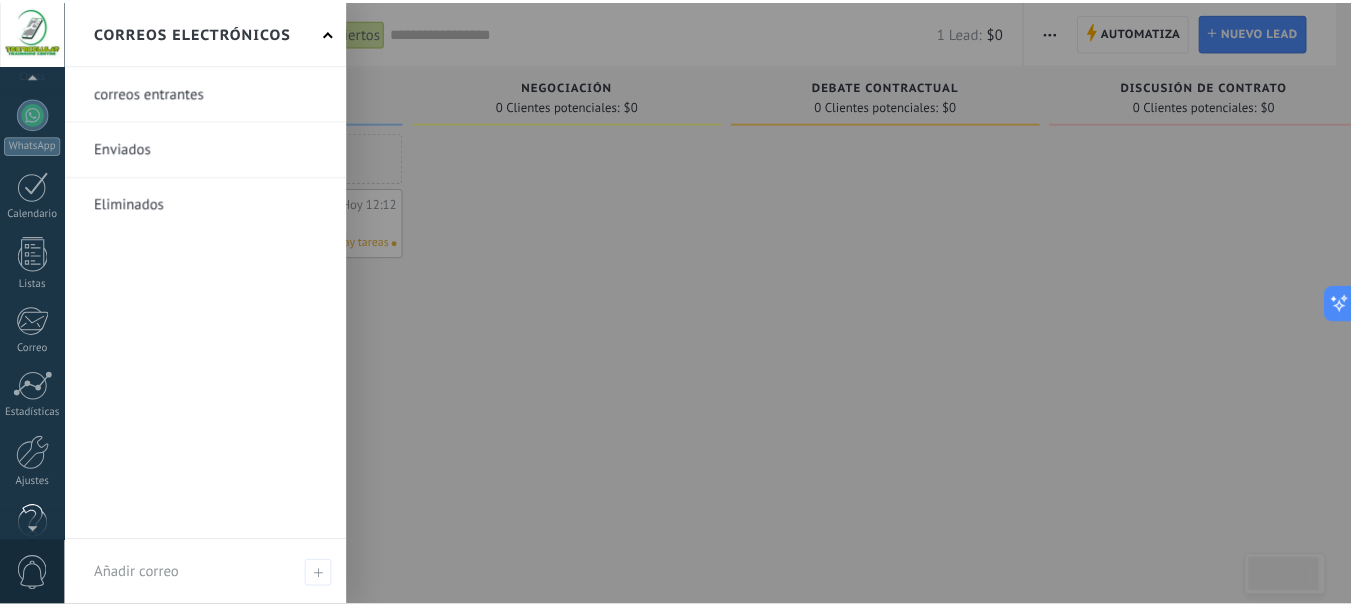 scroll, scrollTop: 206, scrollLeft: 0, axis: vertical 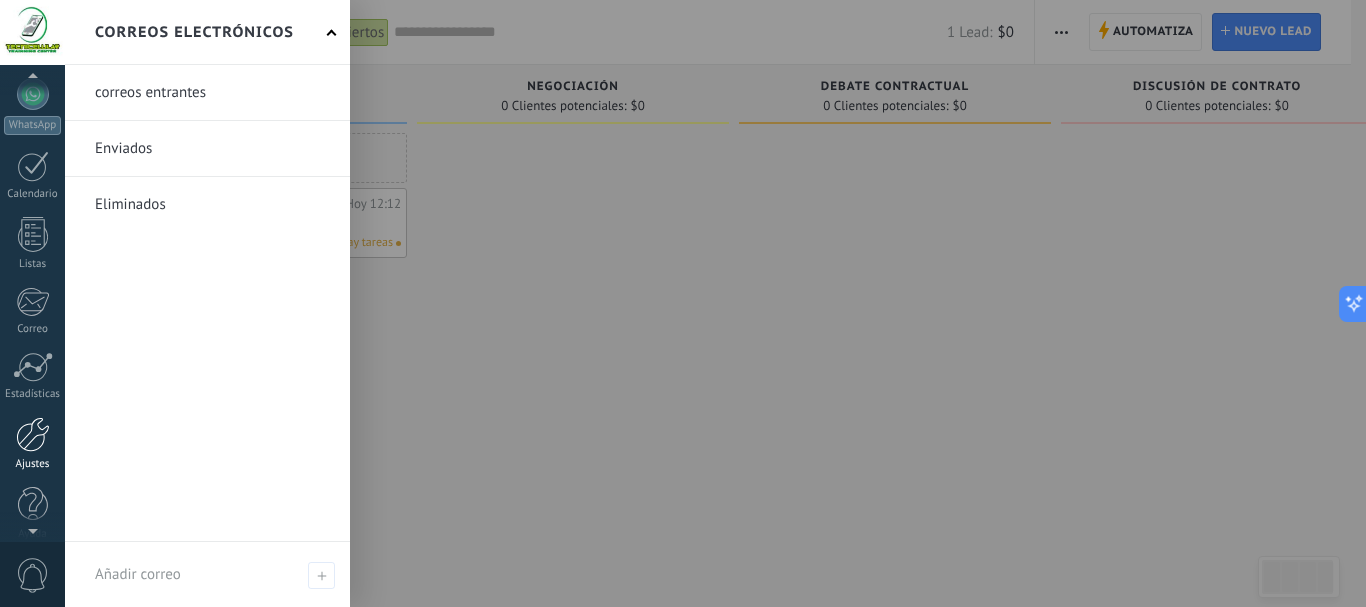 drag, startPoint x: 29, startPoint y: 457, endPoint x: 38, endPoint y: 463, distance: 10.816654 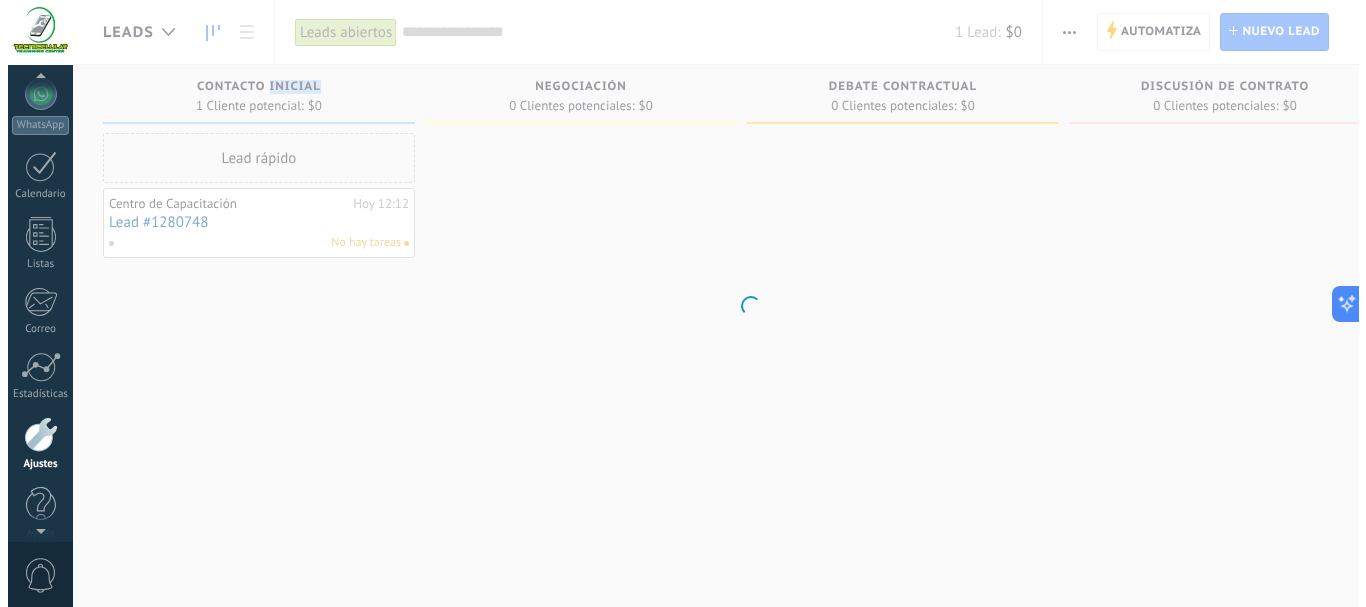 scroll, scrollTop: 225, scrollLeft: 0, axis: vertical 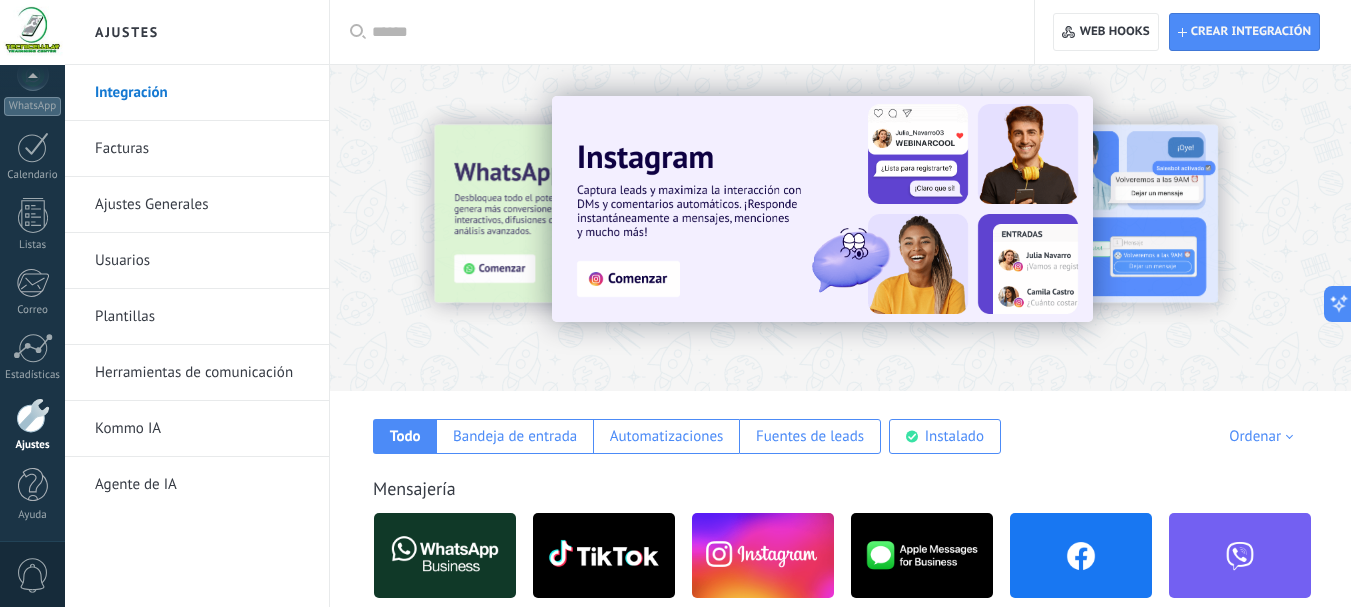 click on "Usuarios" at bounding box center (202, 261) 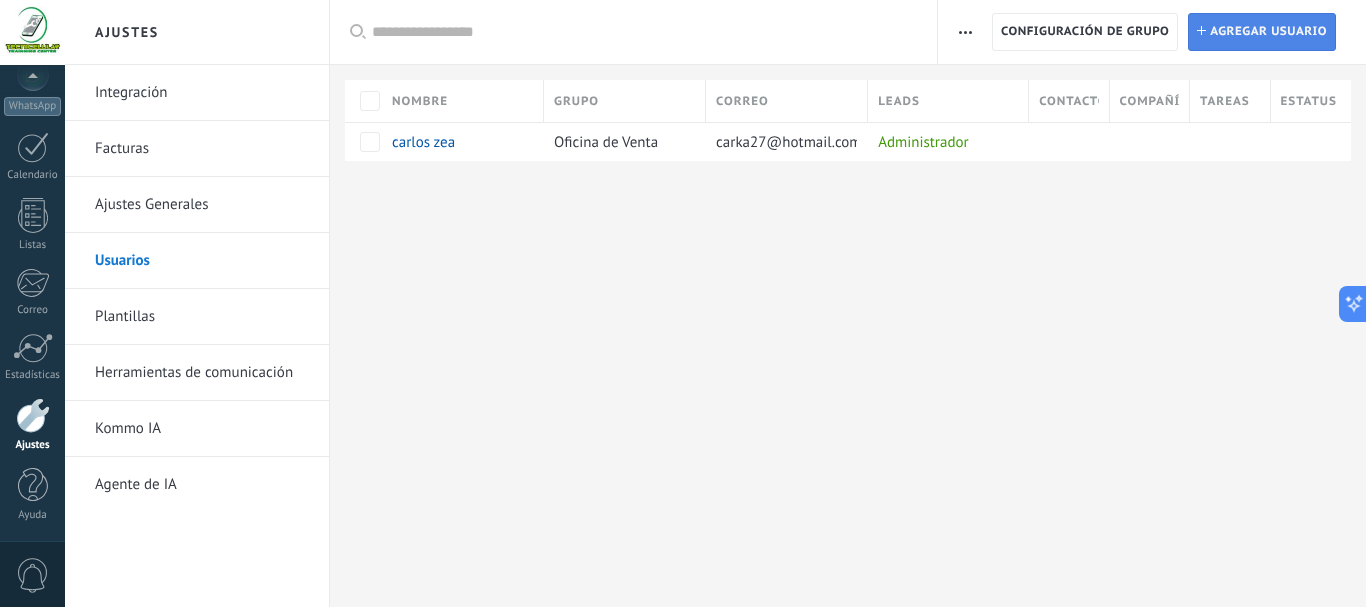 click on "Agregar usuario" at bounding box center [1268, 32] 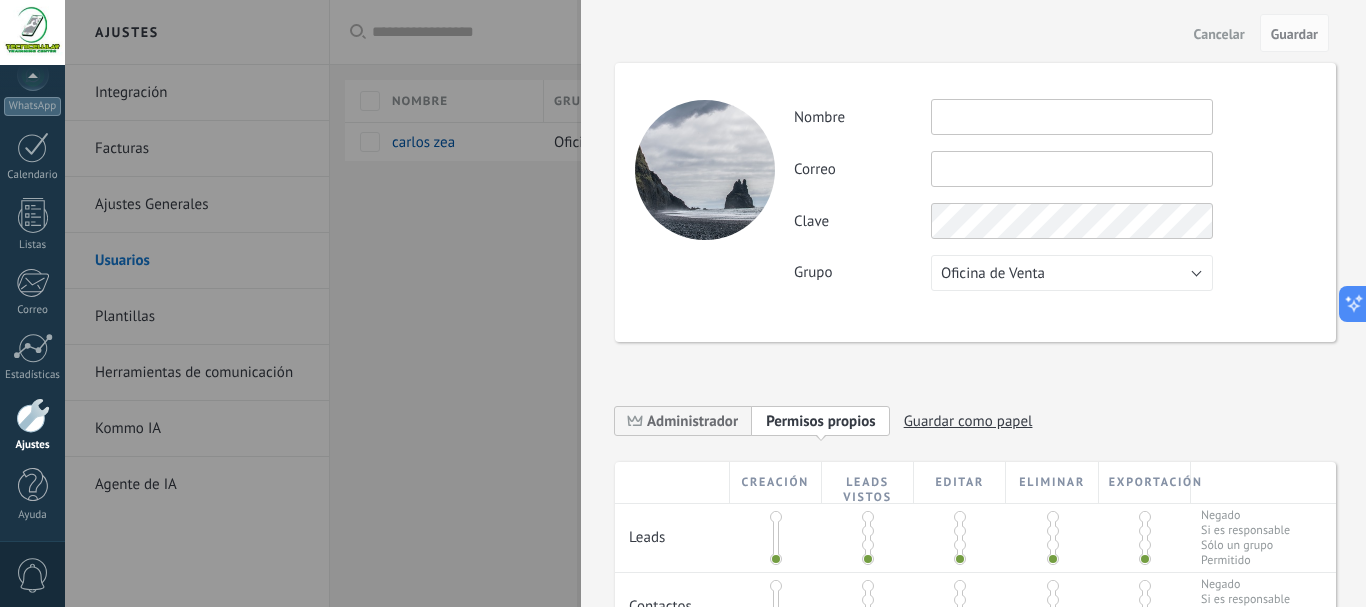 click at bounding box center (1072, 117) 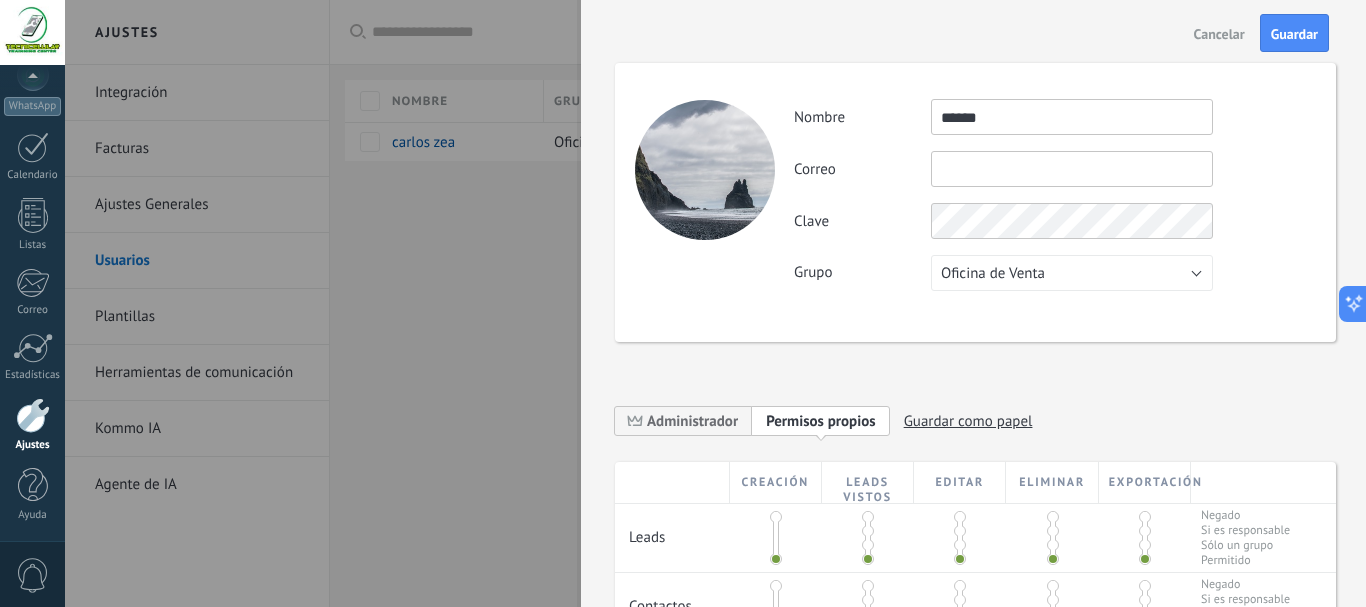 click at bounding box center (1072, 169) 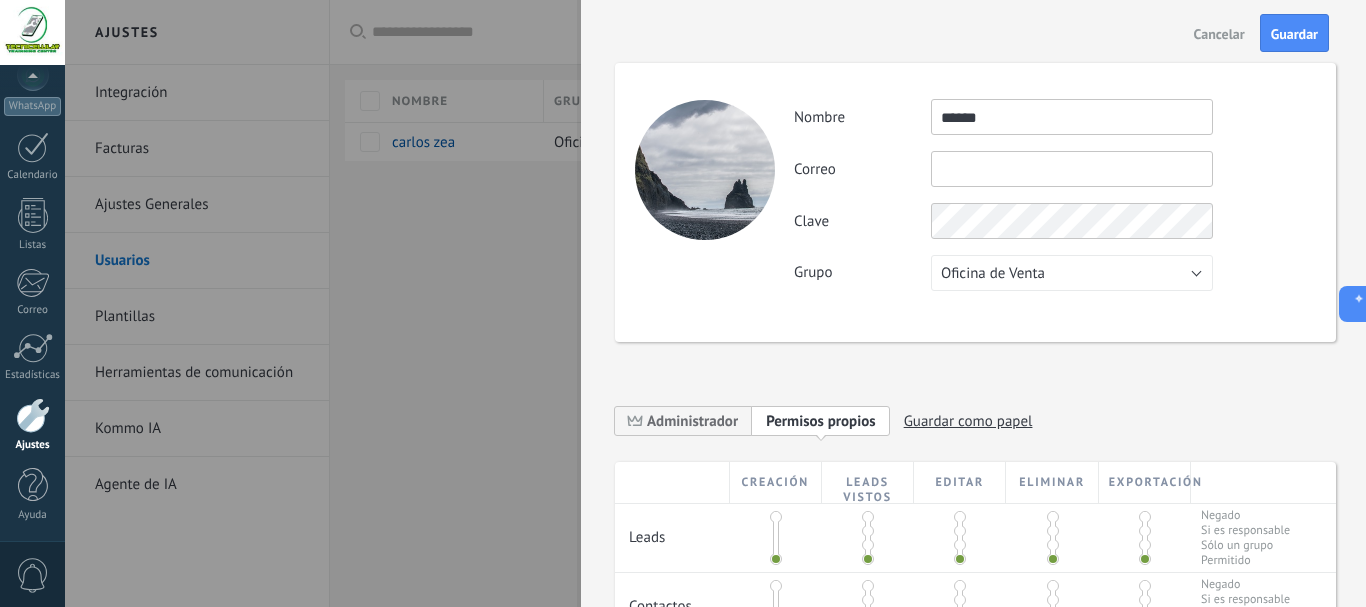drag, startPoint x: 1005, startPoint y: 128, endPoint x: 755, endPoint y: 97, distance: 251.91467 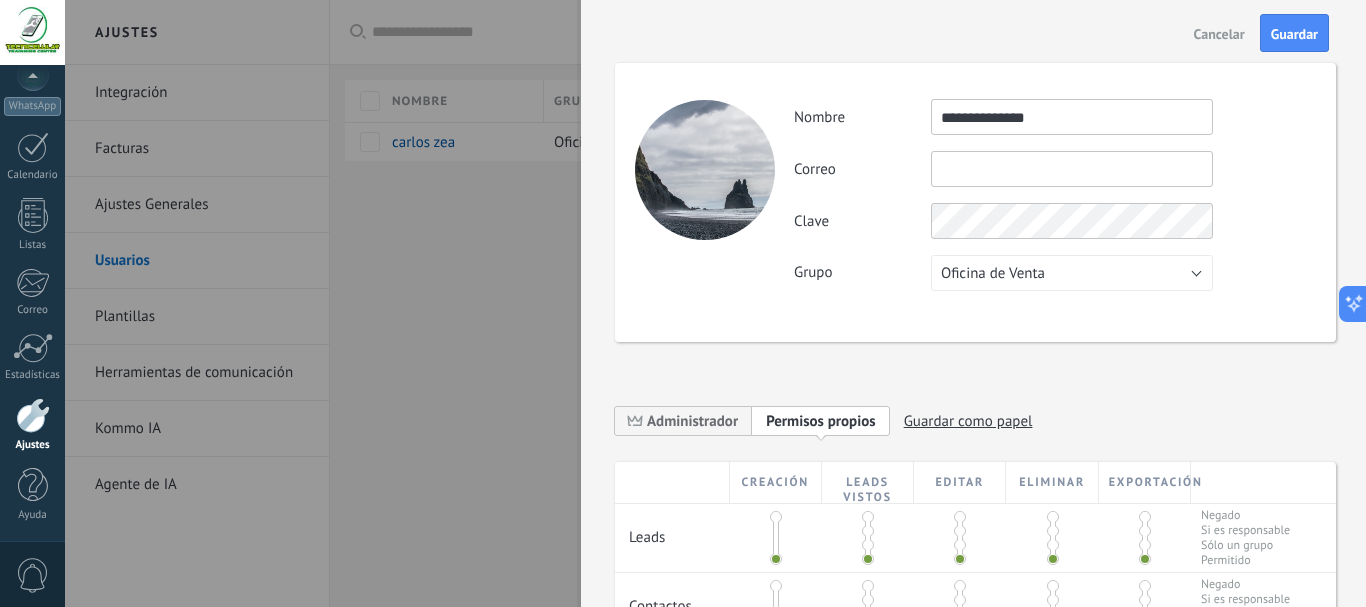 type on "**********" 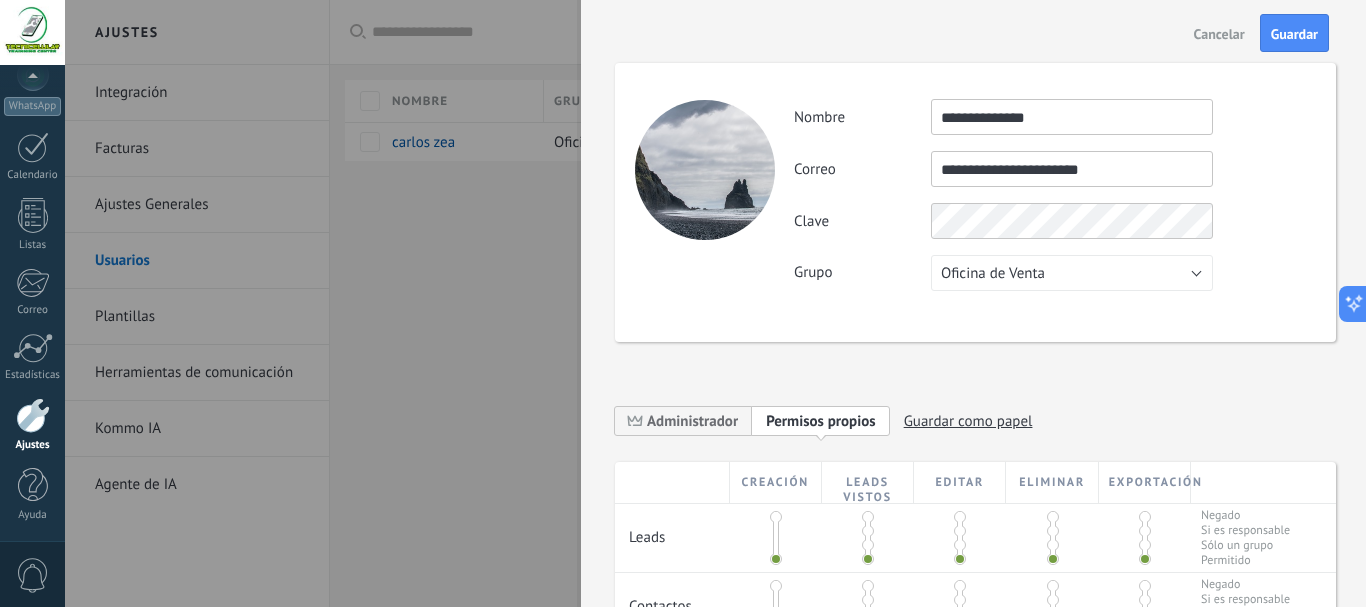 type on "**********" 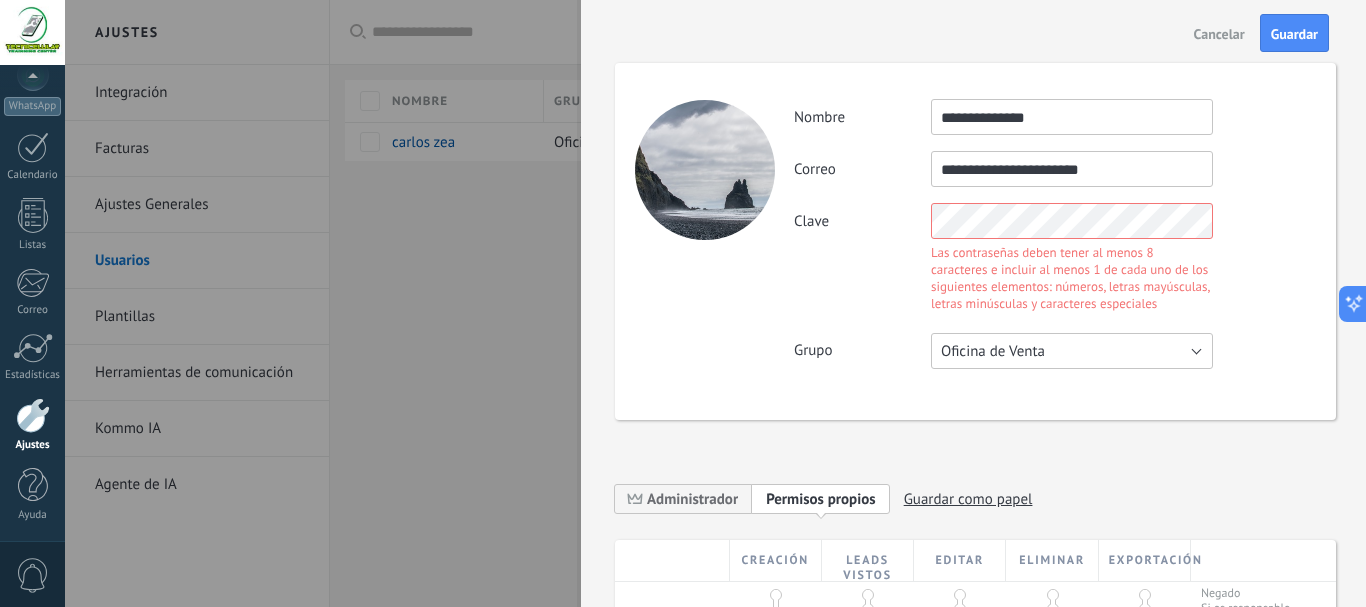 click on "**********" at bounding box center (1054, 234) 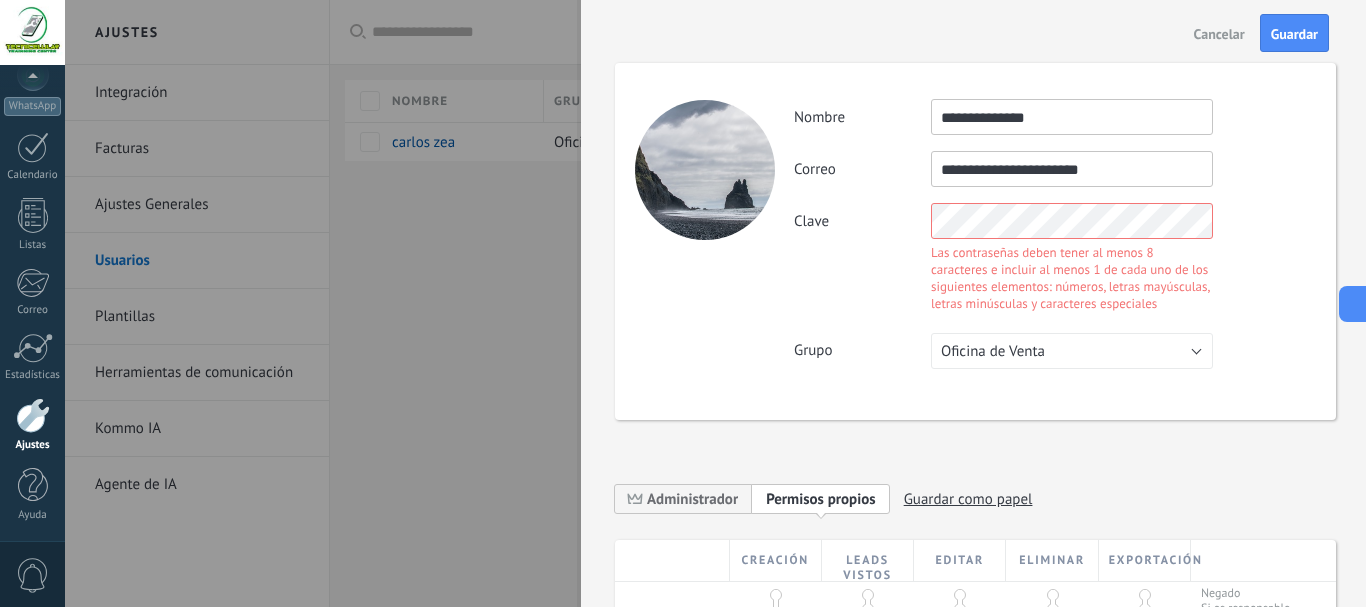 click on "**********" at bounding box center [1054, 234] 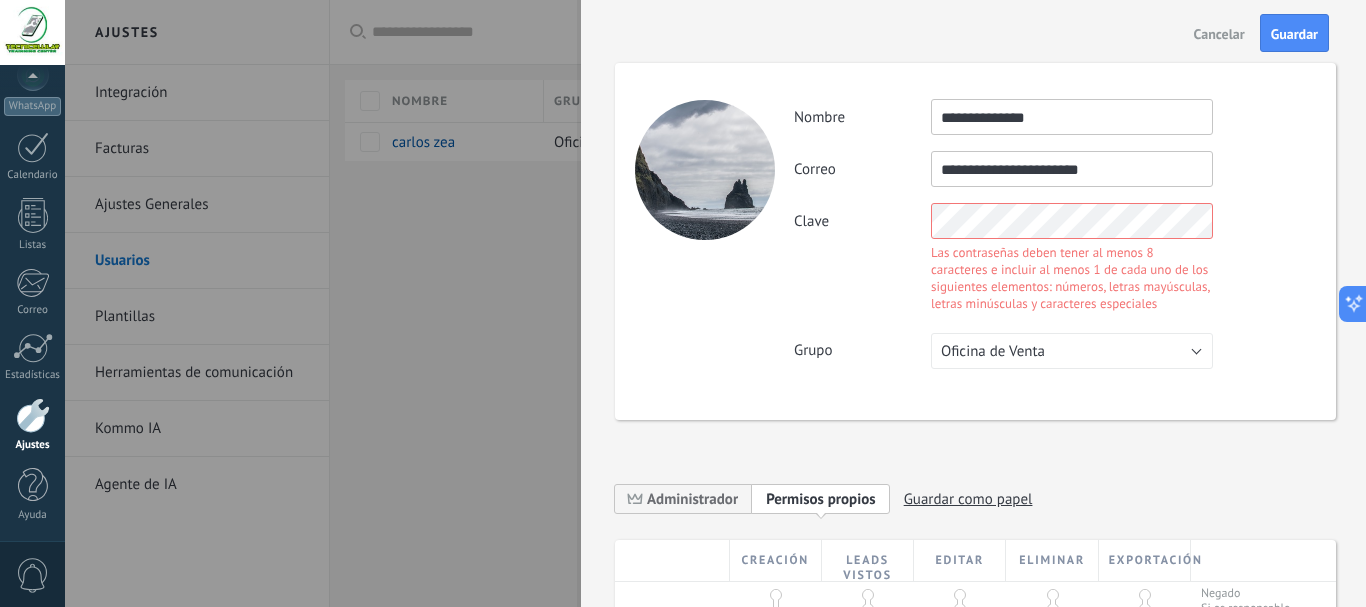 click on "**********" at bounding box center [975, 241] 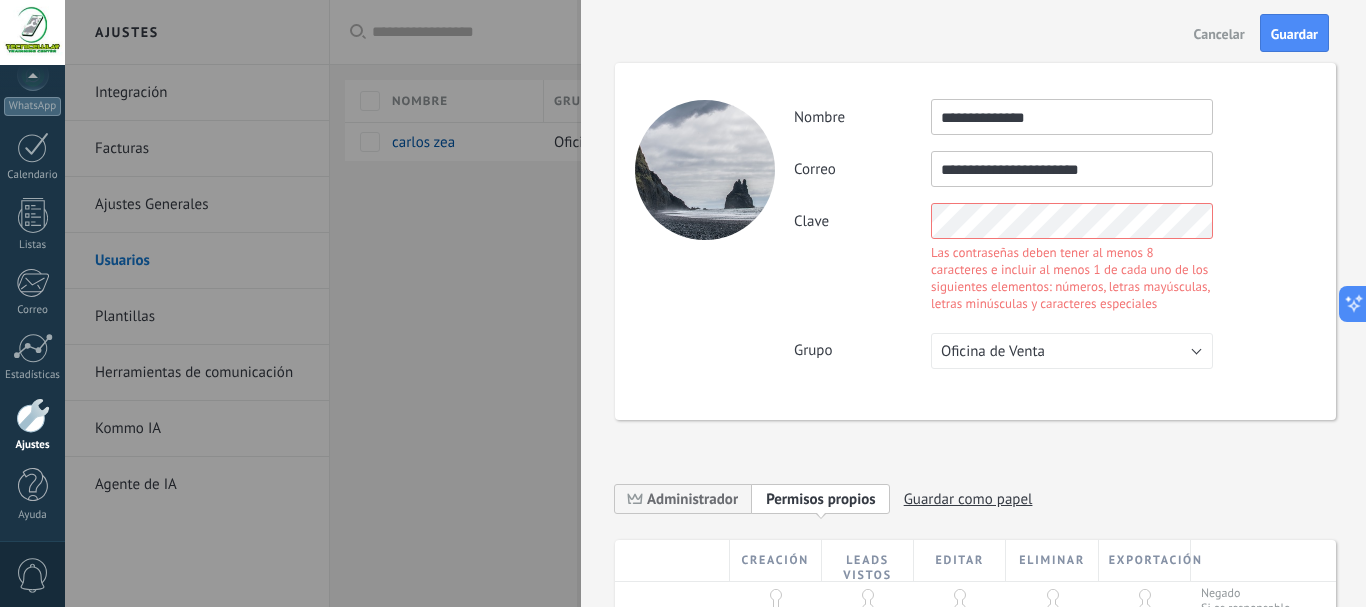 drag, startPoint x: 1226, startPoint y: 302, endPoint x: 1229, endPoint y: 278, distance: 24.186773 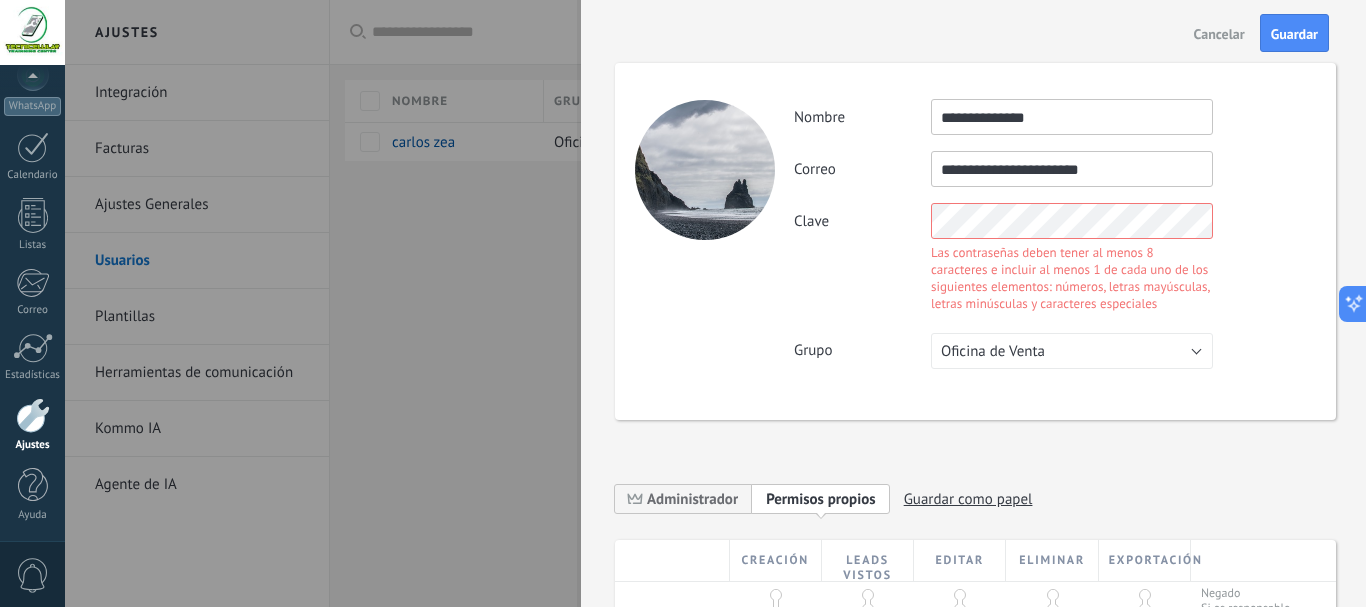 click on "Clave Las contraseñas deben tener al menos 8 caracteres e incluir al menos 1 de cada uno de los siguientes elementos: números, letras mayúsculas, letras minúsculas y caracteres especiales" at bounding box center [1054, 260] 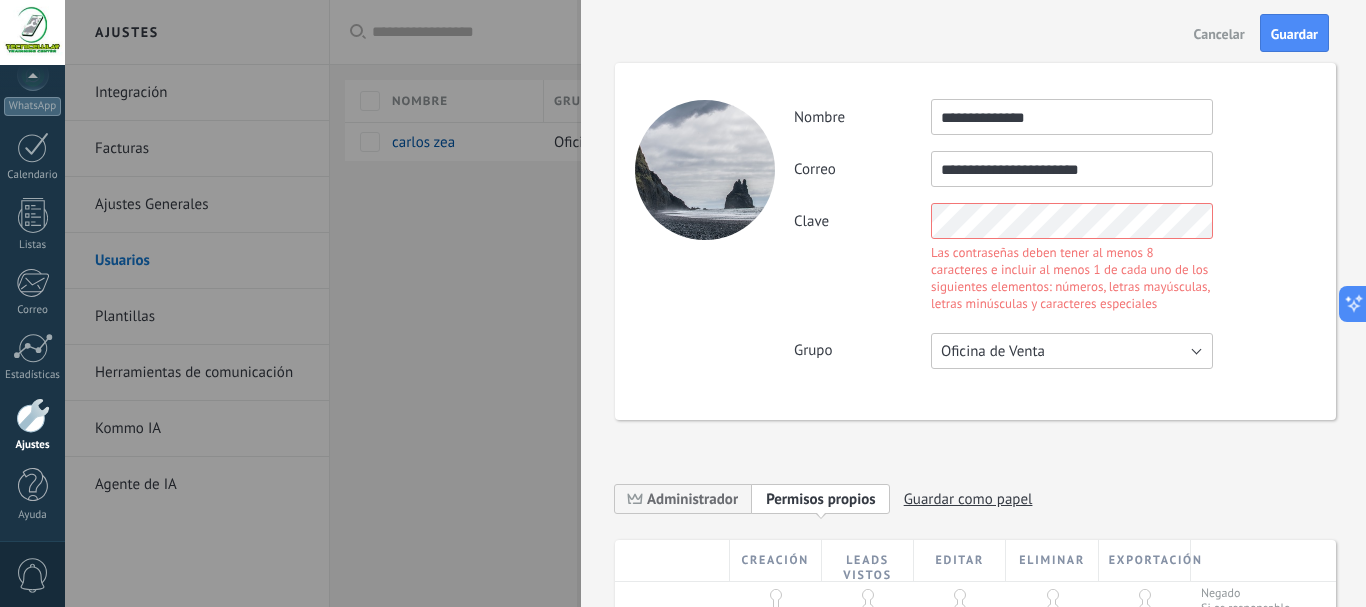 click on "Oficina de Venta" at bounding box center [1072, 351] 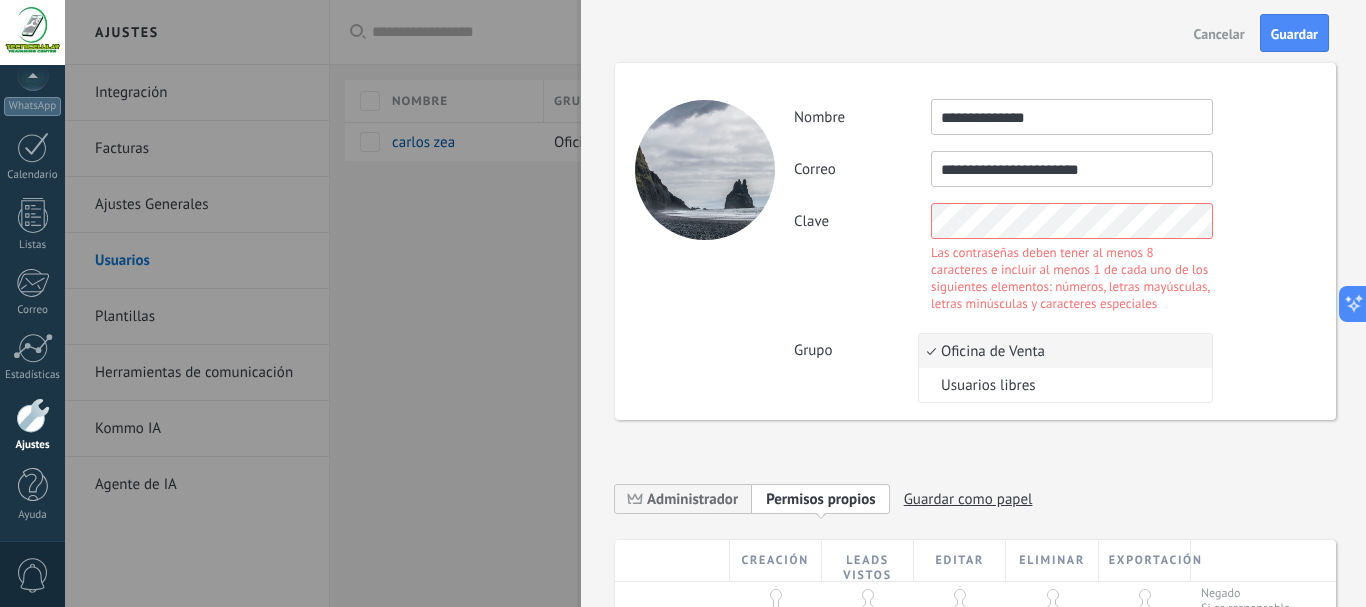 click on "Oficina de Venta" at bounding box center (1062, 351) 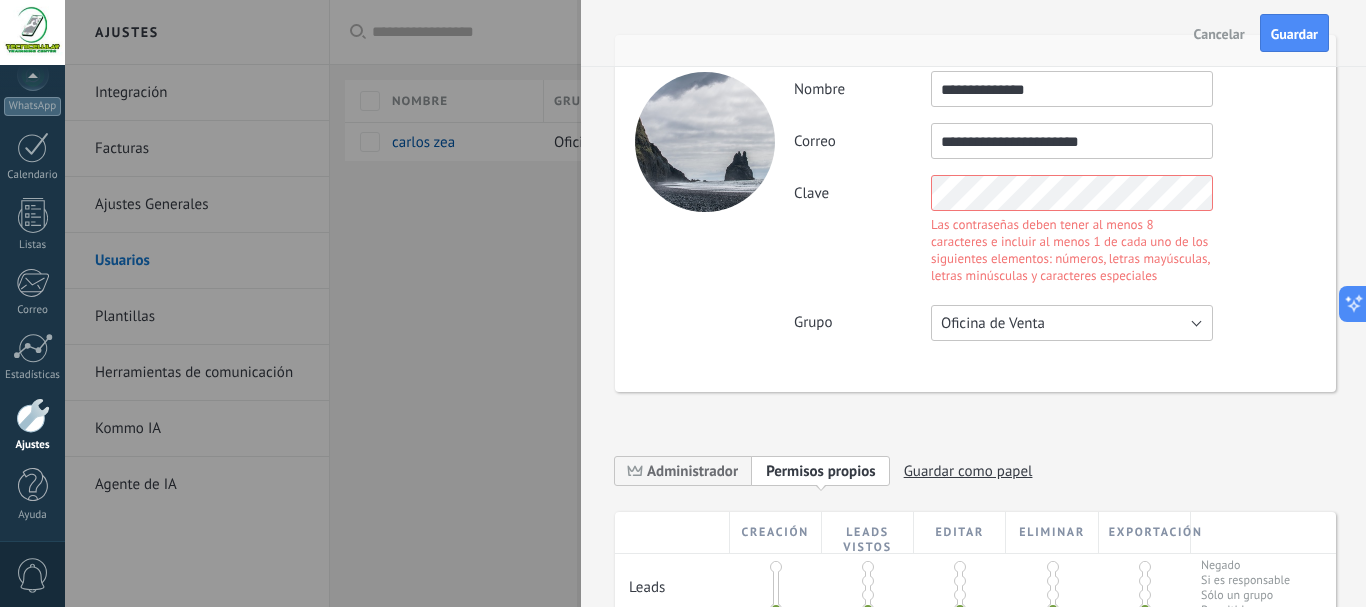 scroll, scrollTop: 0, scrollLeft: 0, axis: both 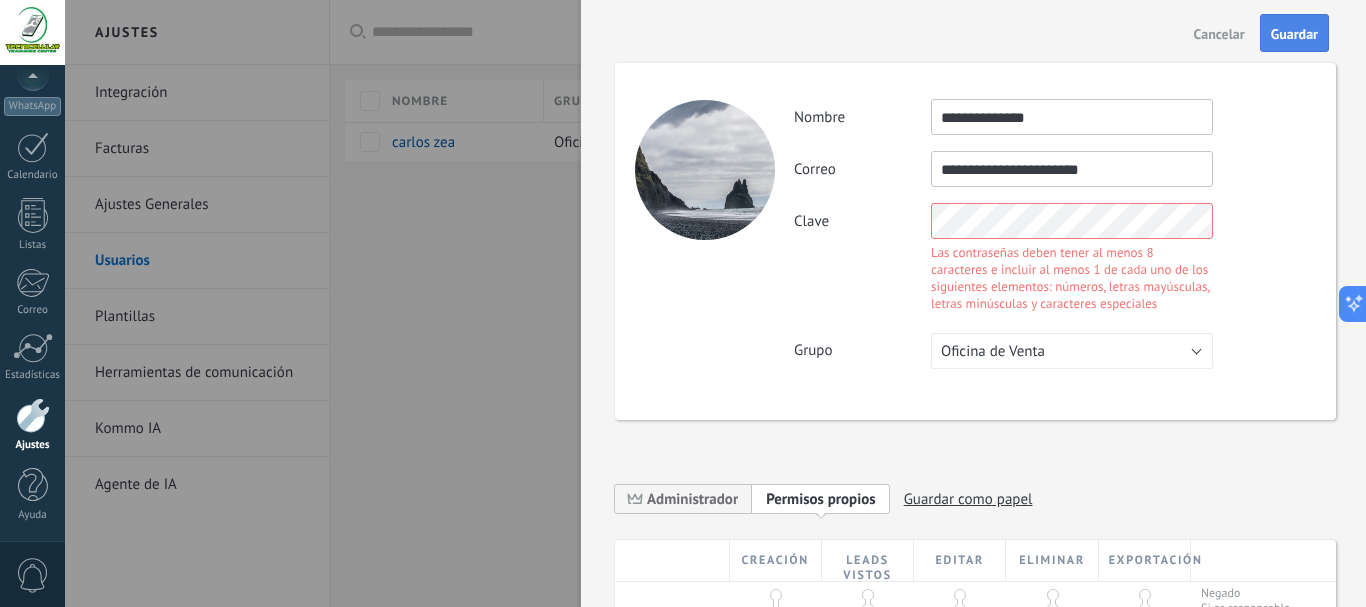 click on "Guardar" at bounding box center [1294, 34] 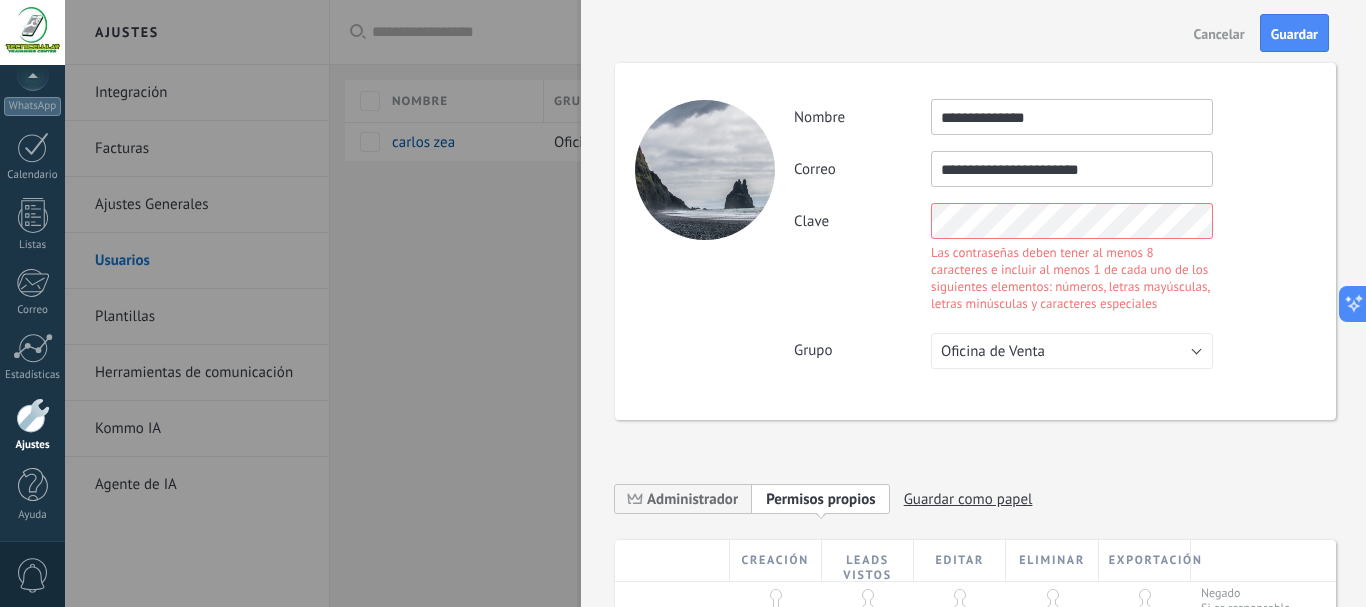 click on "Clave Las contraseñas deben tener al menos 8 caracteres e incluir al menos 1 de cada uno de los siguientes elementos: números, letras mayúsculas, letras minúsculas y caracteres especiales" at bounding box center (1054, 260) 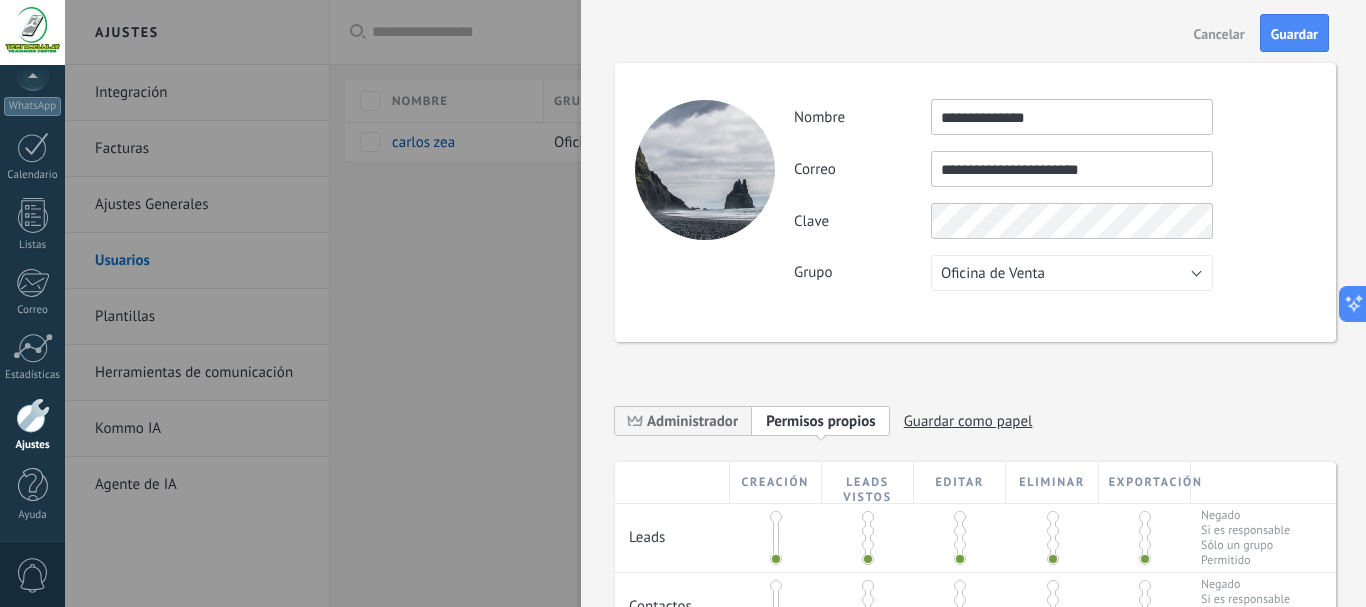 click on "Clave" at bounding box center (1054, 221) 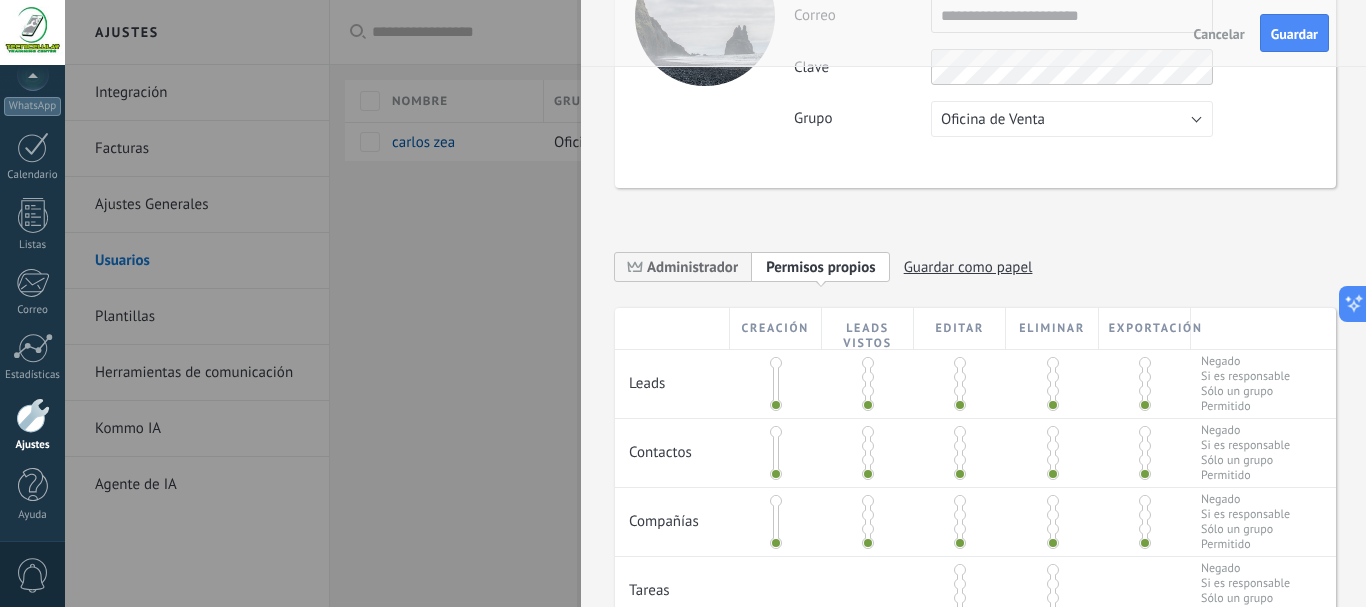 scroll, scrollTop: 200, scrollLeft: 0, axis: vertical 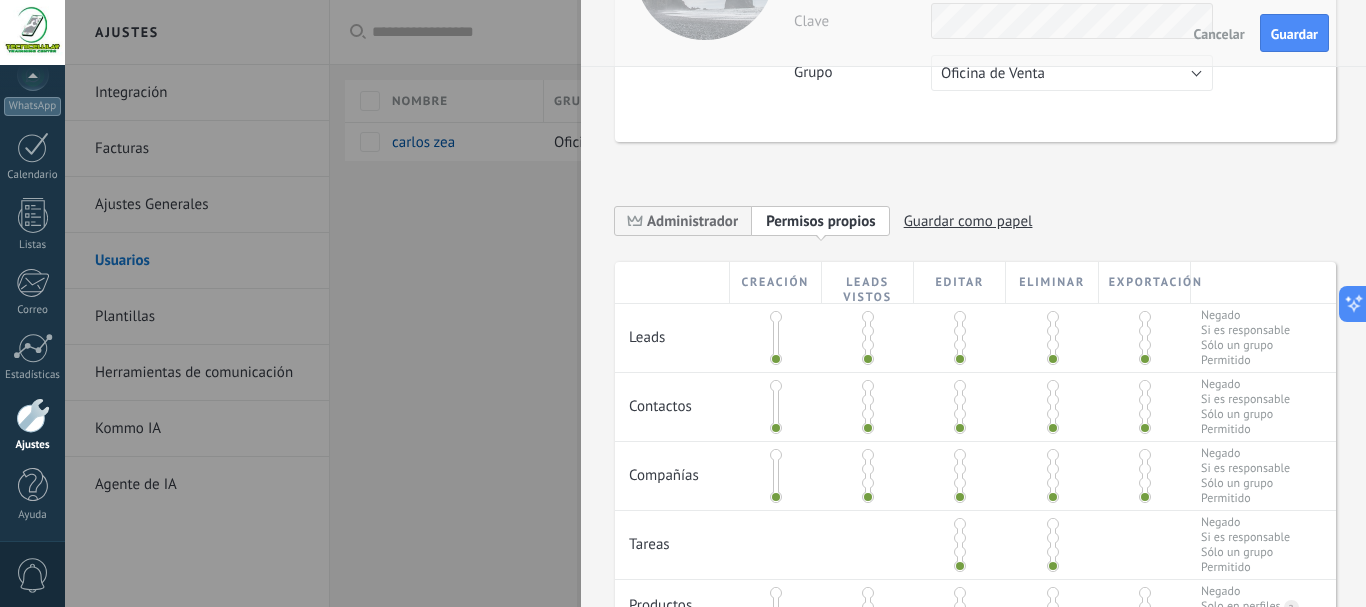 click at bounding box center [776, 317] 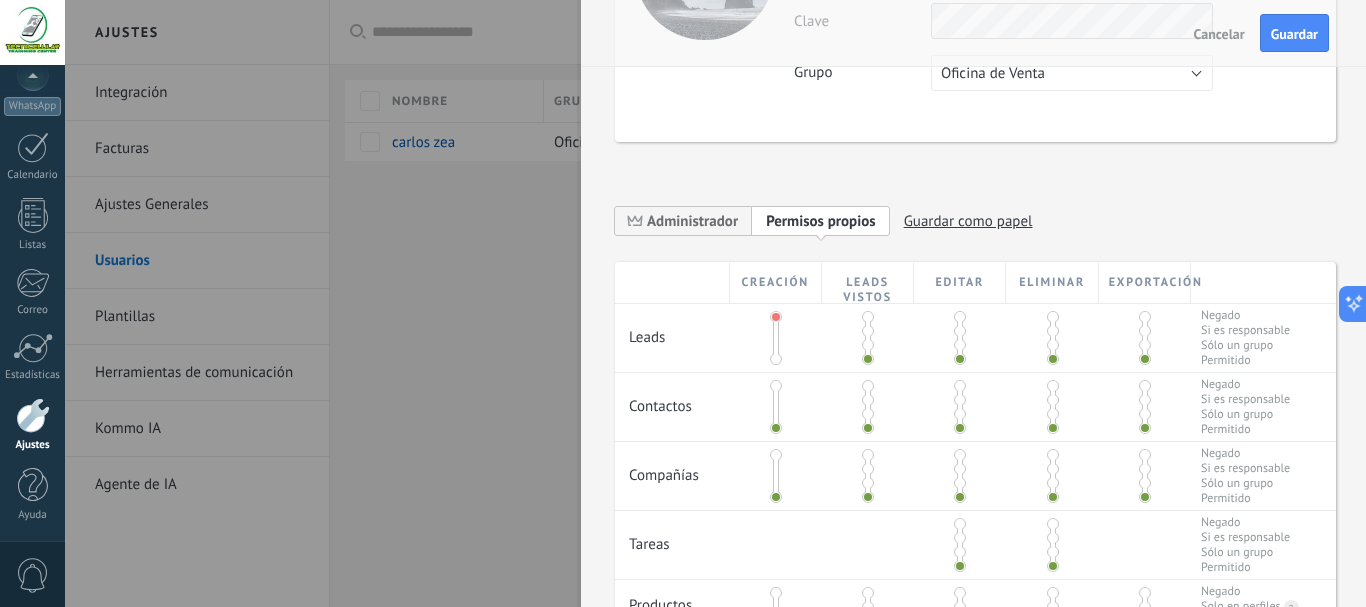 click at bounding box center [776, 359] 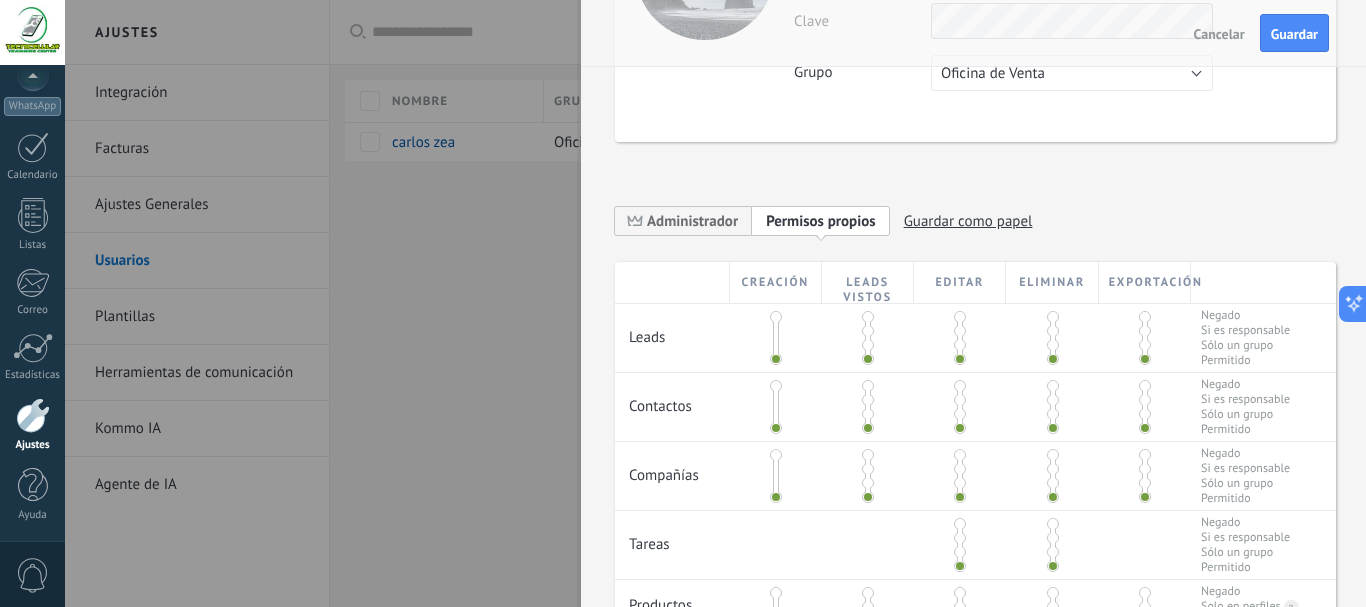 click at bounding box center [1053, 317] 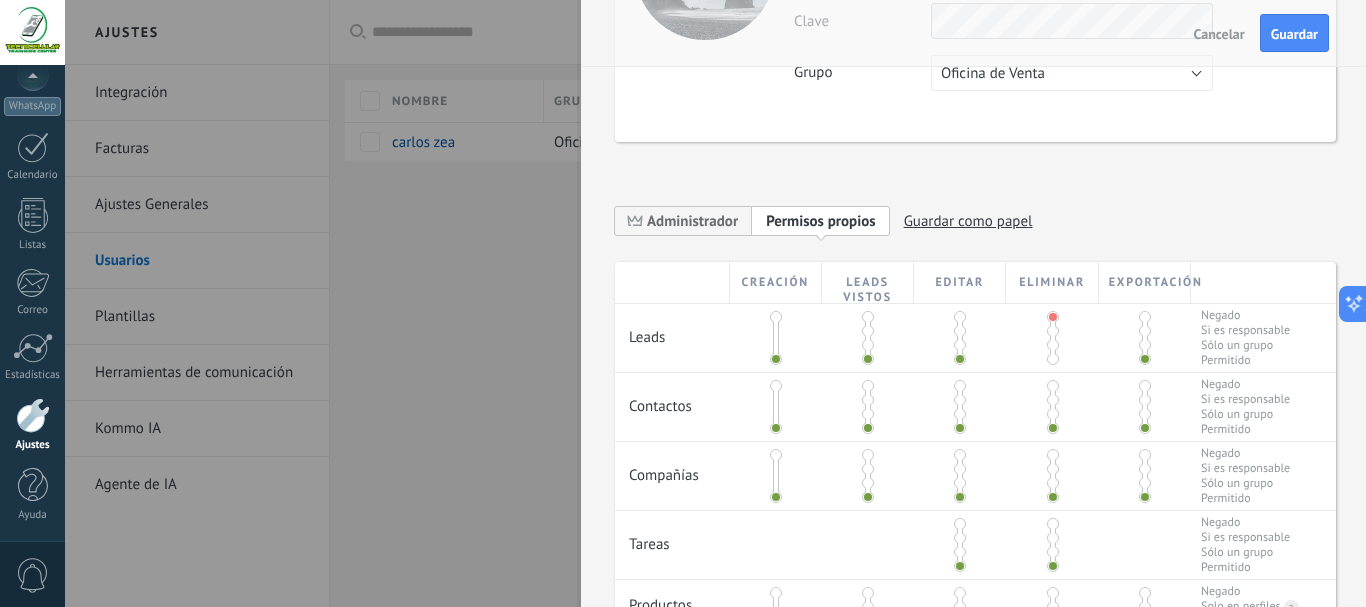 click at bounding box center [1053, 386] 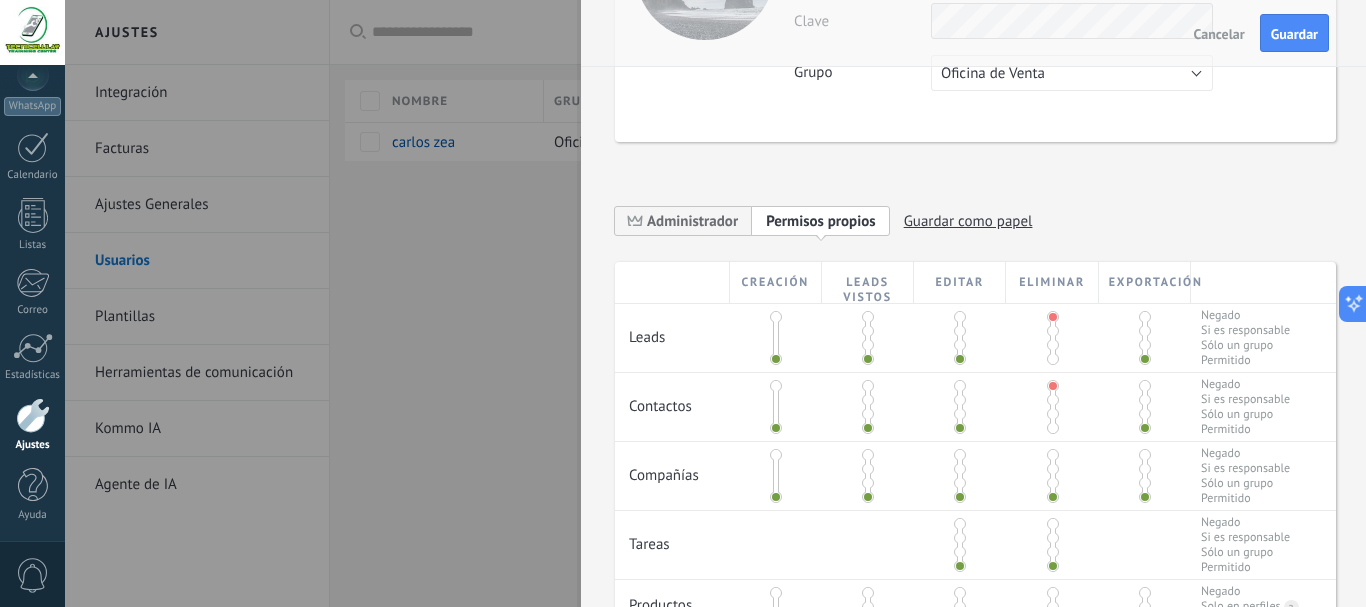 click at bounding box center (1145, 386) 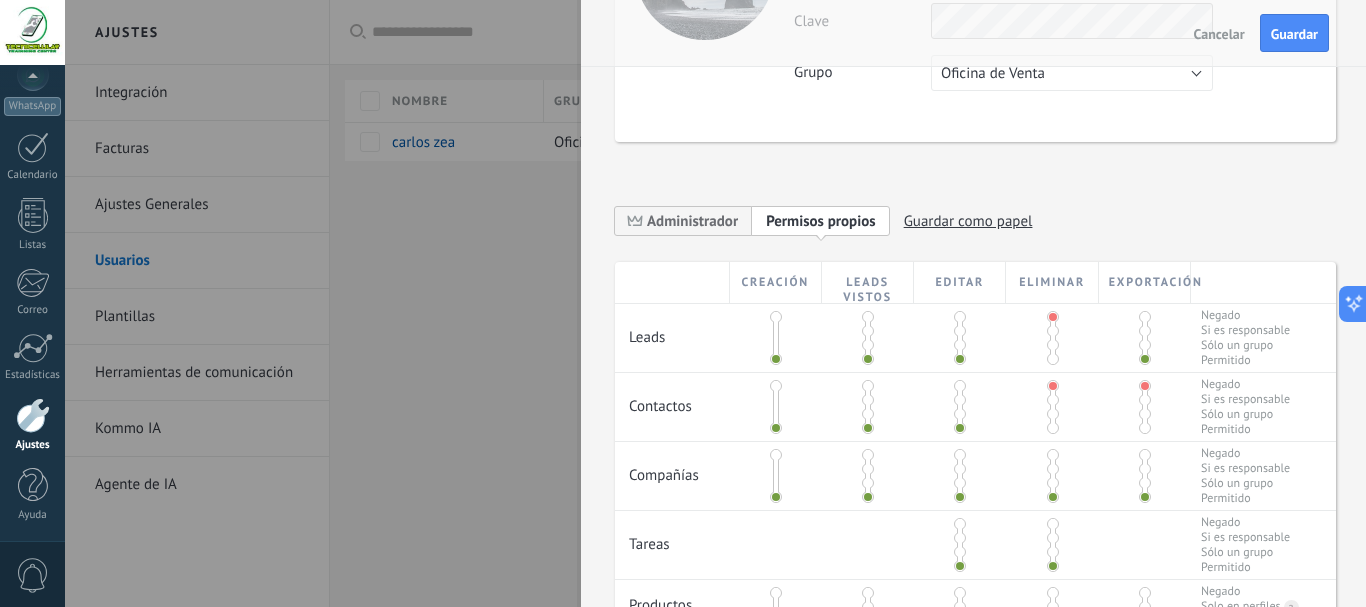 click at bounding box center (1145, 317) 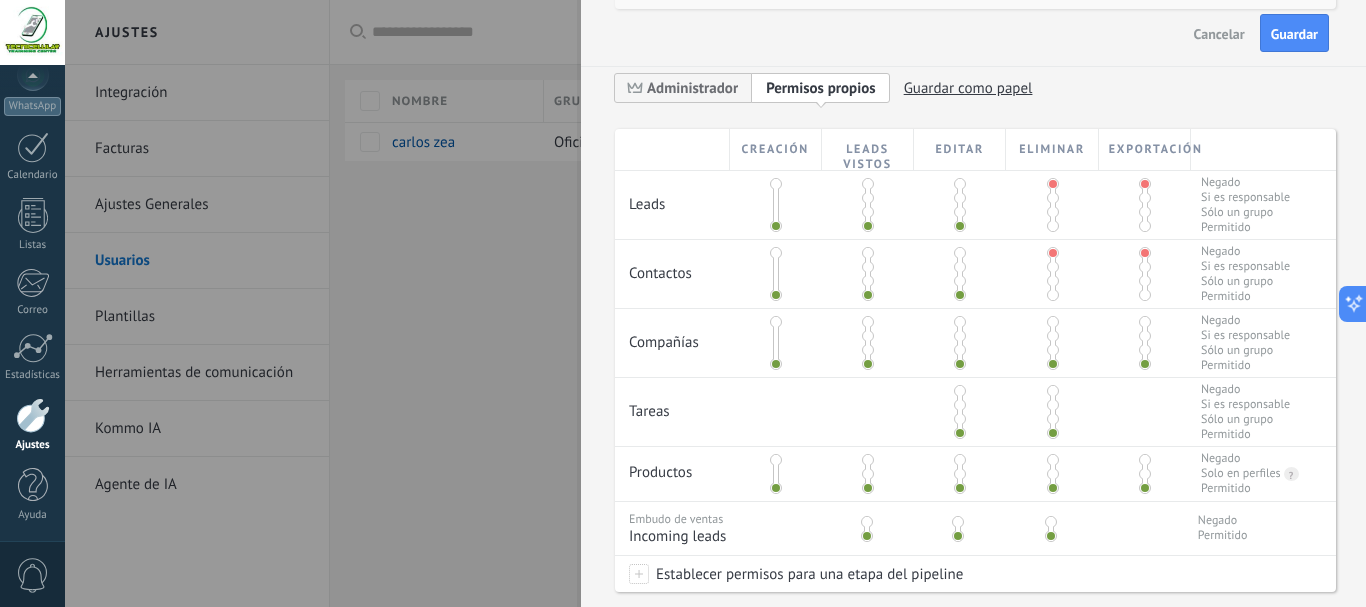 scroll, scrollTop: 400, scrollLeft: 0, axis: vertical 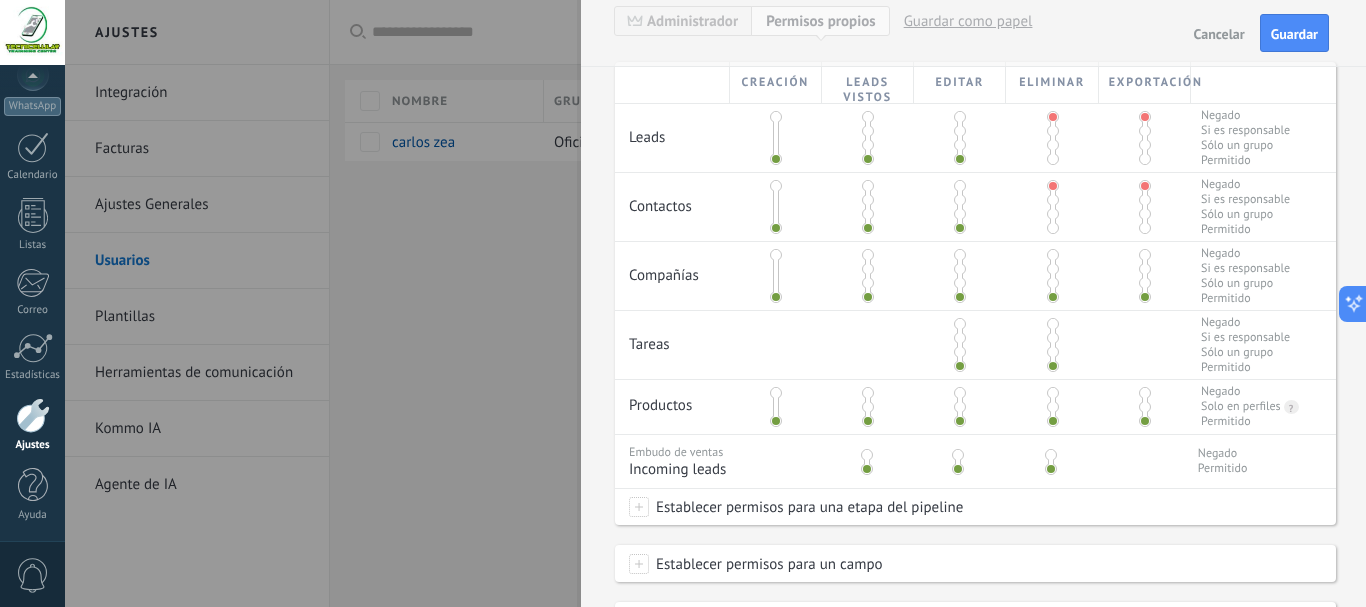 drag, startPoint x: 1044, startPoint y: 158, endPoint x: 1071, endPoint y: 162, distance: 27.294687 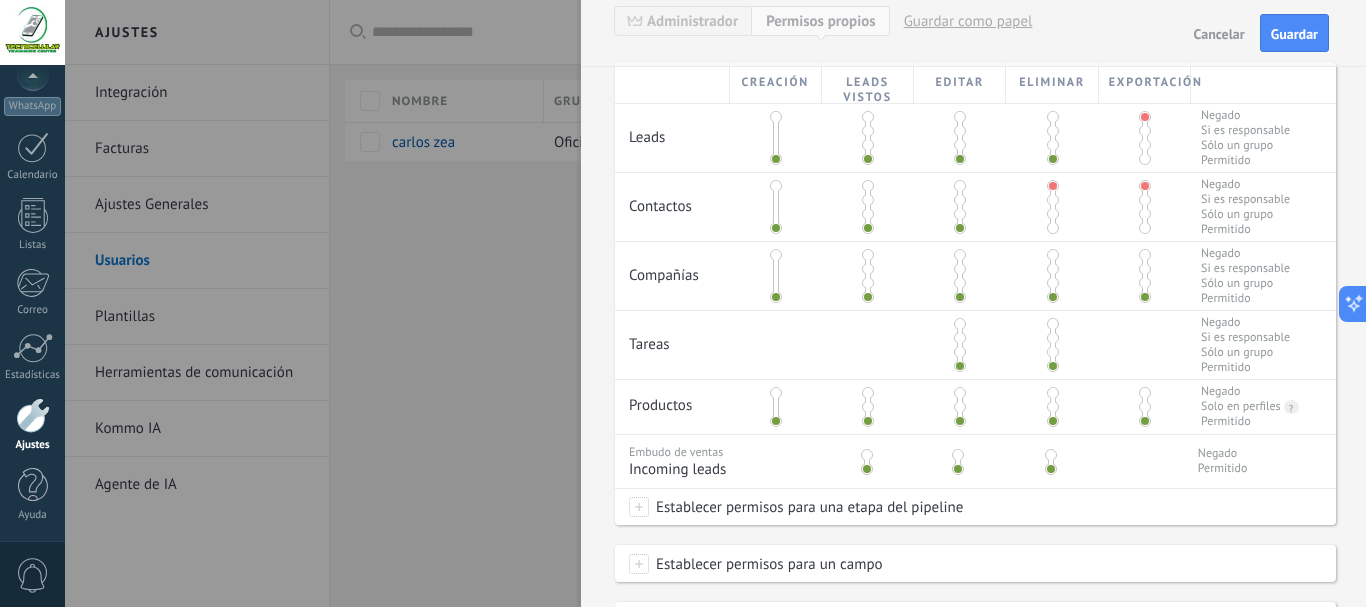 click at bounding box center (1145, 159) 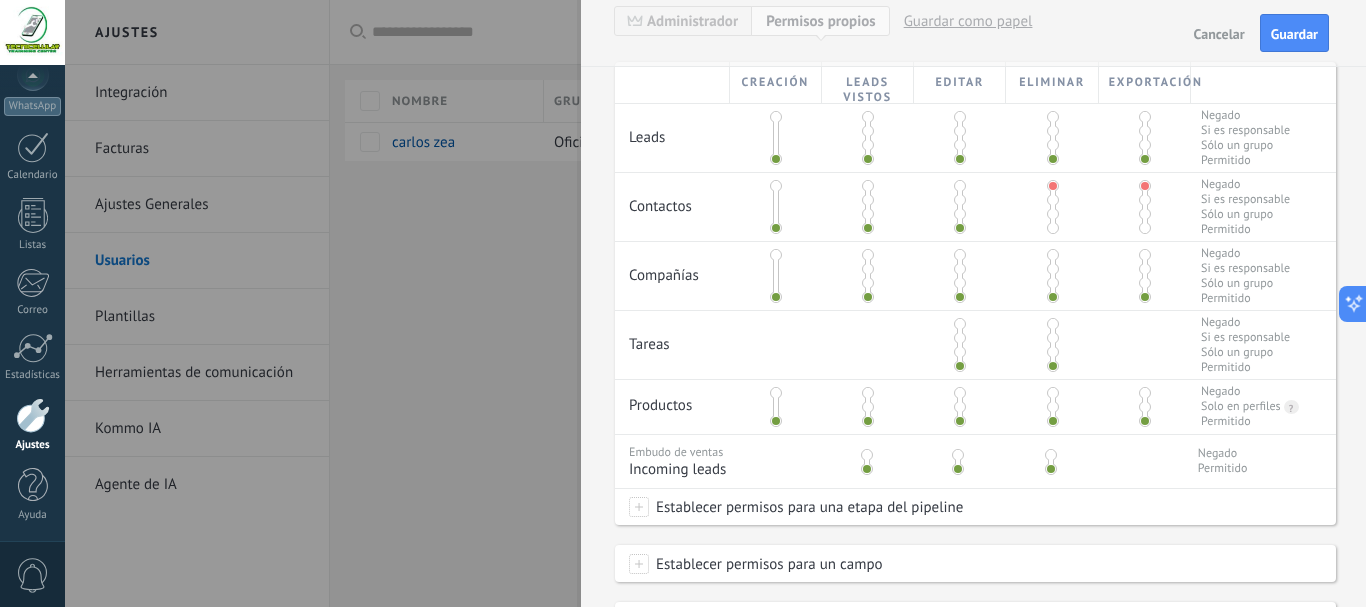 click at bounding box center (1145, 228) 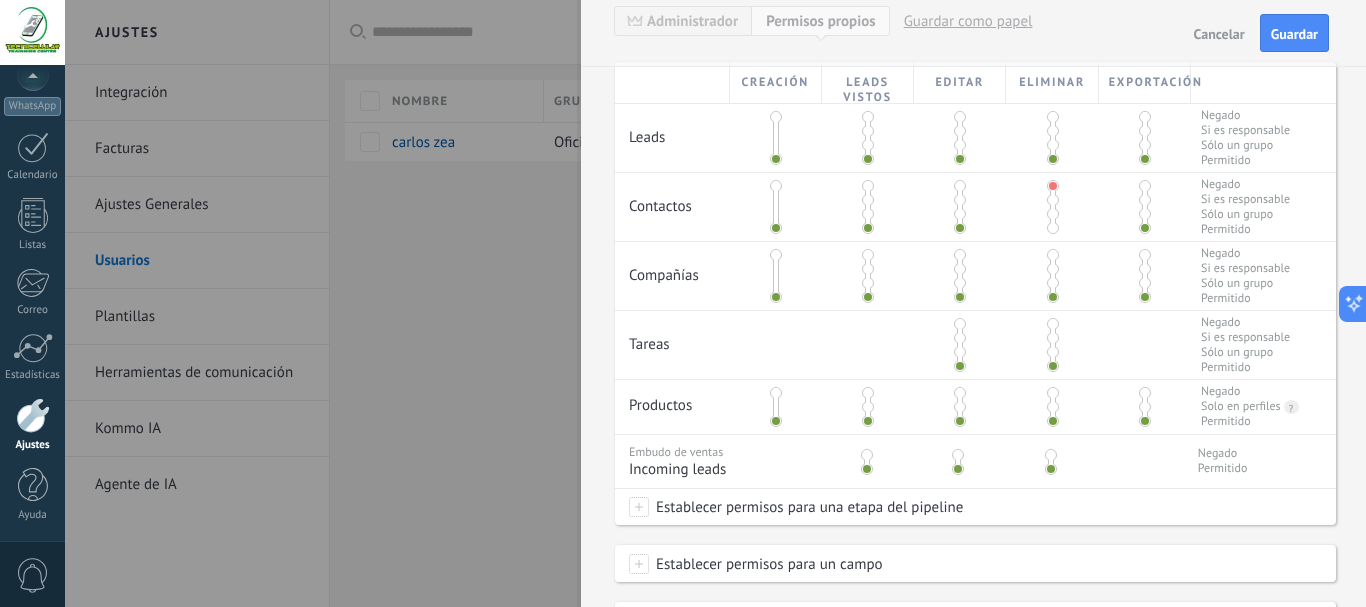 drag, startPoint x: 1046, startPoint y: 222, endPoint x: 1050, endPoint y: 252, distance: 30.265491 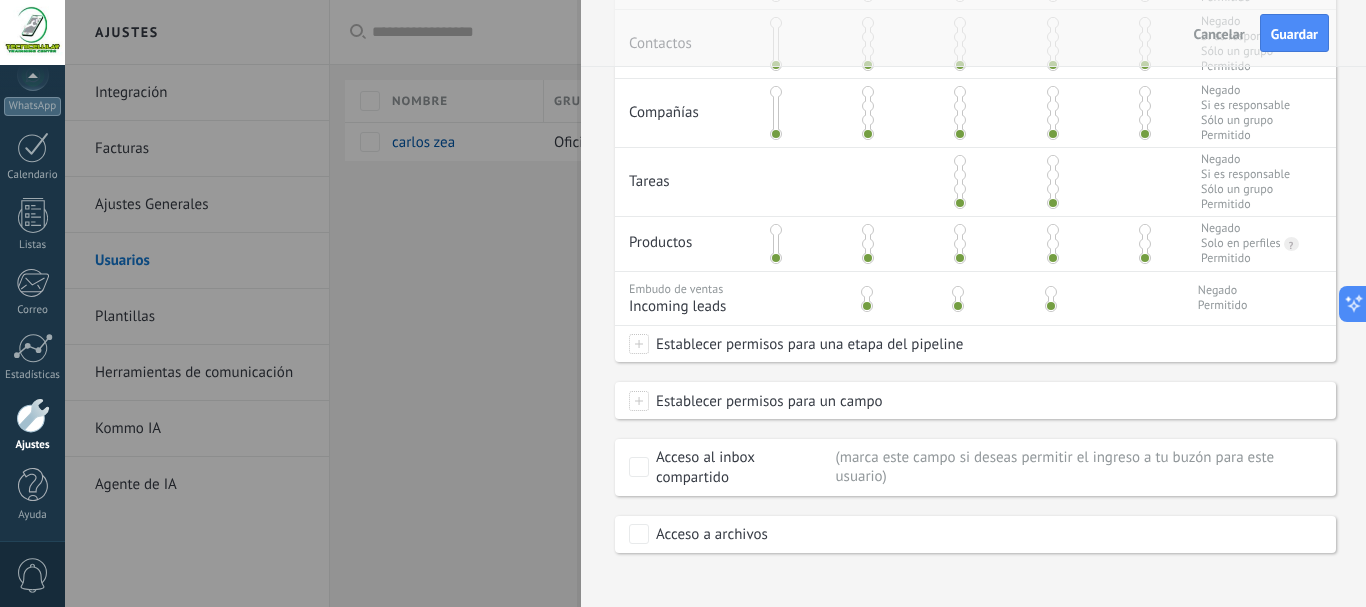 scroll, scrollTop: 579, scrollLeft: 0, axis: vertical 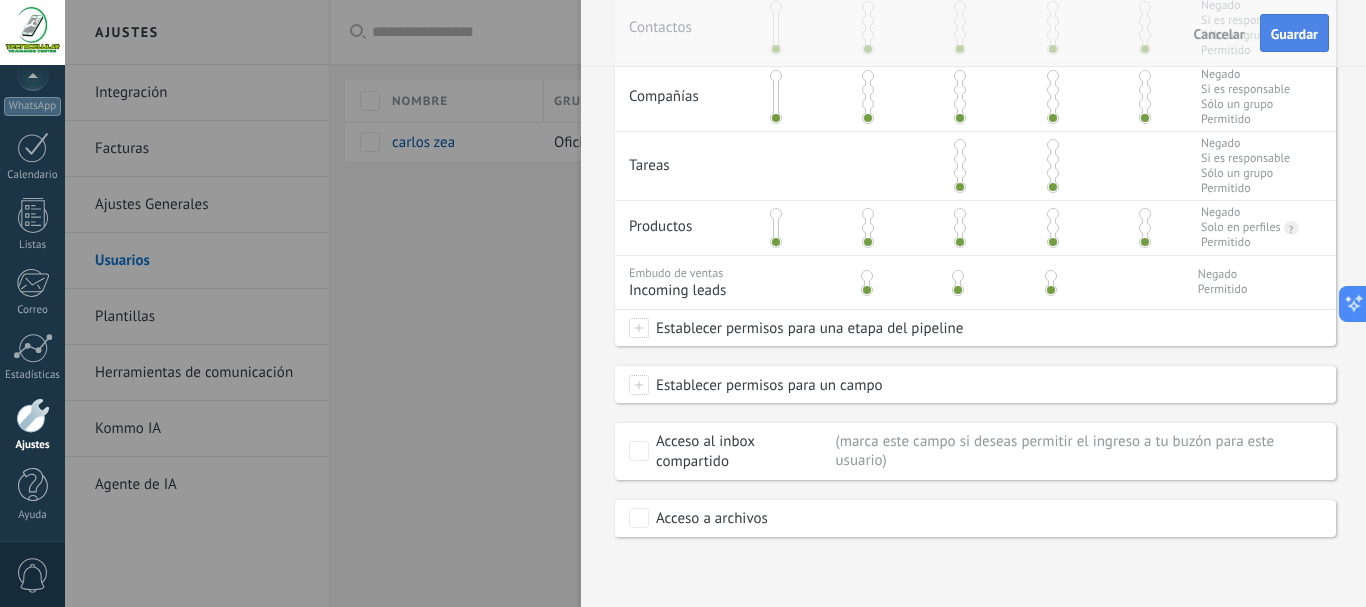click on "Guardar" at bounding box center (1294, 34) 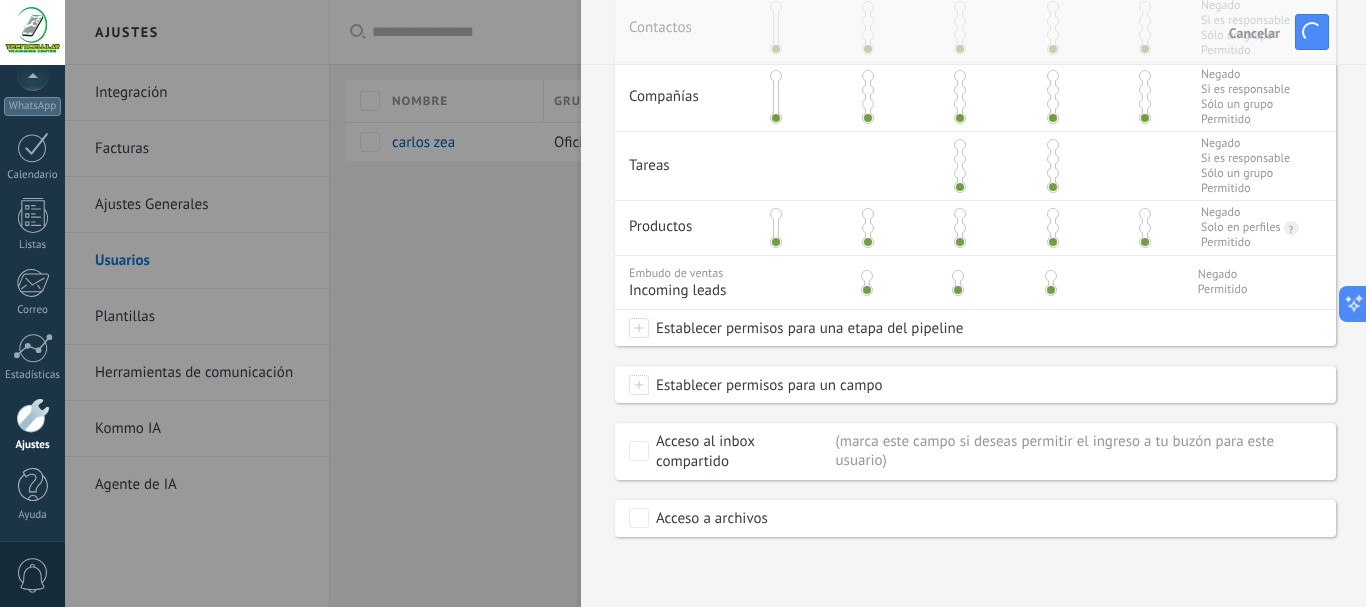 scroll, scrollTop: 0, scrollLeft: 0, axis: both 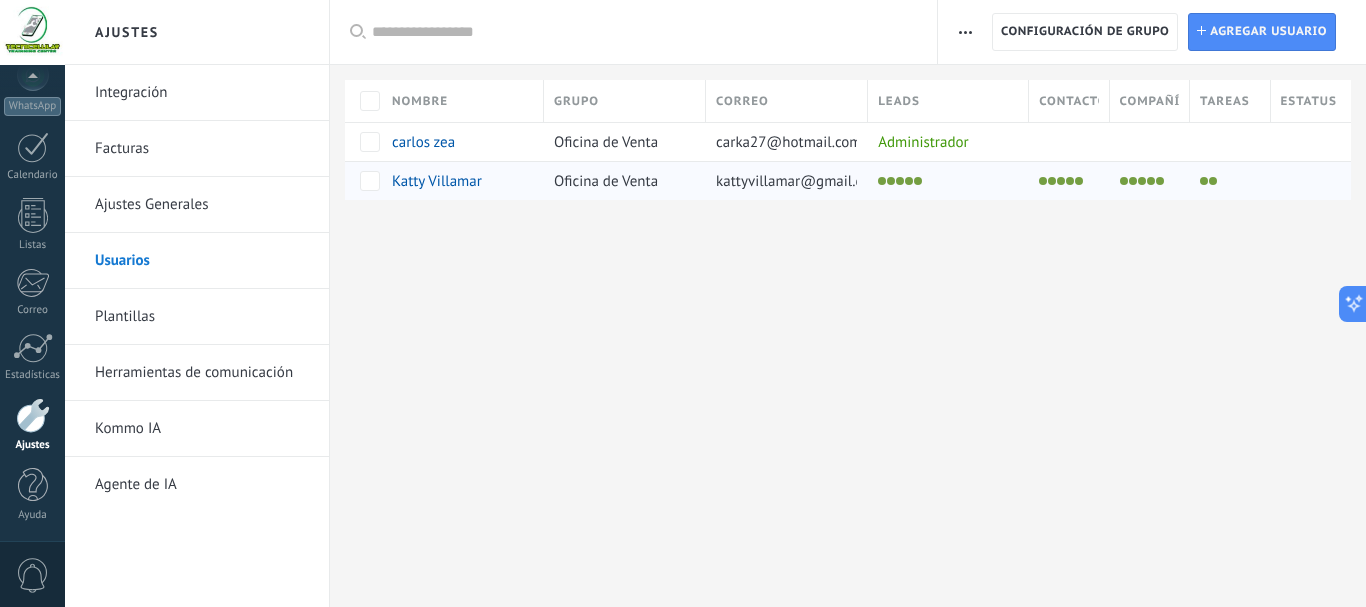 click at bounding box center (918, 181) 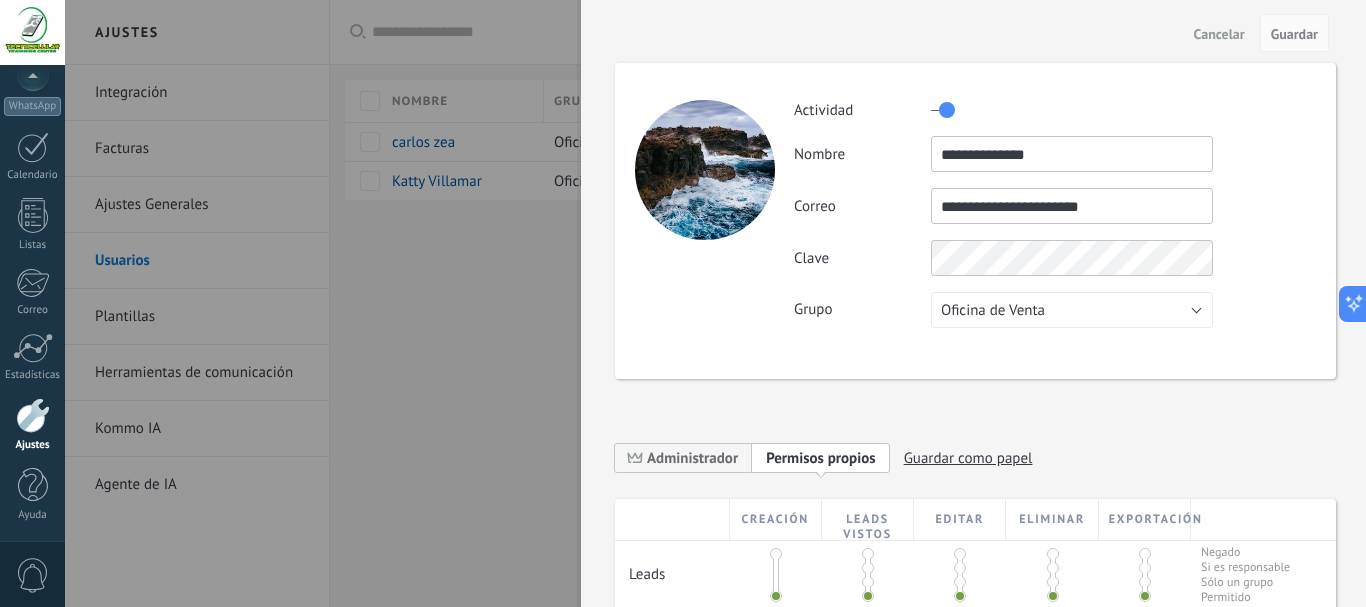 click at bounding box center (683, 303) 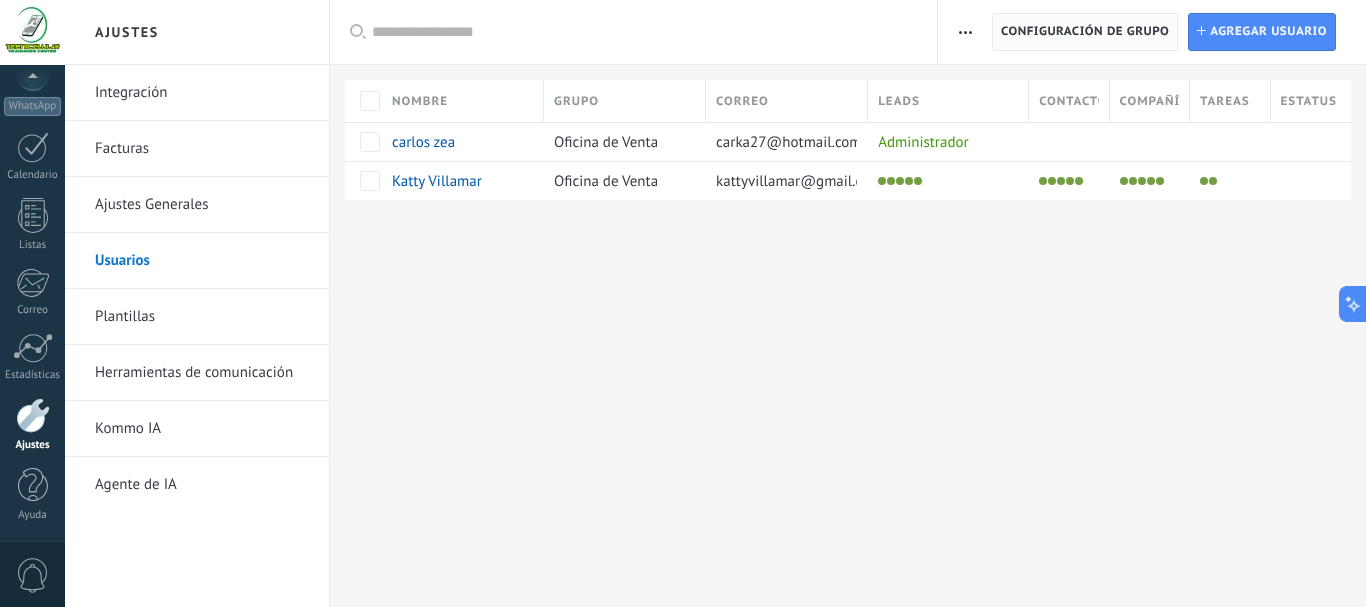 click on "Configuración de grupo" at bounding box center [1085, 32] 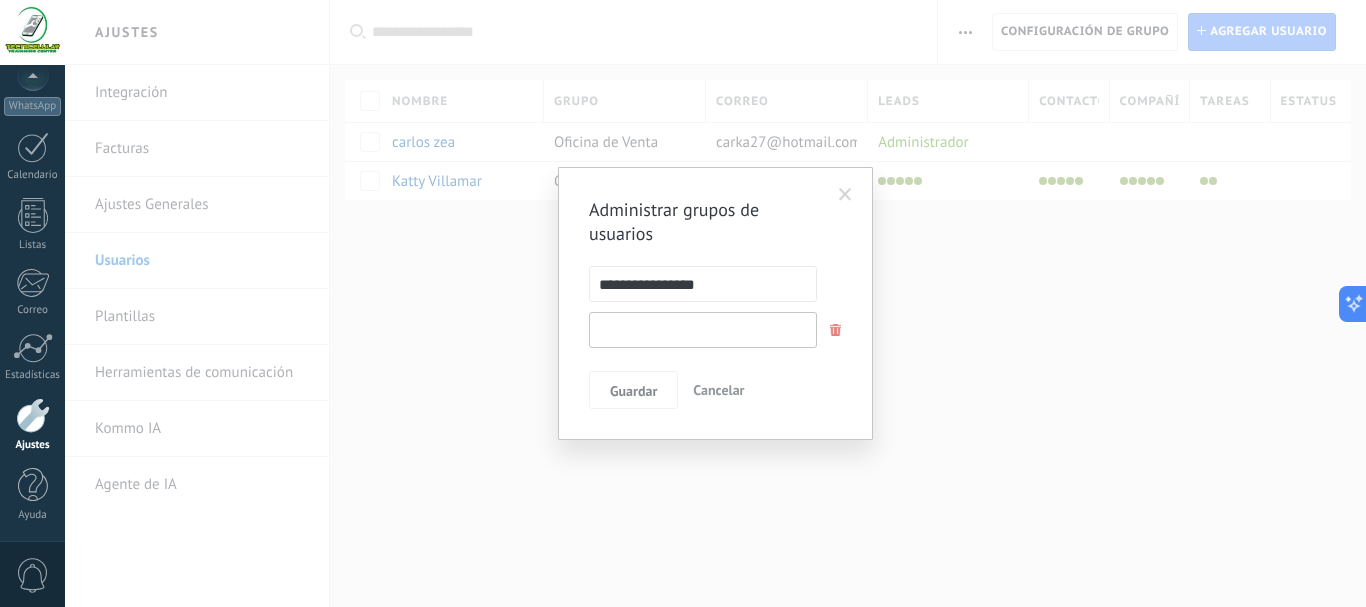 click at bounding box center (703, 330) 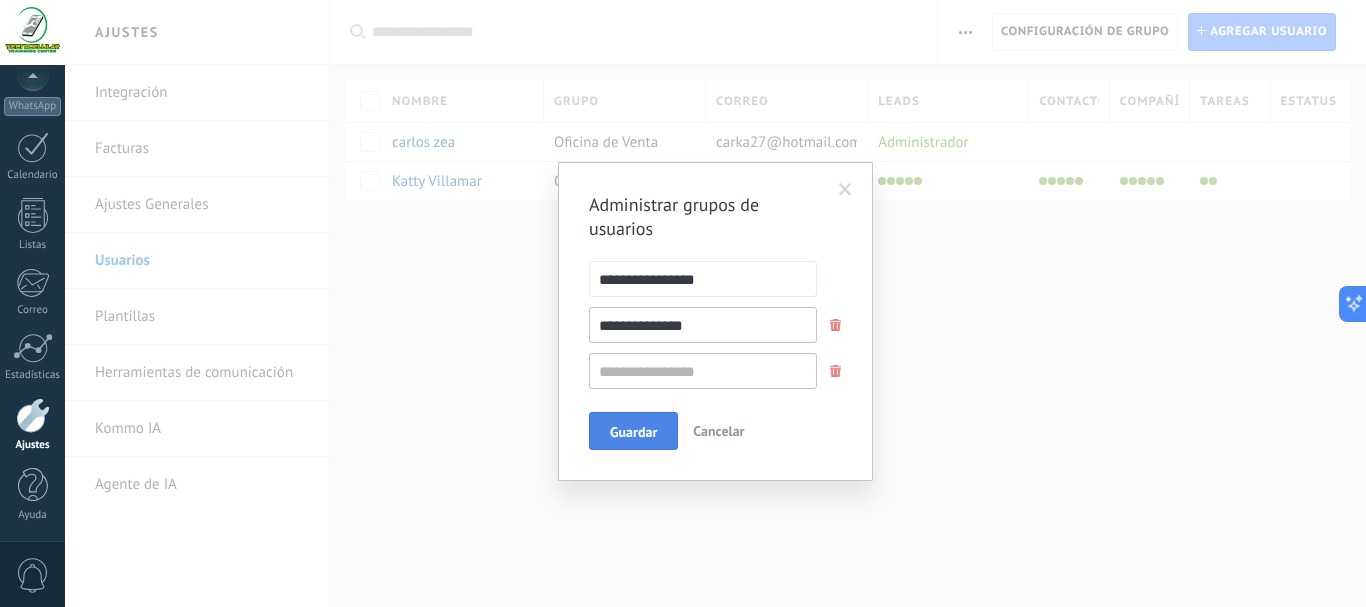 type on "**********" 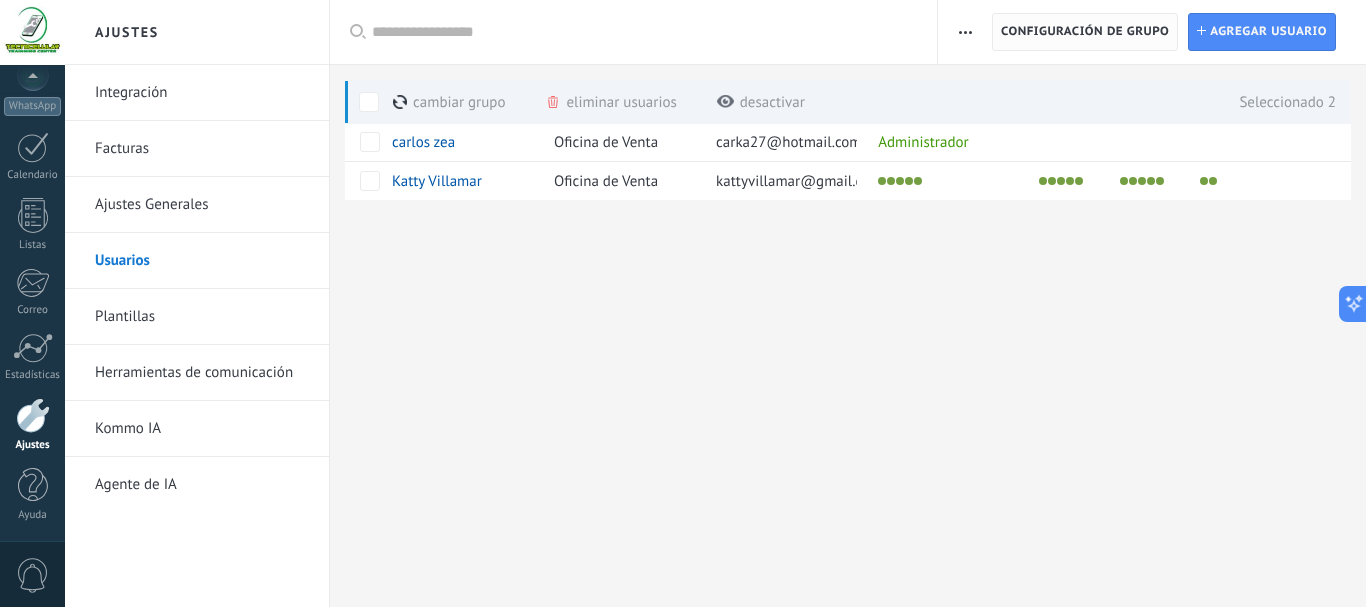 click on "Configuración de grupo" at bounding box center [1085, 32] 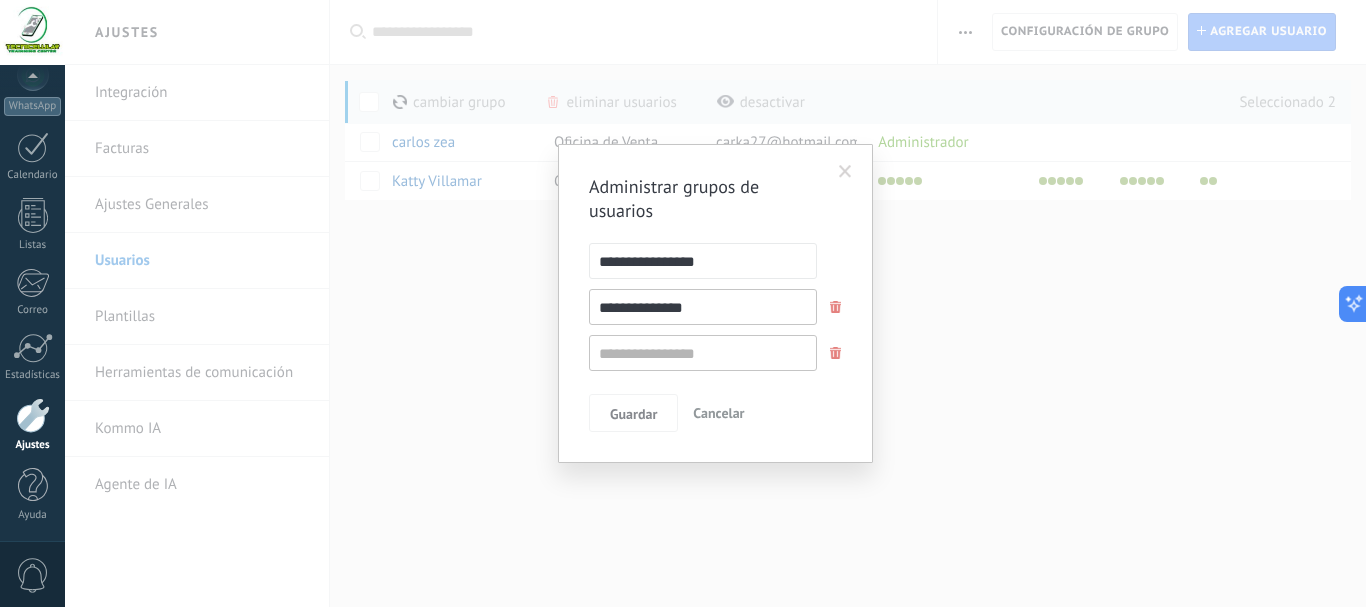 click on "Cancelar" at bounding box center [718, 413] 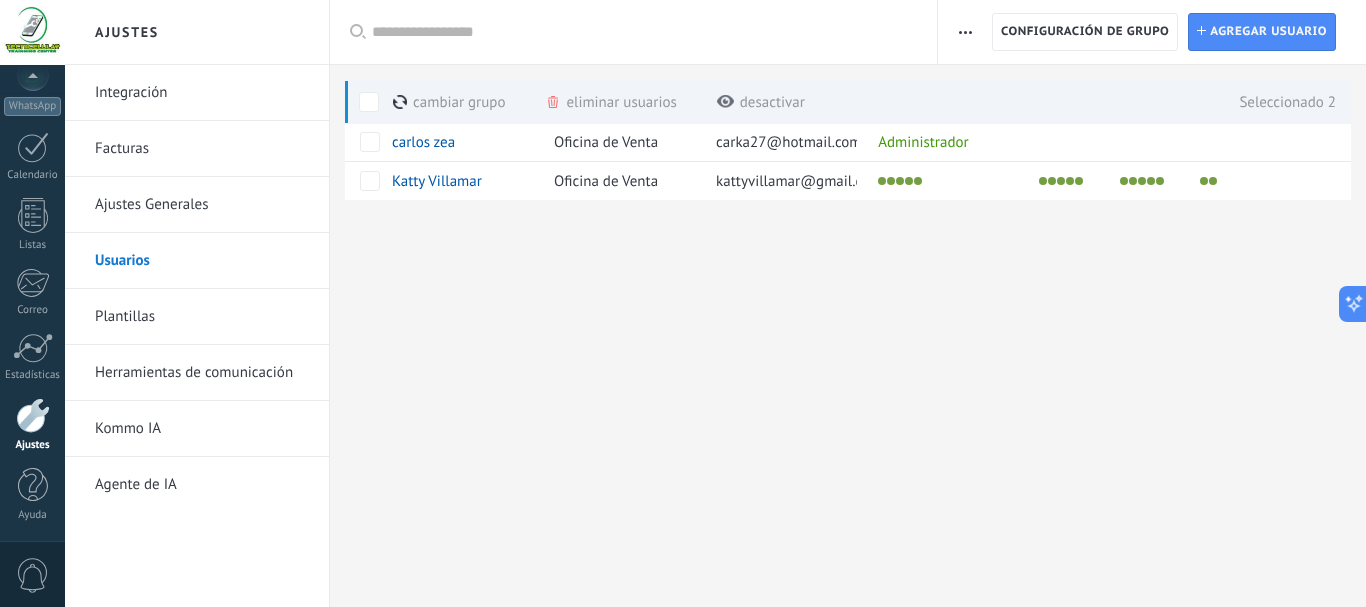 click on "Ajustes Integración Facturas Ajustes Generales Usuarios Plantillas Herramientas de comunicación Kommo IA Agente de IA Registro de autorización Lista blanca de direcciones IP Límites de actividade Configuración de grupo Configuración de grupo Instalar Agregar usuario Aplicar Usuarios activos Usuarios inactivos Todo usuarios Administrador Usuarios libres Verificación en 2-pasos Guardar Seleccionar todo Oficina de Venta administrativo Usuarios libres Todo grupos Seleccionar todo Administrador Todo roles Ninguno Usuarios activos Usuarios inactivos Usuarios activos Seleccionar todo Usuarios con verificación en 2 pasos Usuarios sin verificación en 2 pasos Todo tipos de verificación Aplicar Restablecer Nombre Grupo Correo Leads Contactos Compañías Tareas Estatus           carlos zea Oficina de Venta carka27@hotmail.com Administrador           Katty Villamar Oficina de Venta kattyvillamar@gmail.com cambiar grupo màs eliminar usuarios màs desactivar màs Seleccionado 2 Mostra todo" at bounding box center (715, 303) 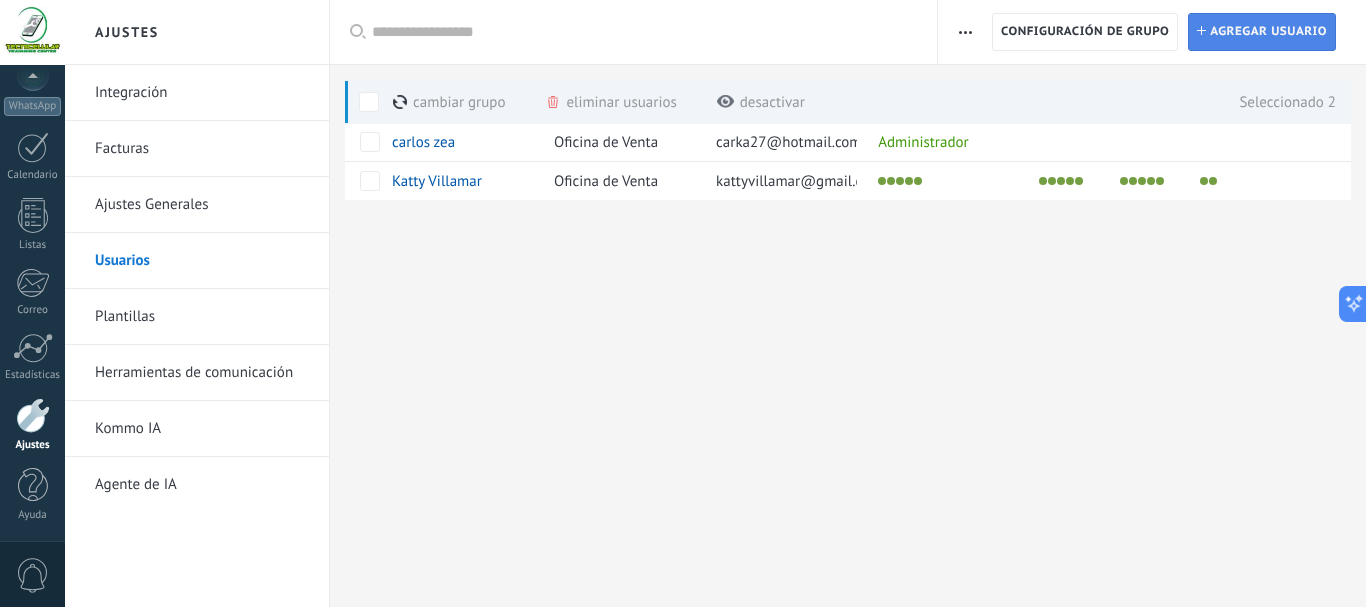 click on "Agregar usuario" at bounding box center (1268, 32) 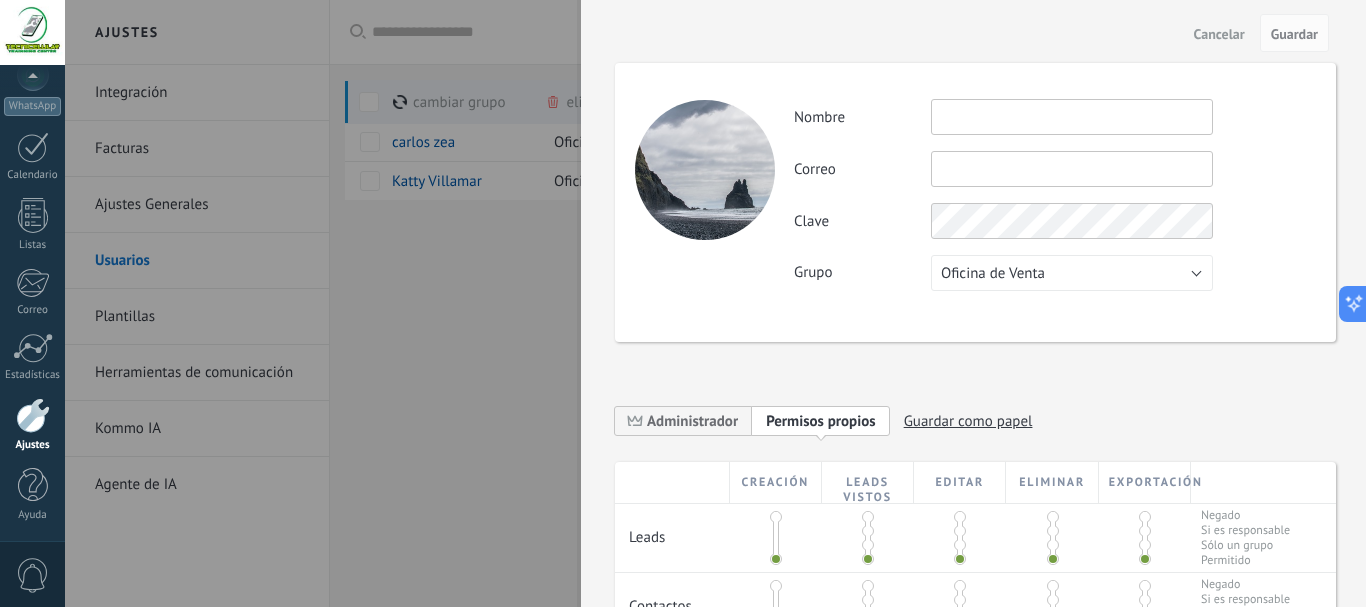click at bounding box center [1072, 117] 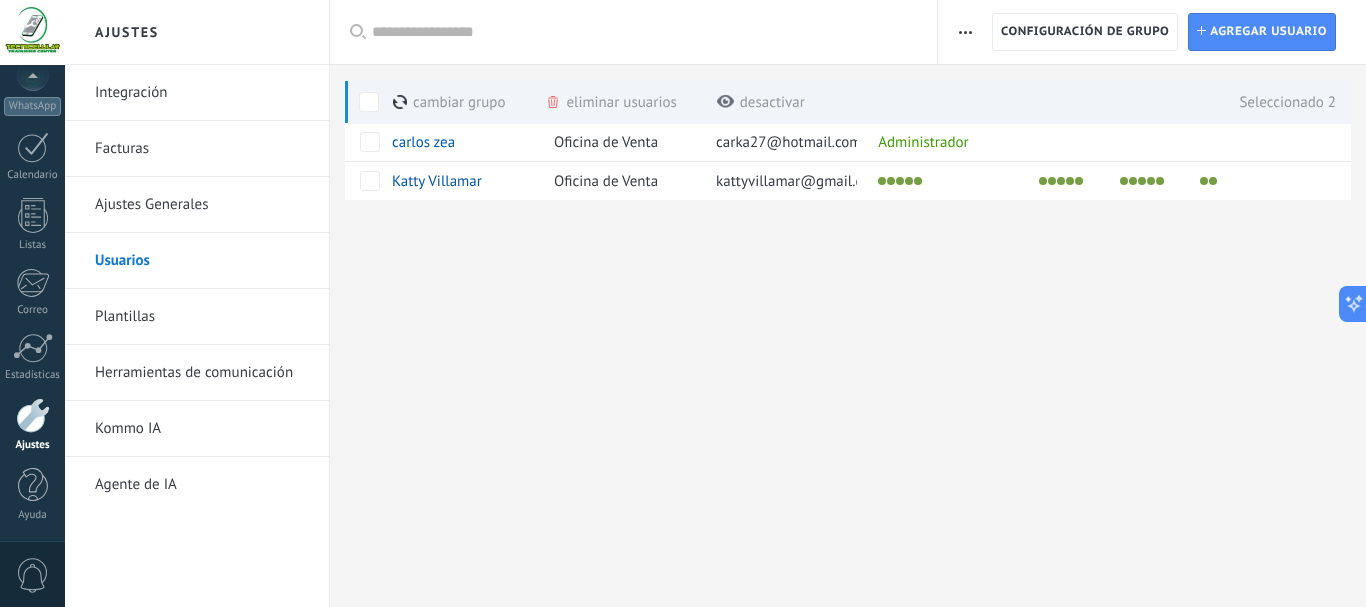 drag, startPoint x: 689, startPoint y: 341, endPoint x: 587, endPoint y: 312, distance: 106.04244 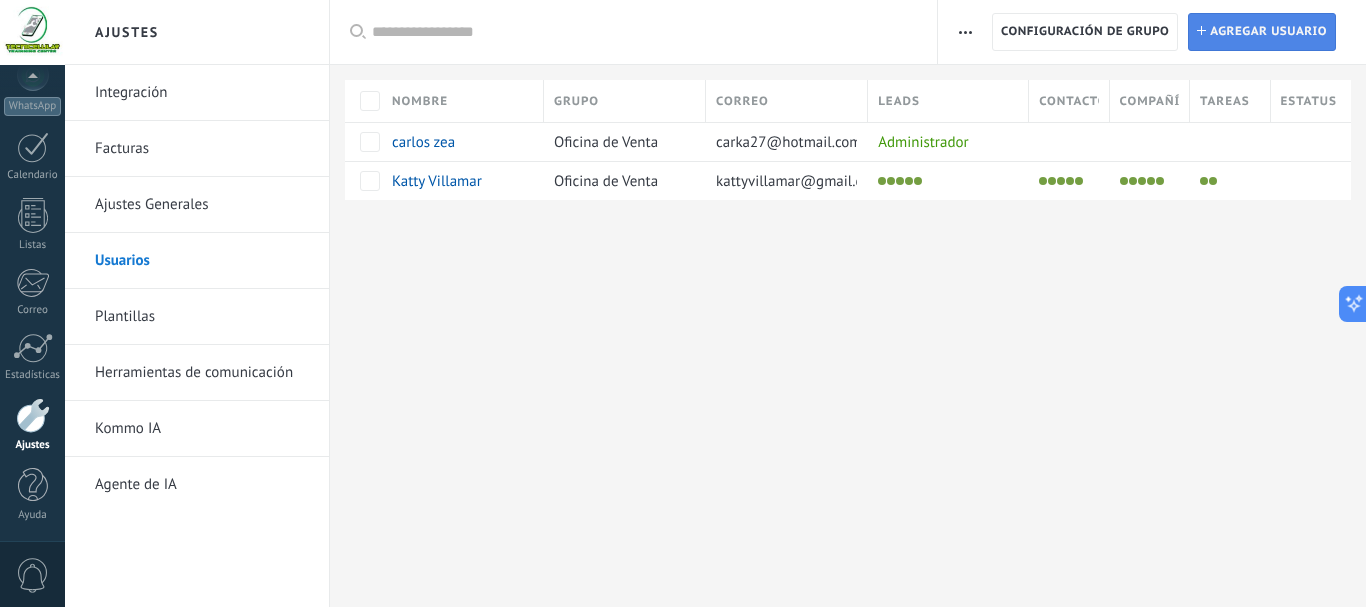 click on "Agregar usuario" at bounding box center [1268, 32] 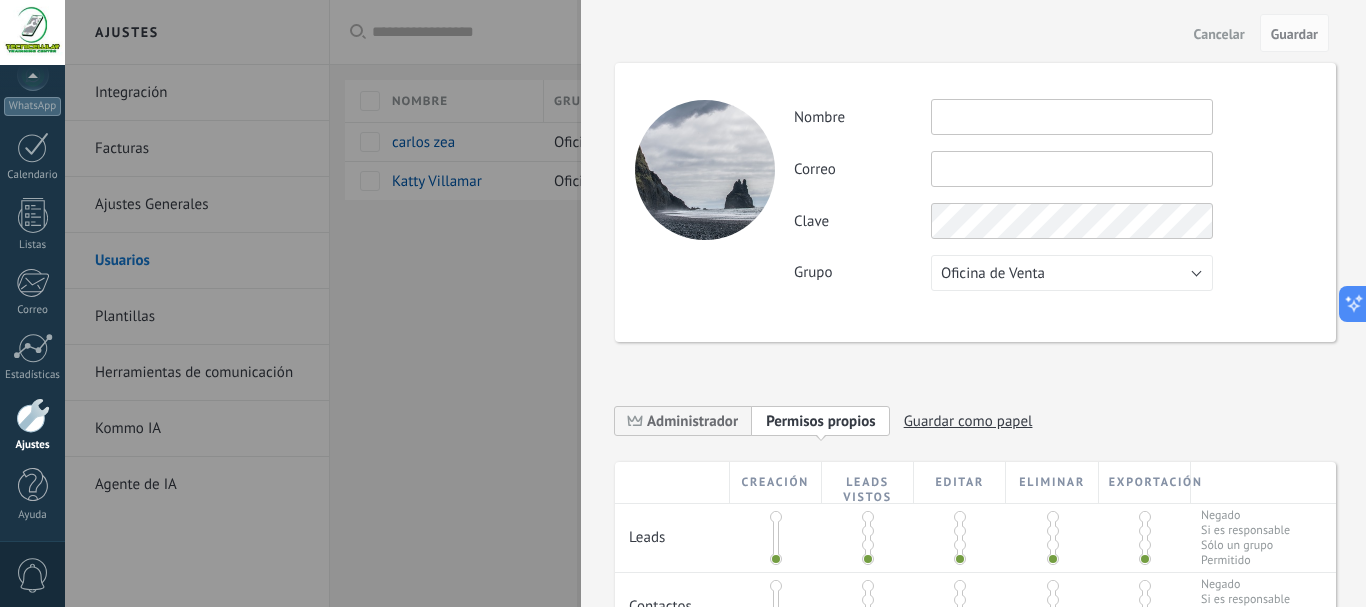 click at bounding box center [1072, 117] 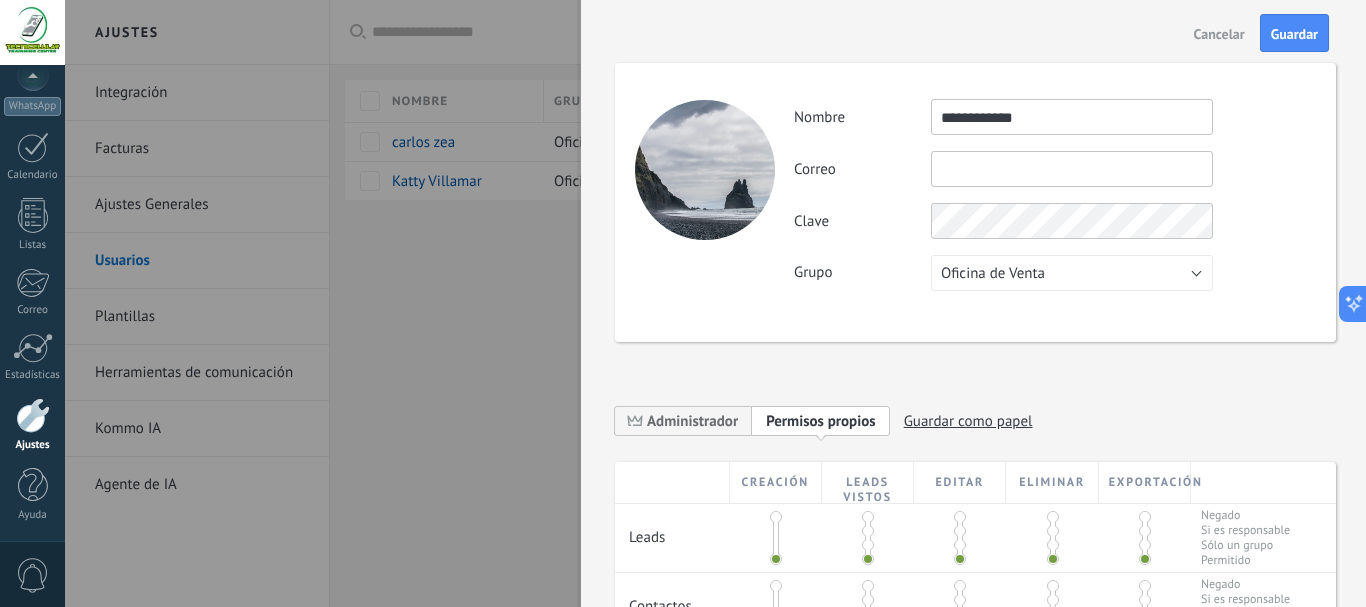 type on "**********" 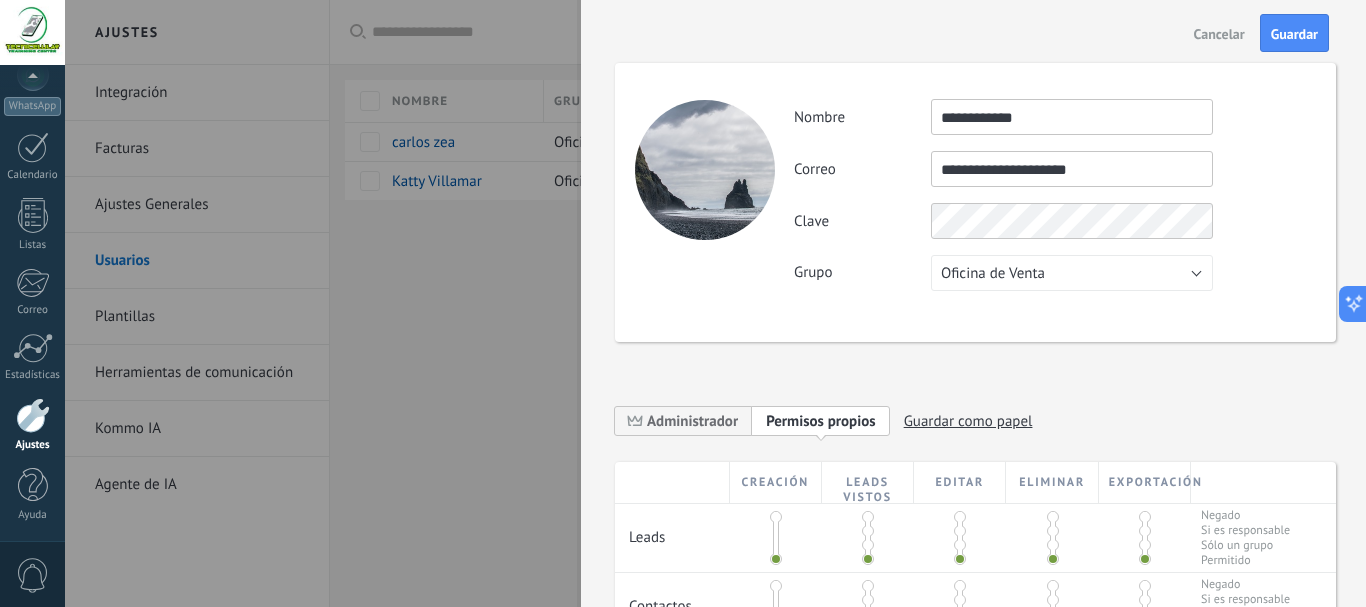 type on "**********" 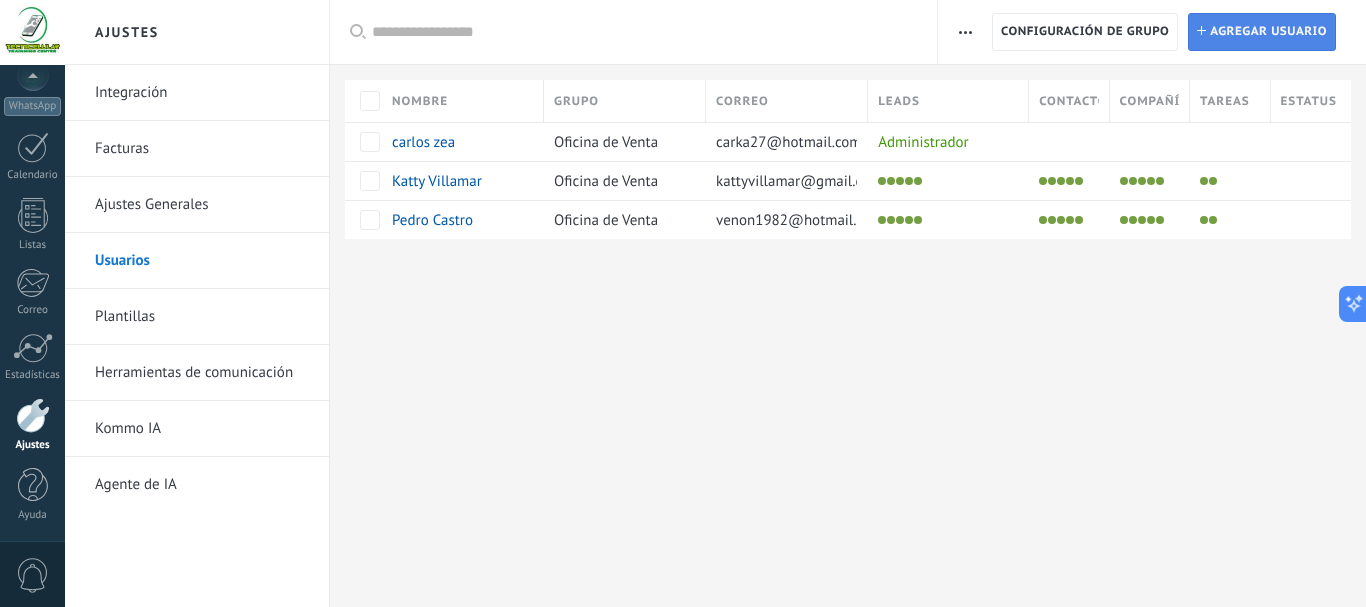 click on "Agregar usuario" at bounding box center [1268, 32] 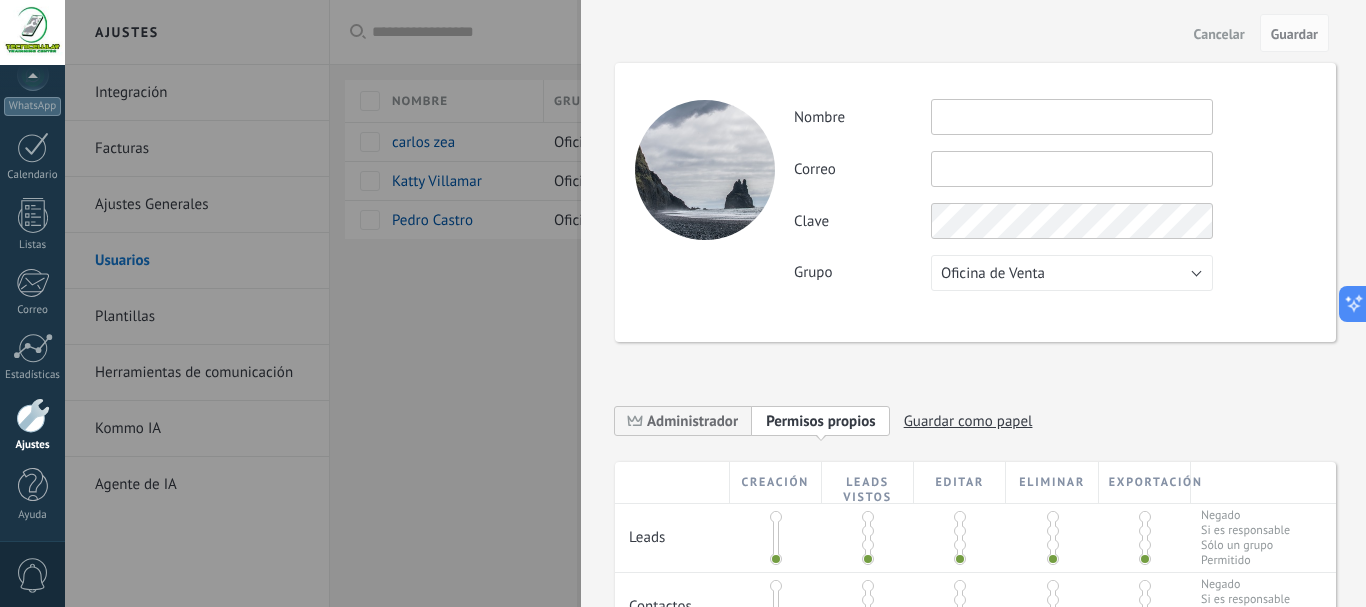 click at bounding box center [1072, 117] 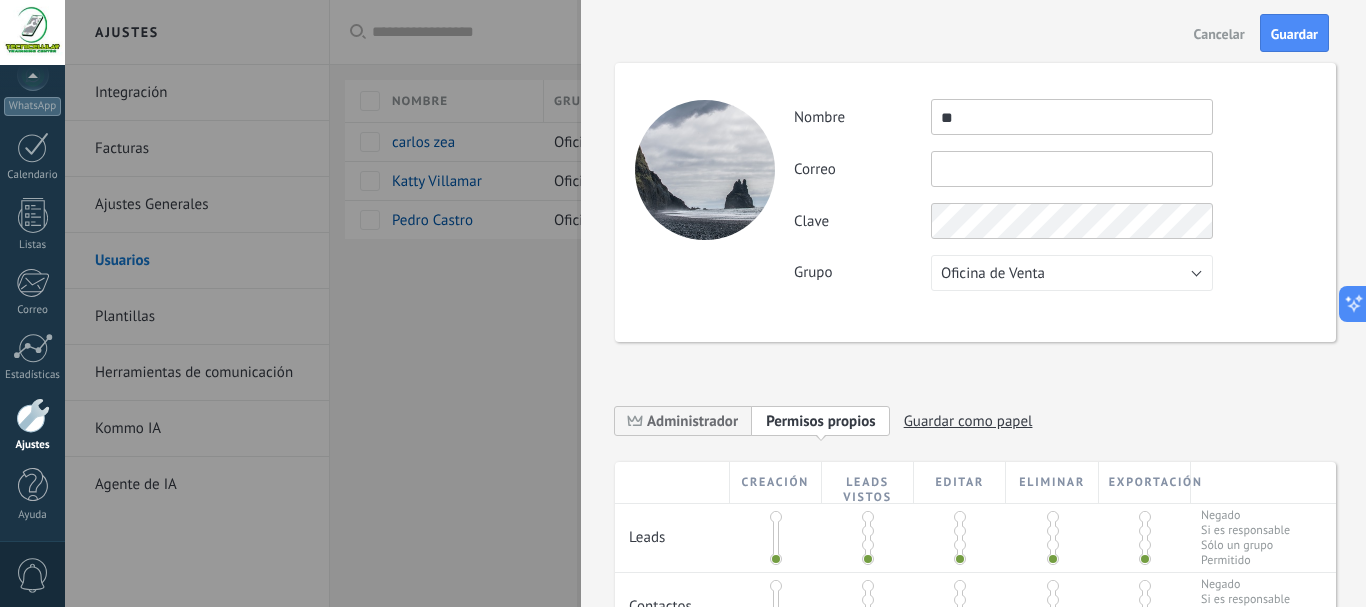 type on "*" 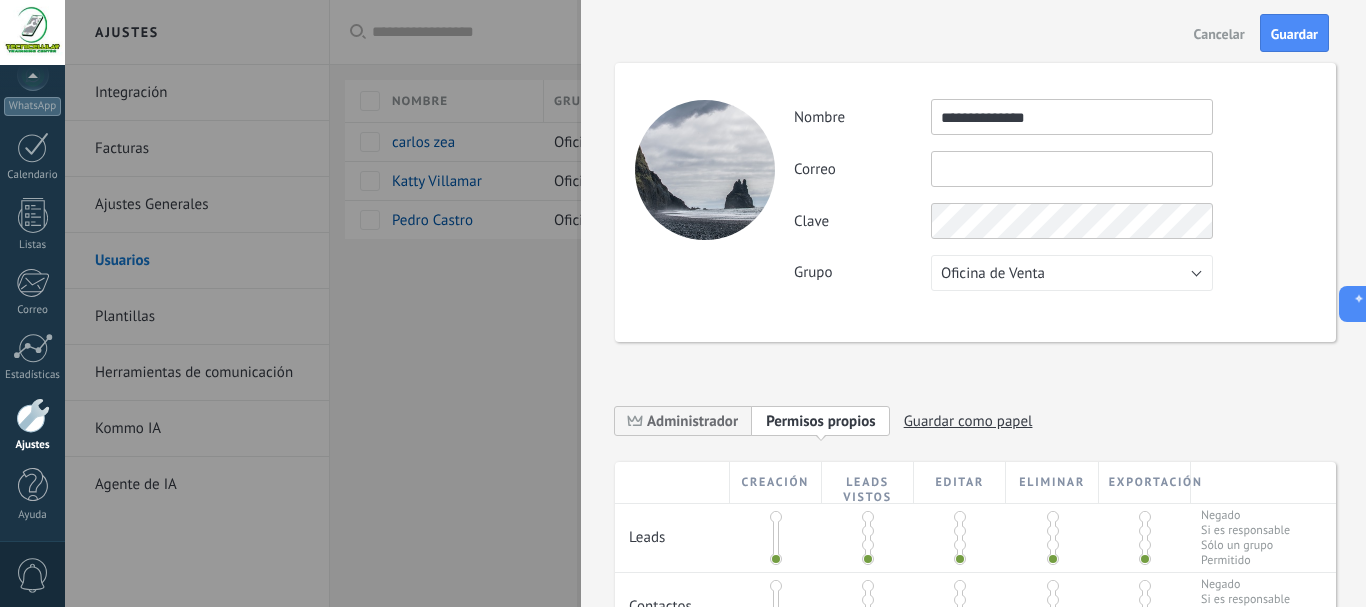 type on "**********" 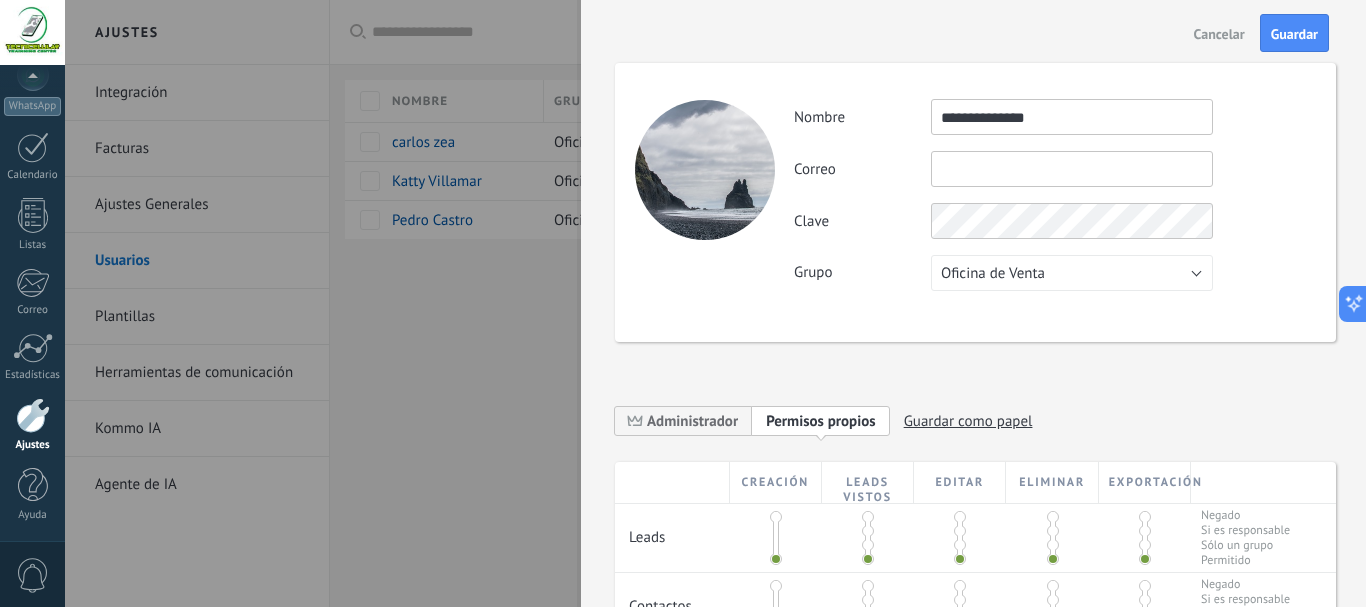 click at bounding box center [1072, 169] 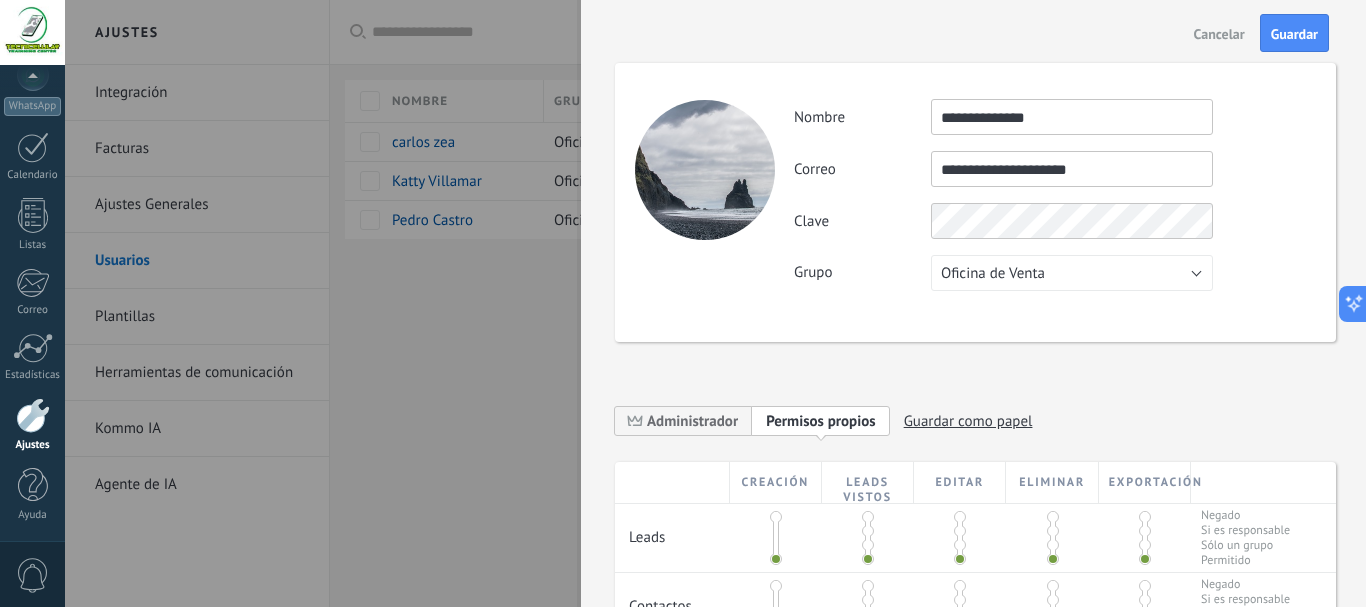 type on "**********" 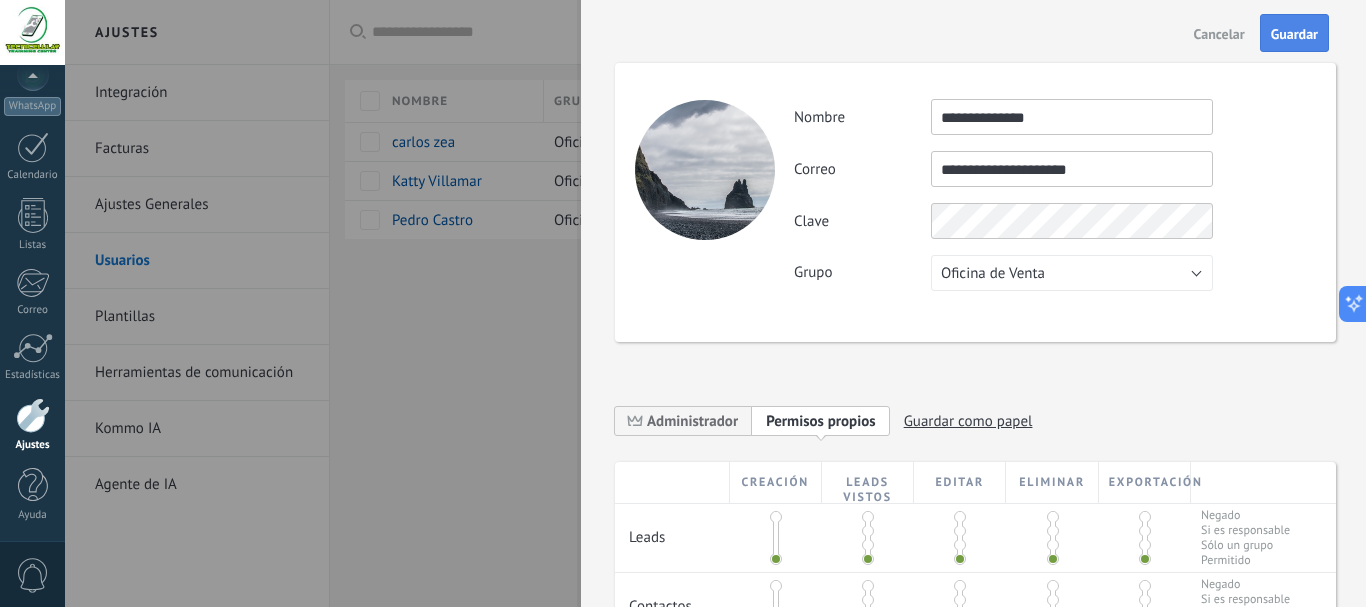 click on "Guardar" at bounding box center [1294, 34] 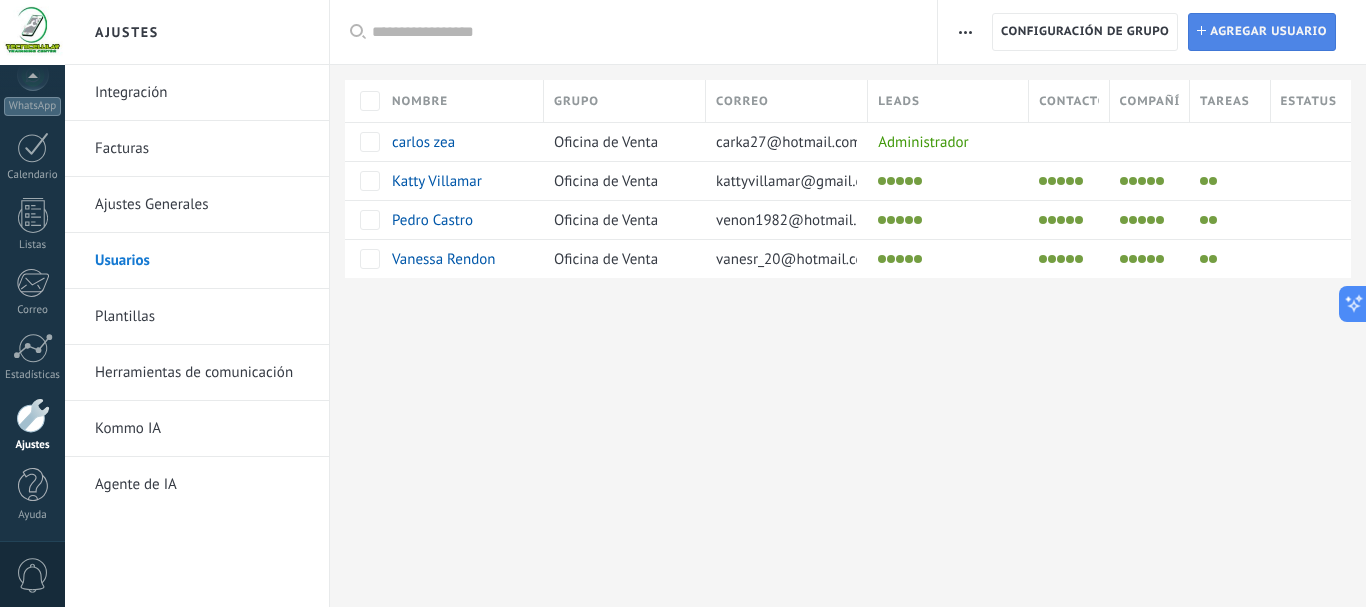 click on "Agregar usuario" at bounding box center (1268, 32) 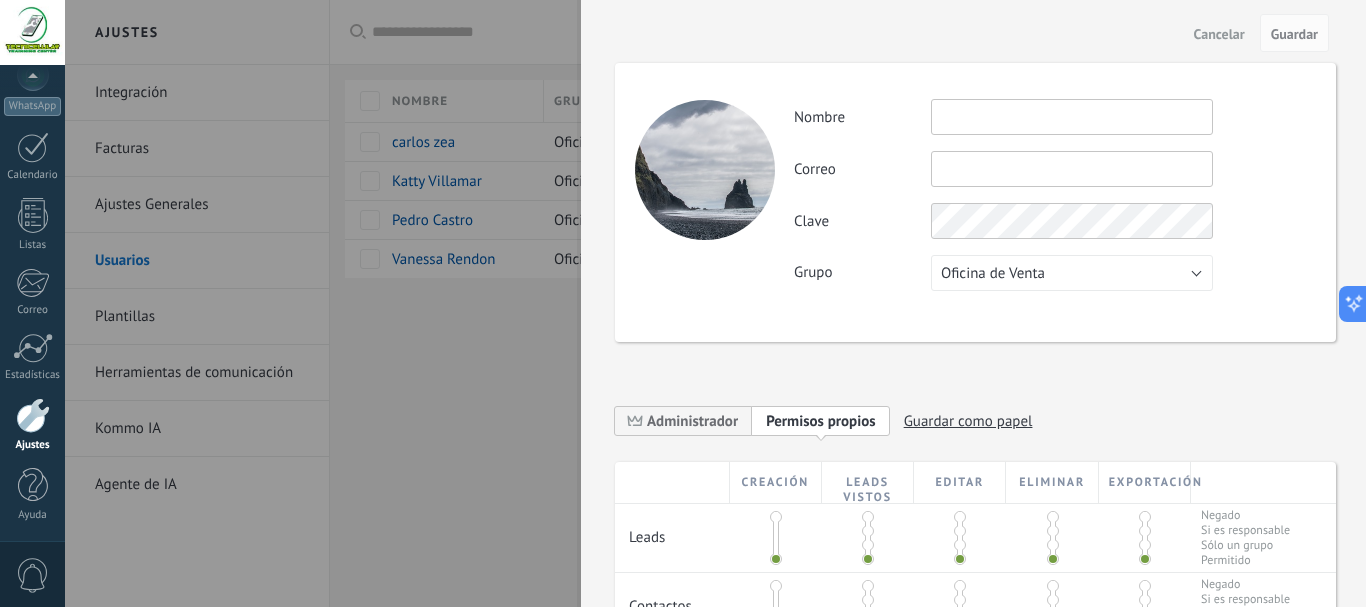 click at bounding box center [1072, 117] 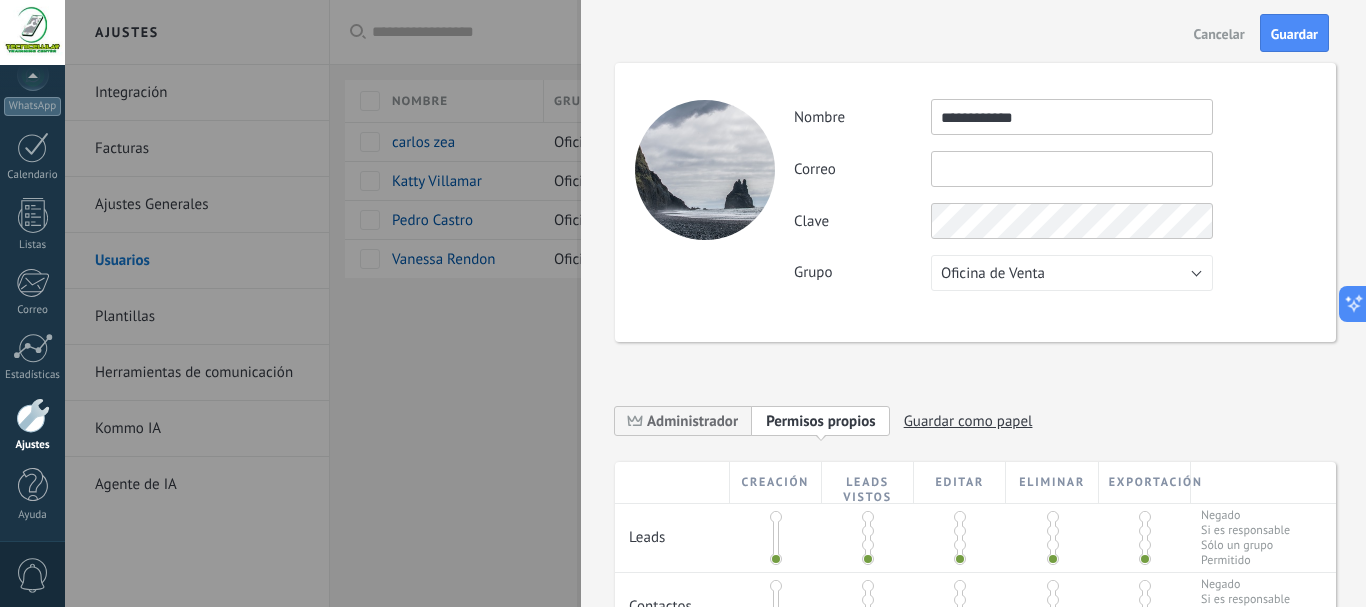 type on "**********" 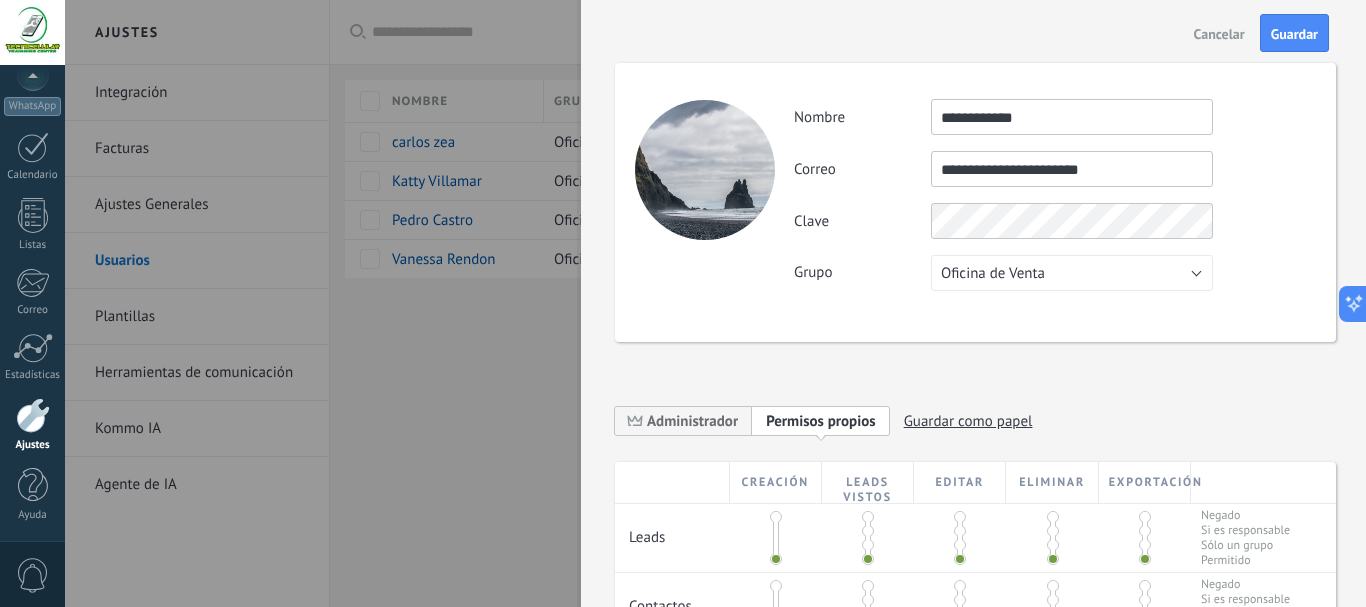 type on "**********" 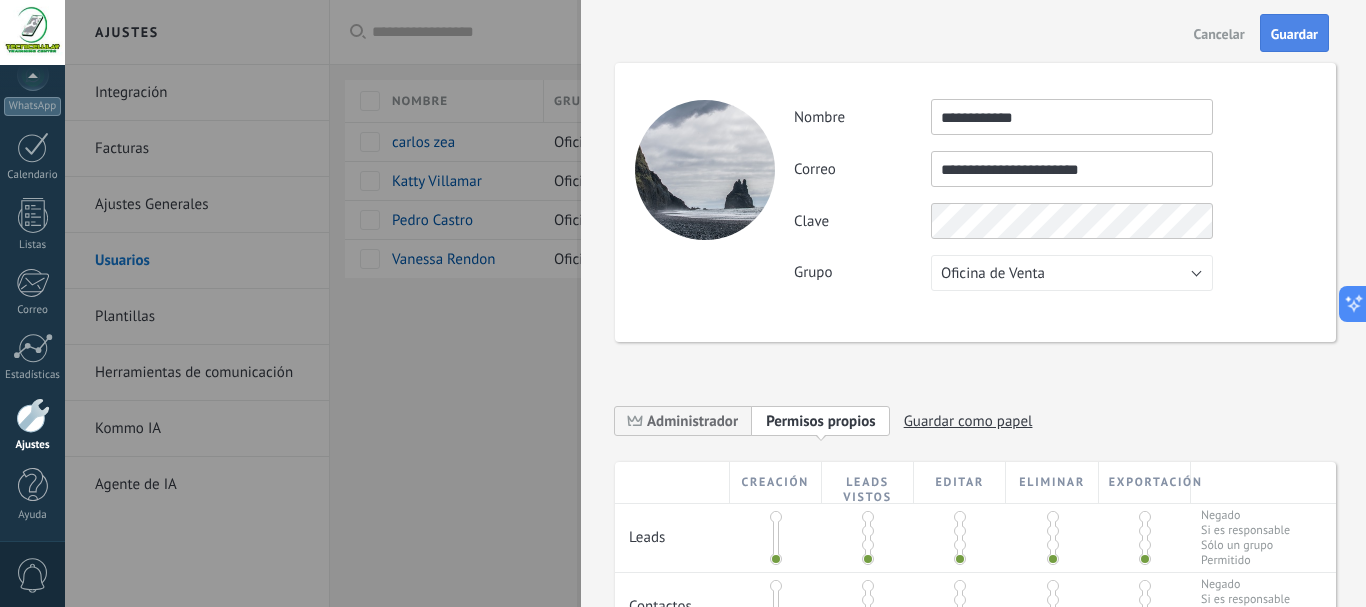 click on "Guardar" at bounding box center (1294, 34) 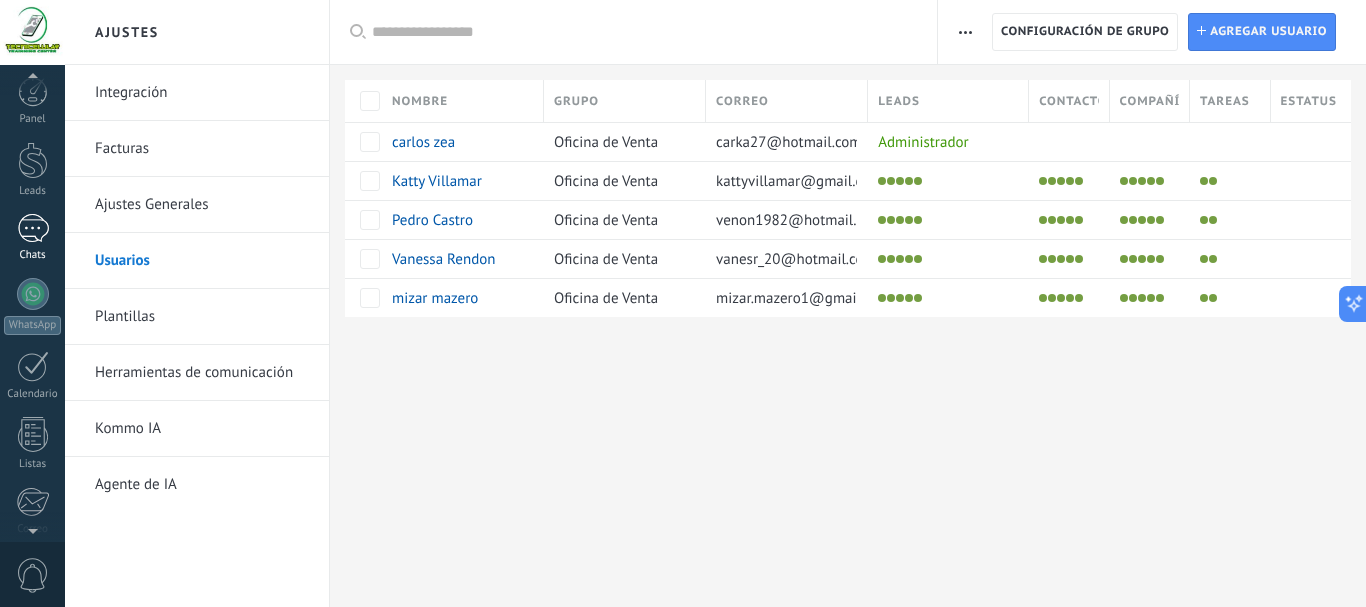 scroll, scrollTop: 0, scrollLeft: 0, axis: both 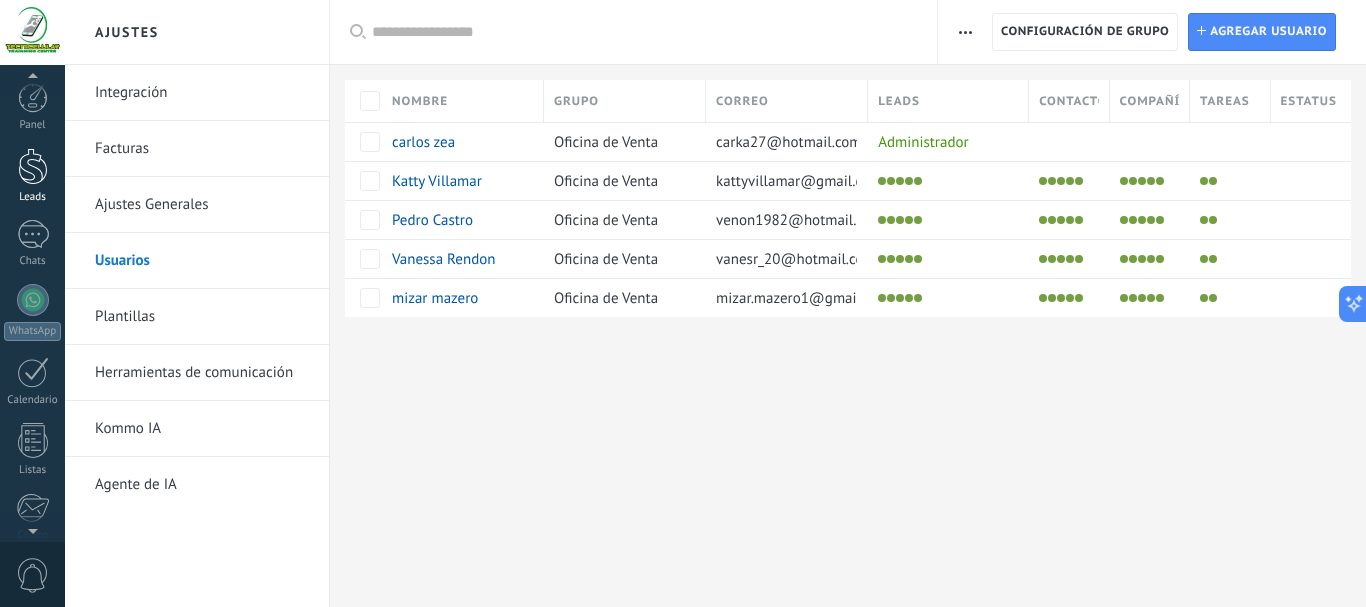 click at bounding box center [33, 166] 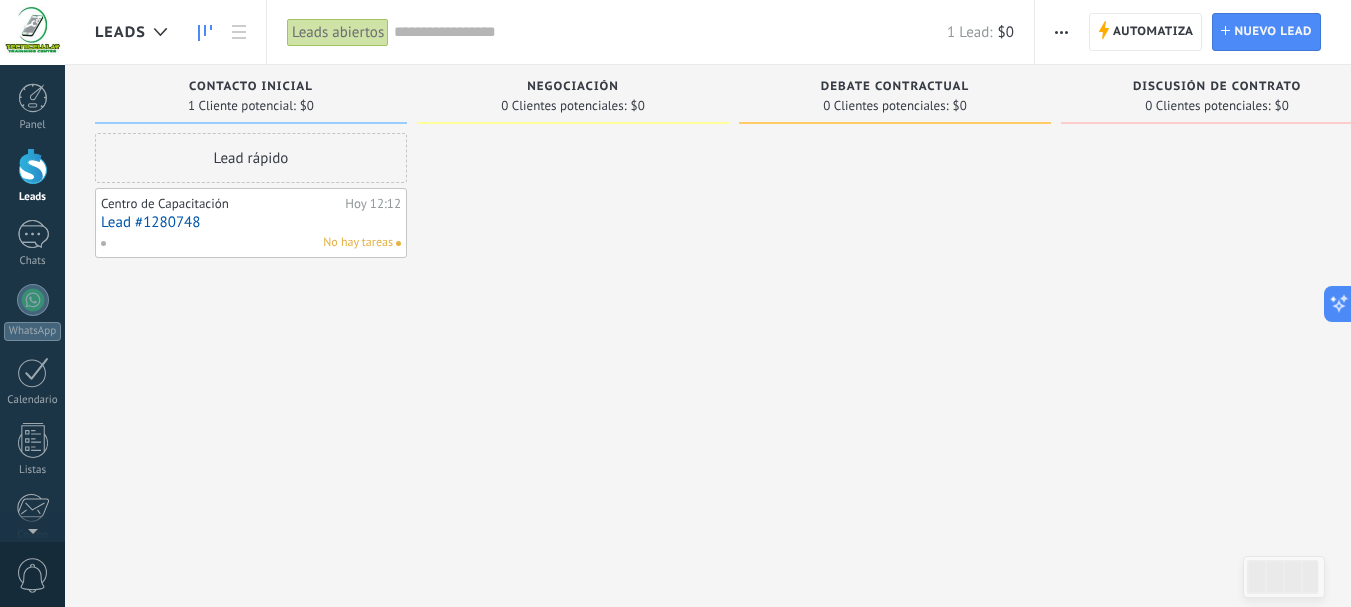 click on "Lead #1280748" at bounding box center (251, 222) 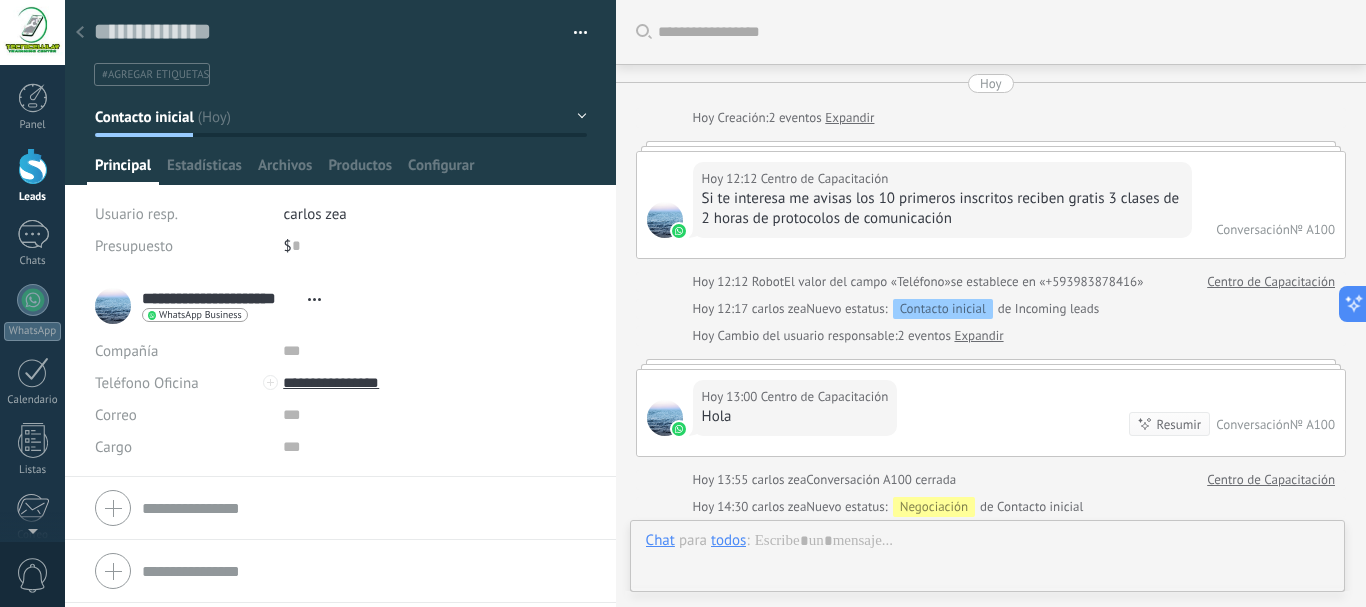 scroll, scrollTop: 30, scrollLeft: 0, axis: vertical 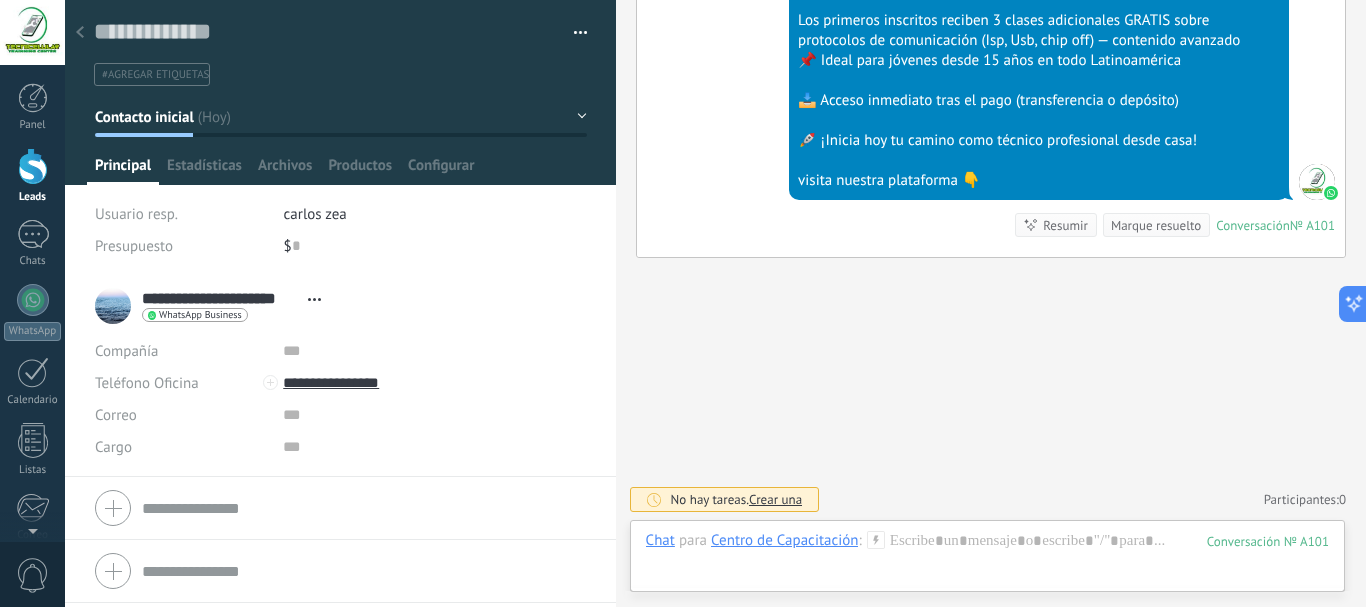 click on "#agregar etiquetas" at bounding box center [155, 75] 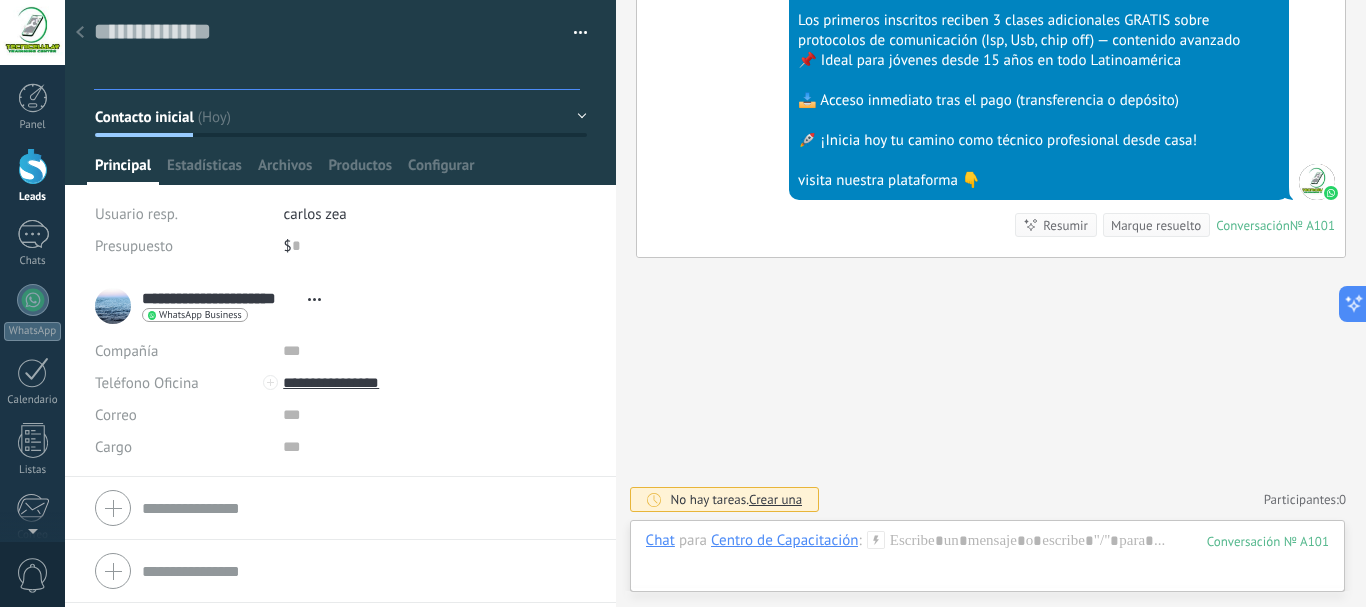 click at bounding box center (339, 74) 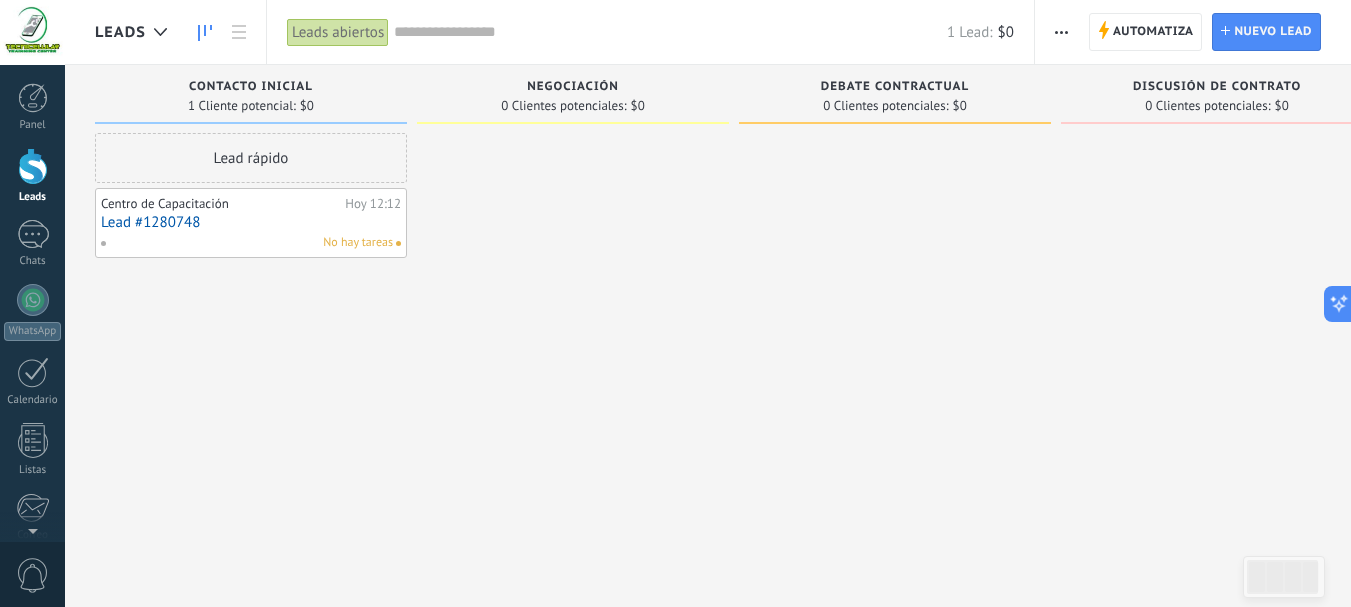 click on "Lead #1280748" at bounding box center [251, 222] 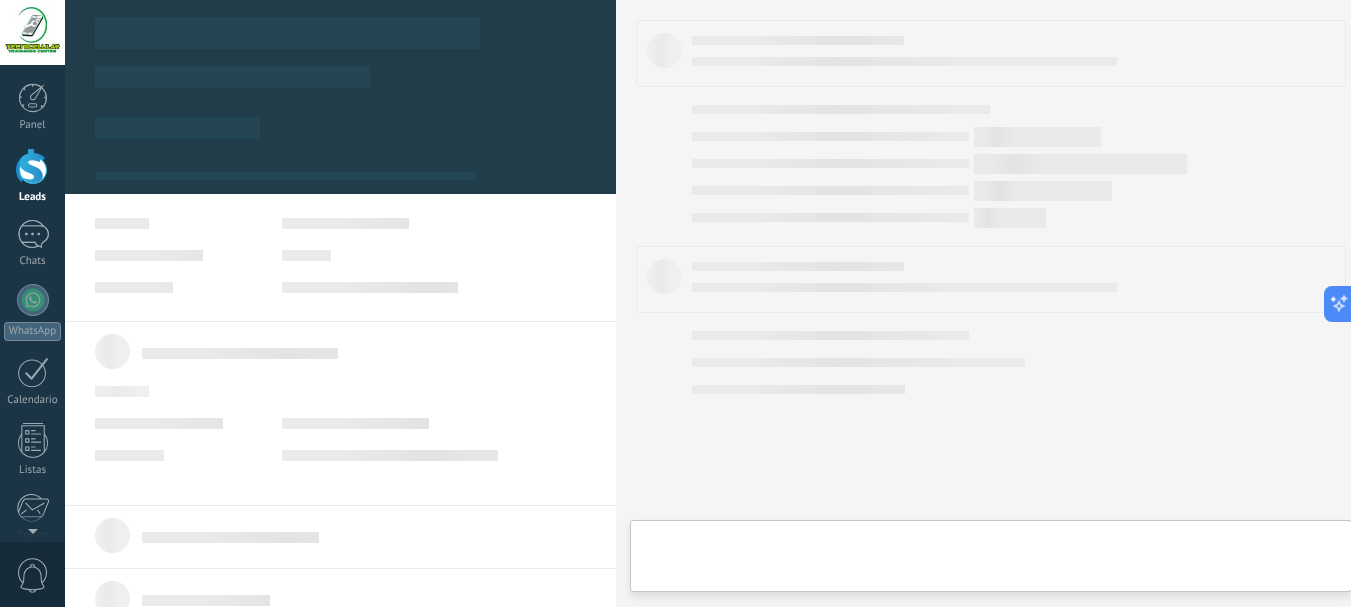 click on "Lead #1280748" at bounding box center (251, 222) 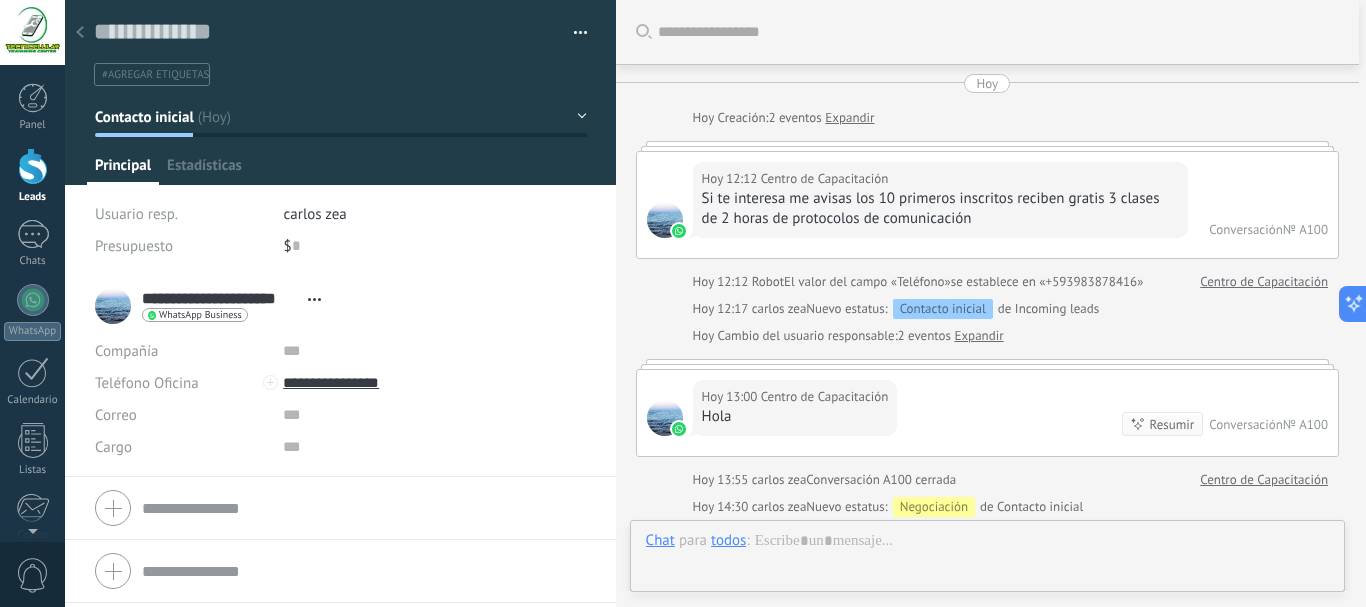 scroll, scrollTop: 30, scrollLeft: 0, axis: vertical 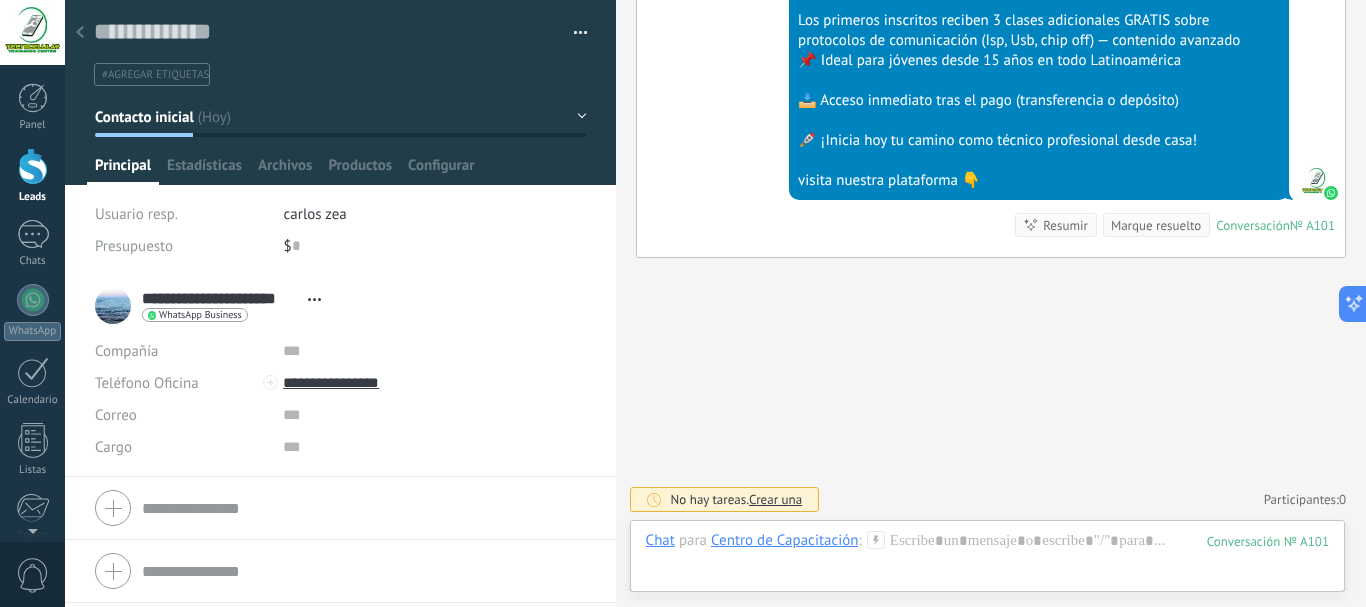 click on "Guardar y crear
Imprimir
Administrar etiquetas
Exportar a excel" at bounding box center (341, 78) 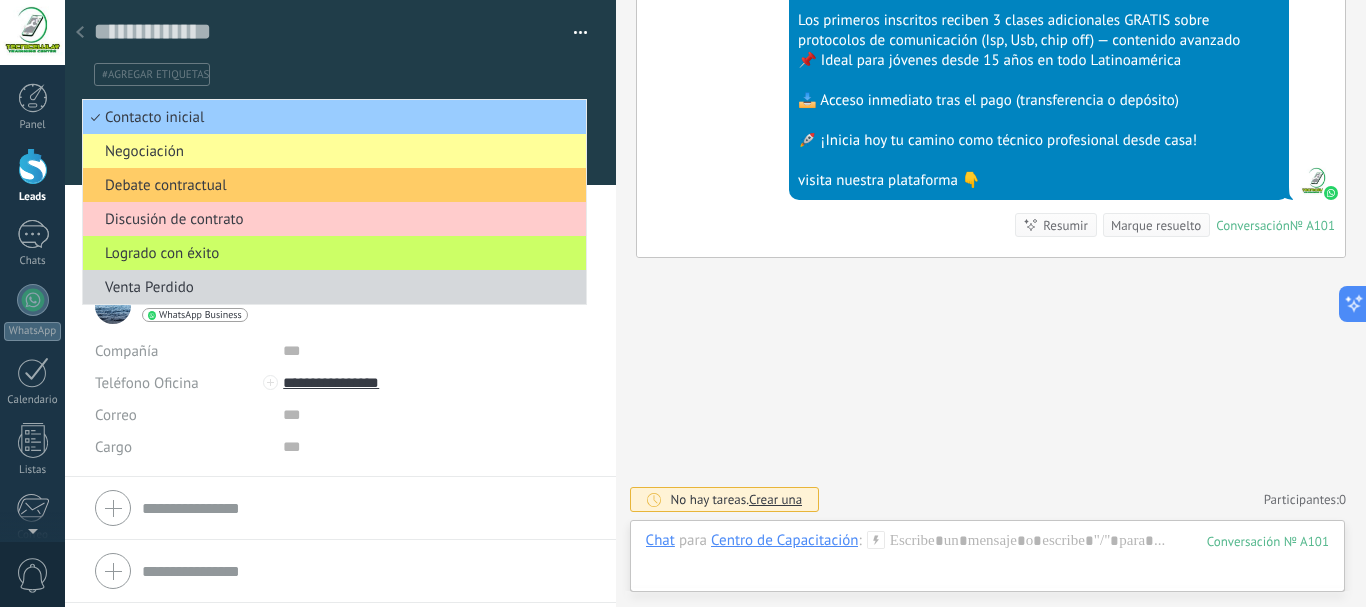 click on "Contacto inicial" at bounding box center [334, 117] 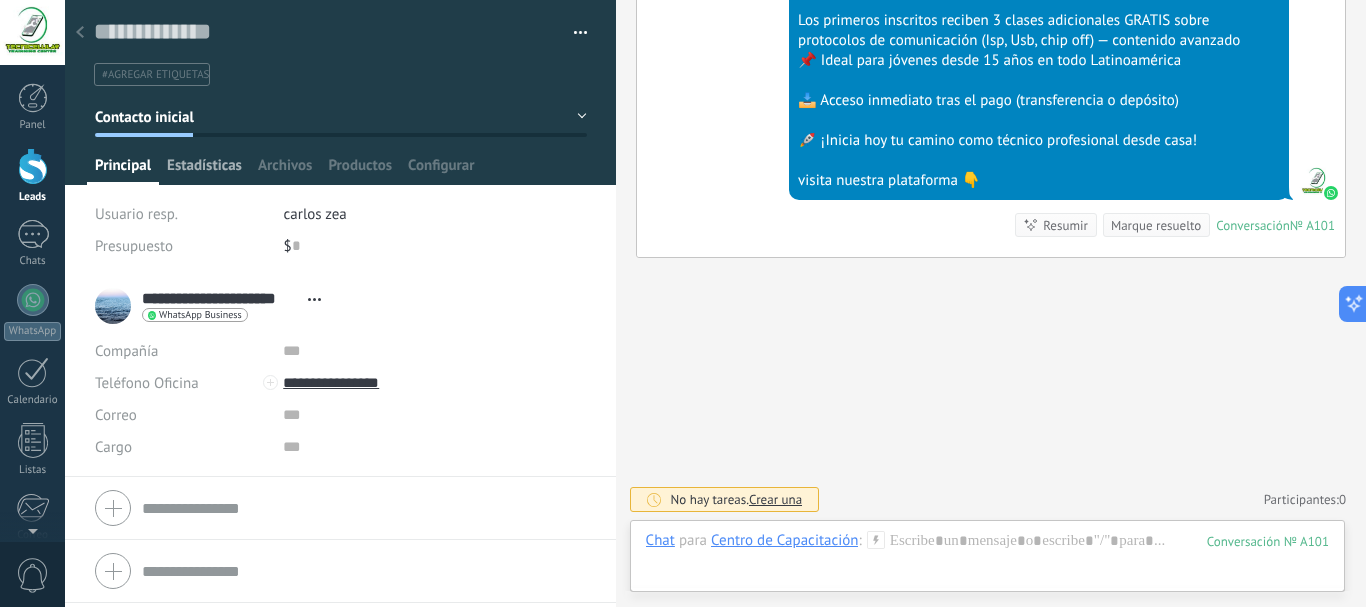 click on "Estadísticas" at bounding box center (204, 170) 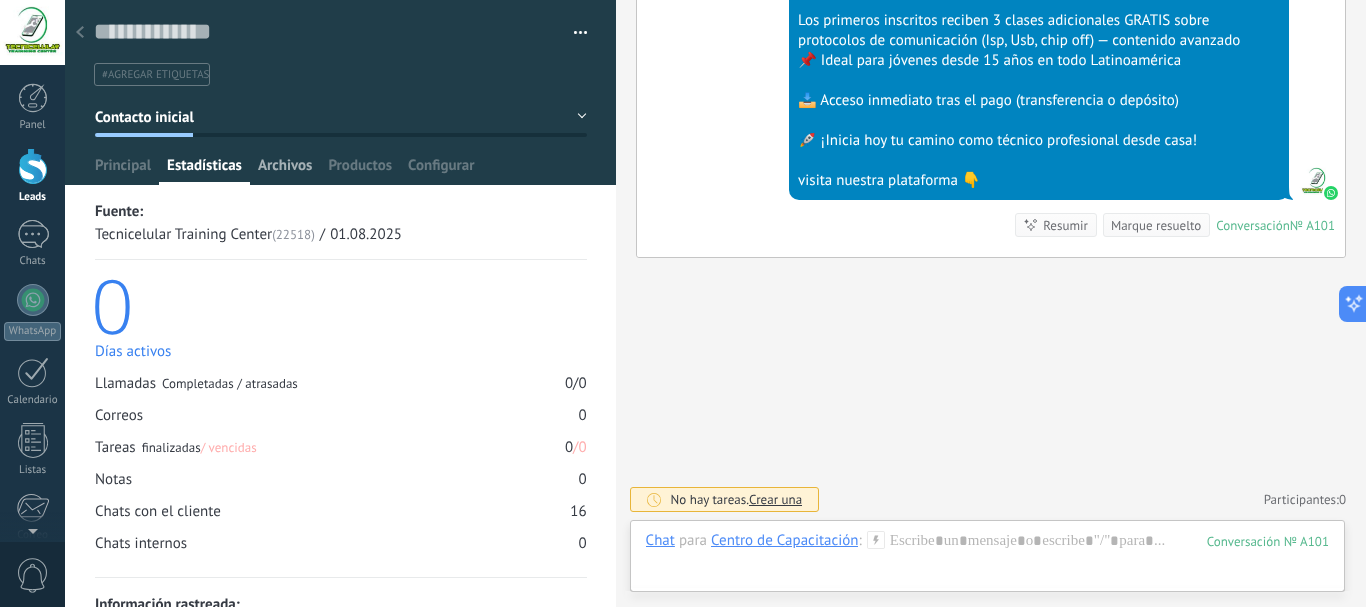 click on "Archivos" at bounding box center [285, 170] 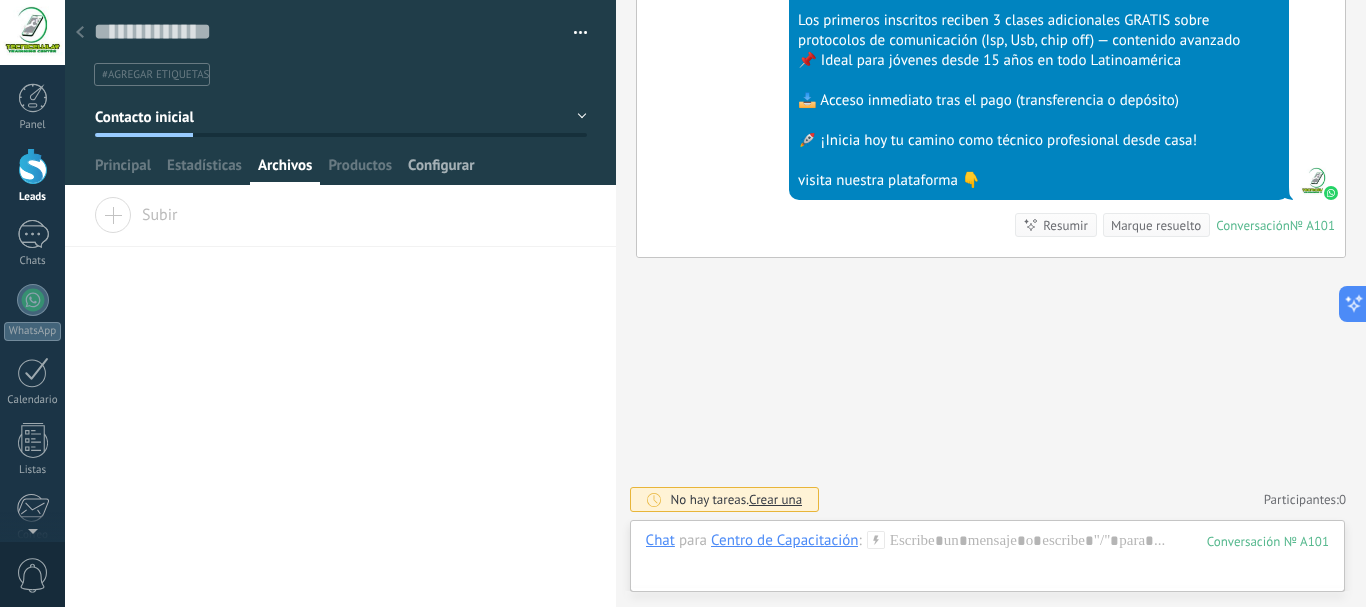 drag, startPoint x: 356, startPoint y: 173, endPoint x: 437, endPoint y: 177, distance: 81.09871 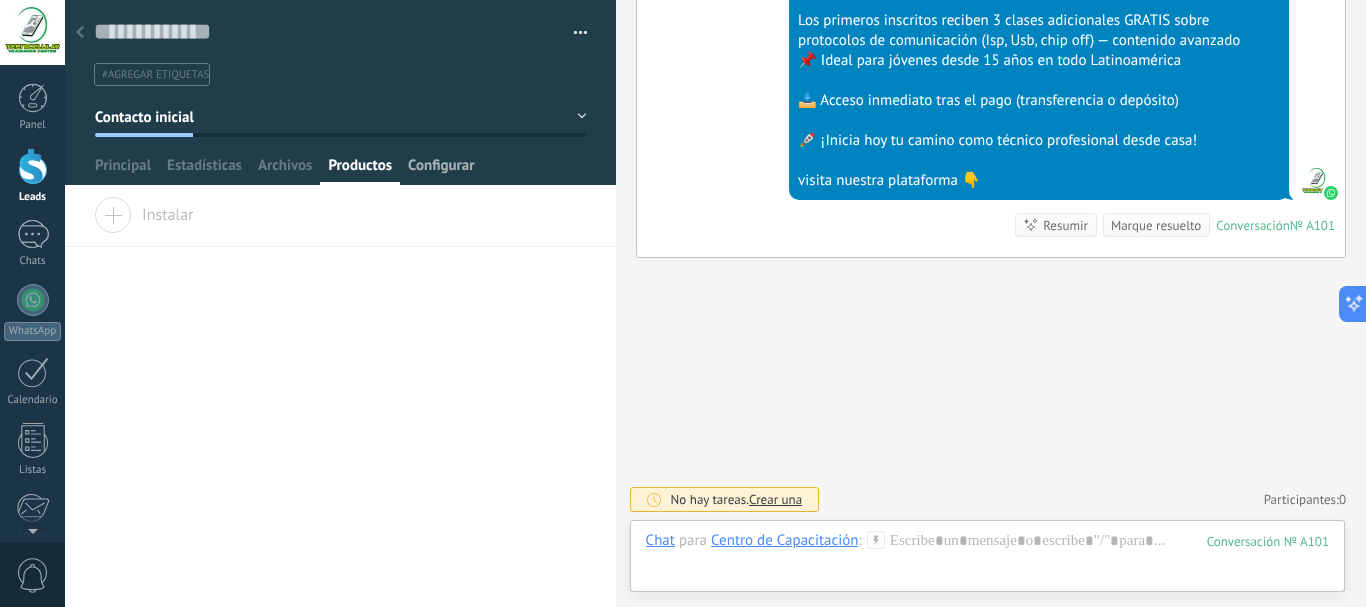 click on "Configurar" at bounding box center [441, 170] 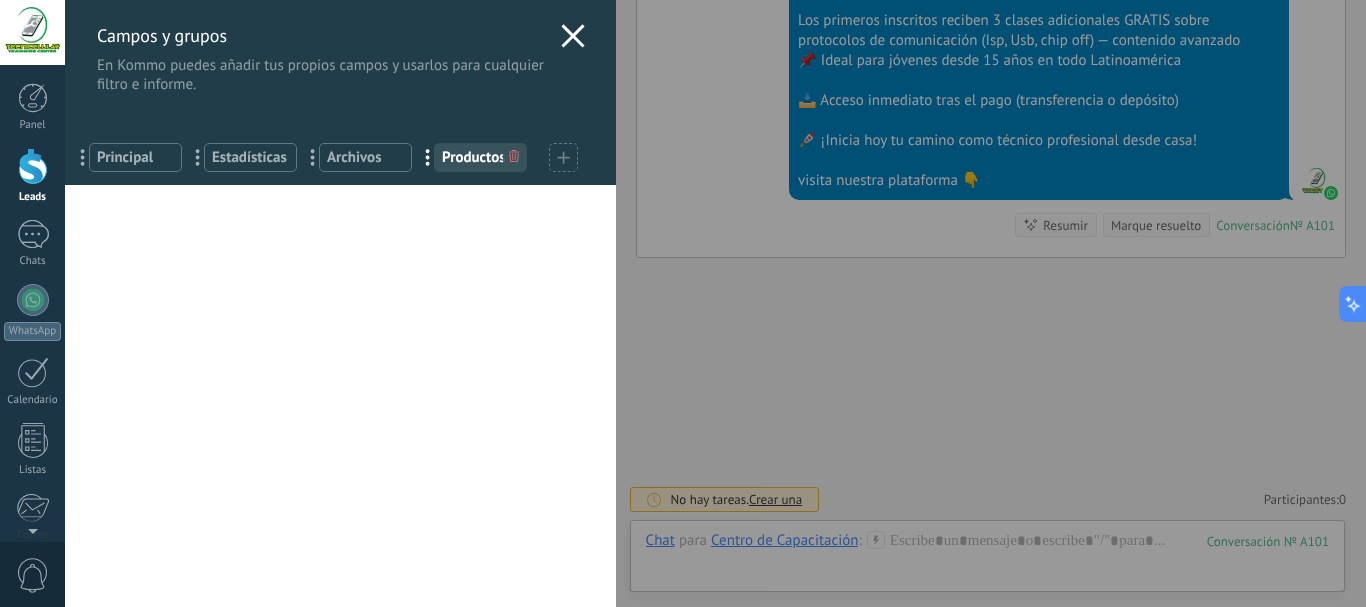 drag, startPoint x: 567, startPoint y: 35, endPoint x: 566, endPoint y: 67, distance: 32.01562 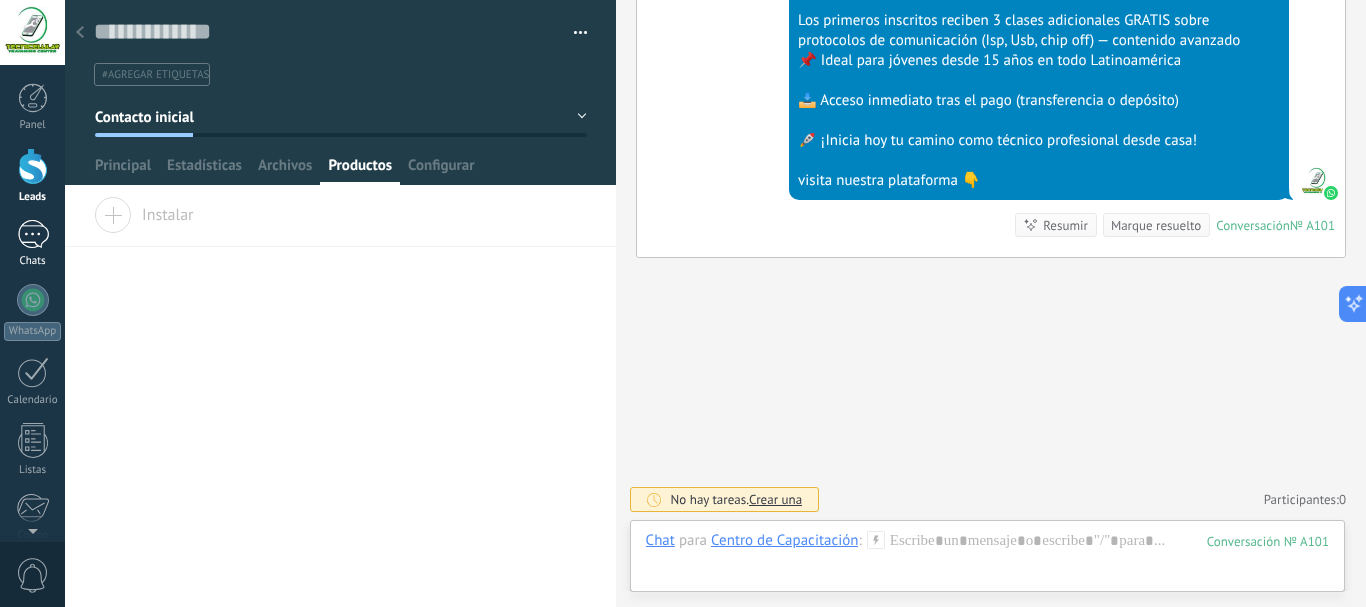 click on "1" at bounding box center (33, 234) 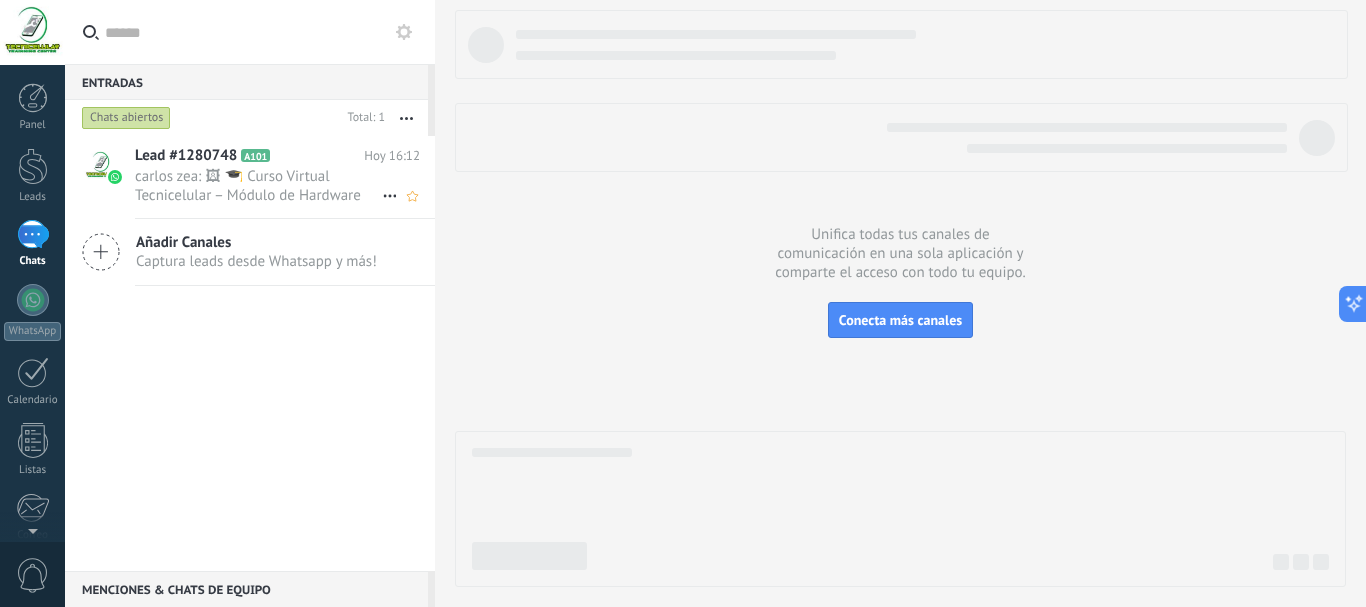 click on "carlos zea: 🖼 🎓 Curso Virtual Tecnicelular – Módulo de Hardware 🔧
💻 Desde nuestra plataforma educativa oficial 📲
✅ Apren..." at bounding box center [258, 186] 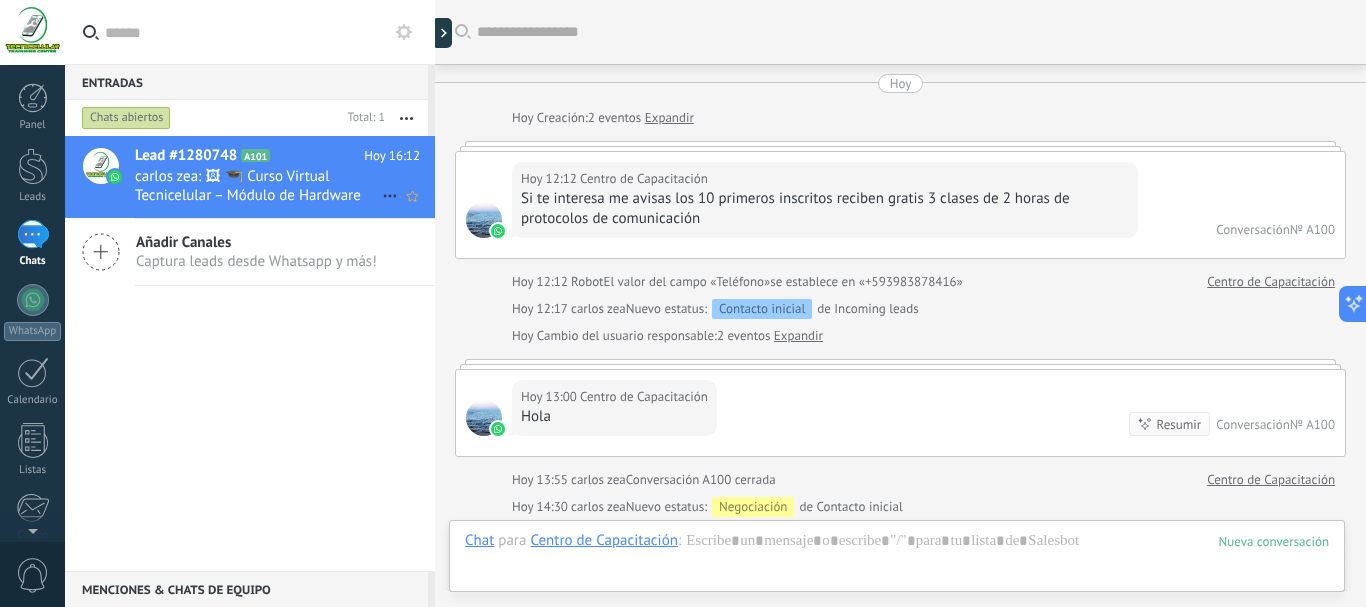scroll, scrollTop: 3329, scrollLeft: 0, axis: vertical 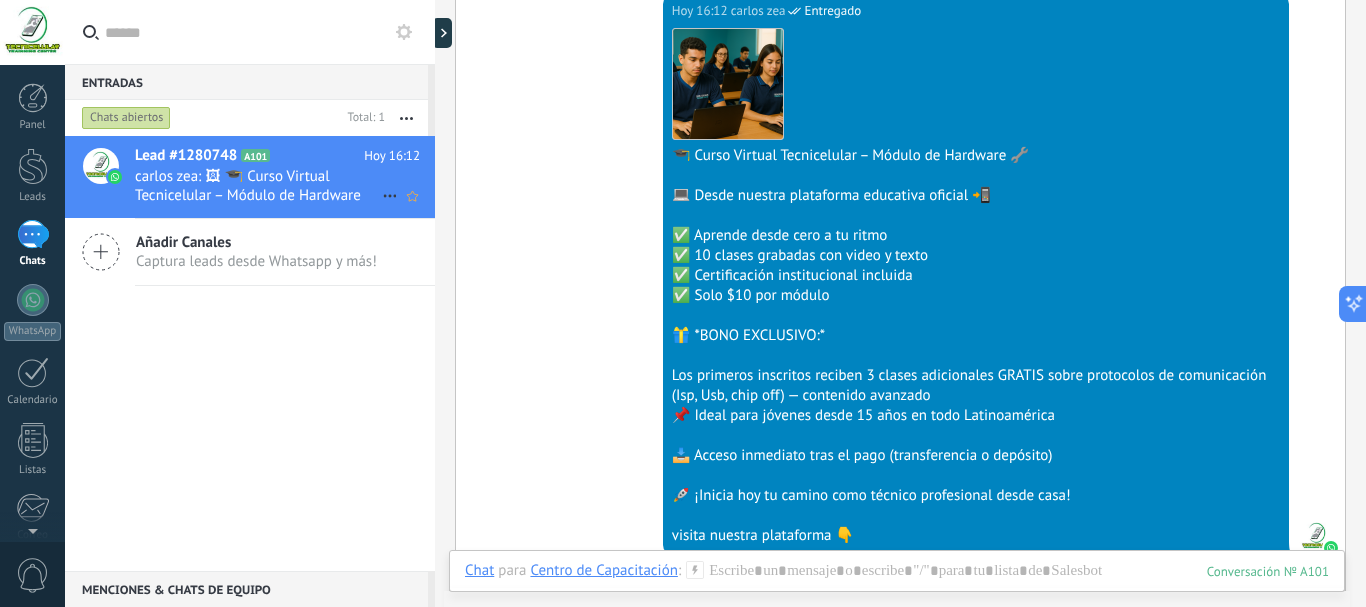 click 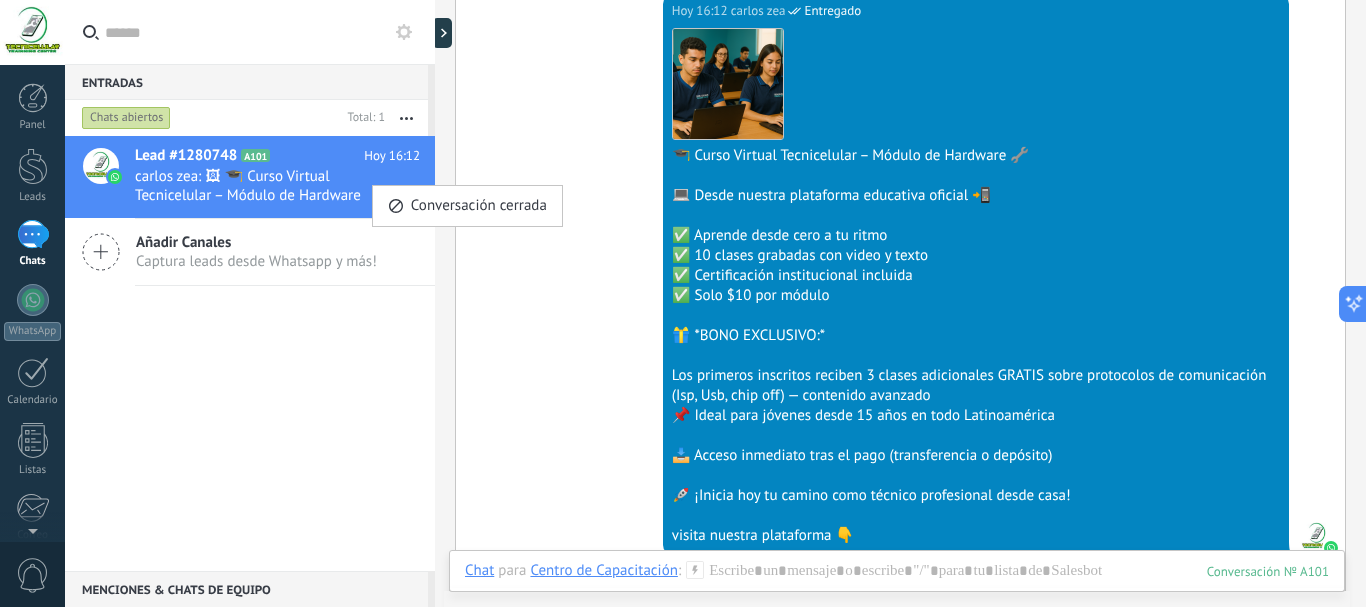 drag, startPoint x: 470, startPoint y: 379, endPoint x: 450, endPoint y: 323, distance: 59.464275 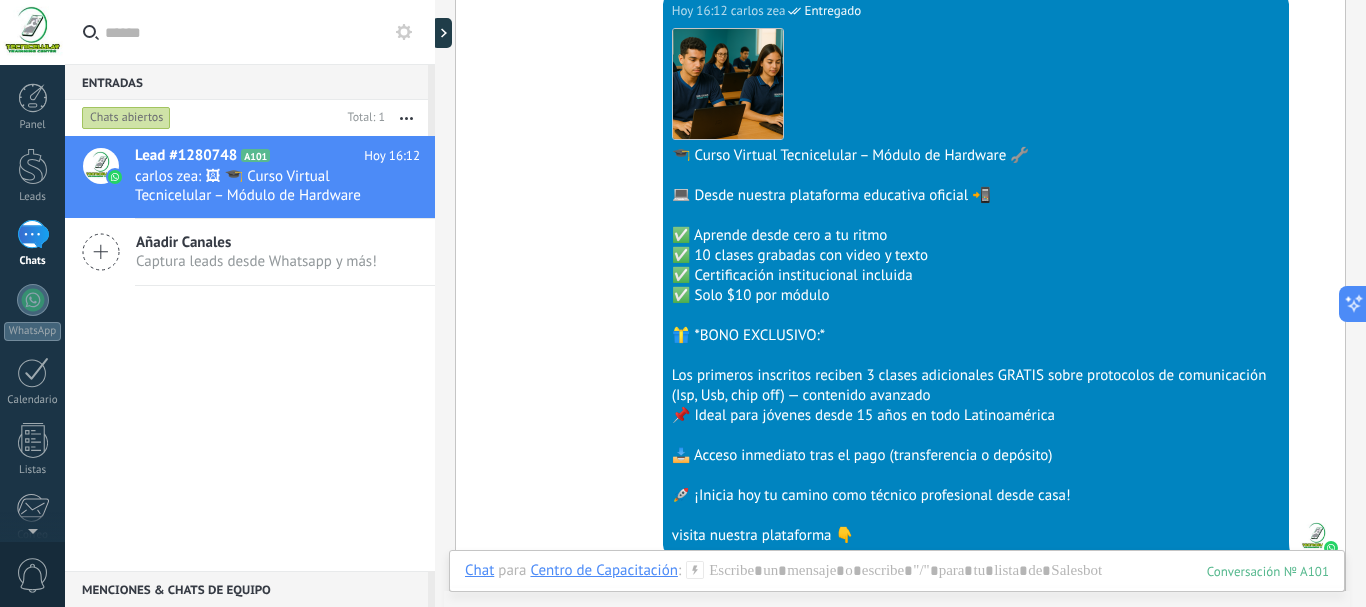 click at bounding box center [406, 118] 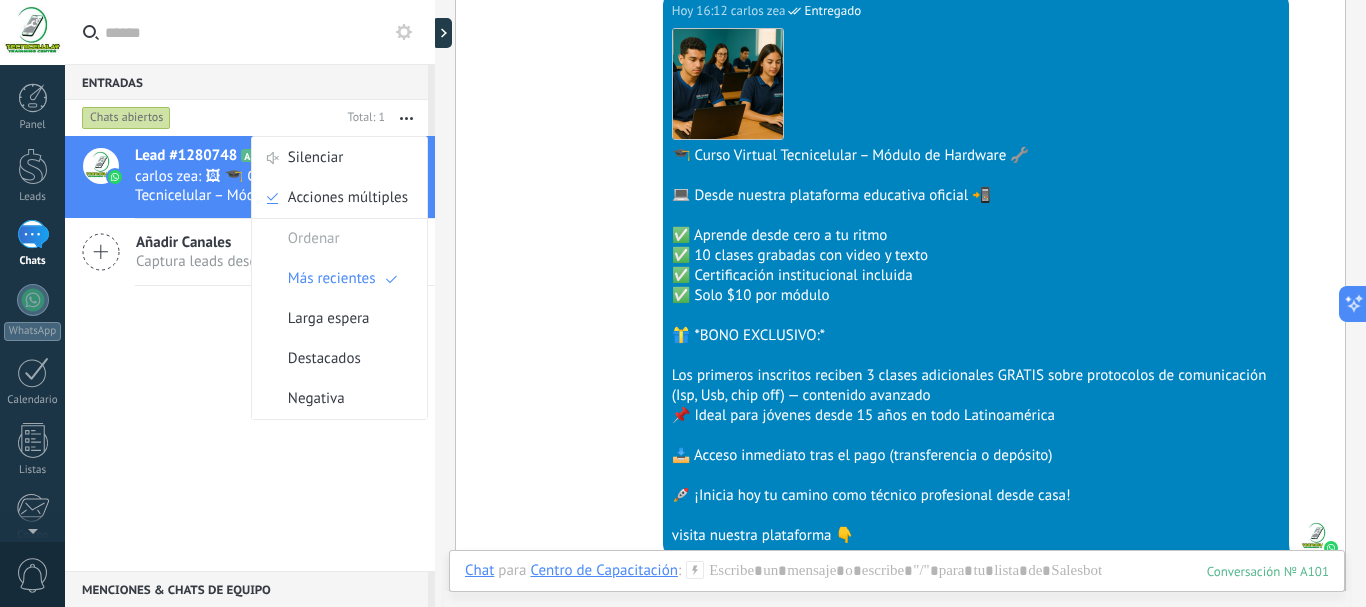 click on "Conversación cerrada
Lead #1280748
A101
Hoy 16:12
carlos zea: 🖼 🎓 Curso Virtual Tecnicelular – Módulo de Hardware 🔧
💻 Desde nuestra plataforma educativa oficial 📲
✅ Apren...
Añadir Canales
Captura leads desde Whatsapp y más!" at bounding box center (250, 353) 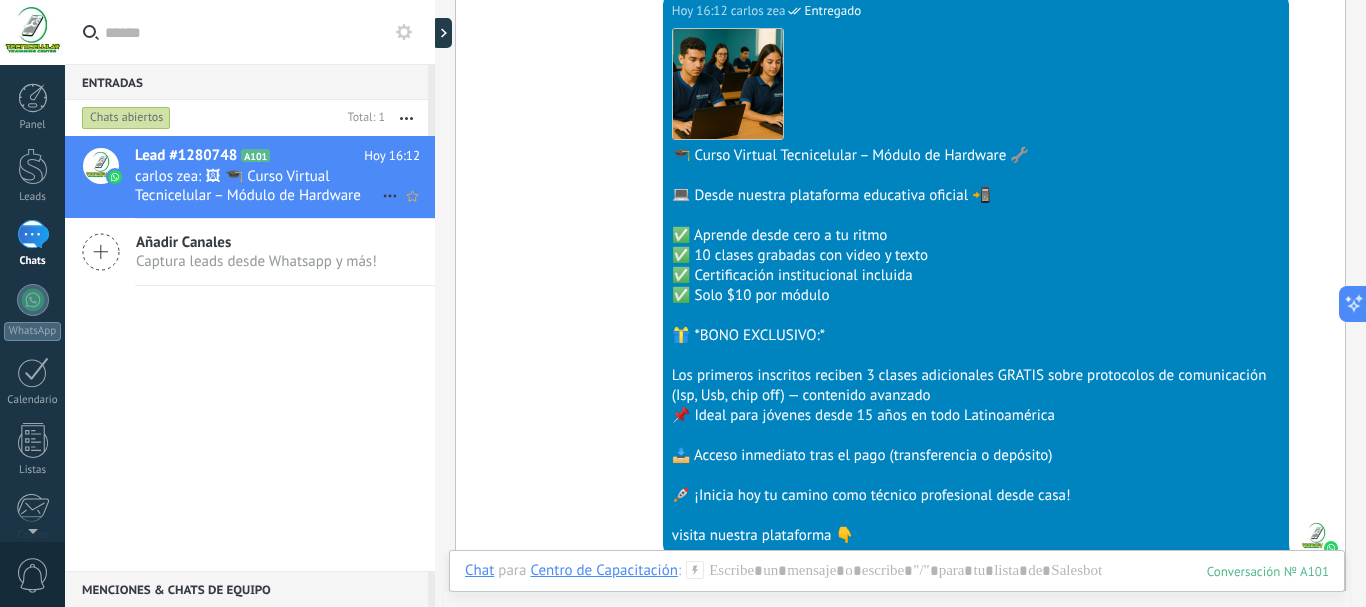 click on "carlos zea: 🖼 🎓 Curso Virtual Tecnicelular – Módulo de Hardware 🔧
💻 Desde nuestra plataforma educativa oficial 📲
✅ Apren..." at bounding box center [258, 186] 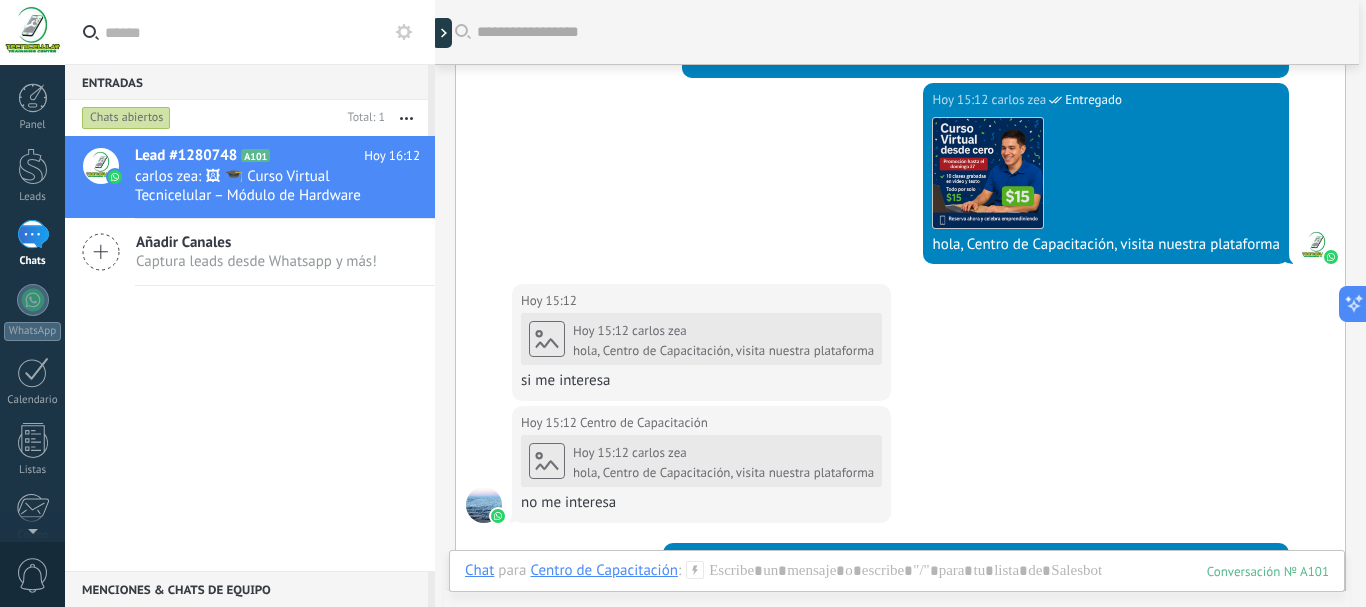 scroll, scrollTop: 2196, scrollLeft: 0, axis: vertical 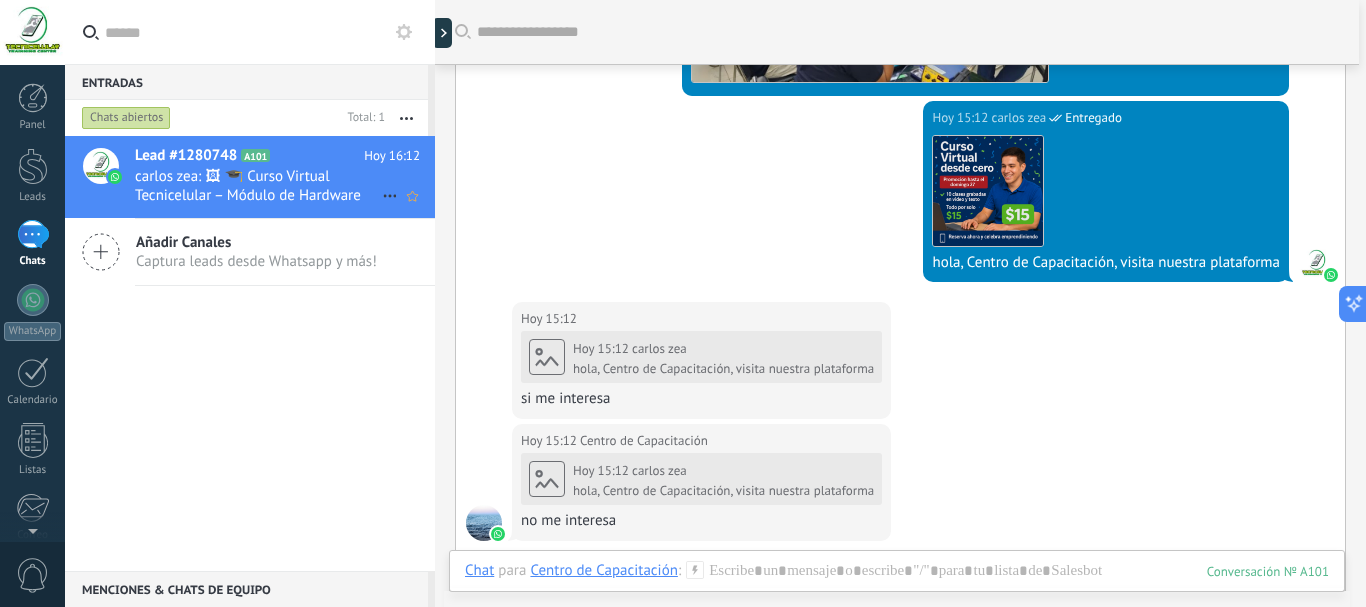 click on "carlos zea: 🖼 🎓 Curso Virtual Tecnicelular – Módulo de Hardware 🔧
💻 Desde nuestra plataforma educativa oficial 📲
✅ Apren..." at bounding box center [258, 186] 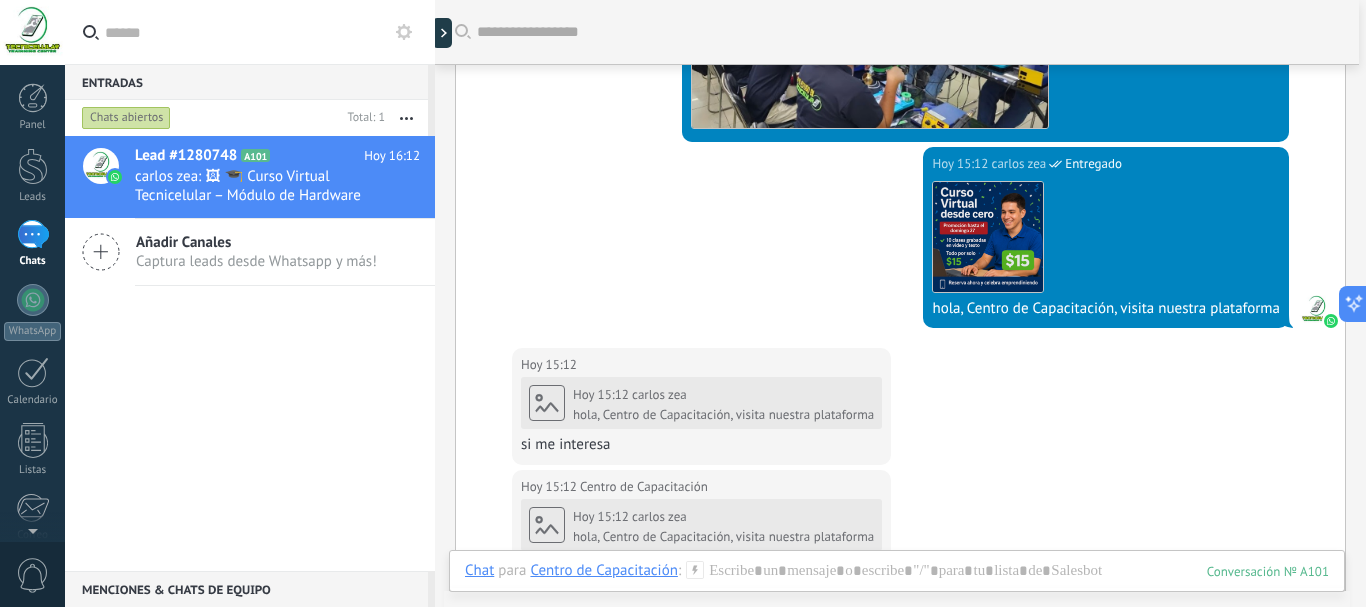 scroll, scrollTop: 1996, scrollLeft: 0, axis: vertical 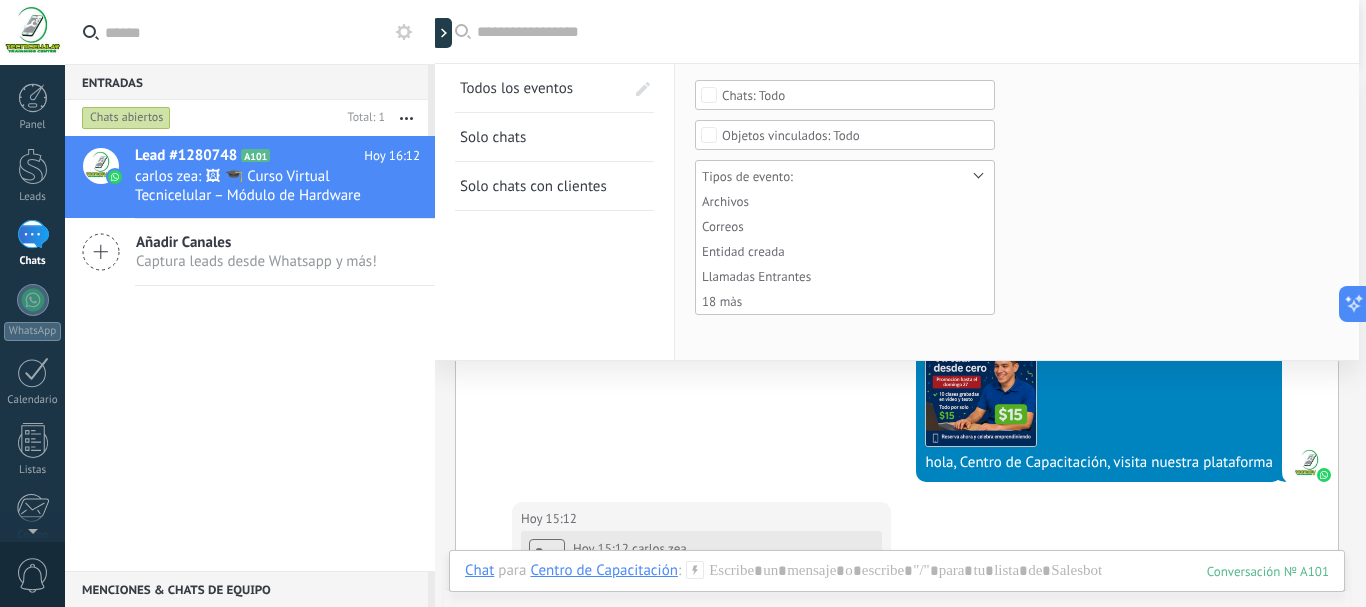 click on "Buscar Todos los eventos Solo chats Solo chats con clientes Guardar Ninguno Chat del cliente Chat del equipo Todo Ninguno Contactos Compañías Todo Tipos de evento: Archivos Correos Entidad creada Llamadas Entrantes 18 màs Seleccionar todo Sin sistema Limpiar Archivos Correos Entidad creada Llamadas Entrantes Llamadas Salientes Notas Notas SMS entrante SMS saliente Tareas activas Tareas completadas Acción clave completada Cambio el campo Etiquetas han sido agregadas Etiquetas han sido borradas Eventos de integración Factura/Compra paga Fusión de entidades La etapa fue cambiado Notas del sistema Red neuronal Retargeting Usuario responsable fue cambiado OK Cancelar Aplicar Restablecer" at bounding box center [897, 32] 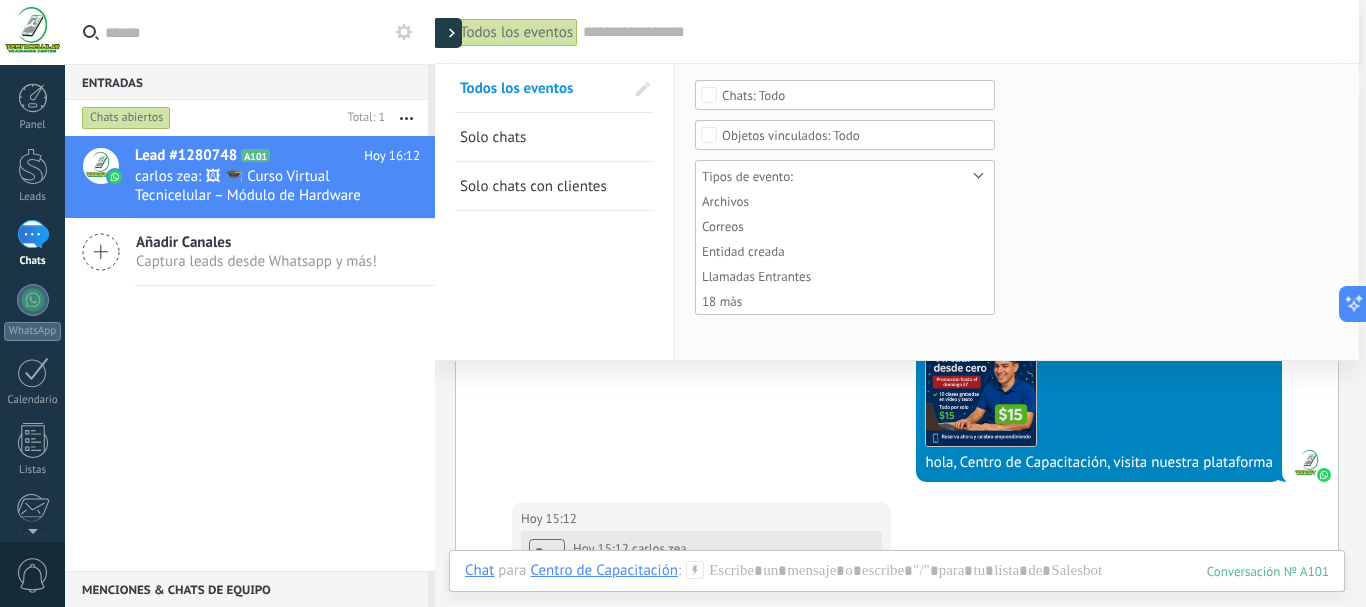 click at bounding box center [447, 33] 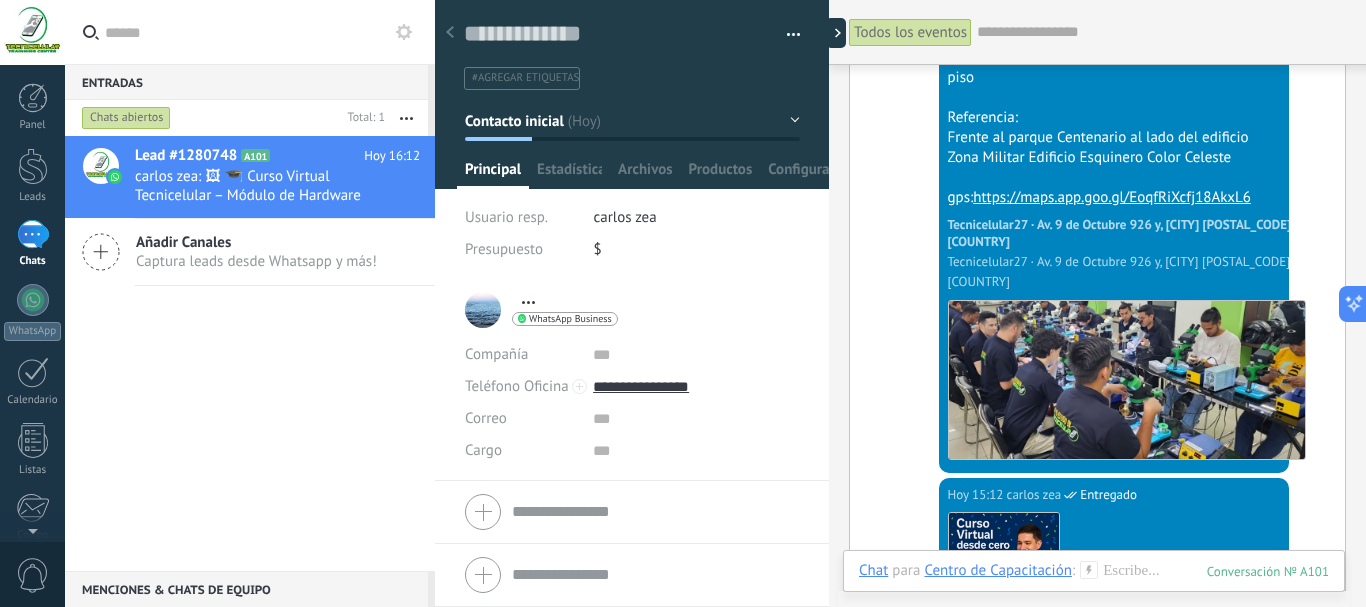 scroll, scrollTop: 30, scrollLeft: 0, axis: vertical 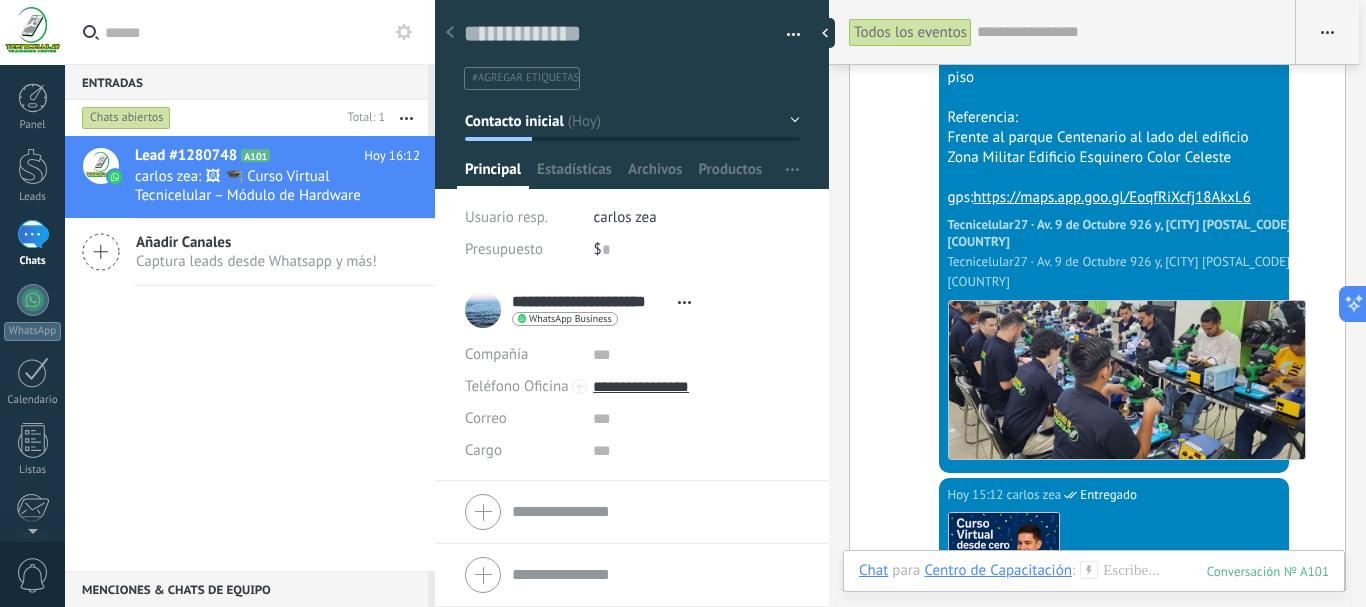 drag, startPoint x: 230, startPoint y: 396, endPoint x: 249, endPoint y: 391, distance: 19.646883 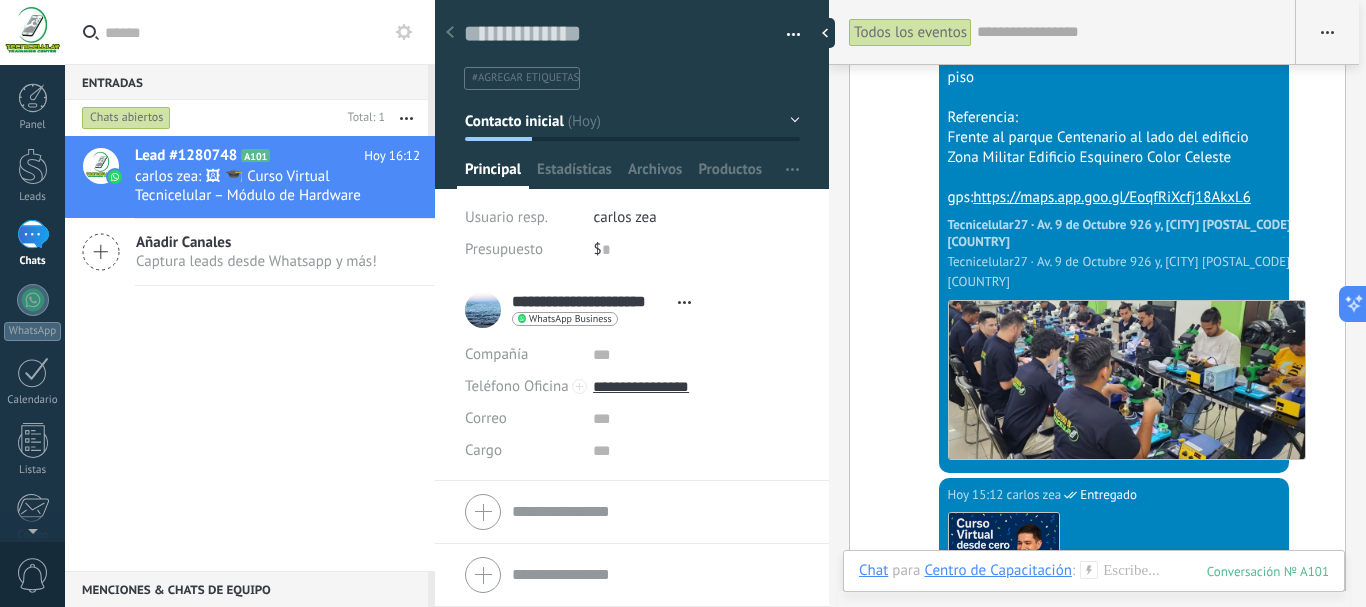 click on "Lead #1280748
A101
Hoy 16:12
[FIRST] [LAST]: 🖼 🎓 Curso Virtual Tecnicelular – Módulo de Hardware 🔧
💻 Desde nuestra plataforma educativa oficial 📲
✅ Apren...
Añadir Canales
Captura leads desde Whatsapp y más!" at bounding box center [250, 353] 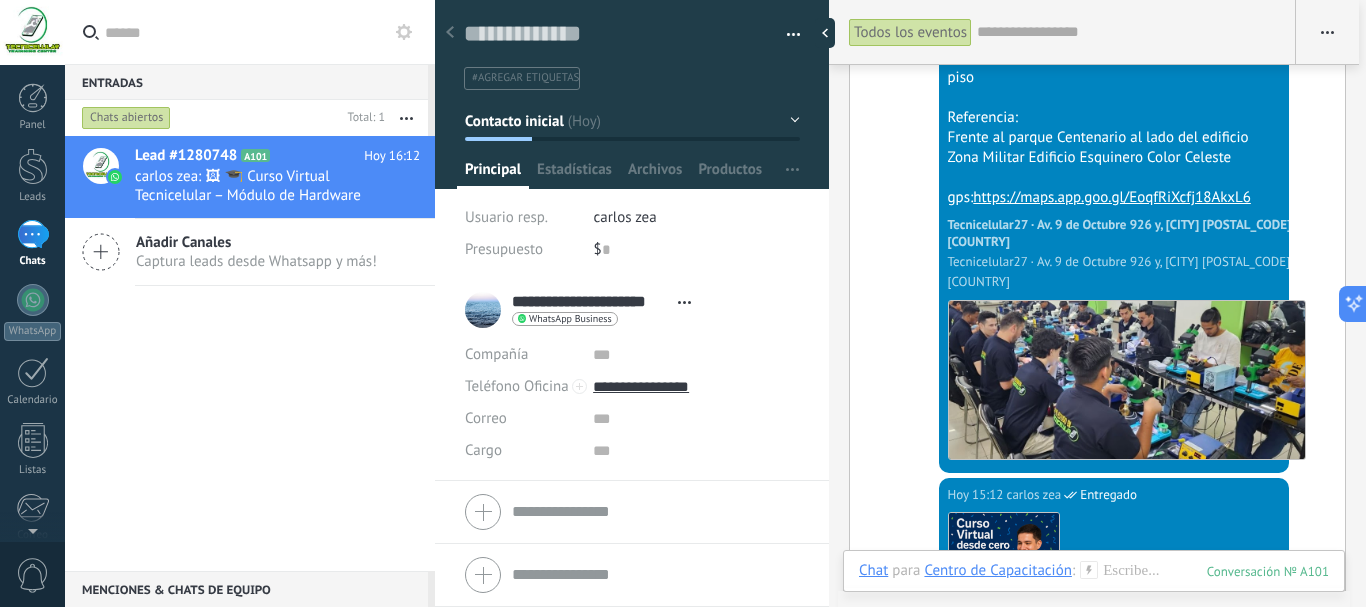 click at bounding box center (450, 33) 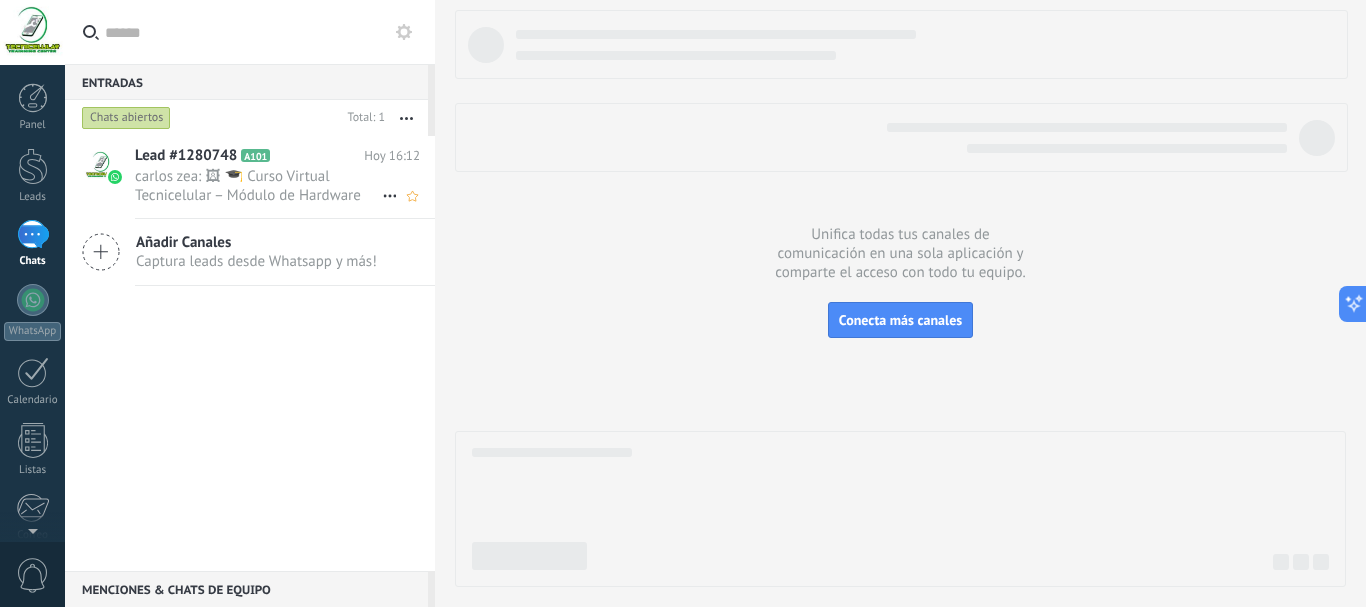 click on "Lead #1280748" at bounding box center (186, 156) 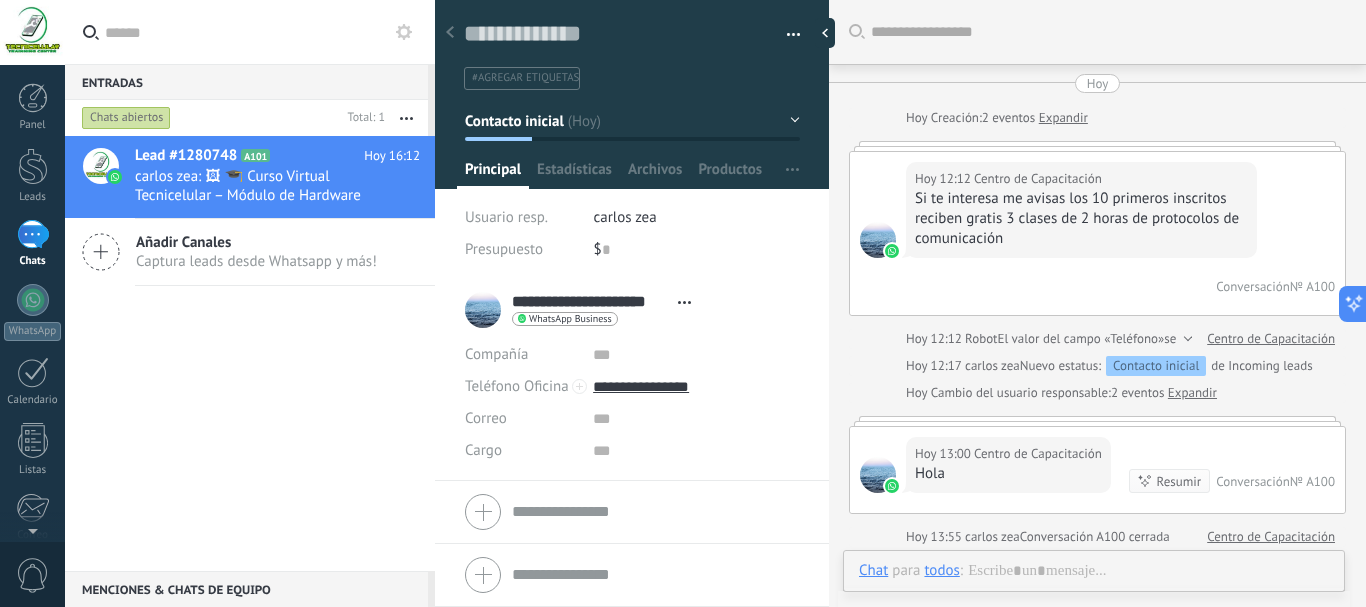 scroll, scrollTop: 30, scrollLeft: 0, axis: vertical 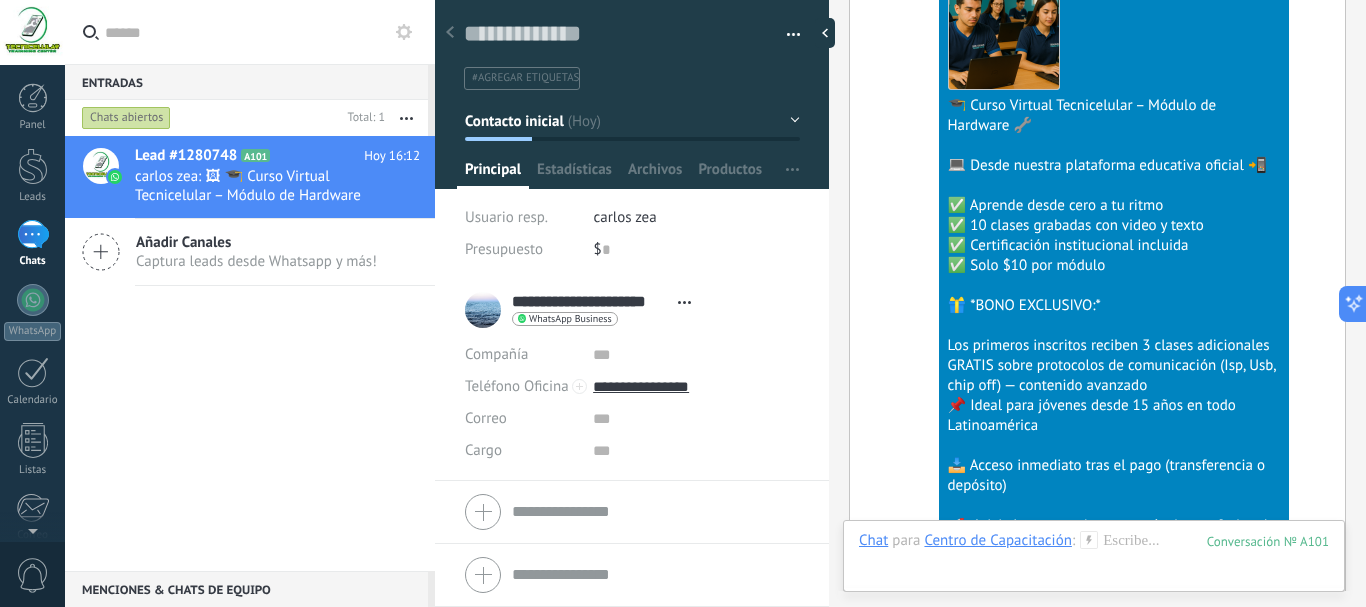 click on "carlos zea" at bounding box center [625, 217] 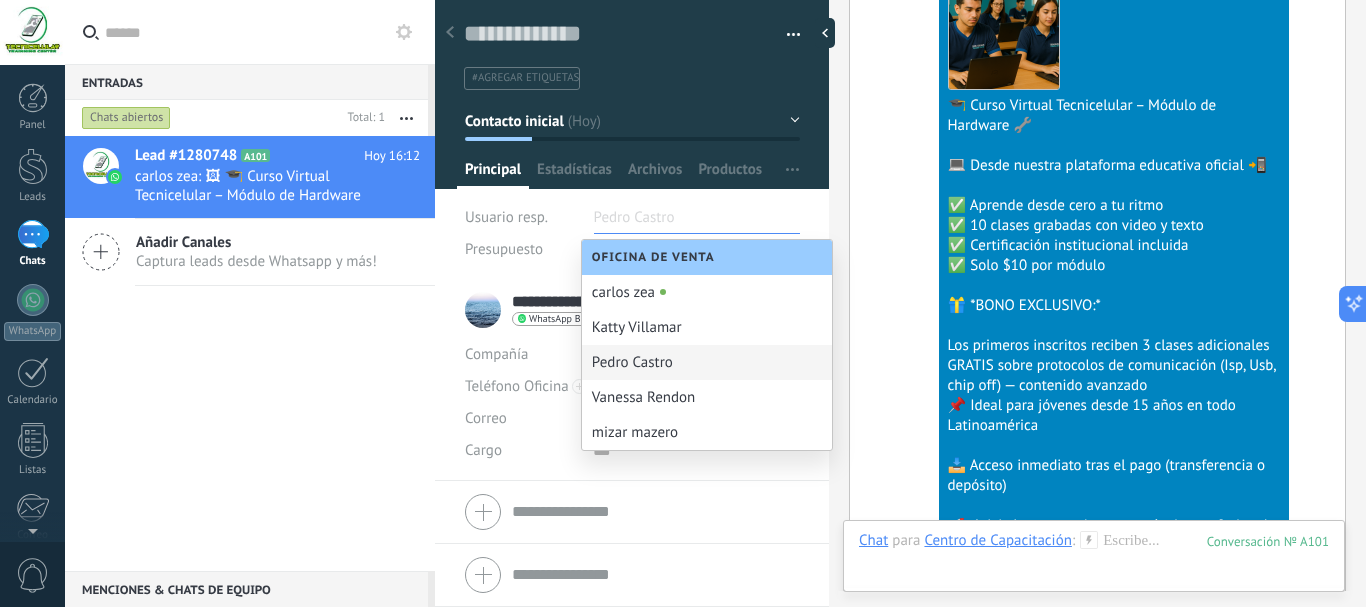 click on "Lead #1280748
A101
Hoy 16:12
[FIRST] [LAST]: 🖼 🎓 Curso Virtual Tecnicelular – Módulo de Hardware 🔧
💻 Desde nuestra plataforma educativa oficial 📲
✅ Apren...
Añadir Canales
Captura leads desde Whatsapp y más!" at bounding box center (250, 353) 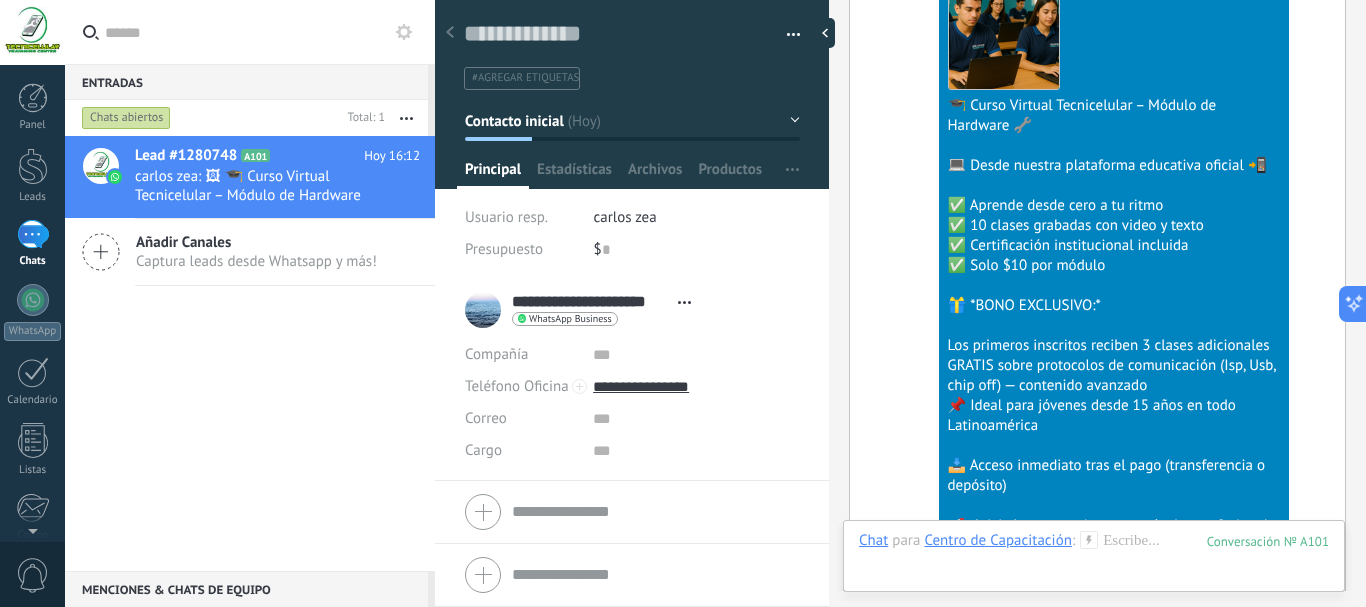 click on "carlos zea" at bounding box center [625, 217] 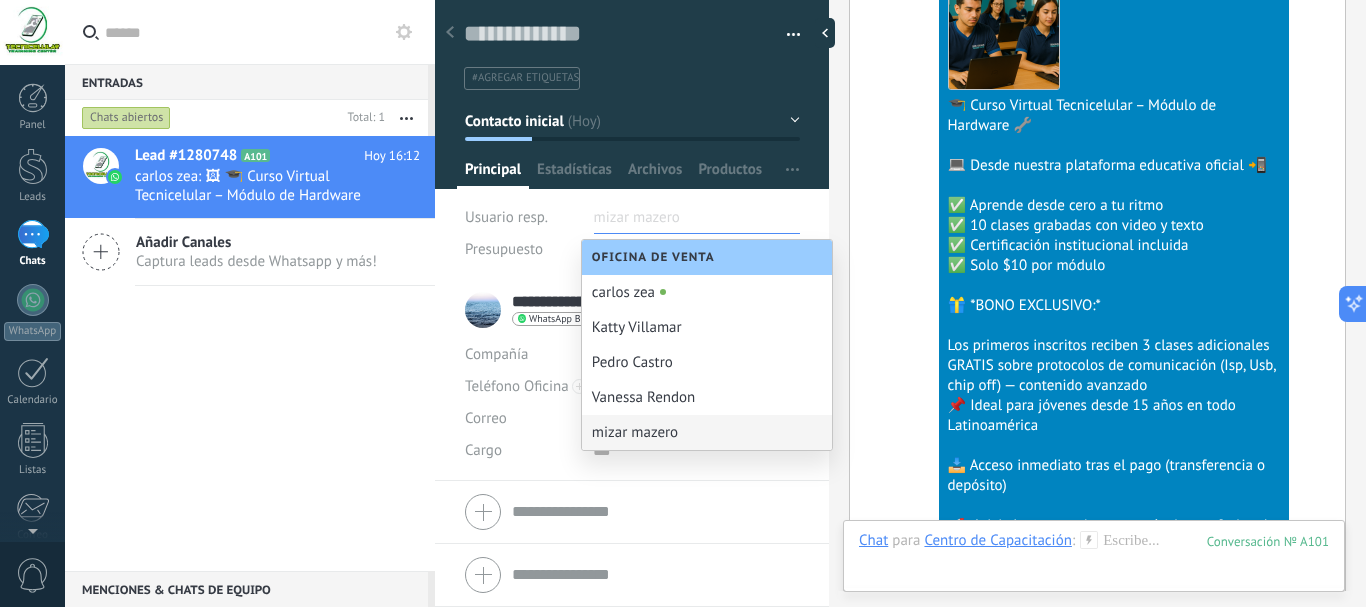 click on "Lead #1280748
A101
Hoy 16:12
[FIRST] [LAST]: 🖼 🎓 Curso Virtual Tecnicelular – Módulo de Hardware 🔧
💻 Desde nuestra plataforma educativa oficial 📲
✅ Apren...
Añadir Canales
Captura leads desde Whatsapp y más!" at bounding box center [250, 353] 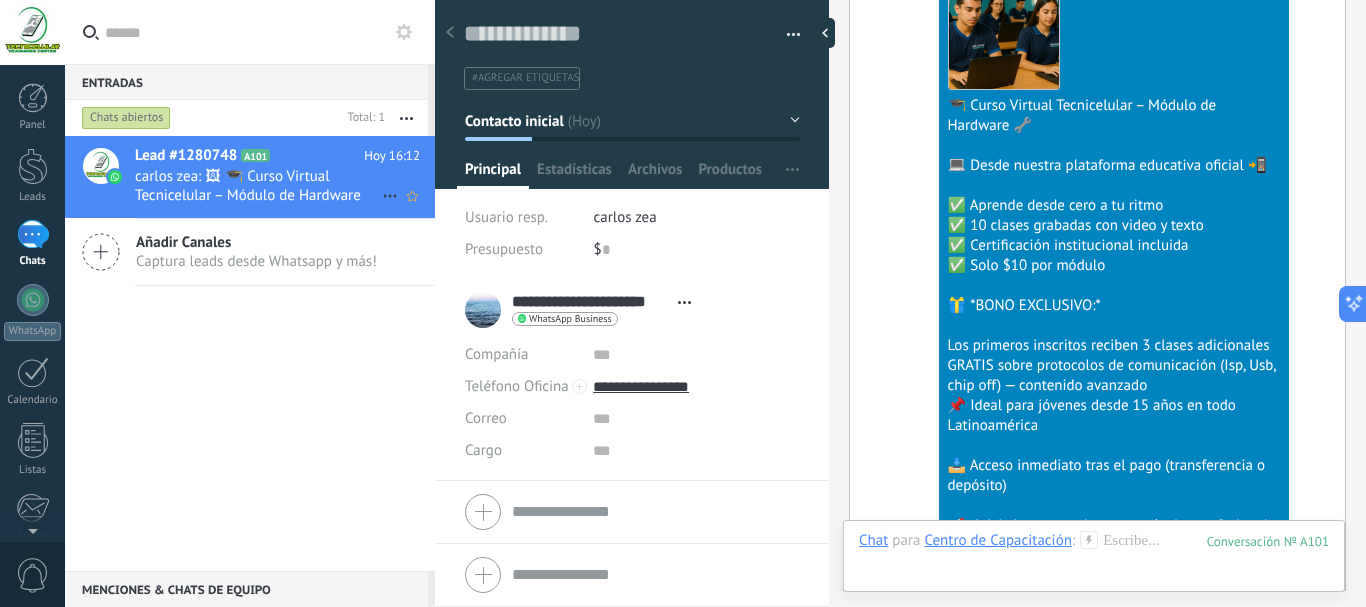 click on "carlos zea: 🖼 🎓 Curso Virtual Tecnicelular – Módulo de Hardware 🔧
💻 Desde nuestra plataforma educativa oficial 📲
✅ Apren..." at bounding box center (258, 186) 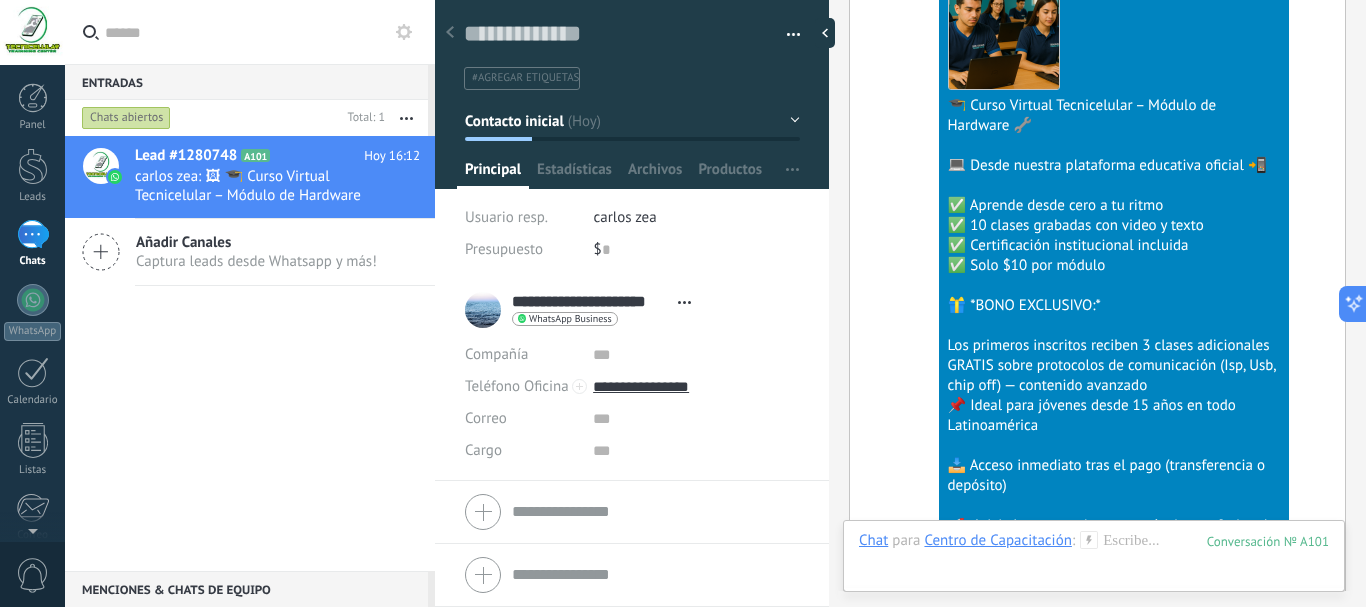 click at bounding box center (450, 33) 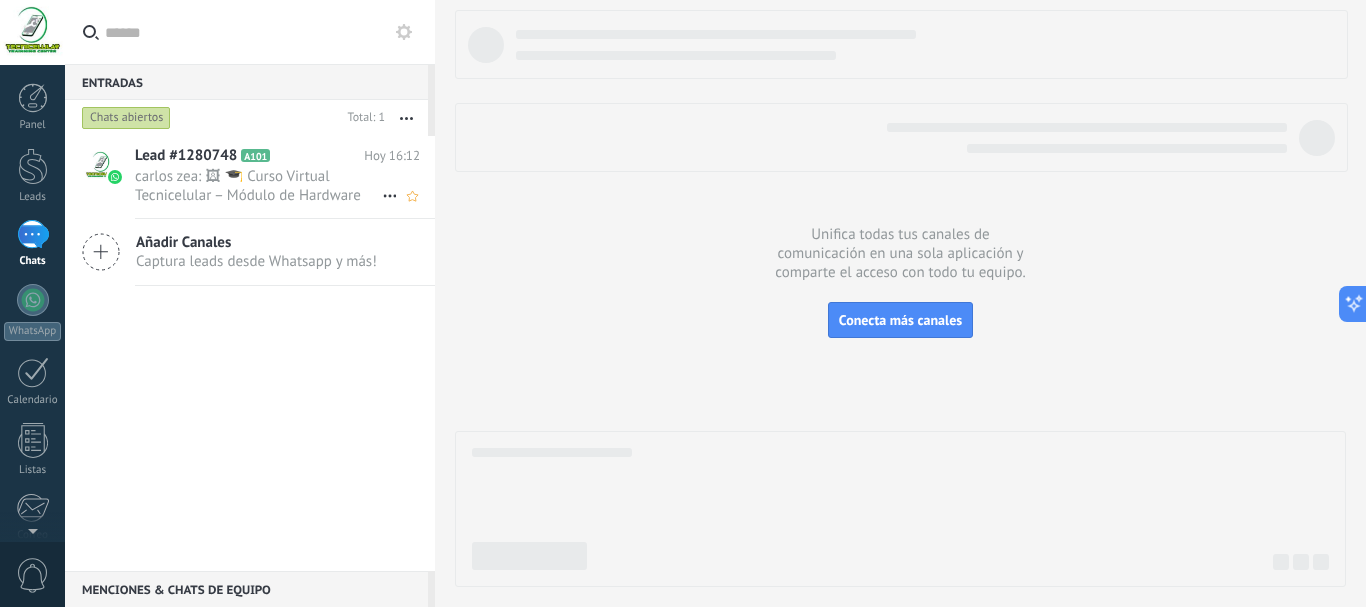 click on "carlos zea: 🖼 🎓 Curso Virtual Tecnicelular – Módulo de Hardware 🔧
💻 Desde nuestra plataforma educativa oficial 📲
✅ Apren..." at bounding box center [258, 186] 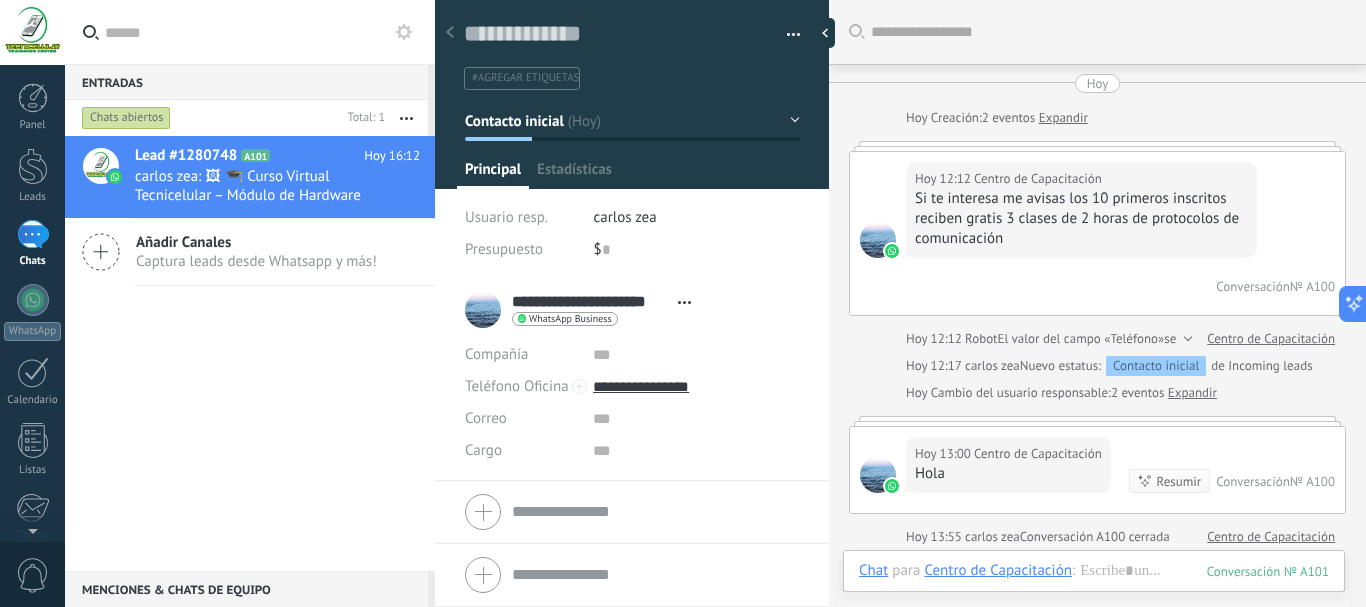 scroll, scrollTop: 30, scrollLeft: 0, axis: vertical 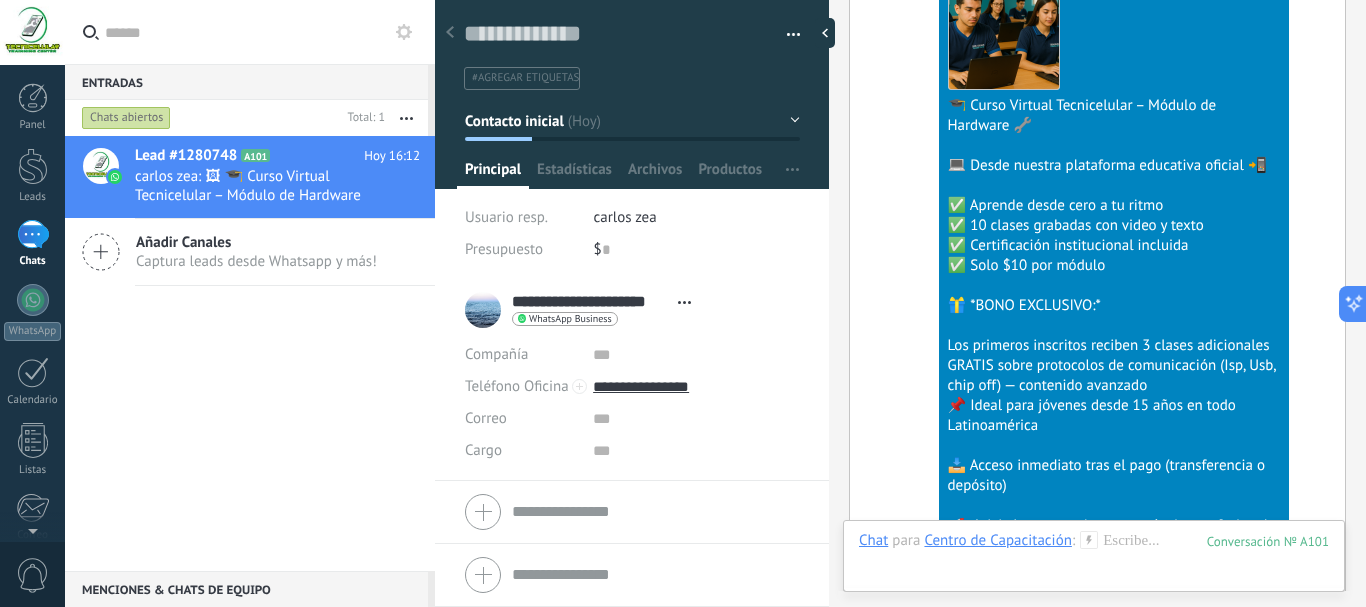 click on "Chats abiertos" at bounding box center (126, 118) 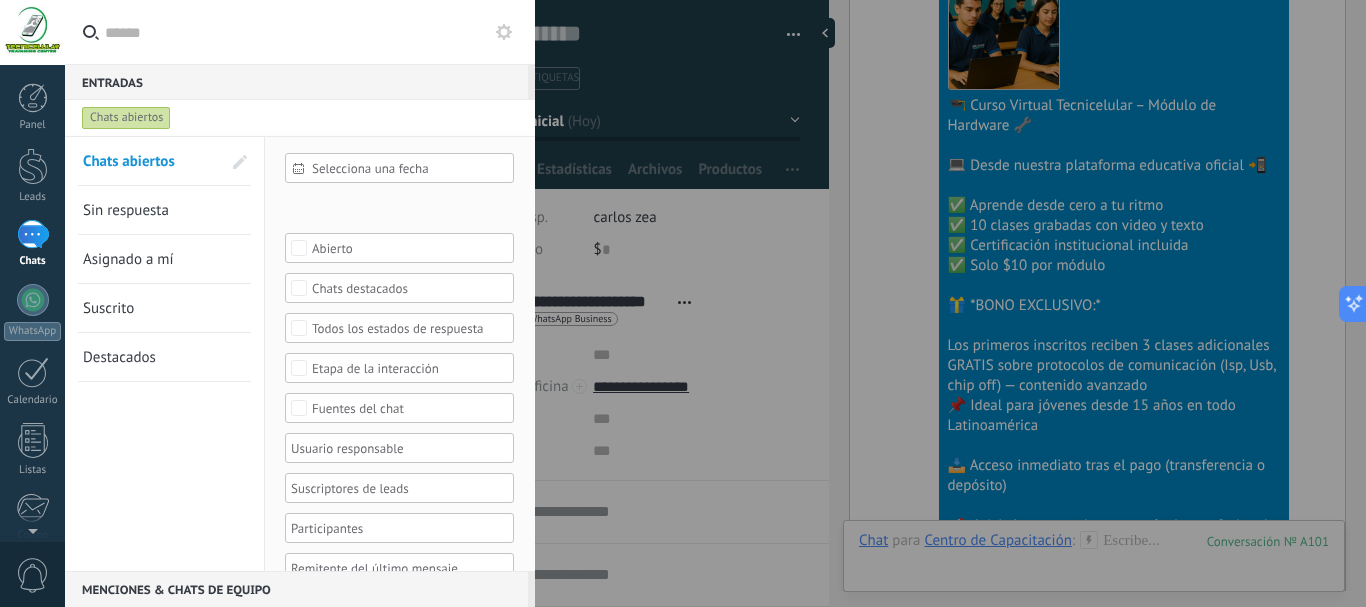 click on "Asignado a mí" at bounding box center (128, 259) 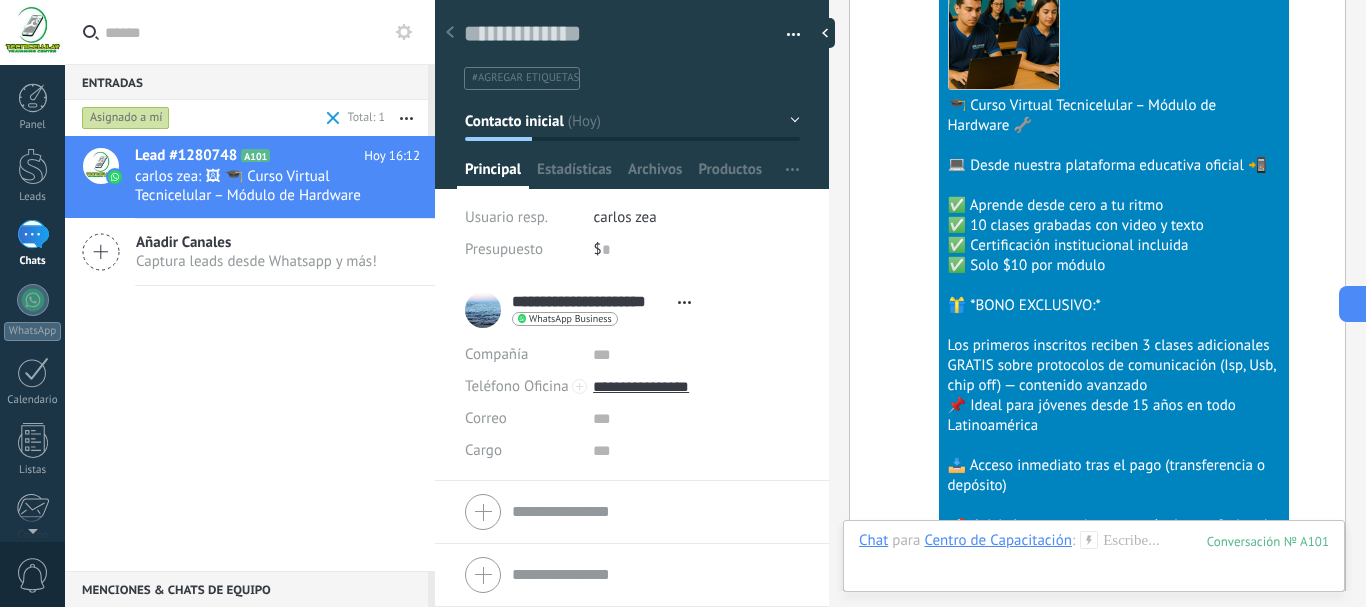 drag, startPoint x: 182, startPoint y: 252, endPoint x: 206, endPoint y: 338, distance: 89.28606 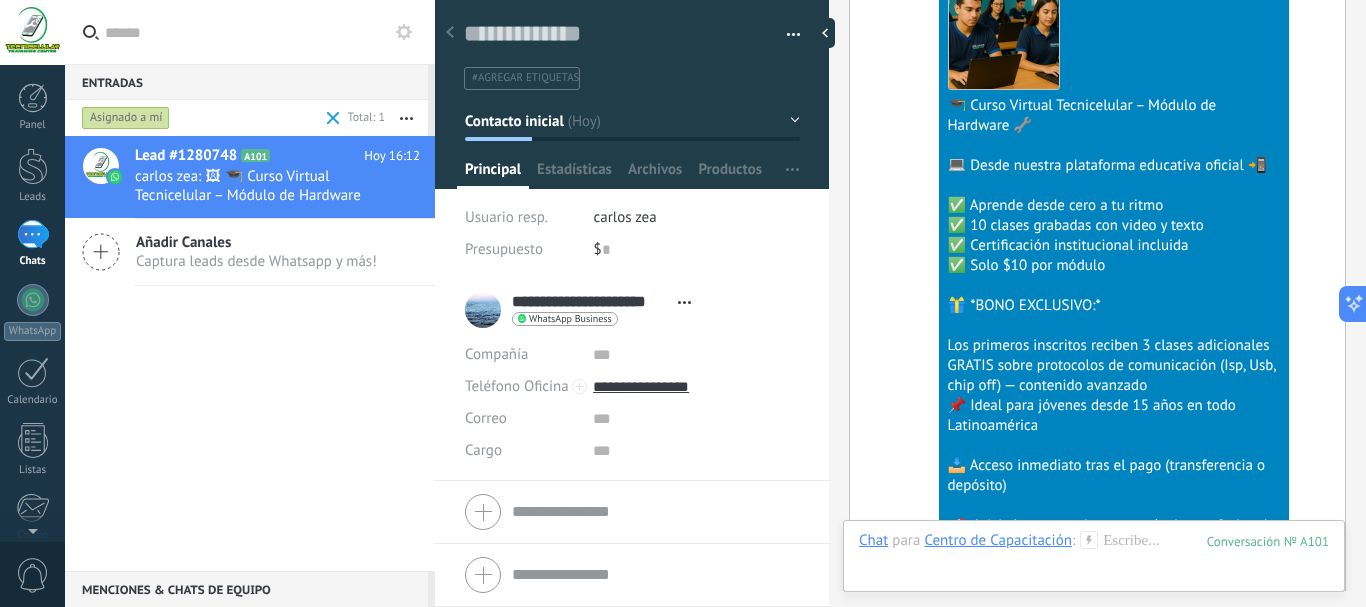 drag, startPoint x: 206, startPoint y: 338, endPoint x: 293, endPoint y: 199, distance: 163.9817 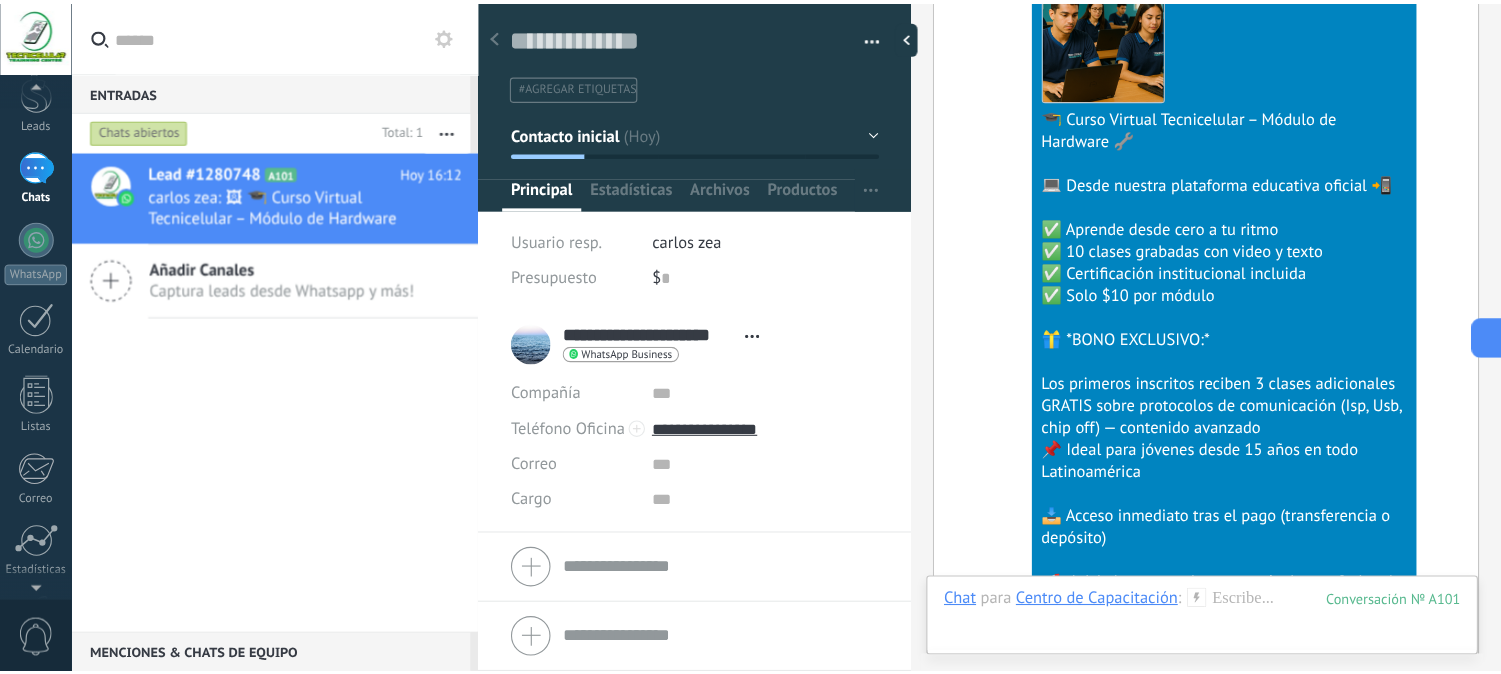 scroll, scrollTop: 225, scrollLeft: 0, axis: vertical 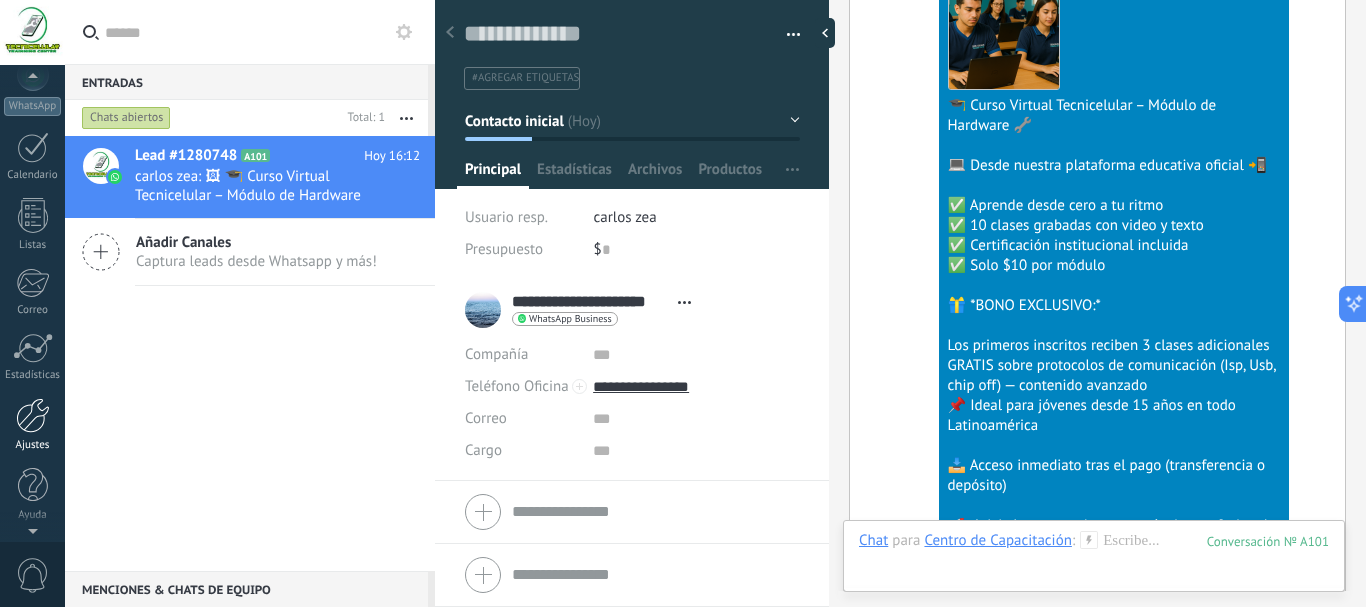 click at bounding box center [33, 415] 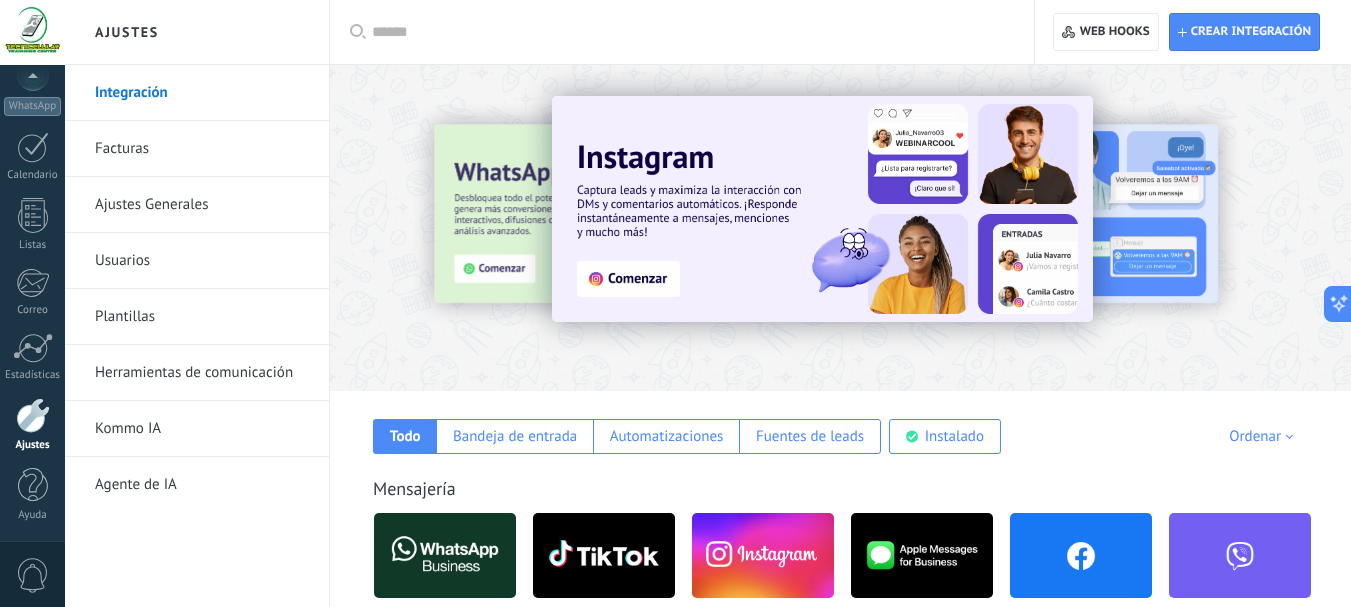 click on "Plantillas" at bounding box center [202, 317] 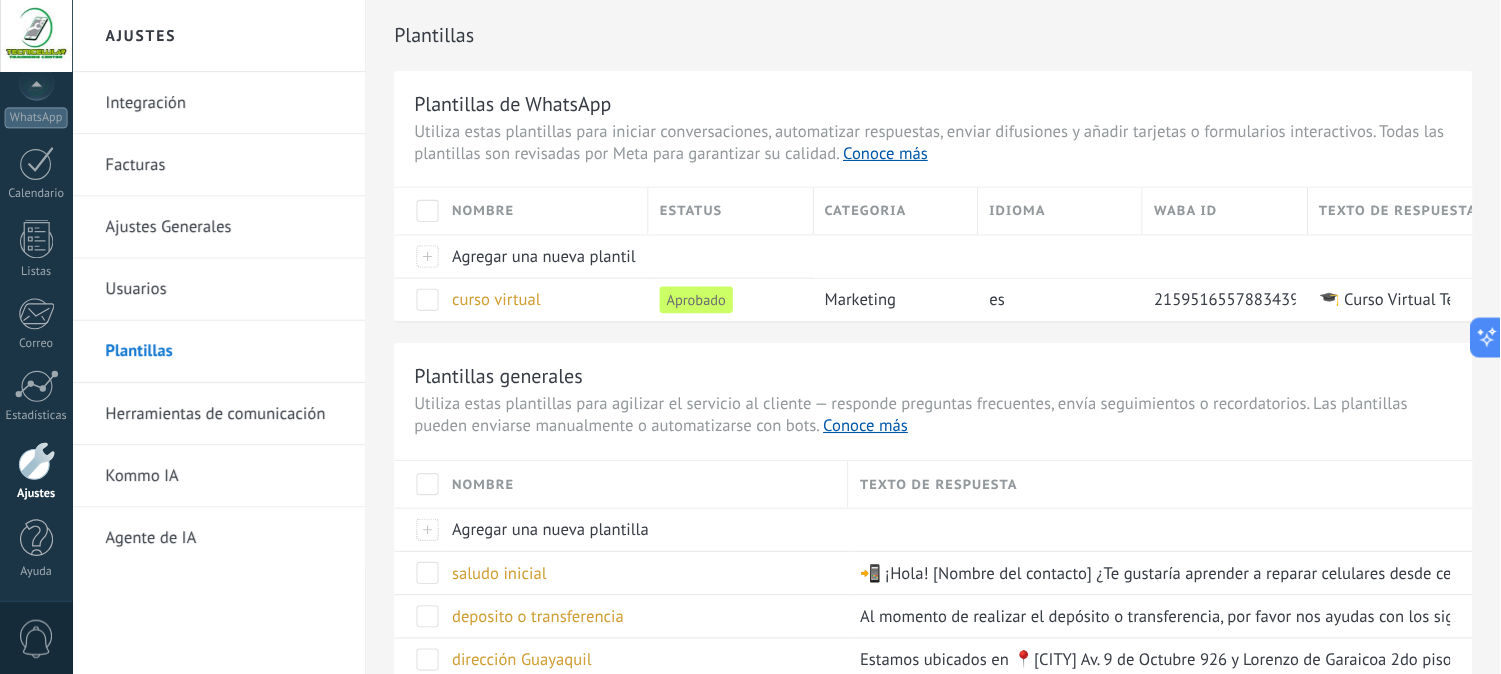 scroll, scrollTop: 157, scrollLeft: 0, axis: vertical 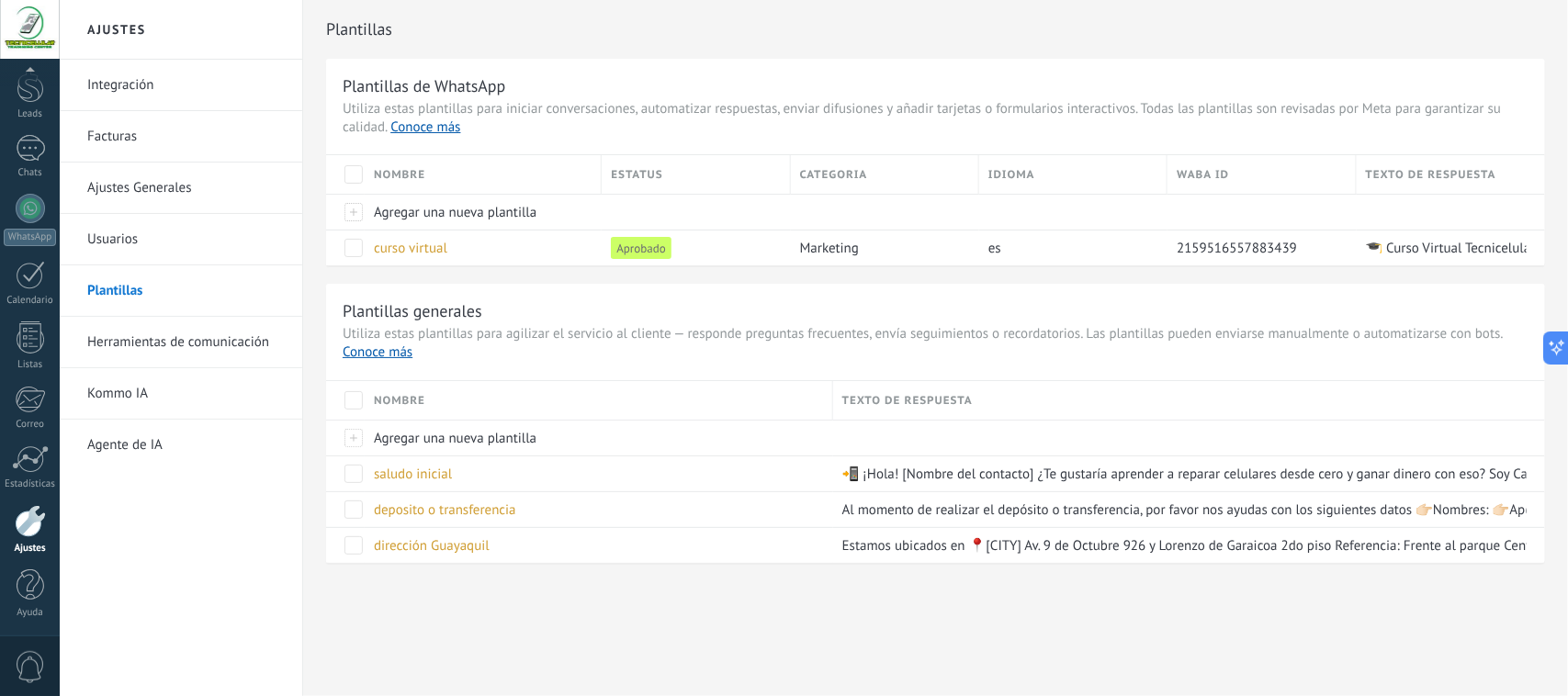 drag, startPoint x: 1250, startPoint y: 47, endPoint x: 878, endPoint y: 65, distance: 372.43523 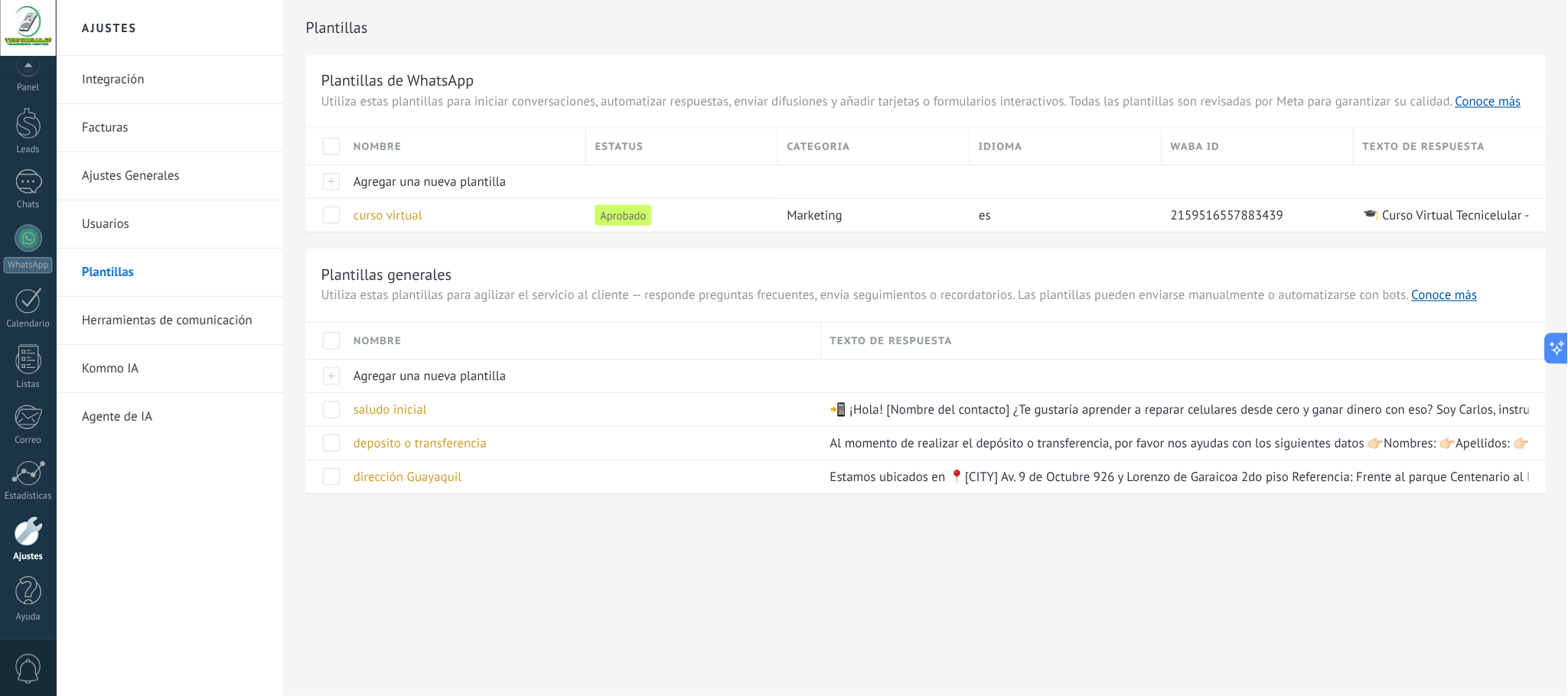 scroll, scrollTop: 0, scrollLeft: 0, axis: both 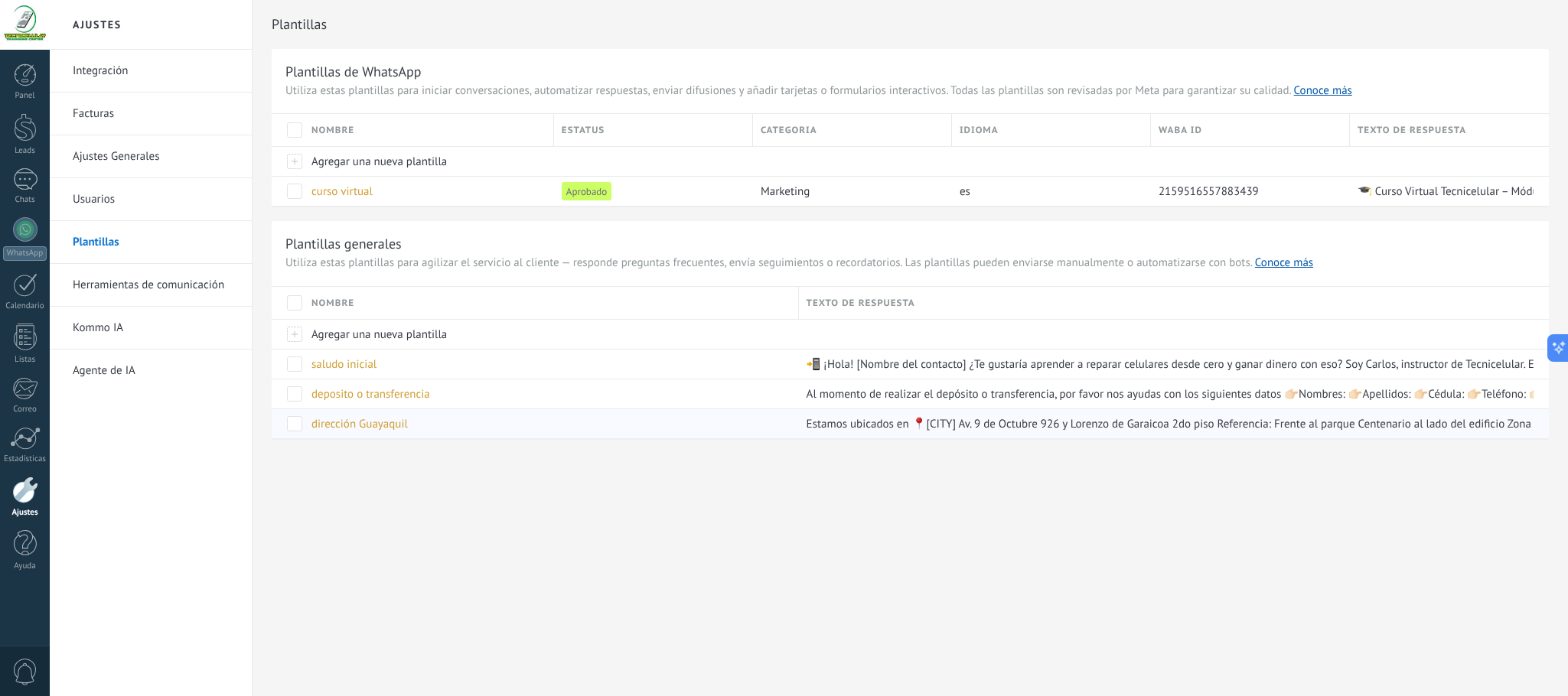 drag, startPoint x: 1286, startPoint y: 1, endPoint x: 670, endPoint y: 422, distance: 746.1213 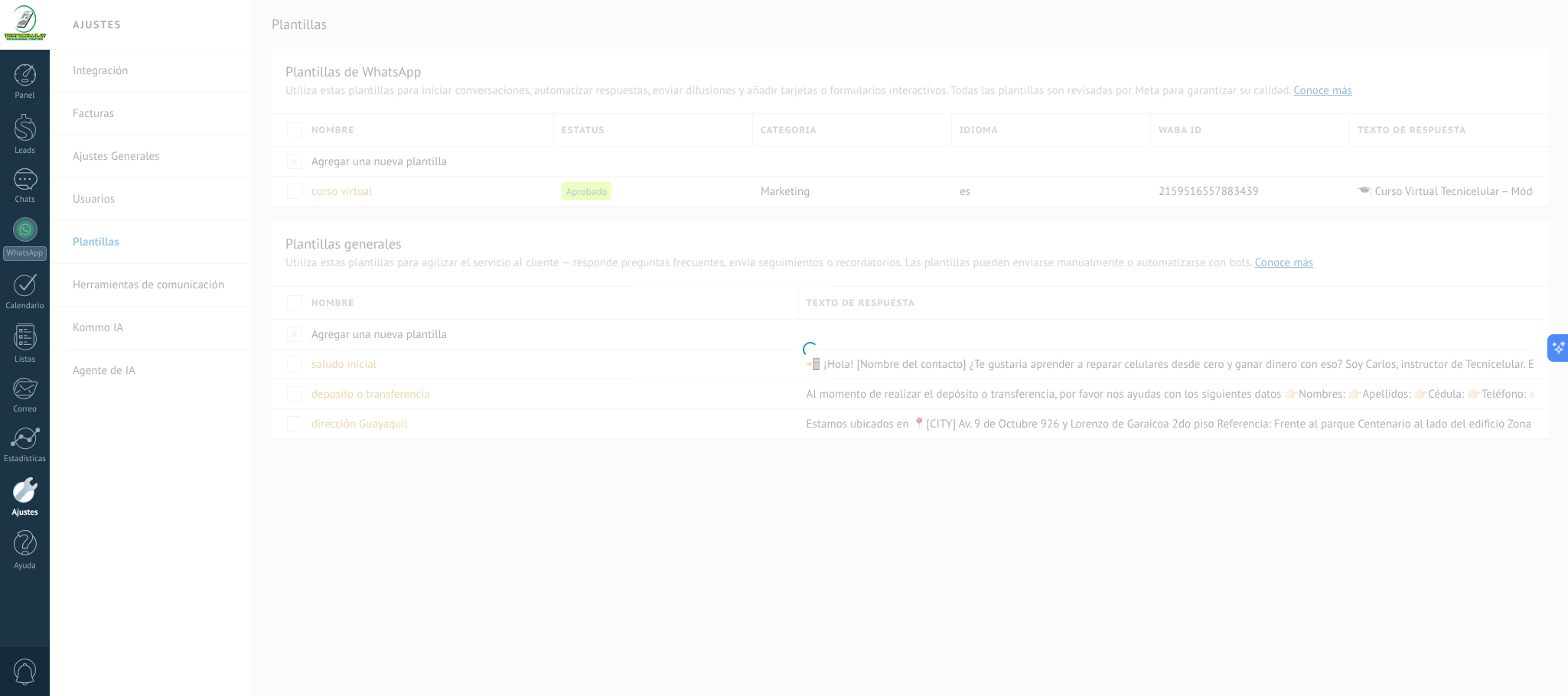 click at bounding box center (809, 348) 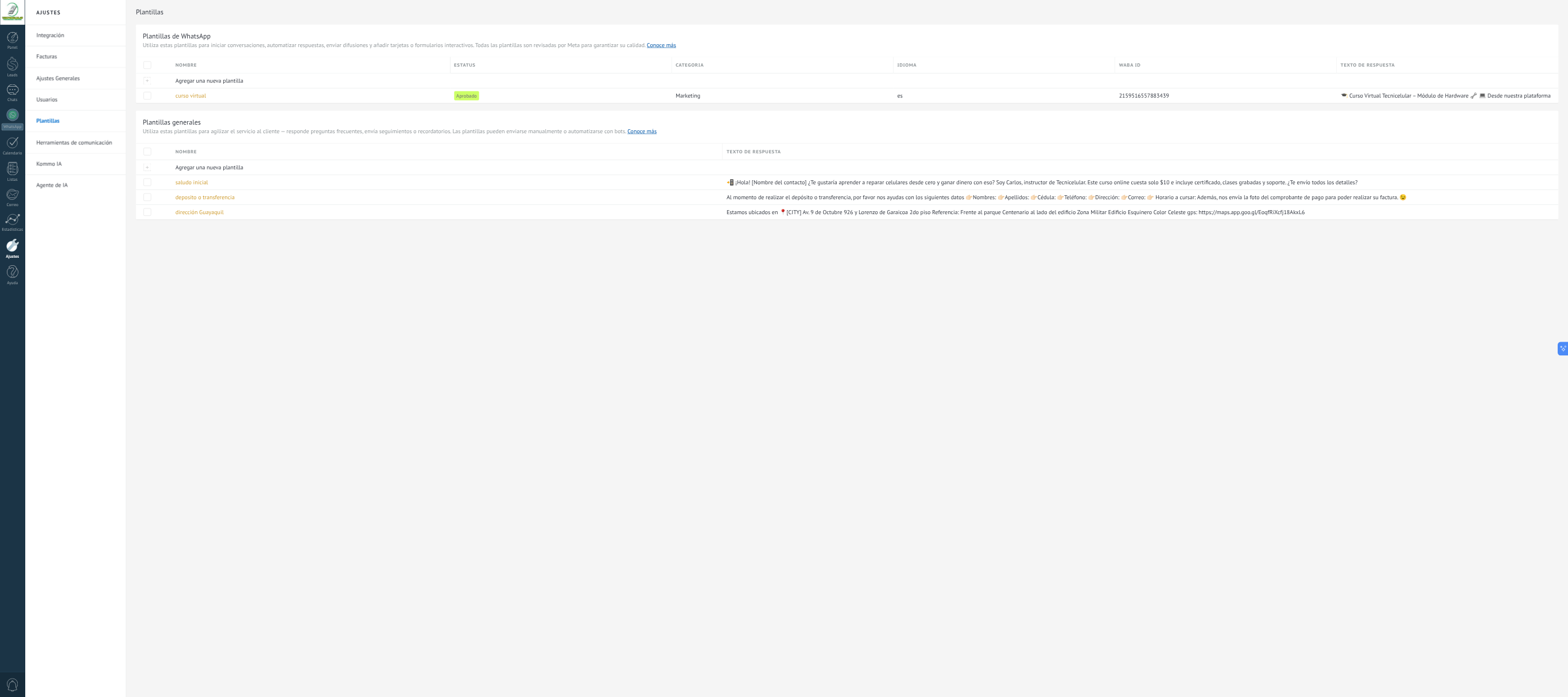 scroll, scrollTop: 11, scrollLeft: 0, axis: vertical 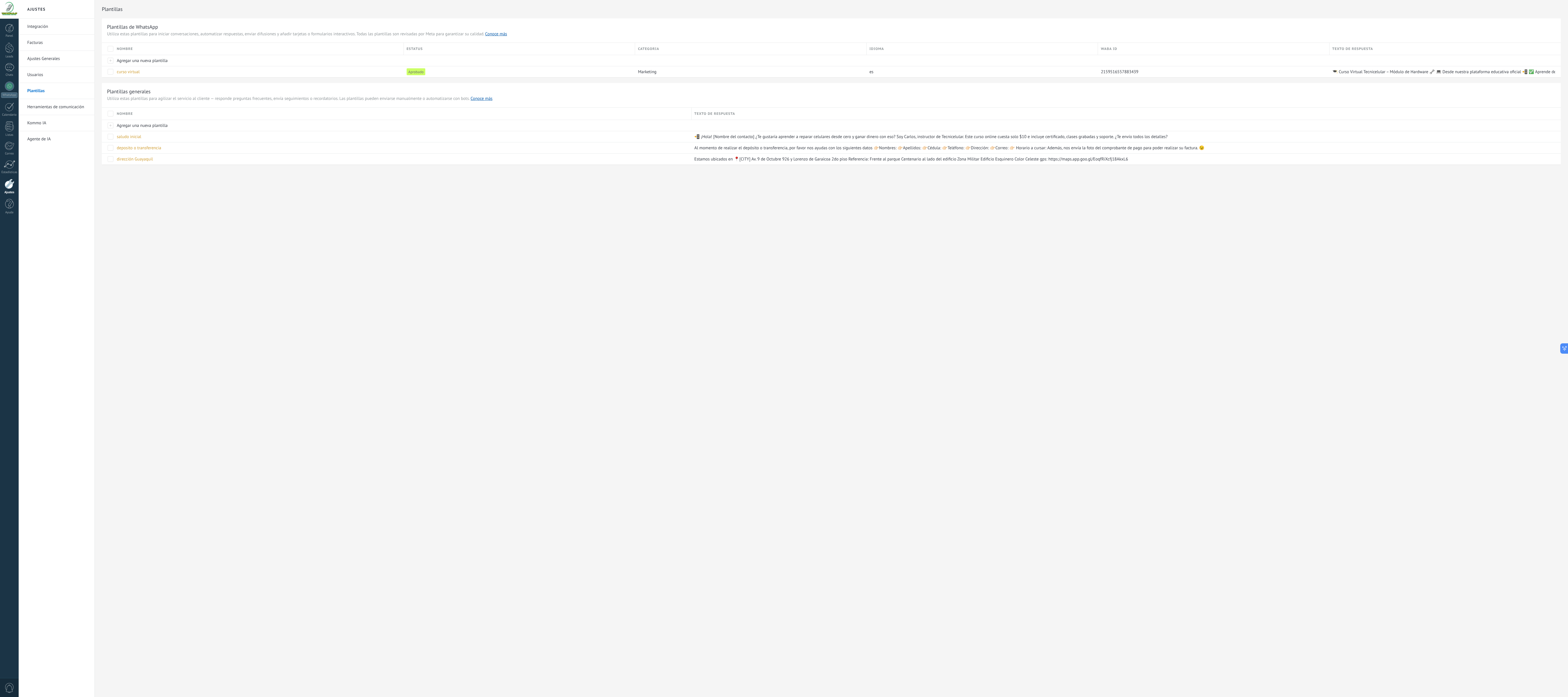 drag, startPoint x: 568, startPoint y: 3, endPoint x: 1007, endPoint y: 443, distance: 621.5473 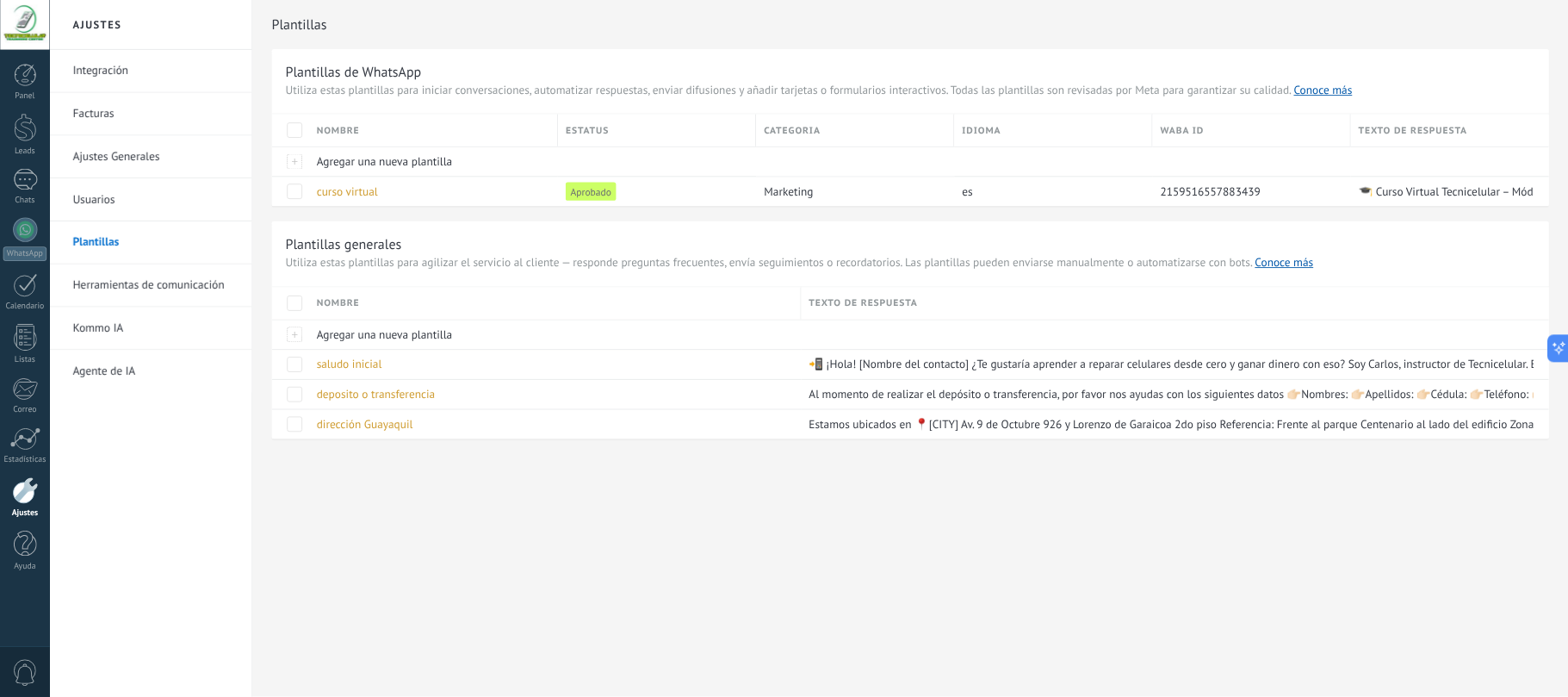 scroll, scrollTop: 16, scrollLeft: 0, axis: vertical 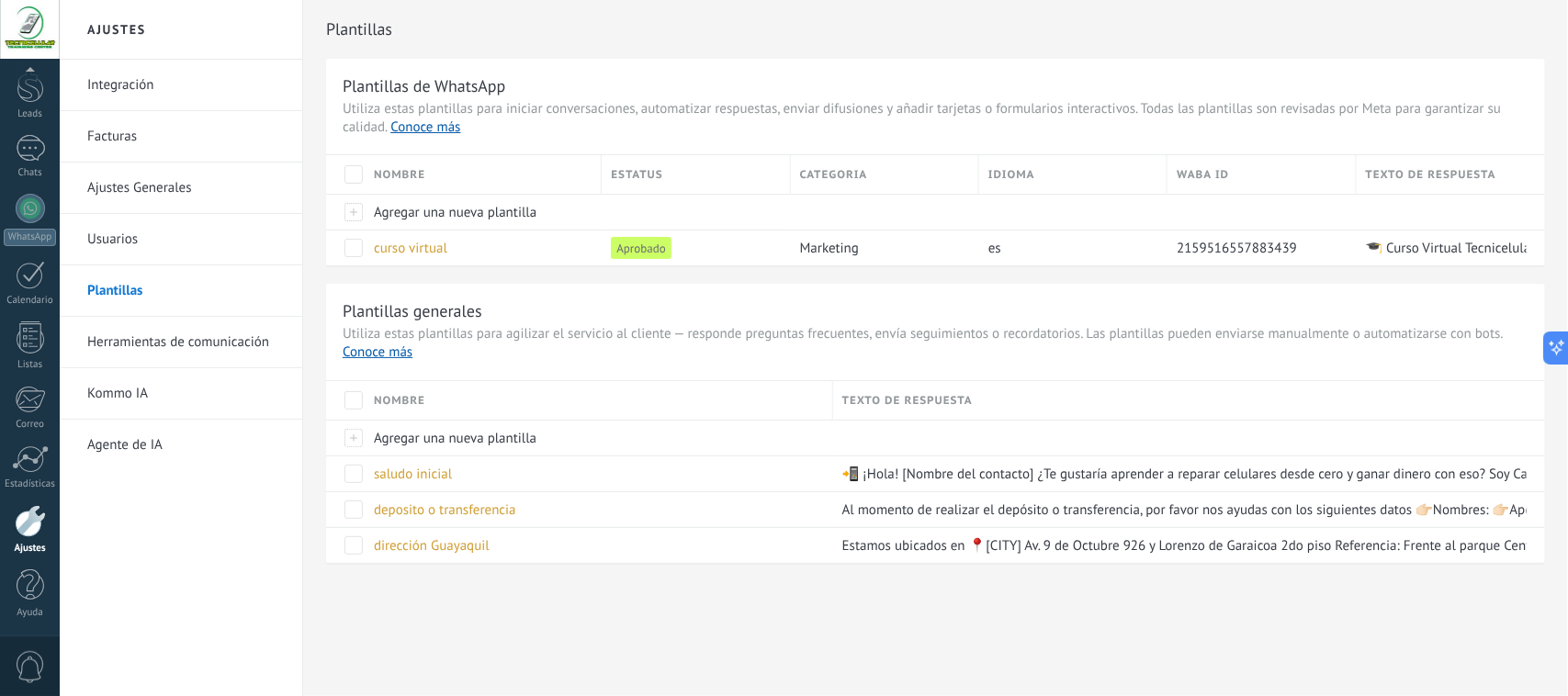 drag, startPoint x: 4898, startPoint y: 4, endPoint x: 759, endPoint y: 297, distance: 4149.358 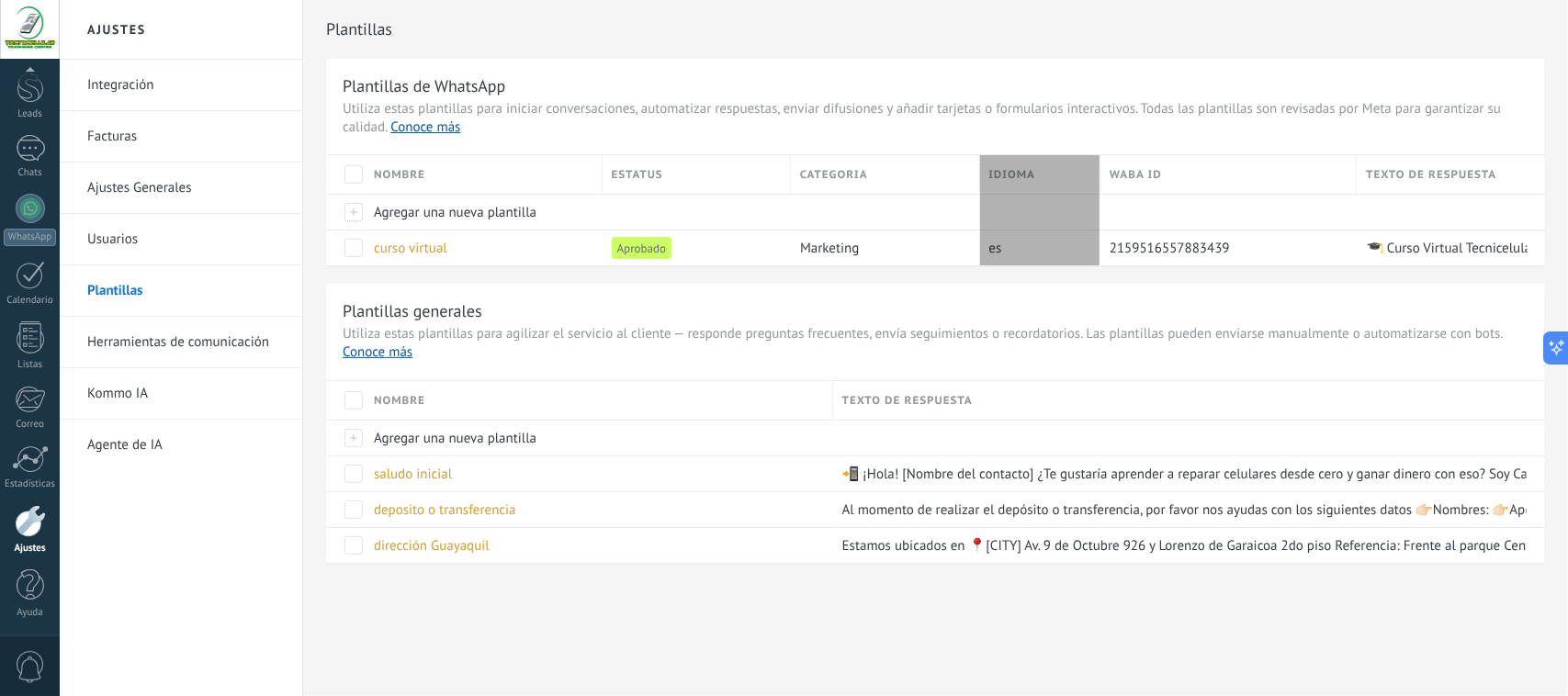 drag, startPoint x: 1164, startPoint y: 184, endPoint x: 1091, endPoint y: 177, distance: 73.33485 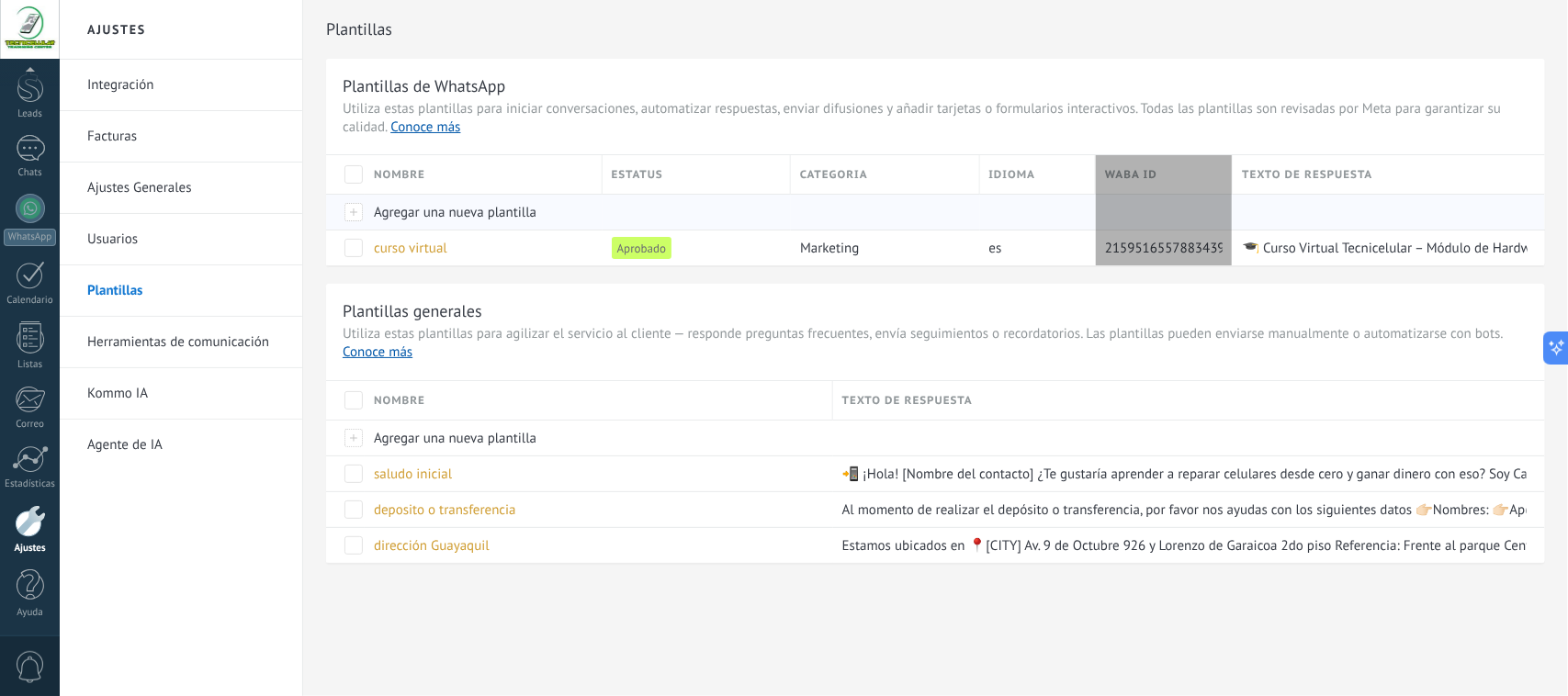 drag, startPoint x: 1352, startPoint y: 177, endPoint x: 1233, endPoint y: 195, distance: 120.35365 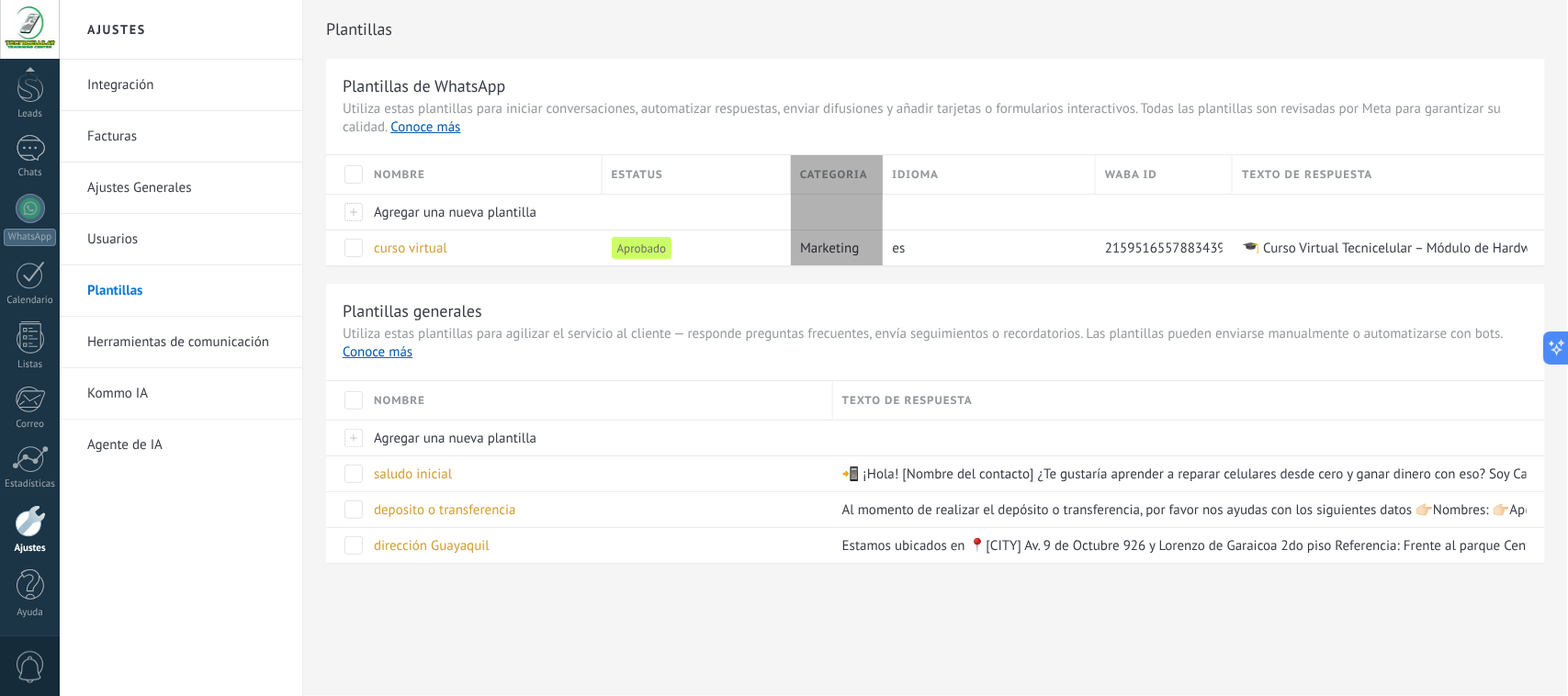 drag, startPoint x: 978, startPoint y: 170, endPoint x: 879, endPoint y: 186, distance: 100.2846 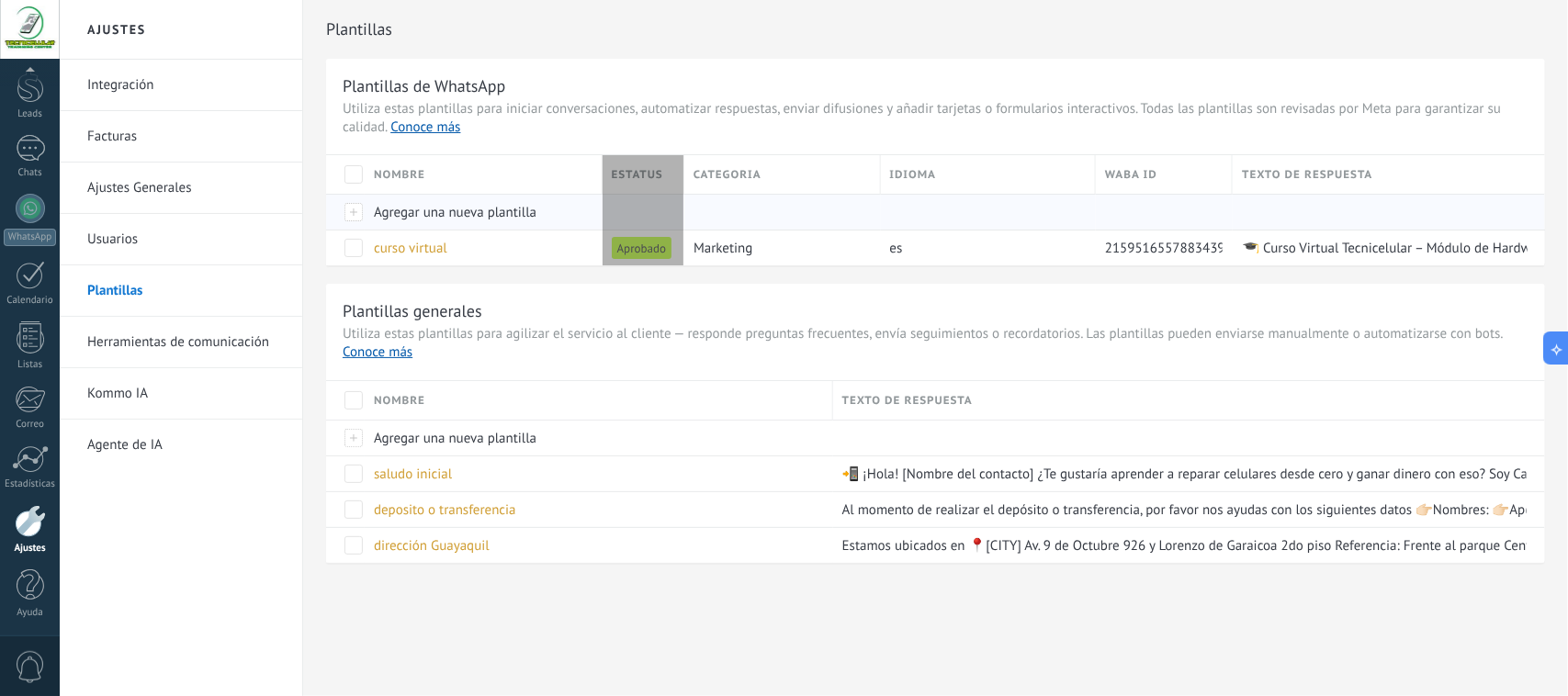 drag, startPoint x: 788, startPoint y: 168, endPoint x: 689, endPoint y: 208, distance: 106.77547 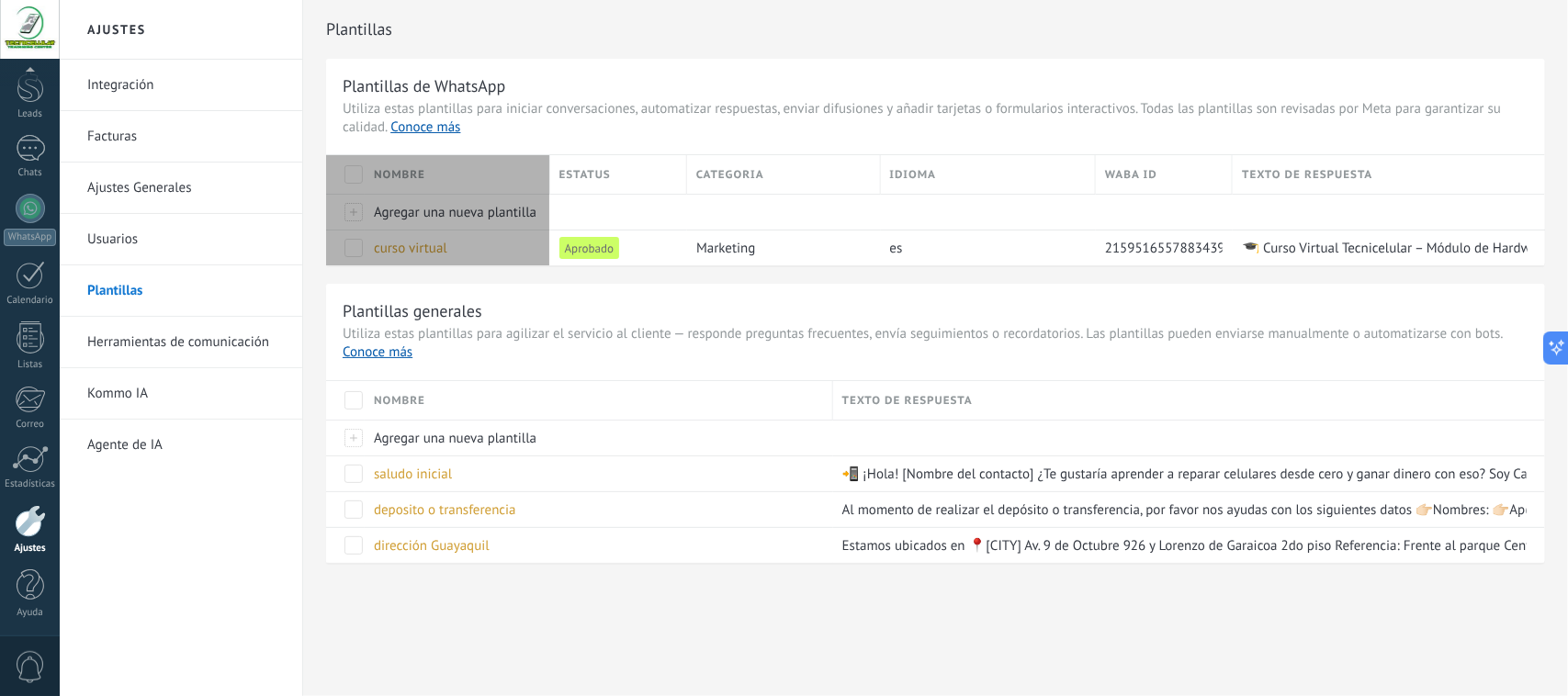 drag, startPoint x: 595, startPoint y: 176, endPoint x: 554, endPoint y: 189, distance: 43.011626 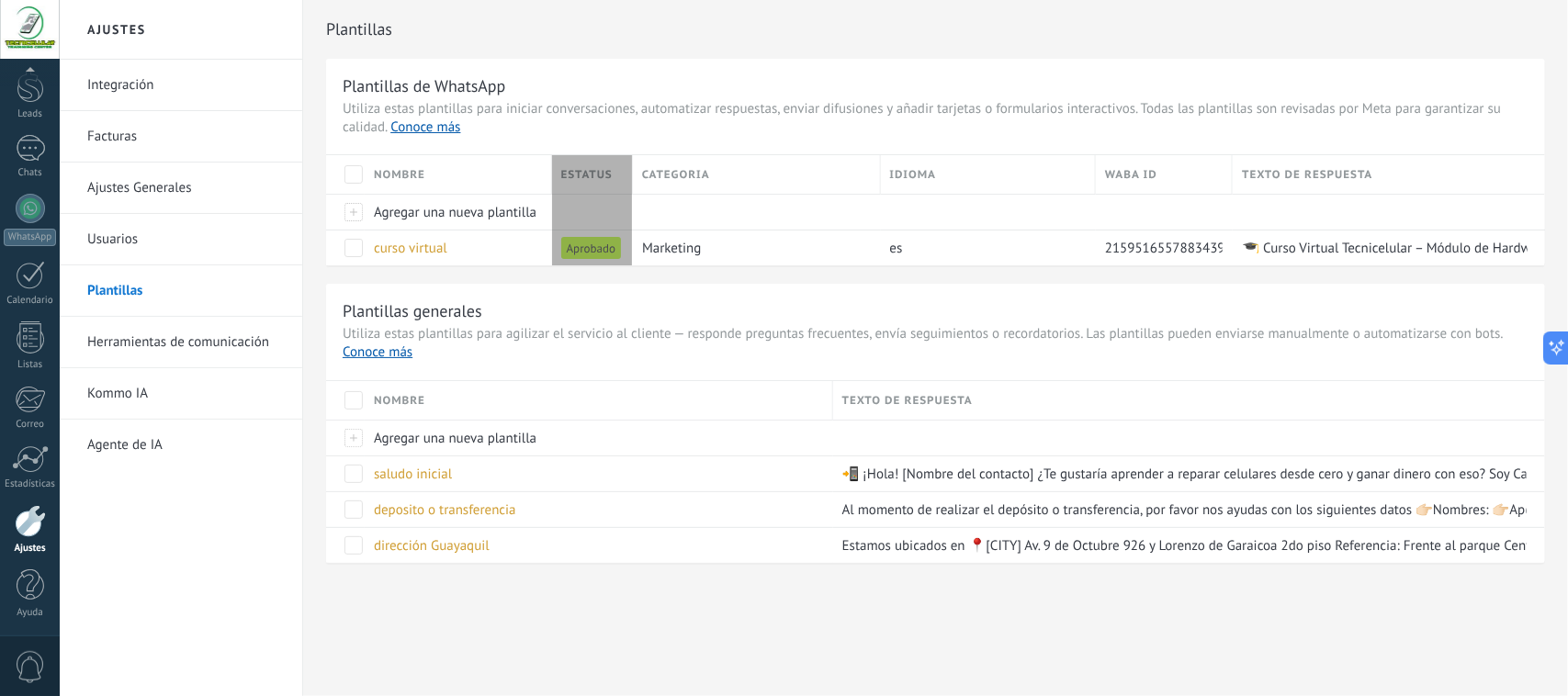 drag, startPoint x: 685, startPoint y: 170, endPoint x: 649, endPoint y: 190, distance: 41.18252 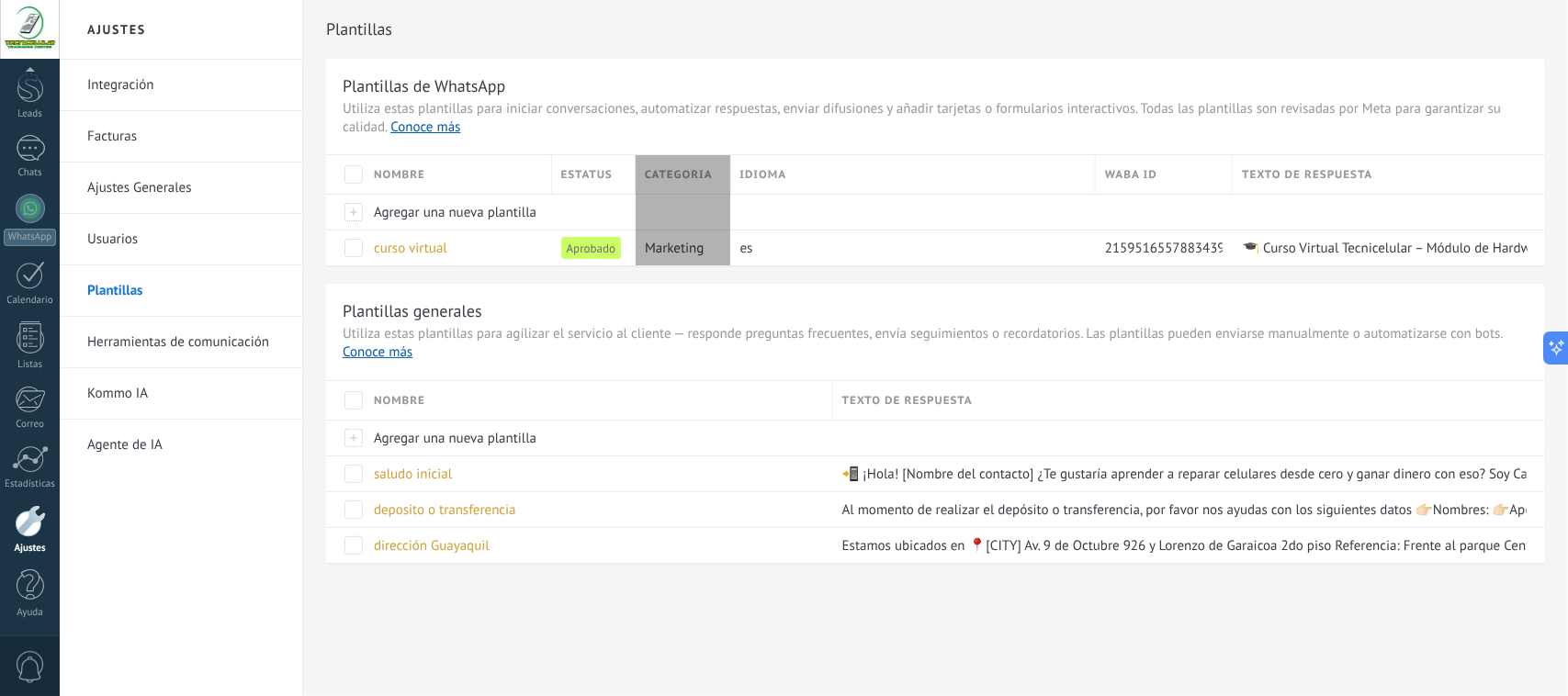 drag, startPoint x: 877, startPoint y: 171, endPoint x: 735, endPoint y: 195, distance: 144.01389 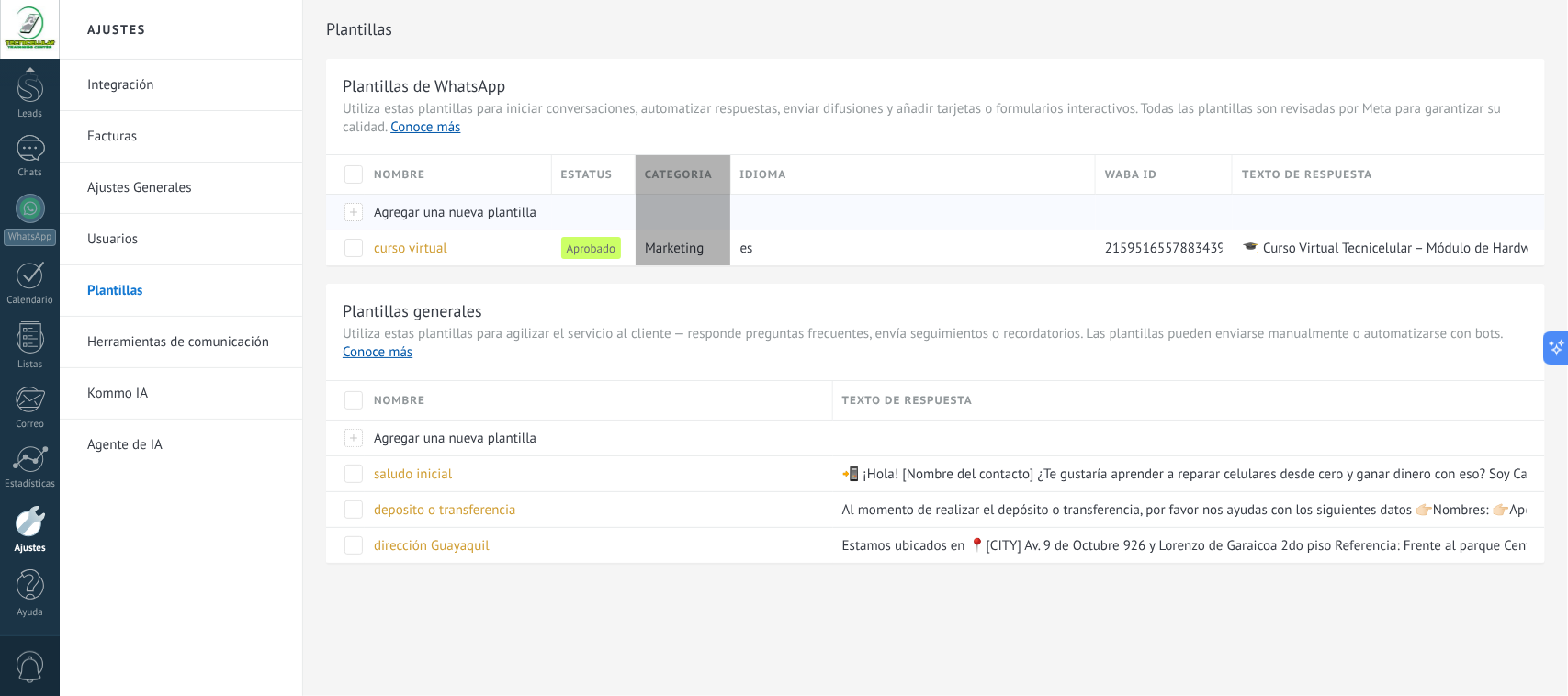 click on "Nombre Estatus Categoria Idioma WABA ID Texto de respuesta" at bounding box center [936, 174] 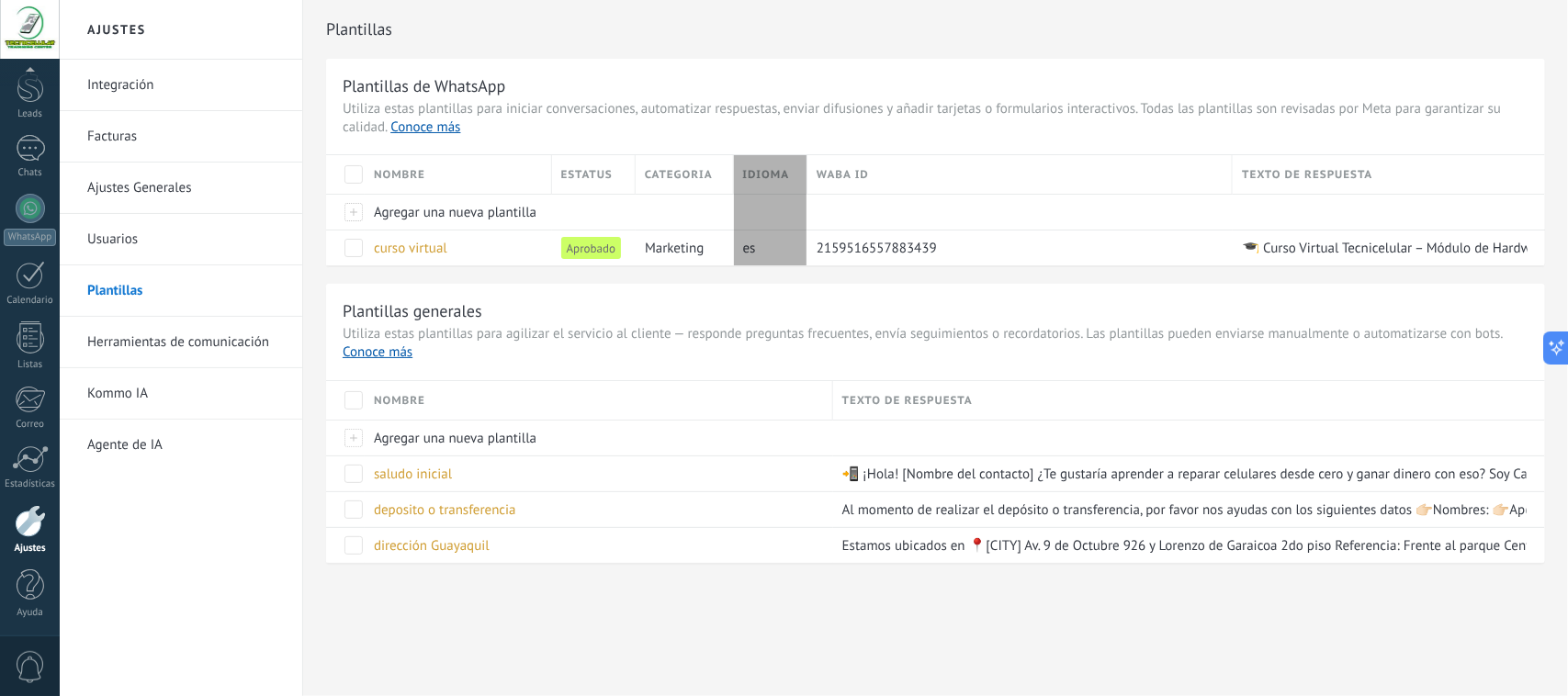drag, startPoint x: 1089, startPoint y: 168, endPoint x: 871, endPoint y: 254, distance: 234.3502 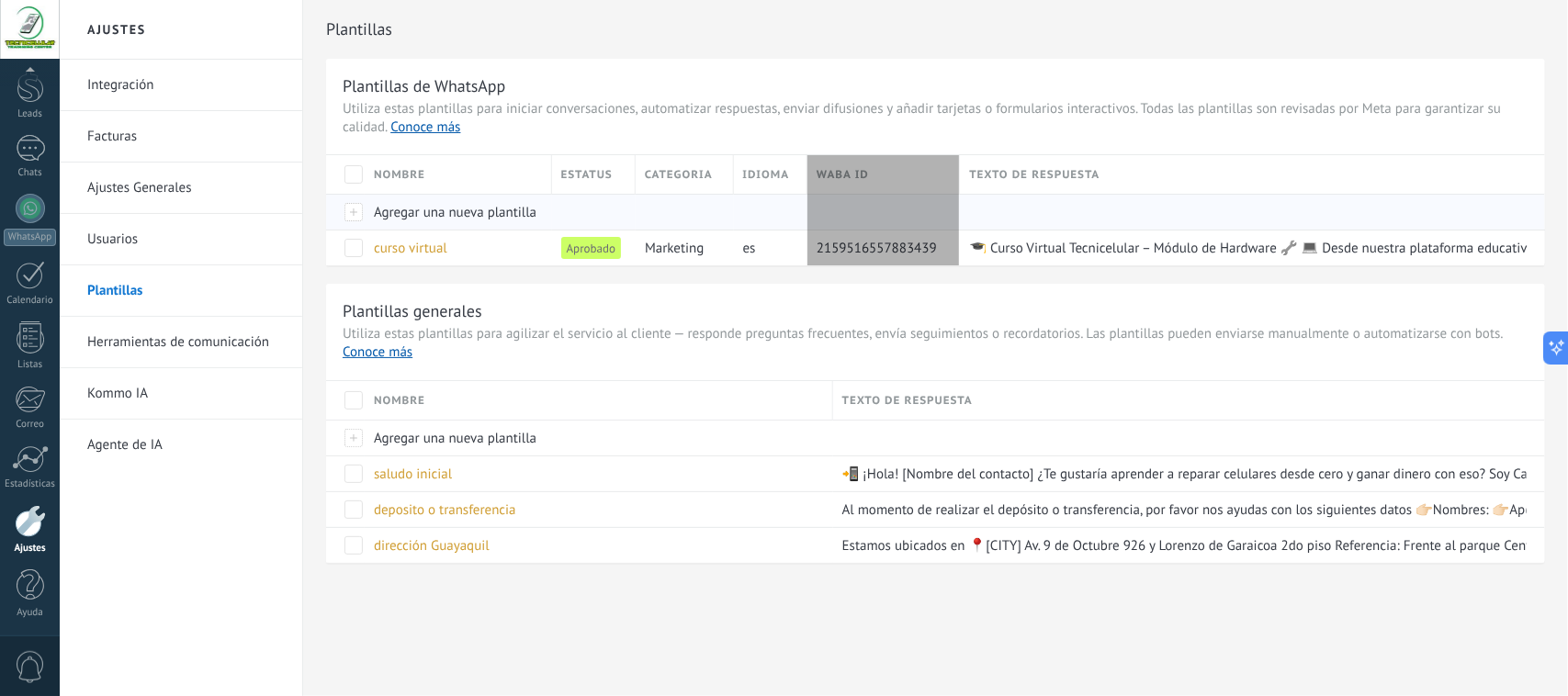 drag, startPoint x: 1229, startPoint y: 176, endPoint x: 964, endPoint y: 214, distance: 267.71066 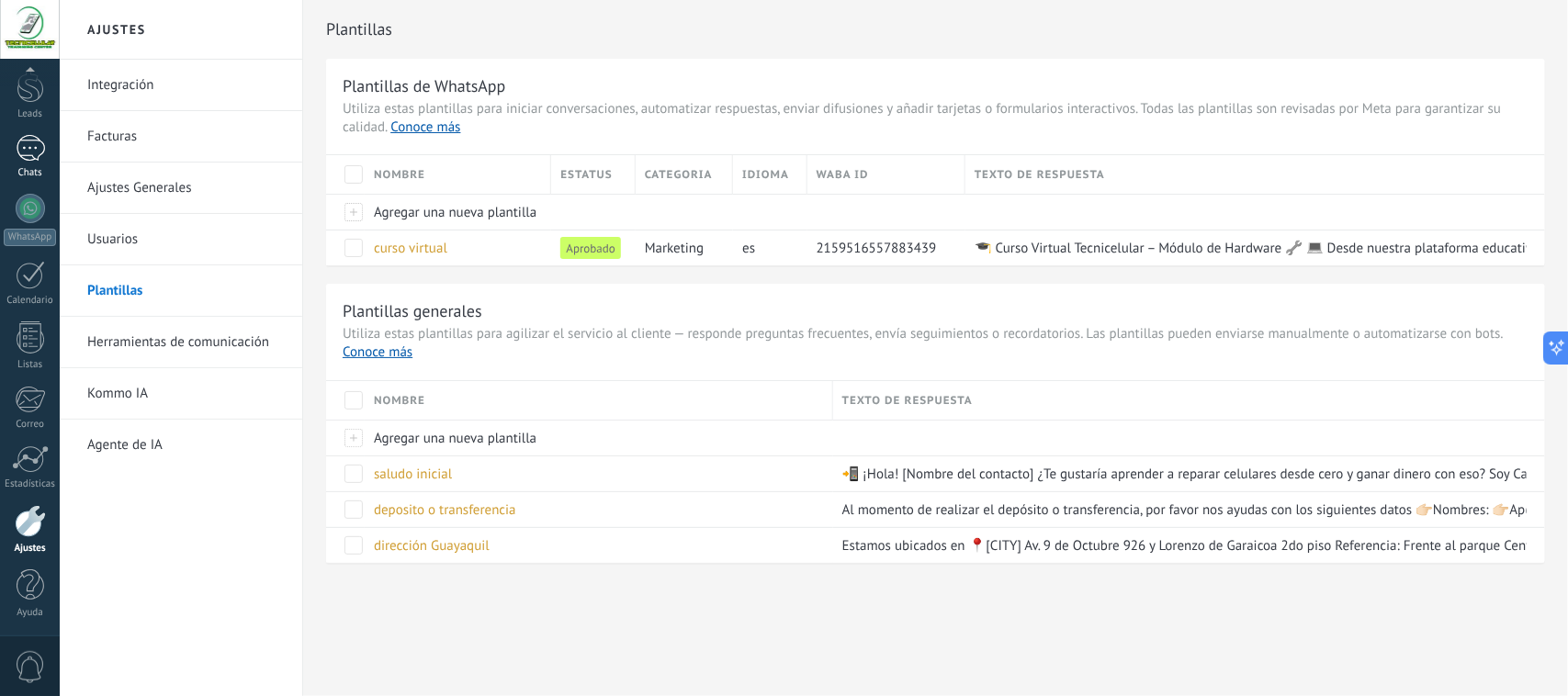 click on "1
Chats" at bounding box center (29, 157) 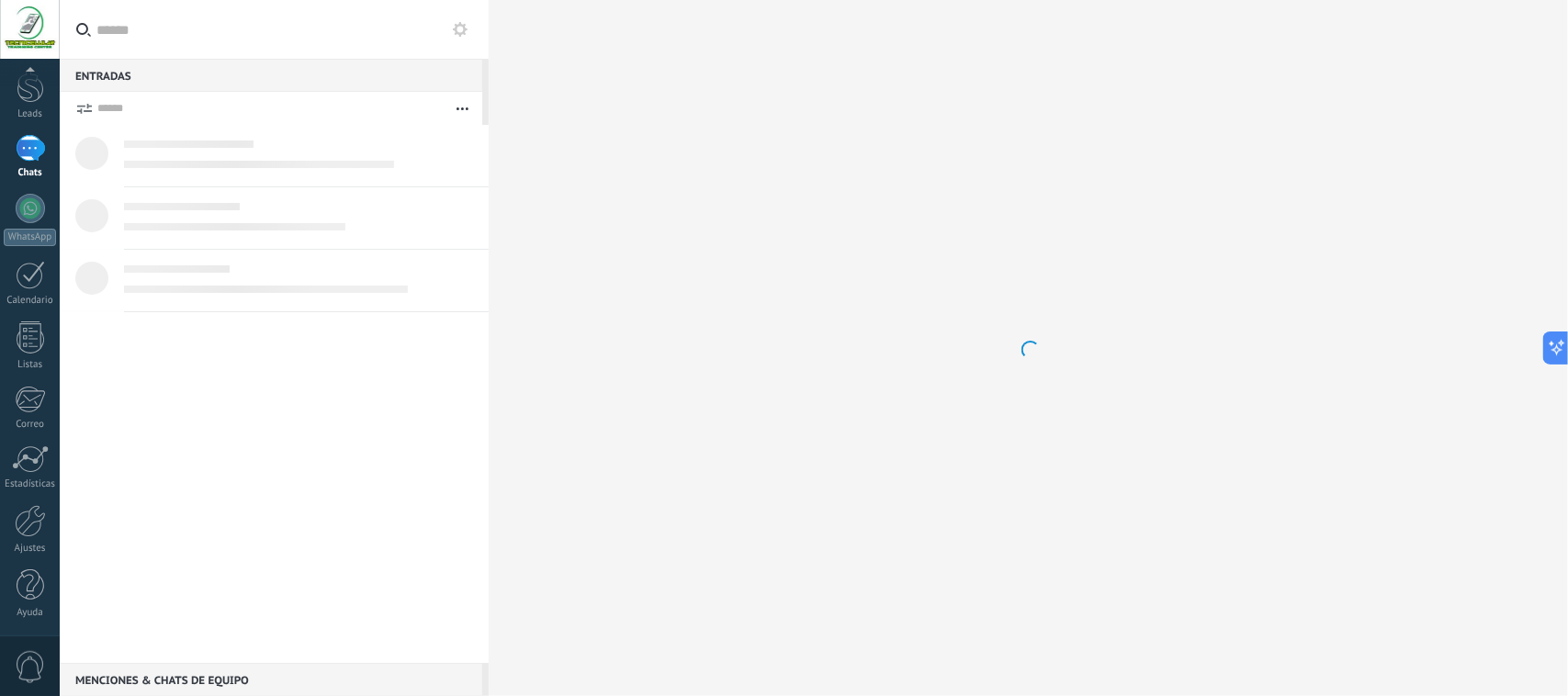 scroll, scrollTop: 0, scrollLeft: 0, axis: both 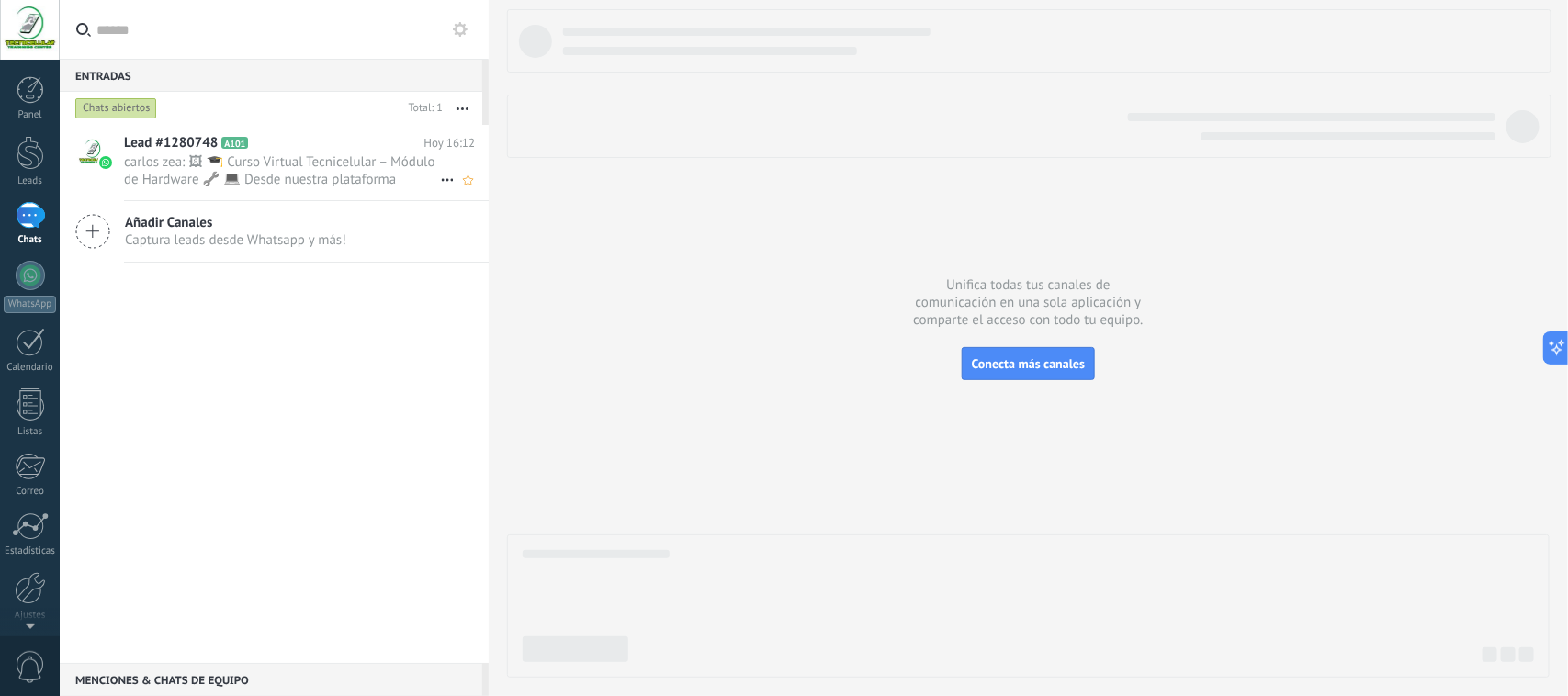 click on "carlos zea: 🖼 🎓 Curso Virtual Tecnicelular – Módulo de Hardware 🔧
💻 Desde nuestra plataforma educativa oficial 📲
✅ Apren..." at bounding box center (282, 171) 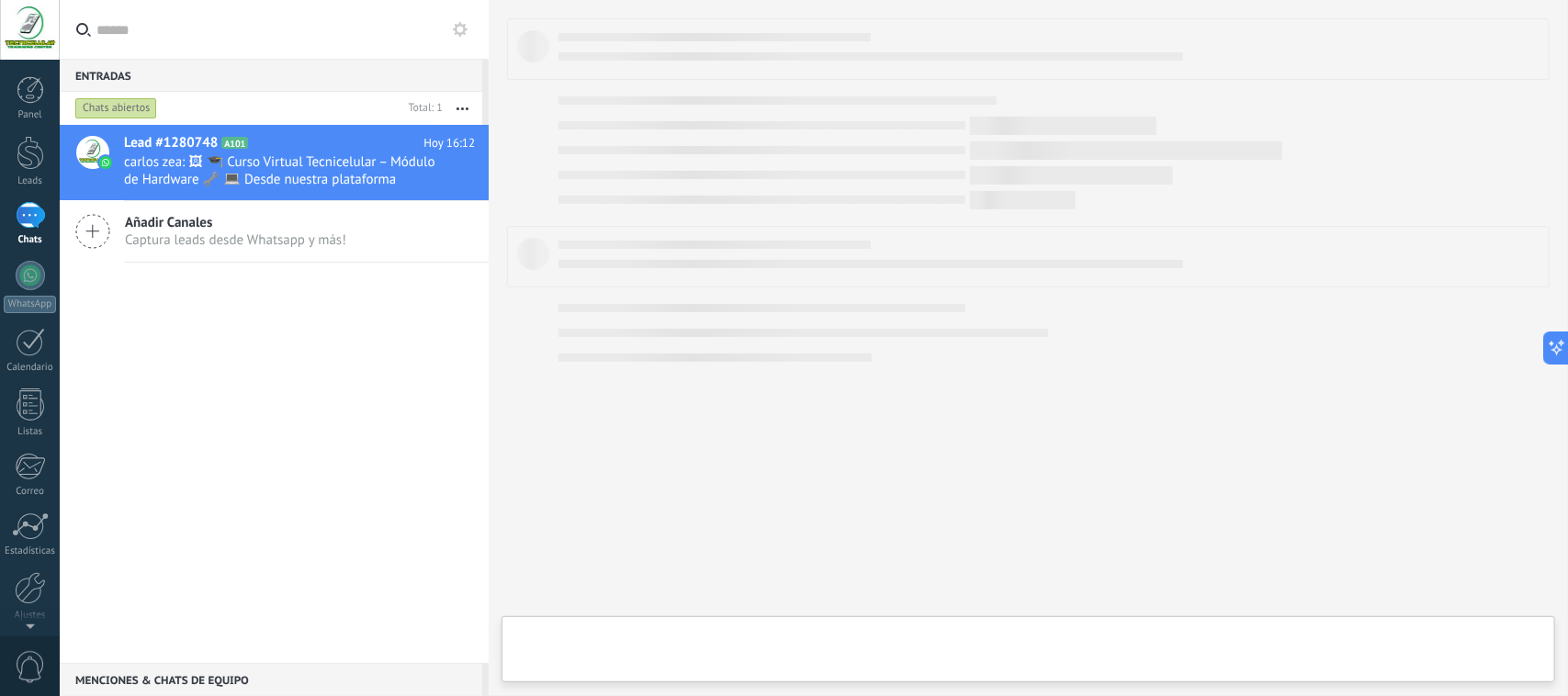 type on "**********" 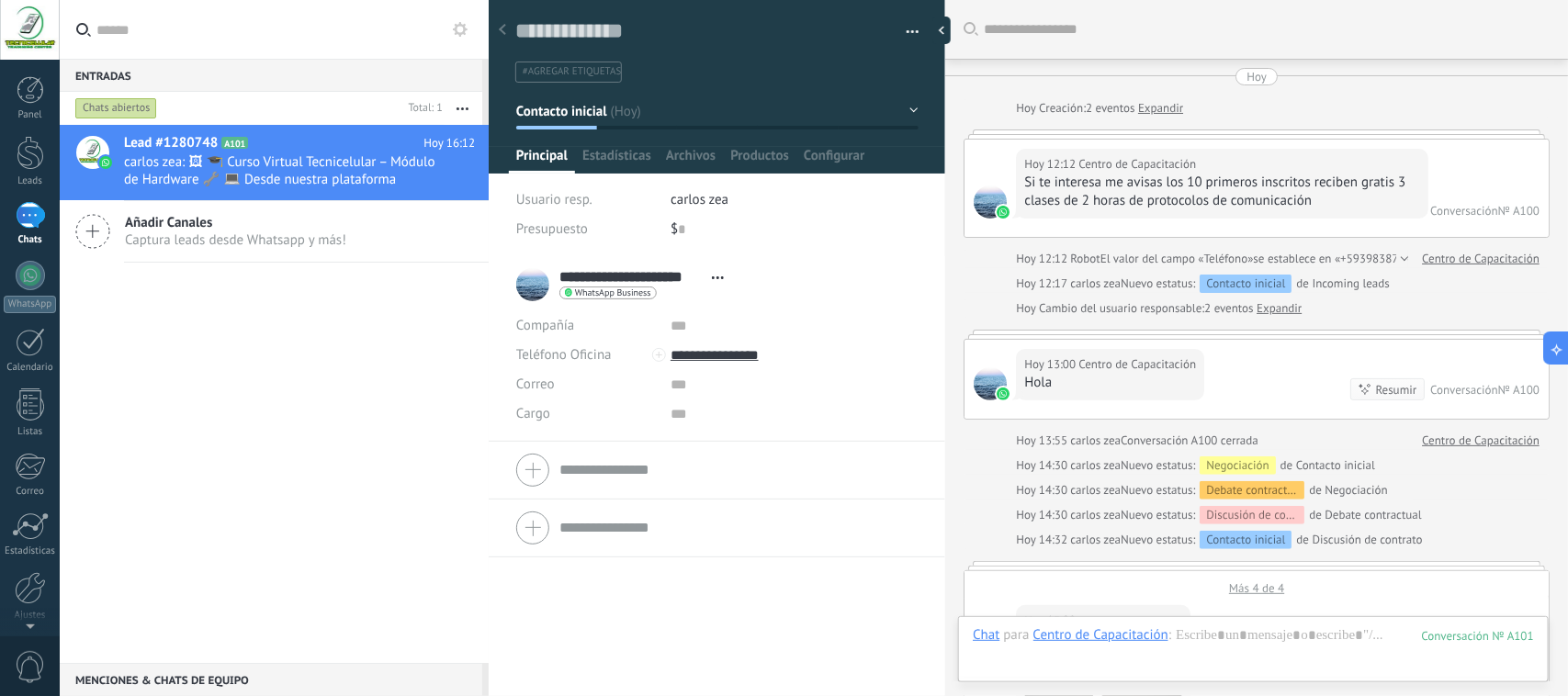 scroll, scrollTop: 28, scrollLeft: 0, axis: vertical 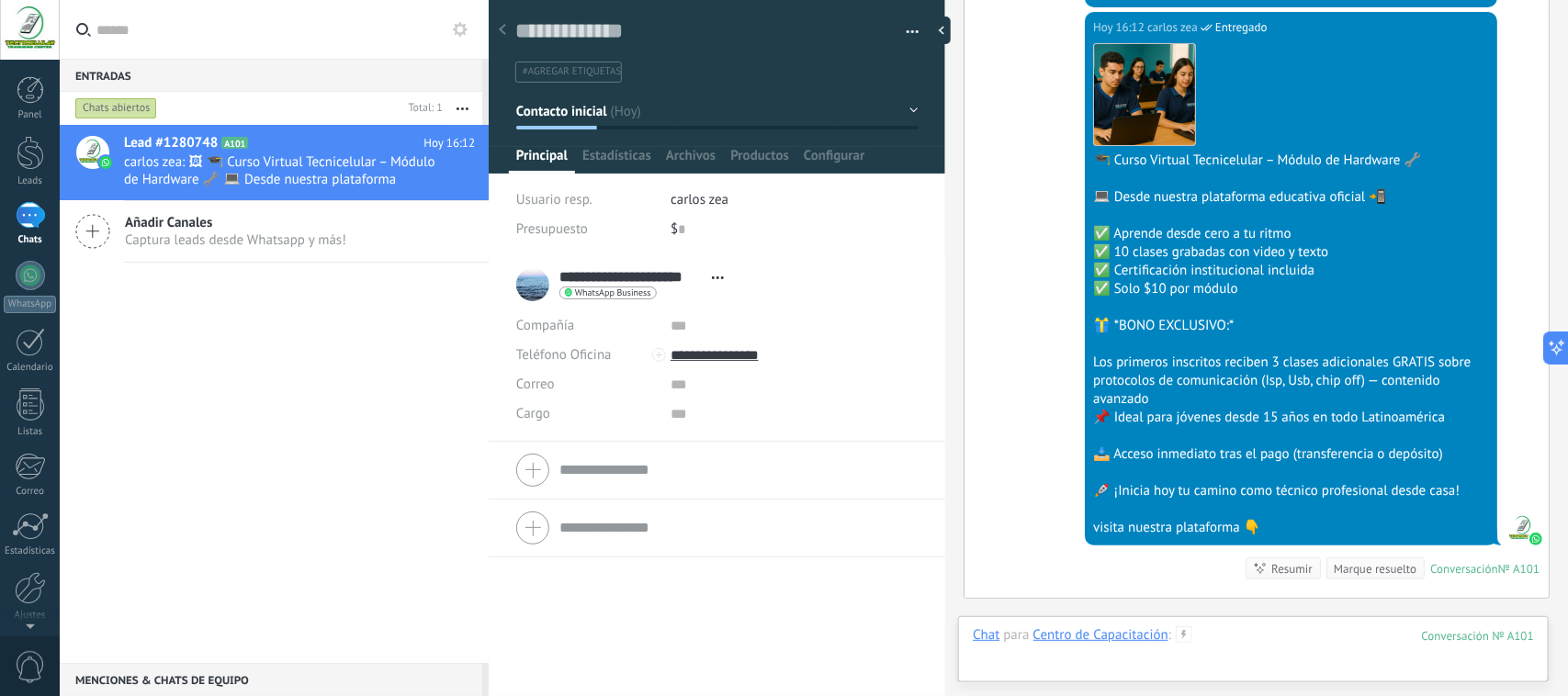 click at bounding box center (1253, 654) 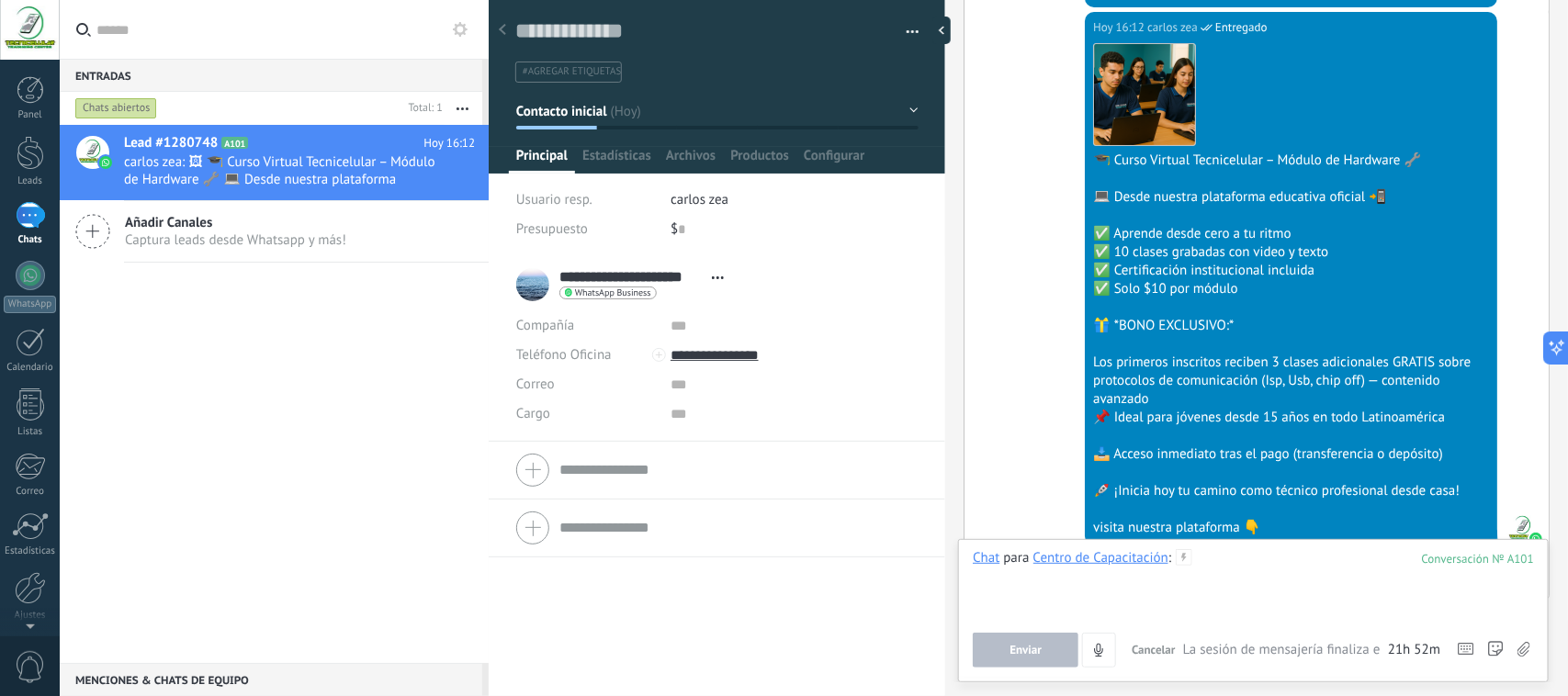 type 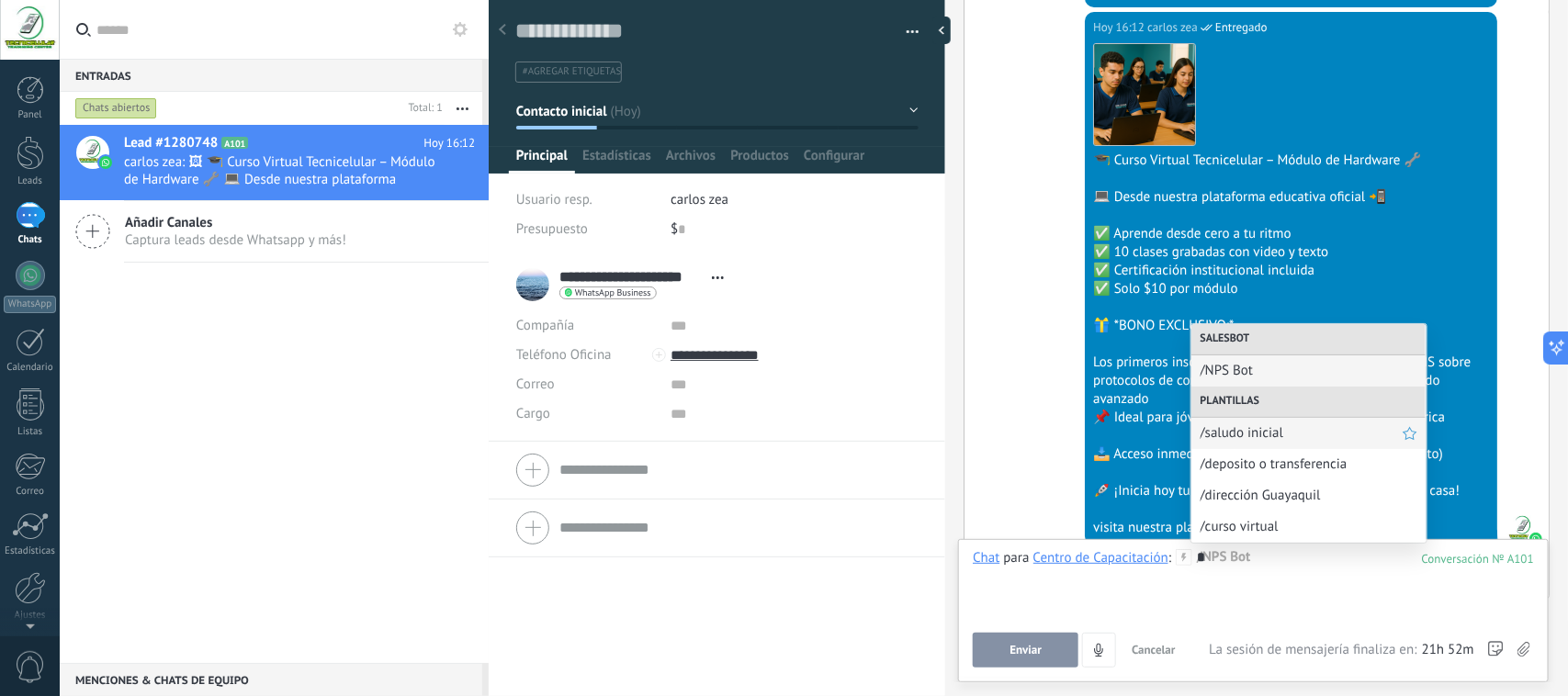 click on "/saludo inicial" at bounding box center (1302, 432) 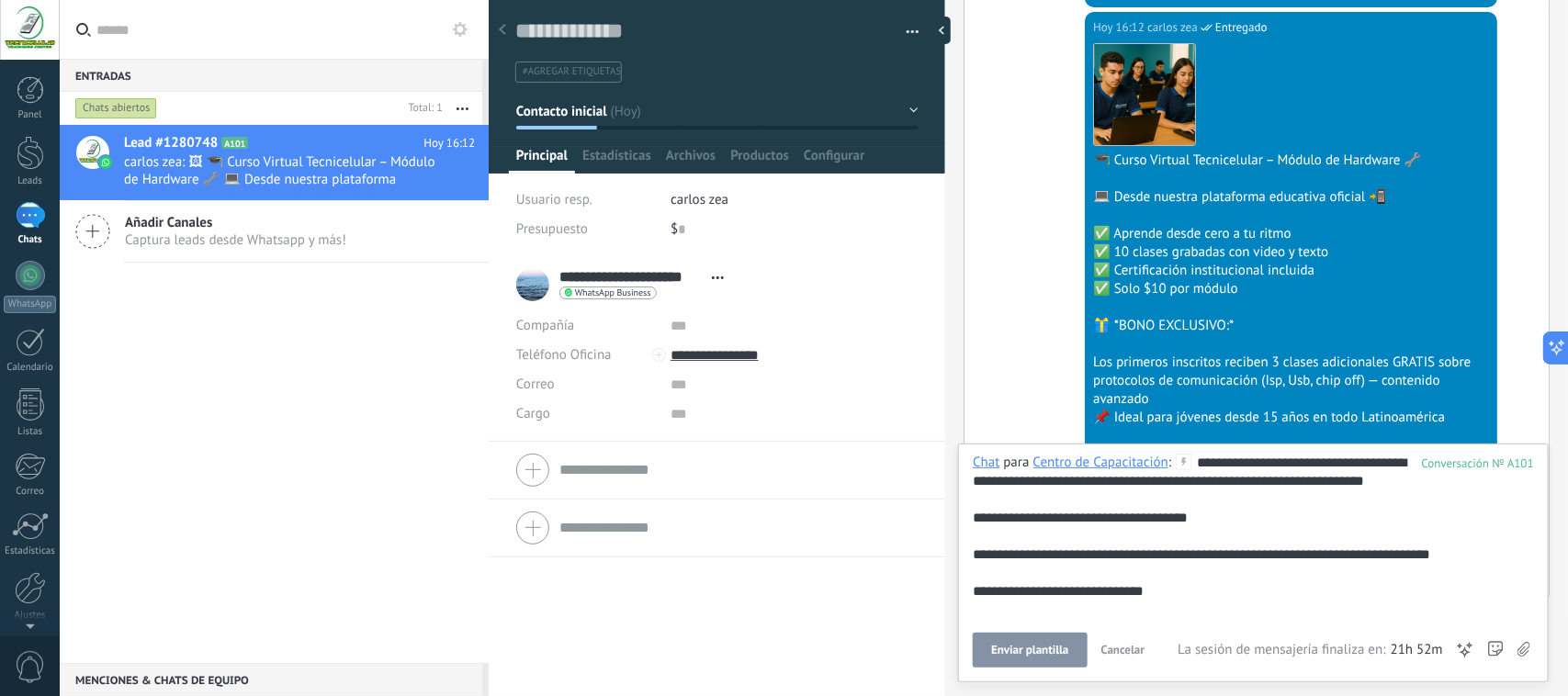 click on "Enviar plantilla" at bounding box center [1030, 650] 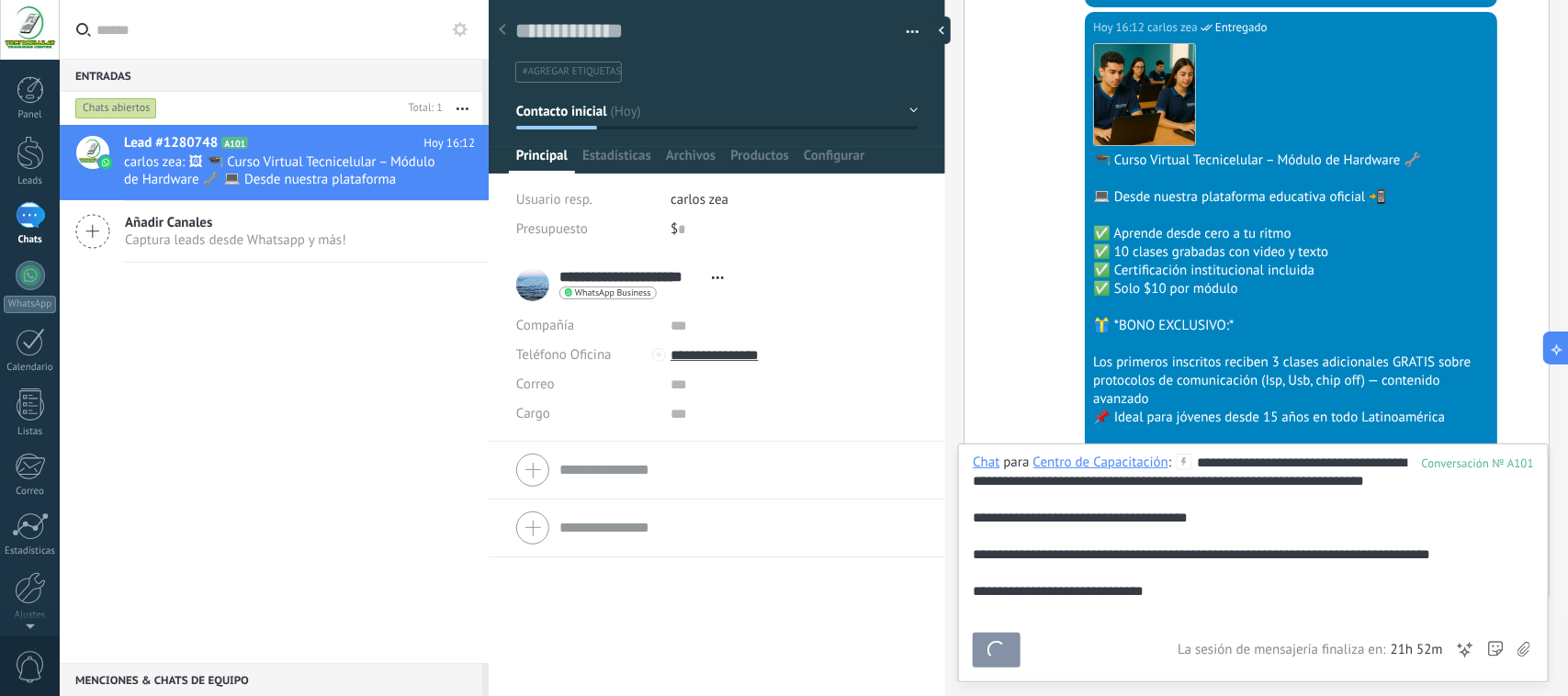 scroll, scrollTop: 3581, scrollLeft: 0, axis: vertical 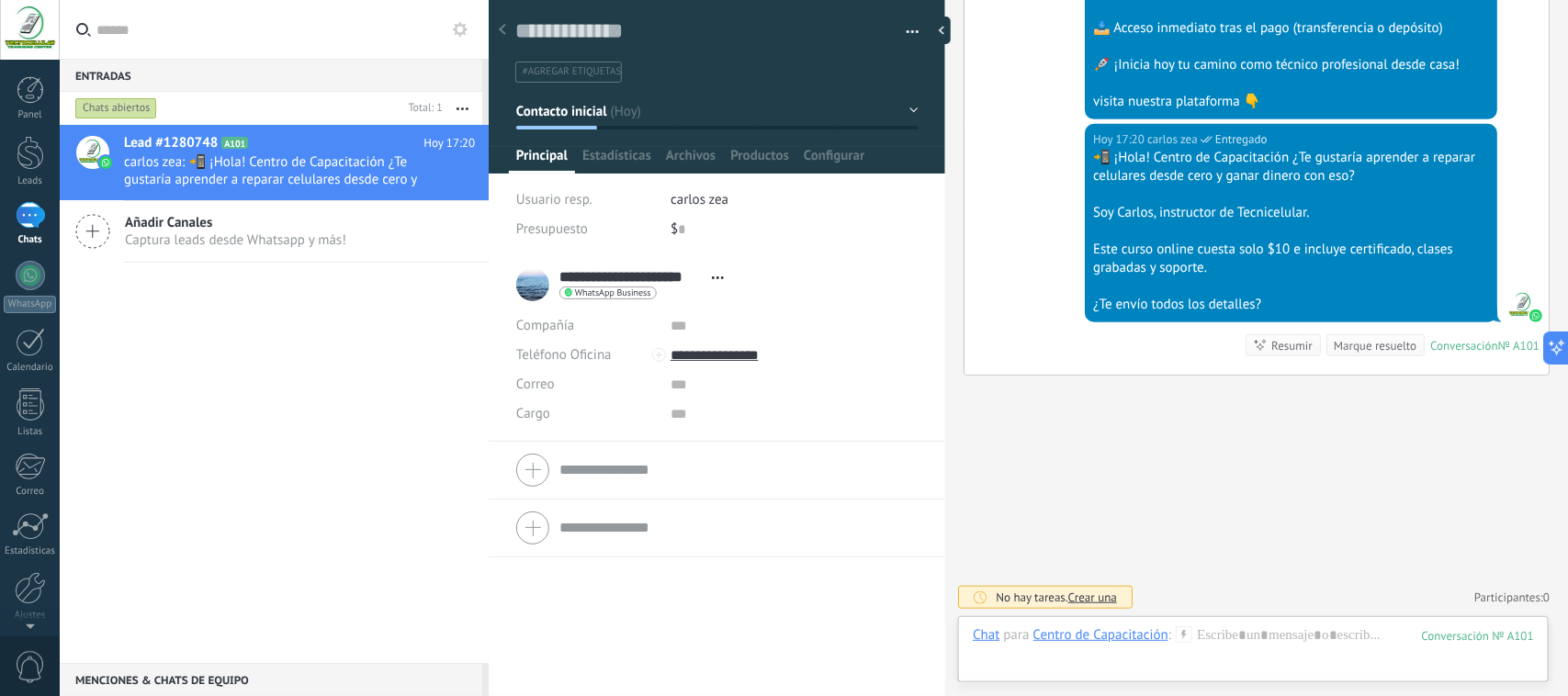 click on "Hoy 17:20 [FIRST] [LAST] Entregado 📲 ¡Hola! Centro de Capacitación ¿Te gustaría aprender a reparar celulares desde cero y ganar dinero con eso? Soy [FIRST], instructor de Tecnicelular. Este curso online cuesta solo $10 e incluye certificado, clases grabadas y soporte. ¿Te envío todos los detalles? Conversación № A101 Conversación № A101 Resumir Resumir Marque resuelto" at bounding box center [1257, 249] 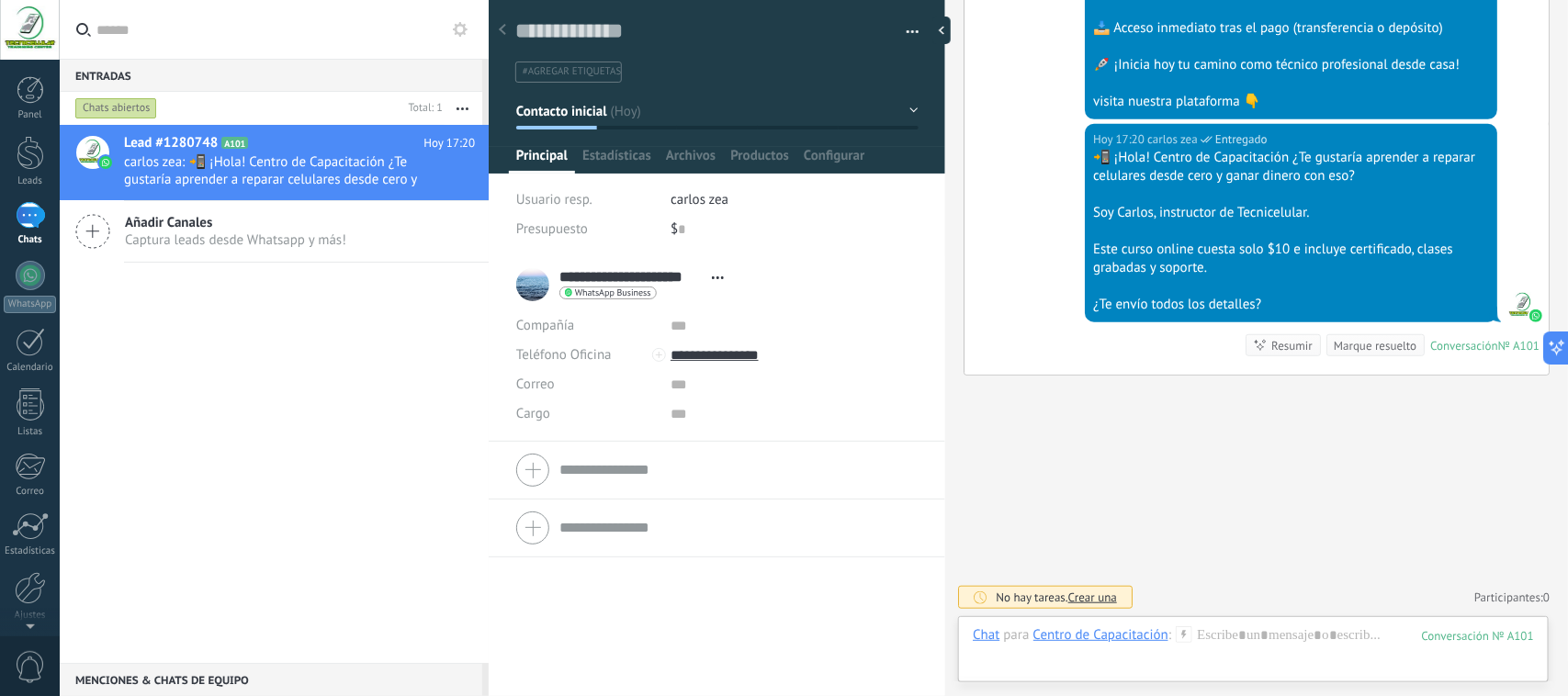 drag, startPoint x: 32, startPoint y: 108, endPoint x: 72, endPoint y: 193, distance: 93.94147 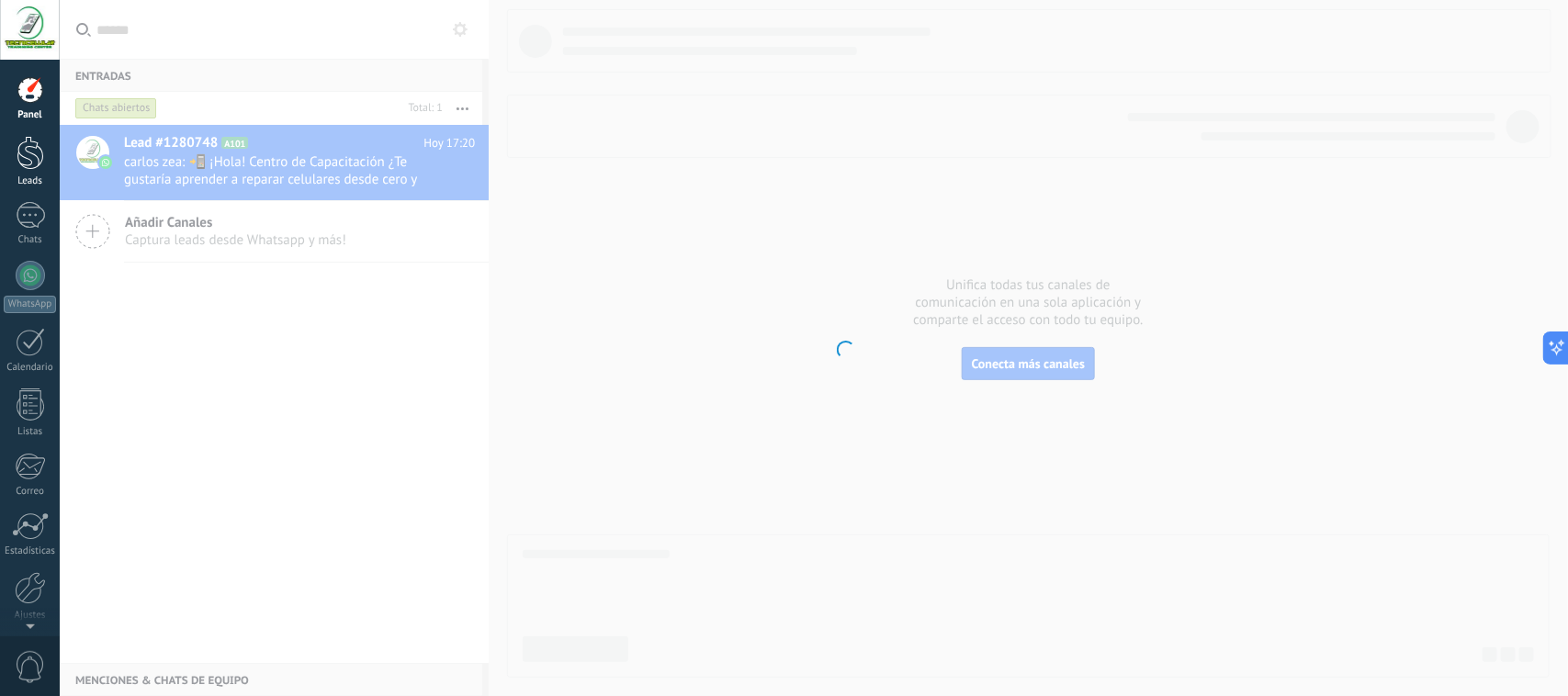 click at bounding box center (30, 152) 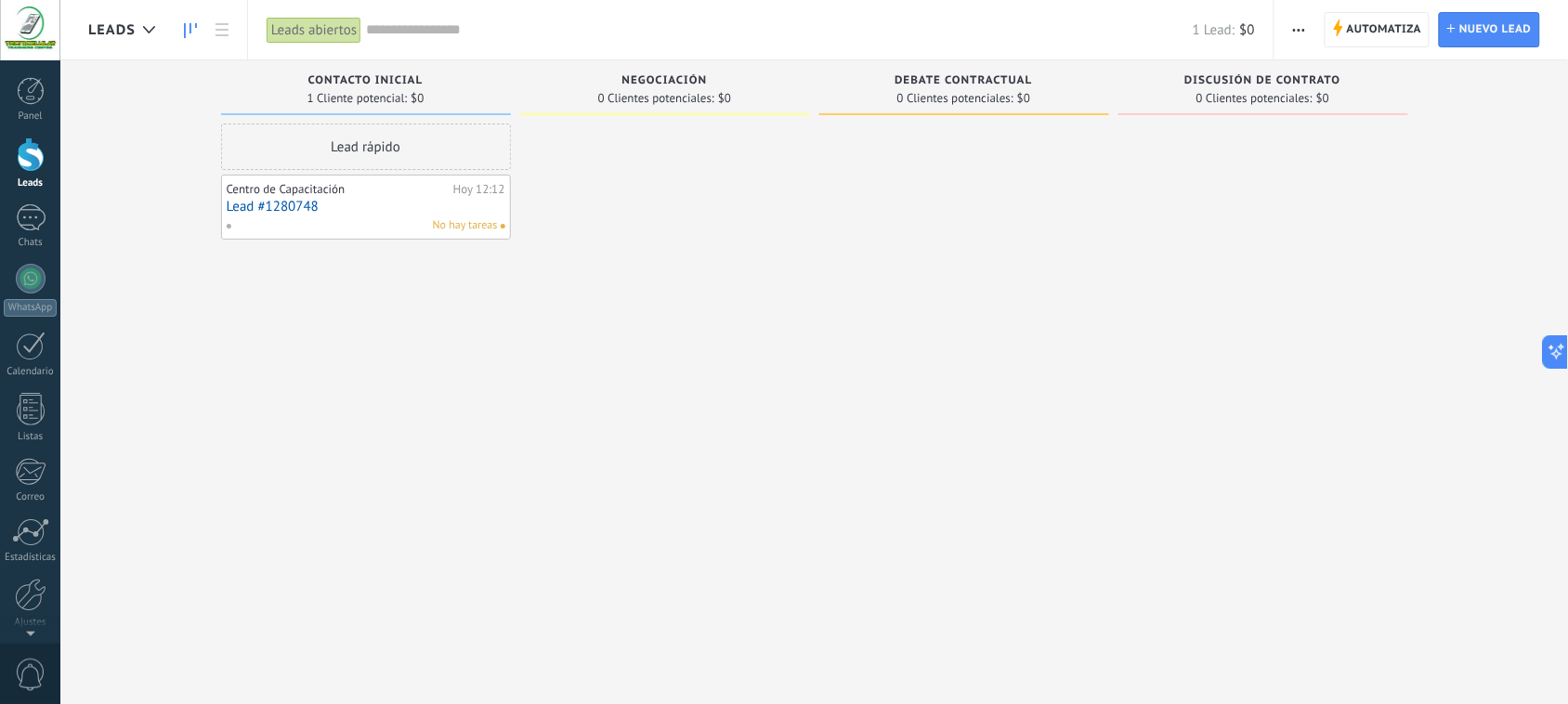 click at bounding box center [1299, 30] 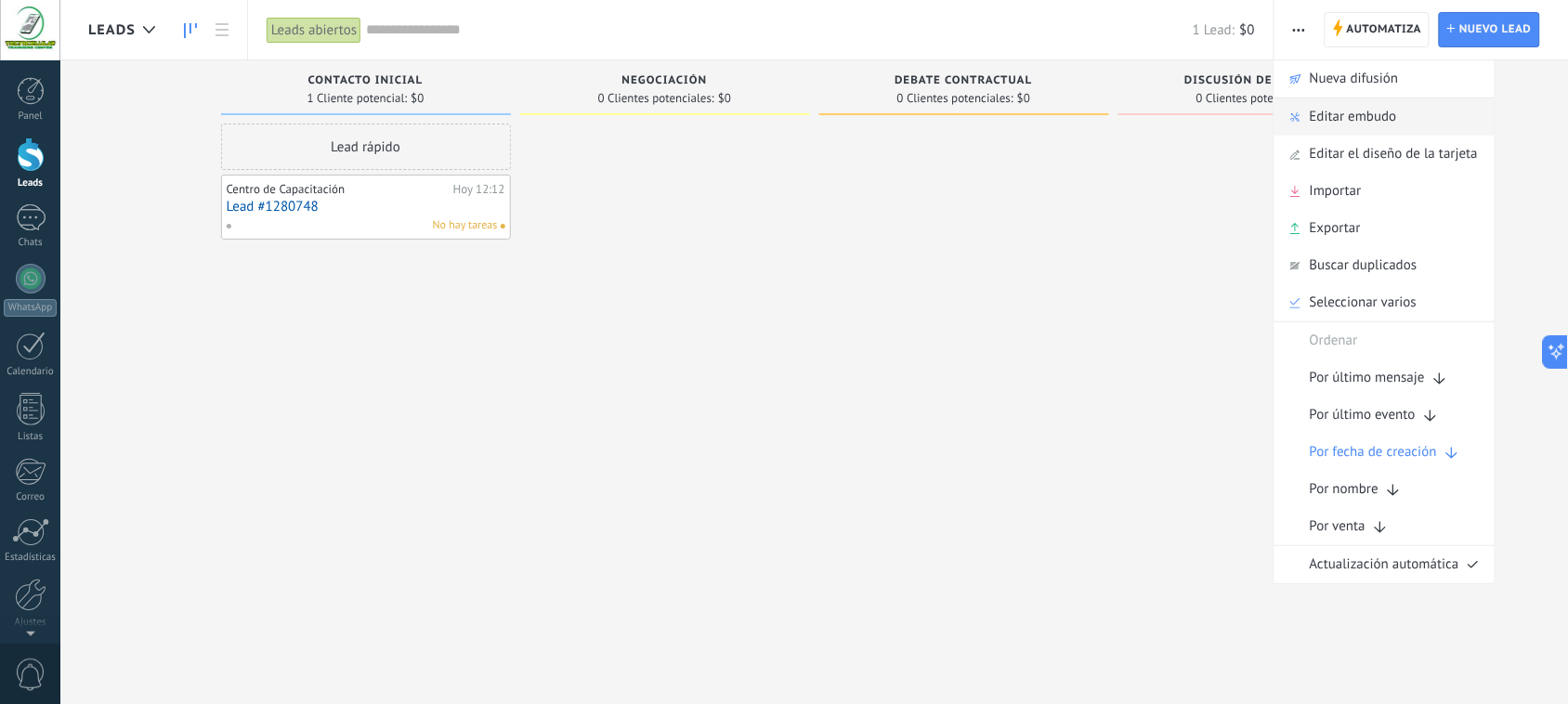 click on "Editar embudo" at bounding box center [1353, 117] 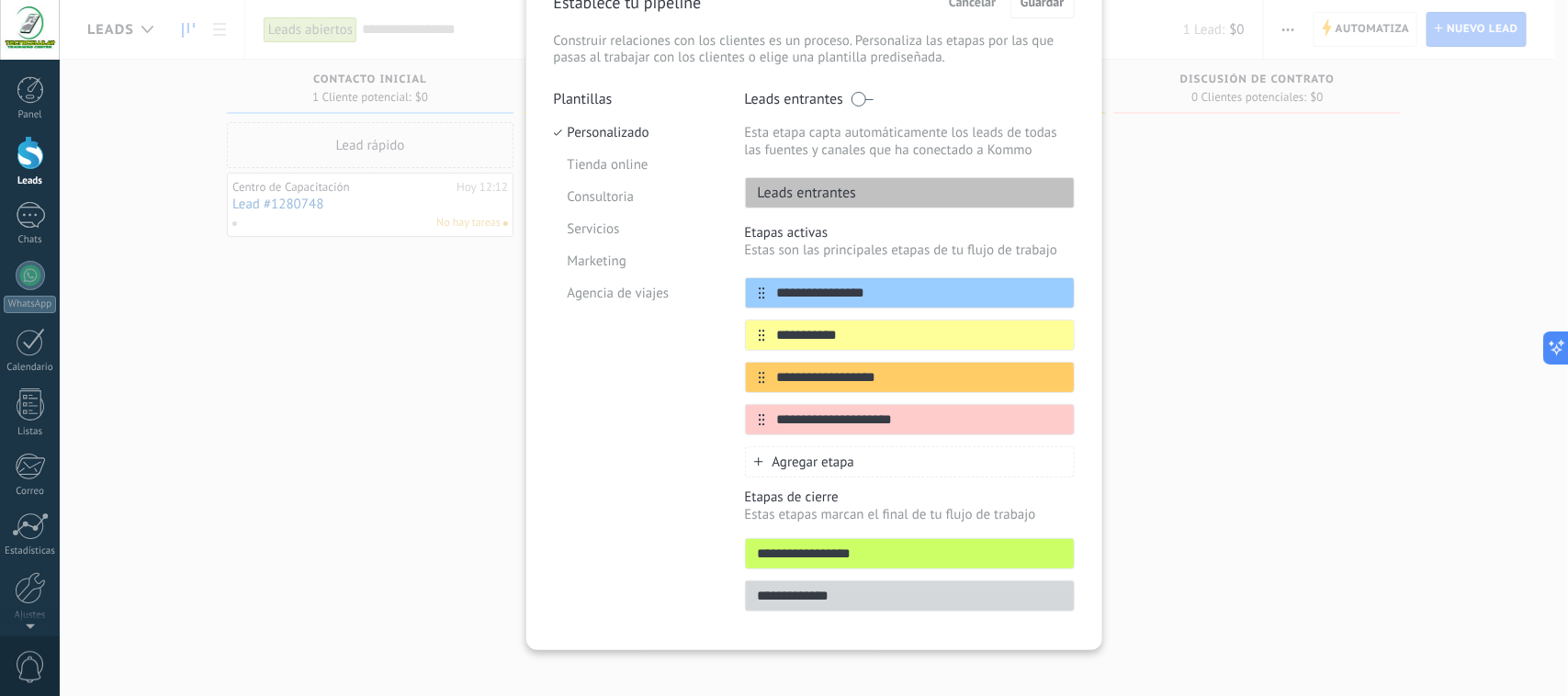 scroll, scrollTop: 117, scrollLeft: 0, axis: vertical 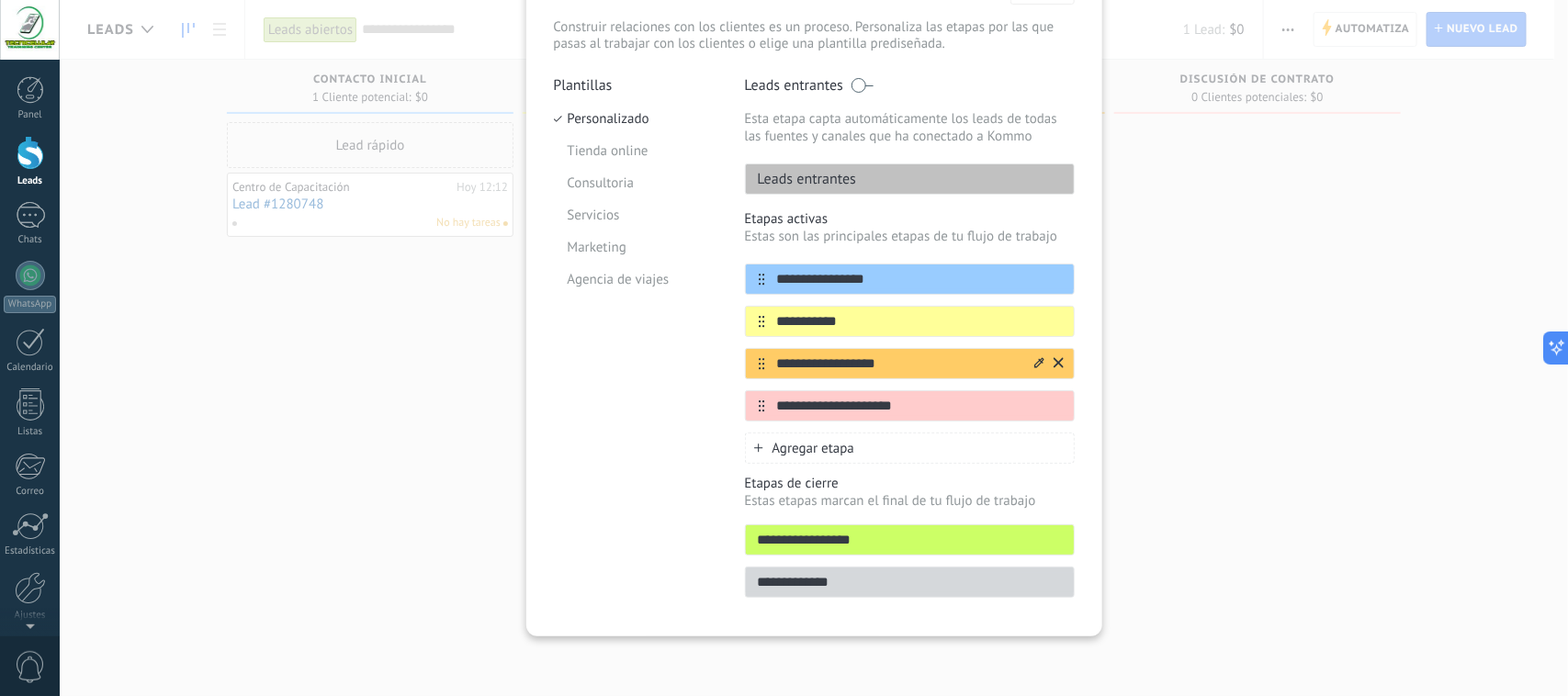 drag, startPoint x: 857, startPoint y: 320, endPoint x: 768, endPoint y: 358, distance: 96.77293 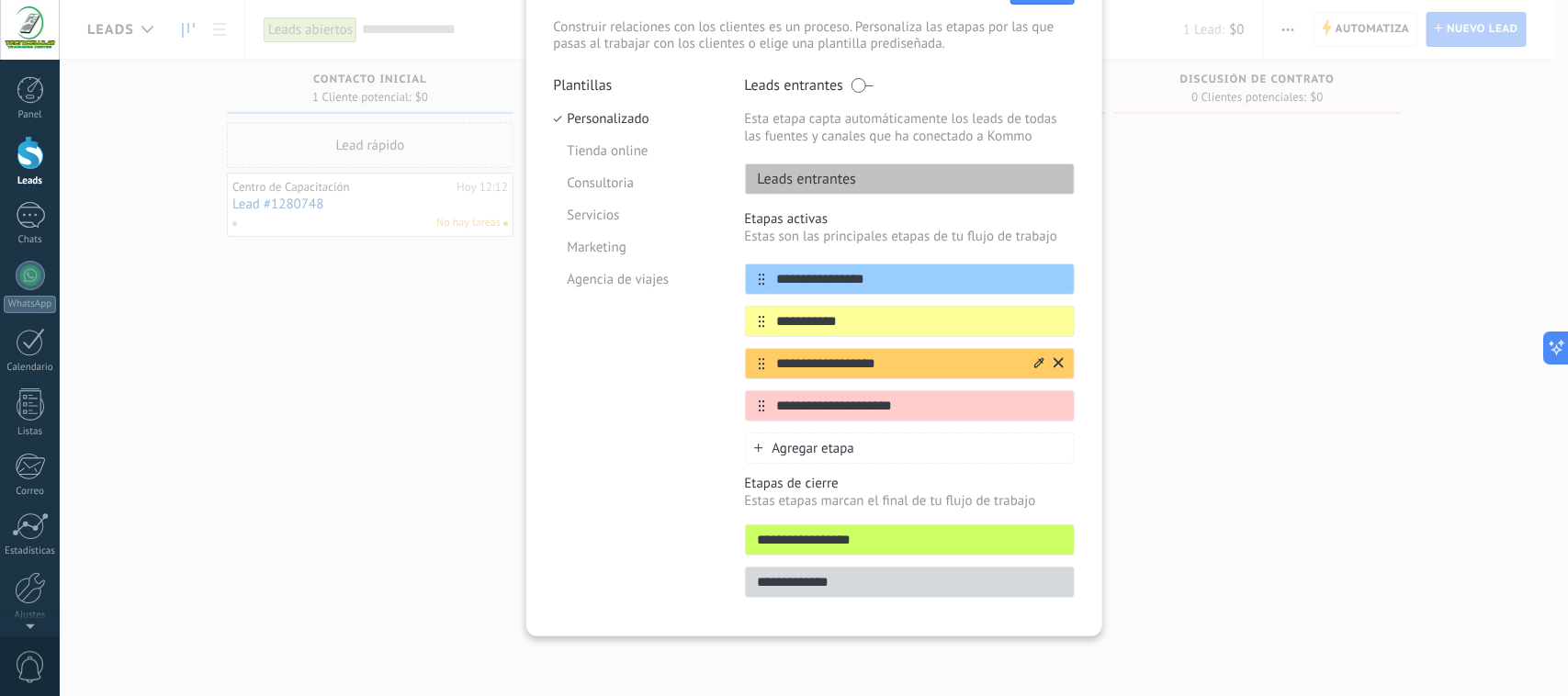 type on "**********" 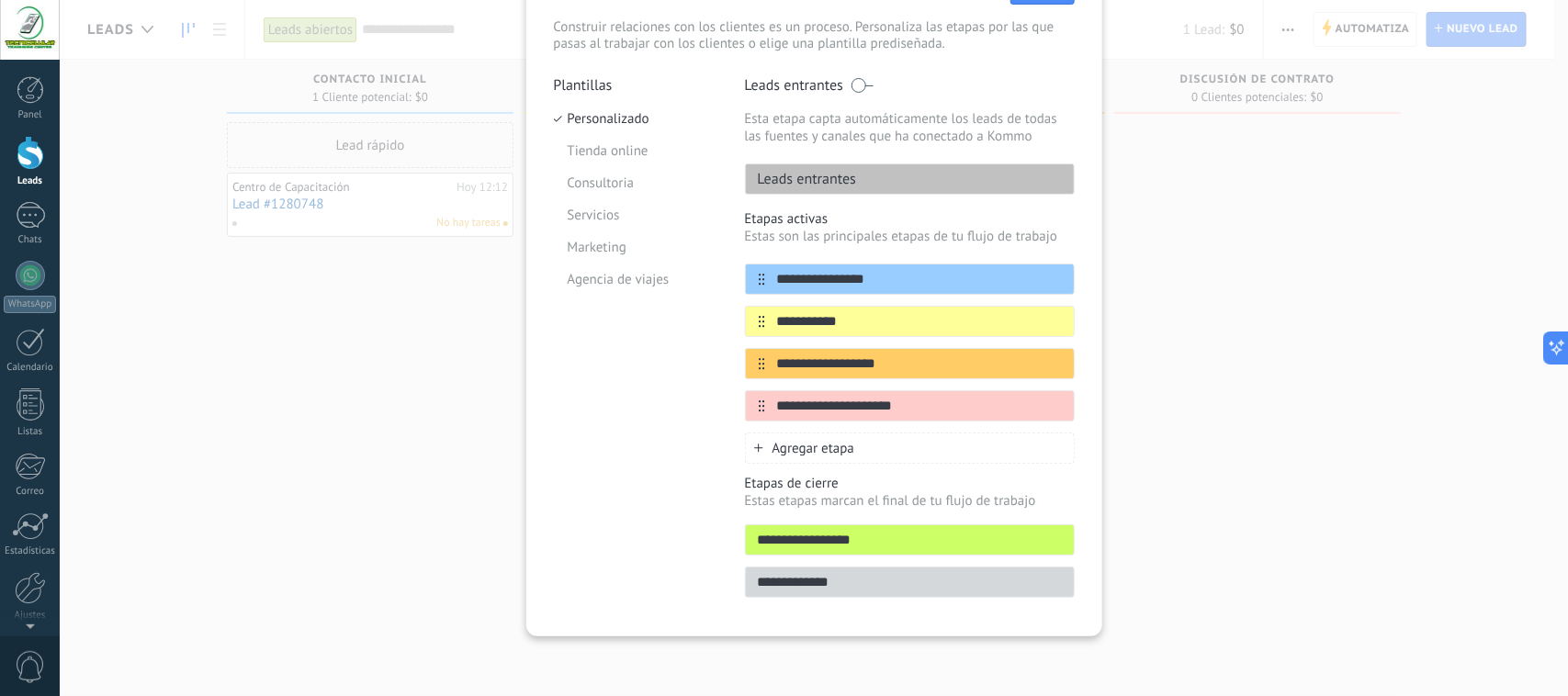 drag, startPoint x: 894, startPoint y: 359, endPoint x: 767, endPoint y: 382, distance: 129.06587 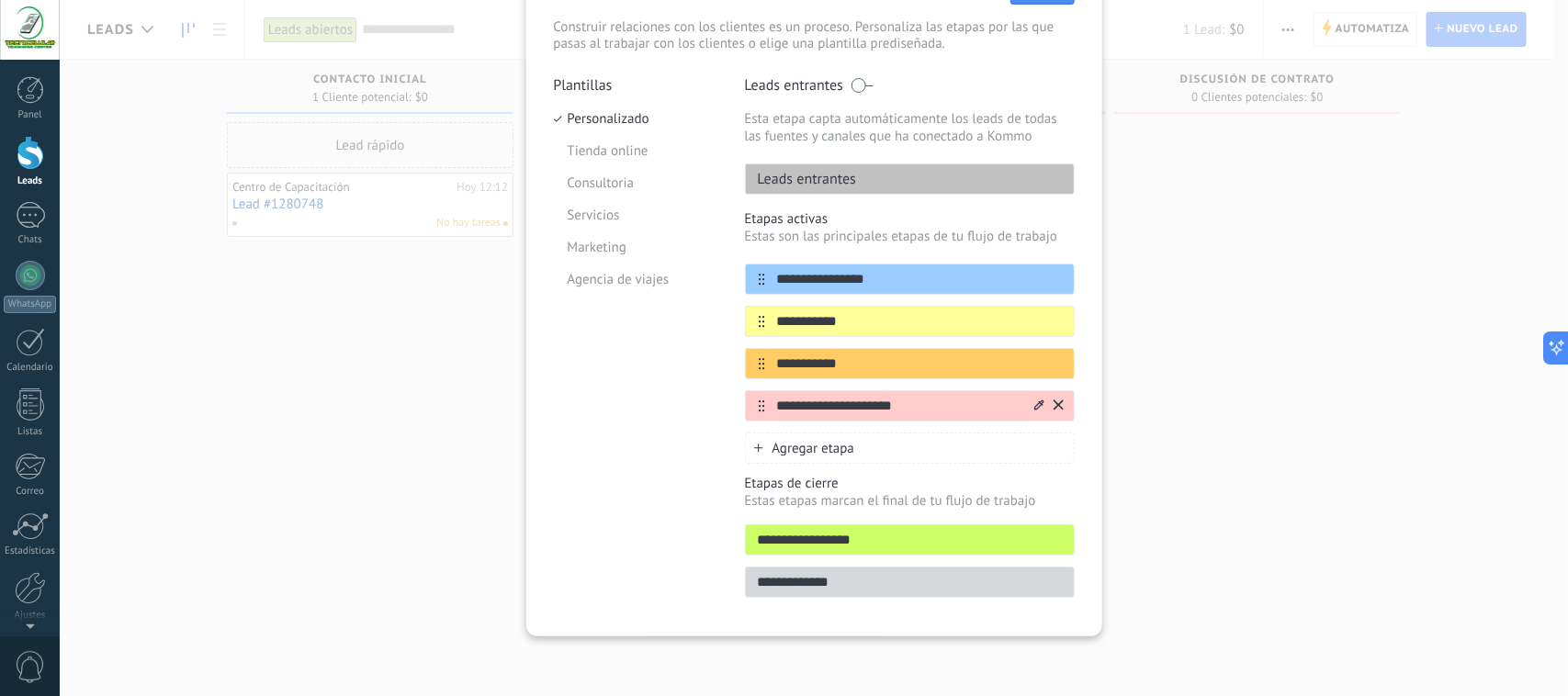 type on "**********" 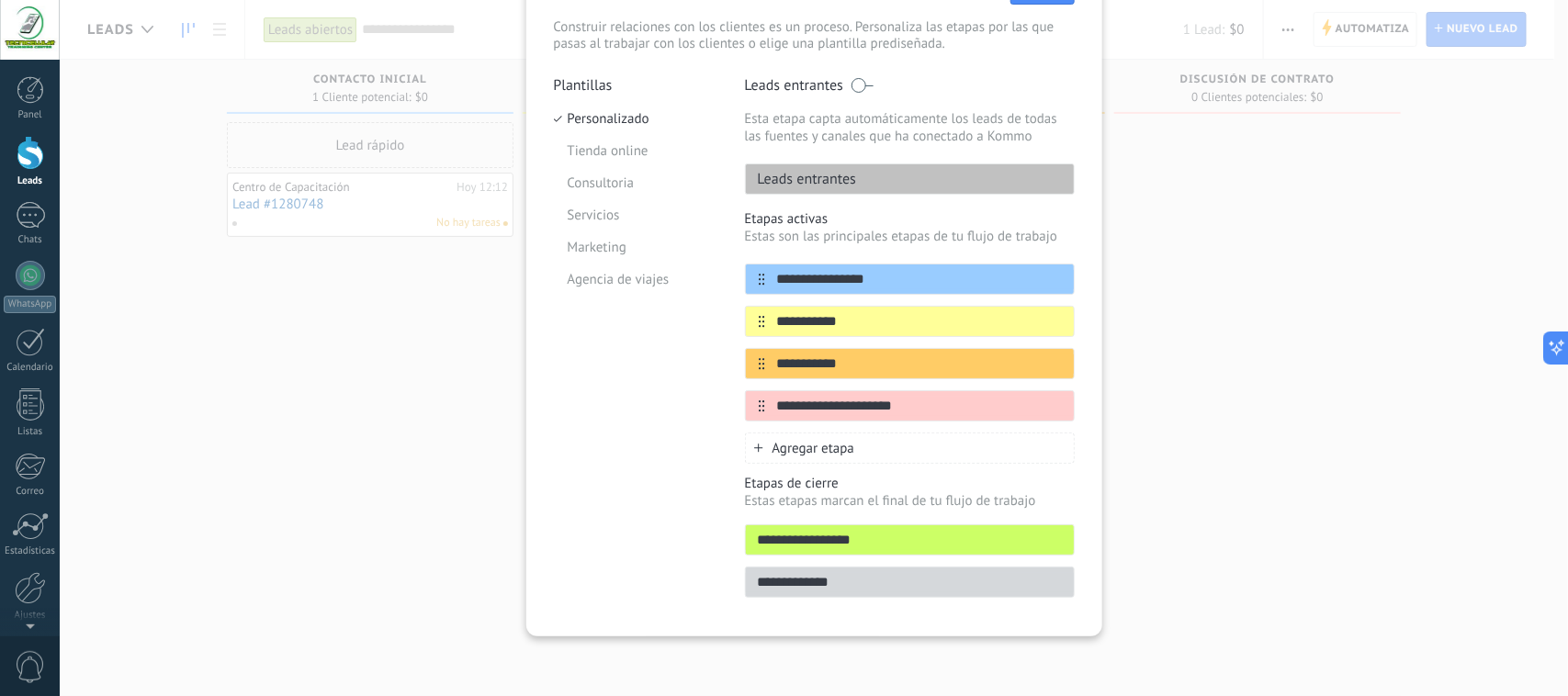 drag, startPoint x: 909, startPoint y: 404, endPoint x: 691, endPoint y: 401, distance: 218.0206 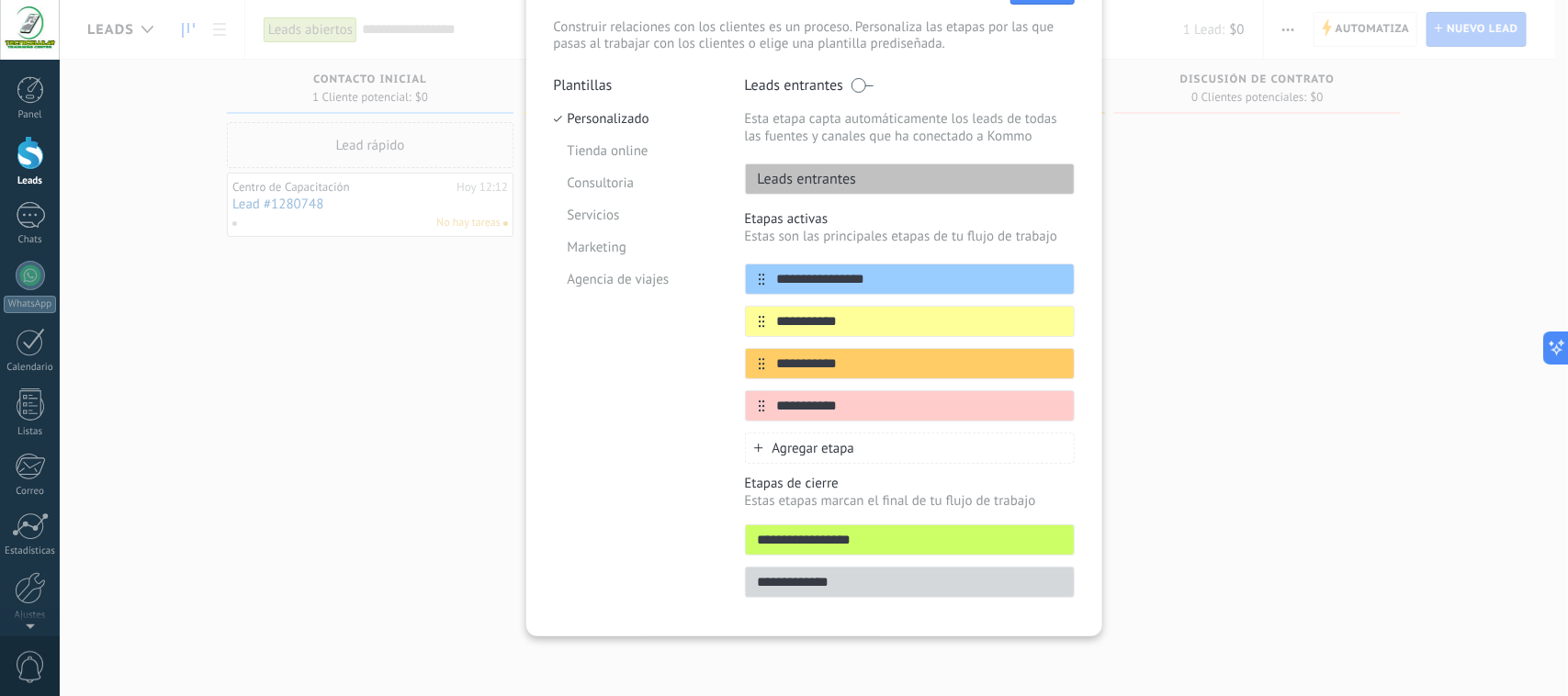 type on "**********" 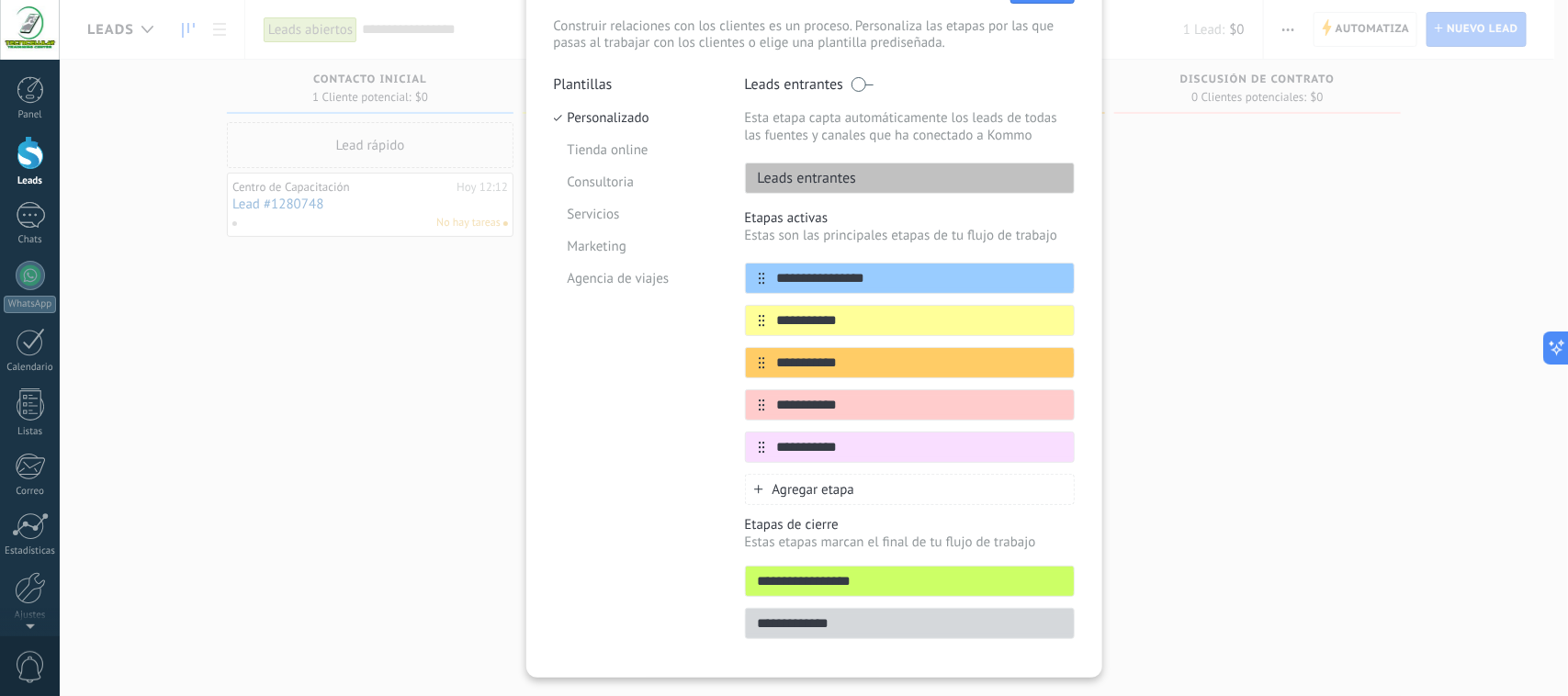 type on "**********" 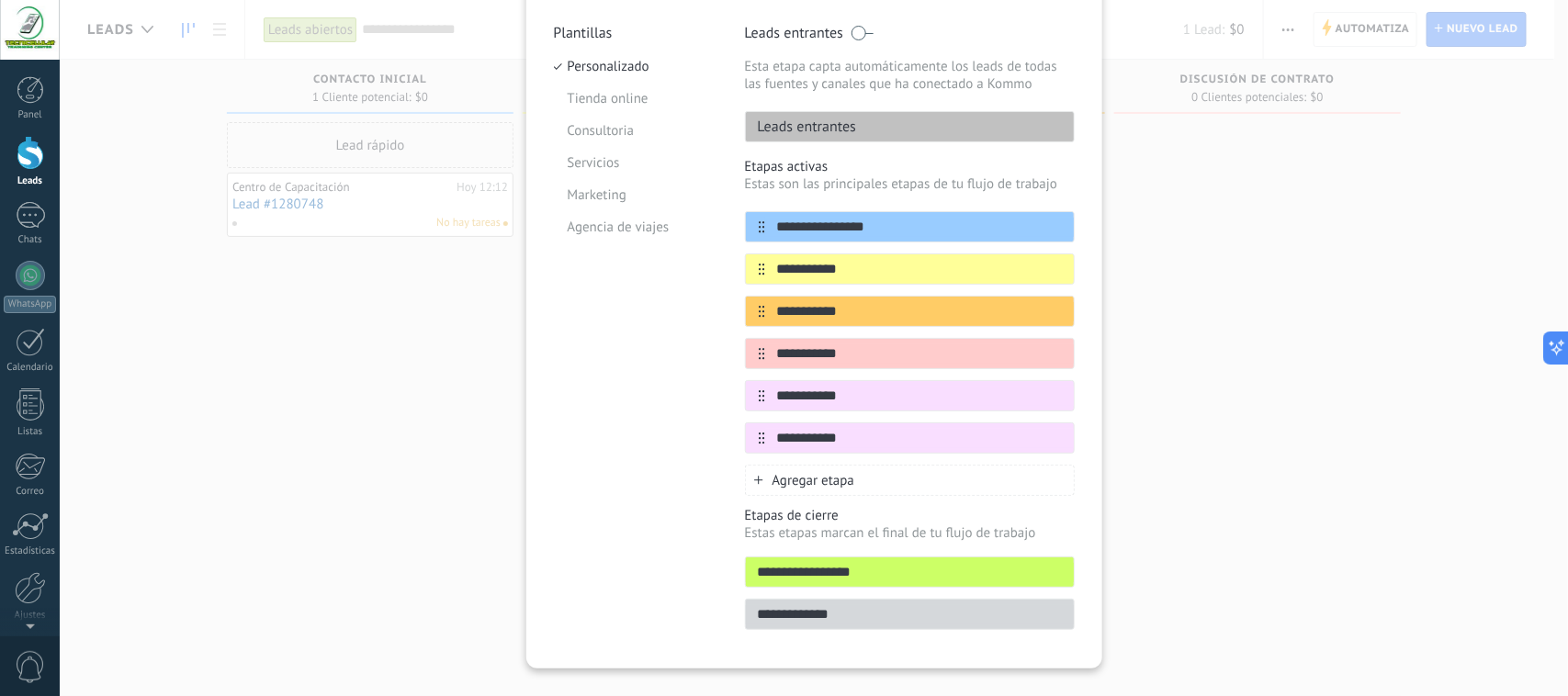 scroll, scrollTop: 202, scrollLeft: 0, axis: vertical 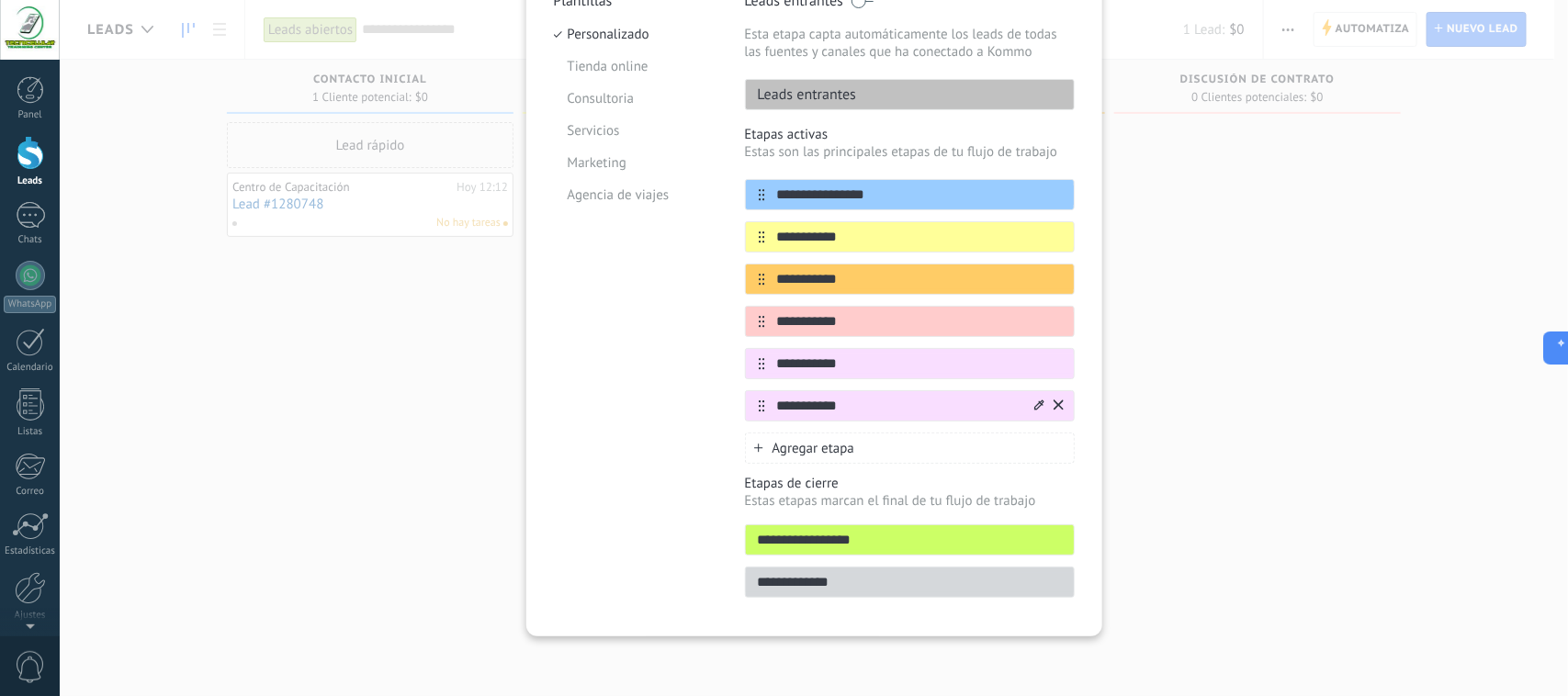 type on "**********" 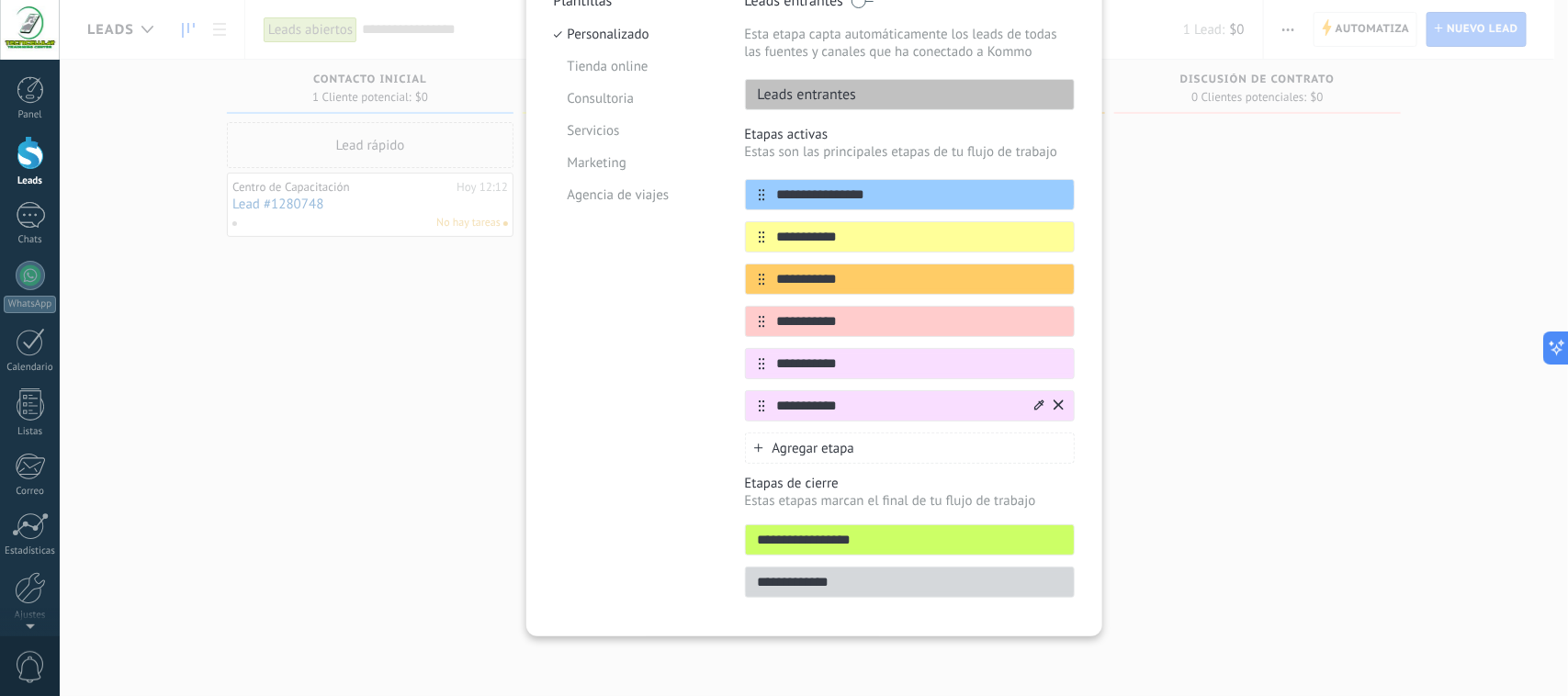 click 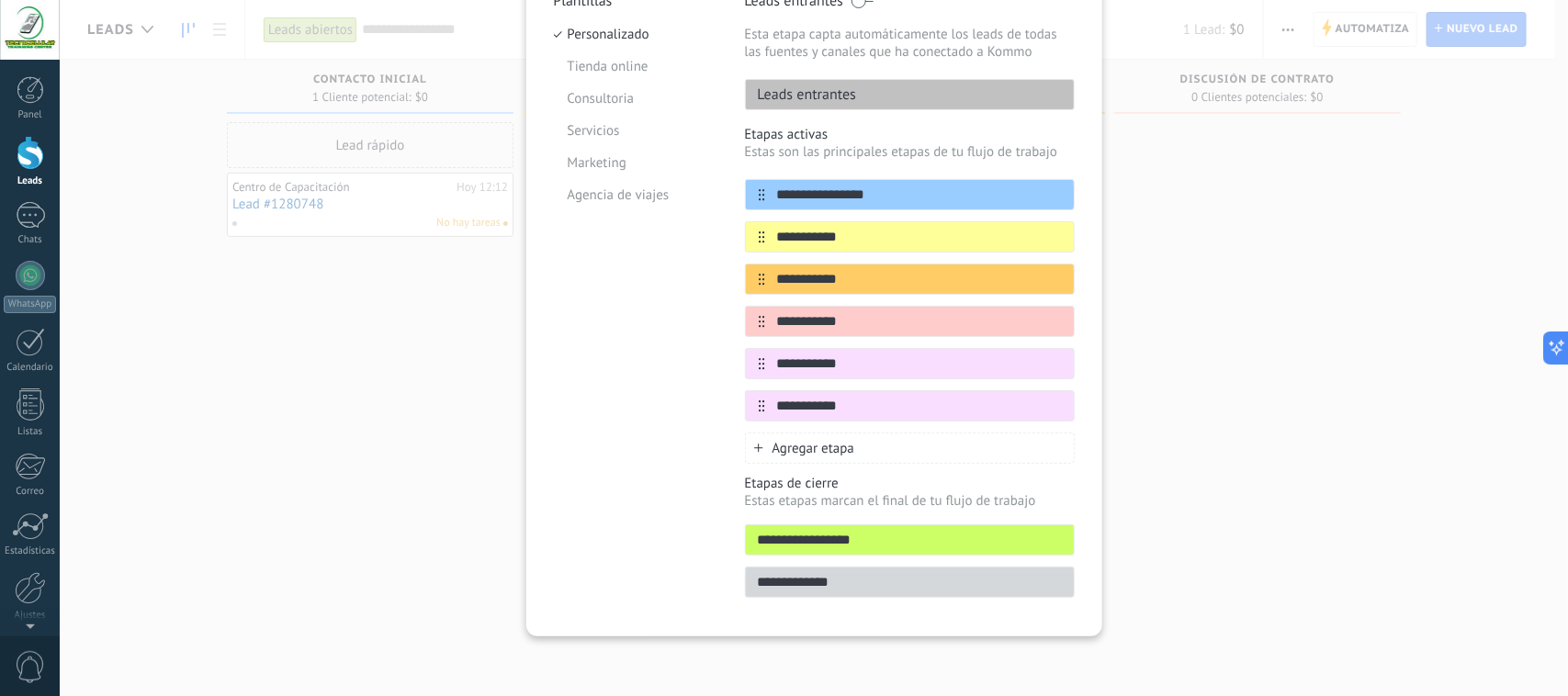 scroll, scrollTop: 159, scrollLeft: 0, axis: vertical 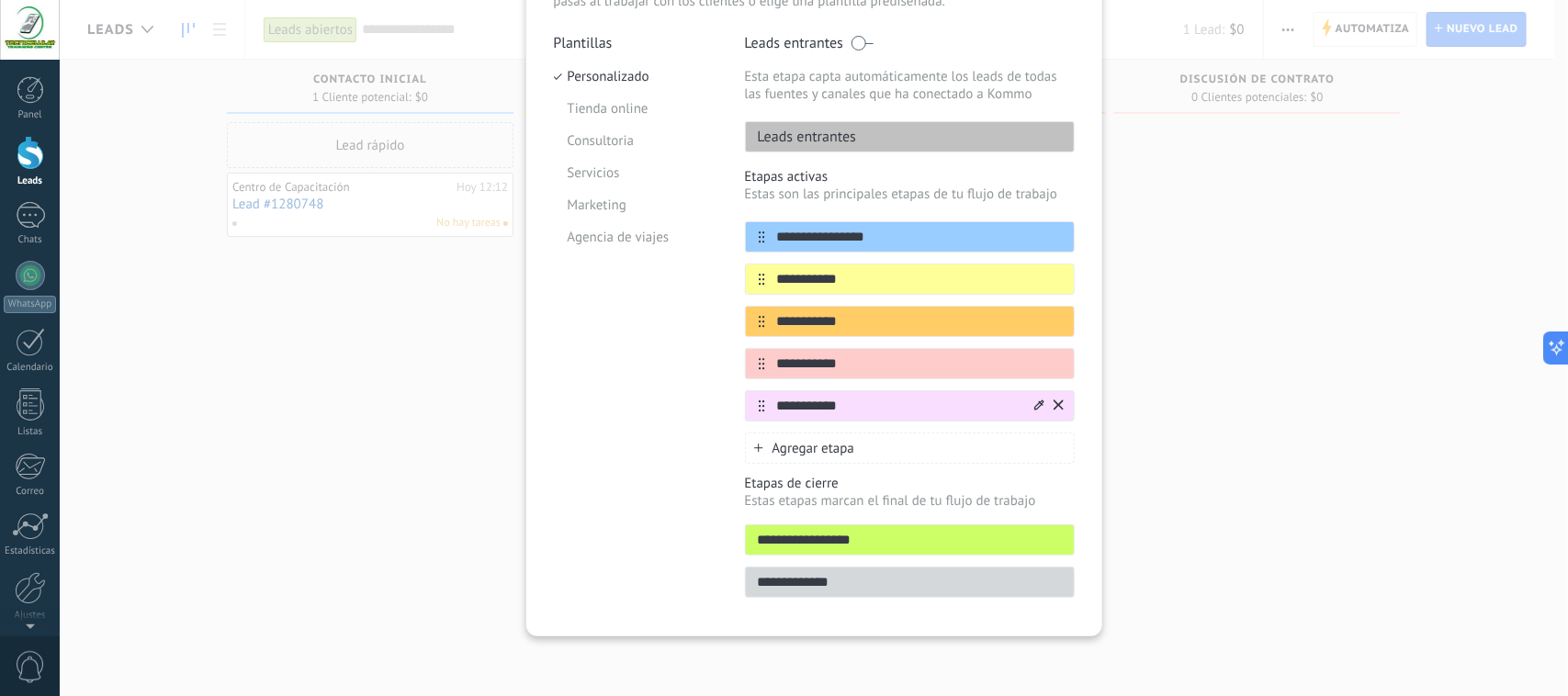 click 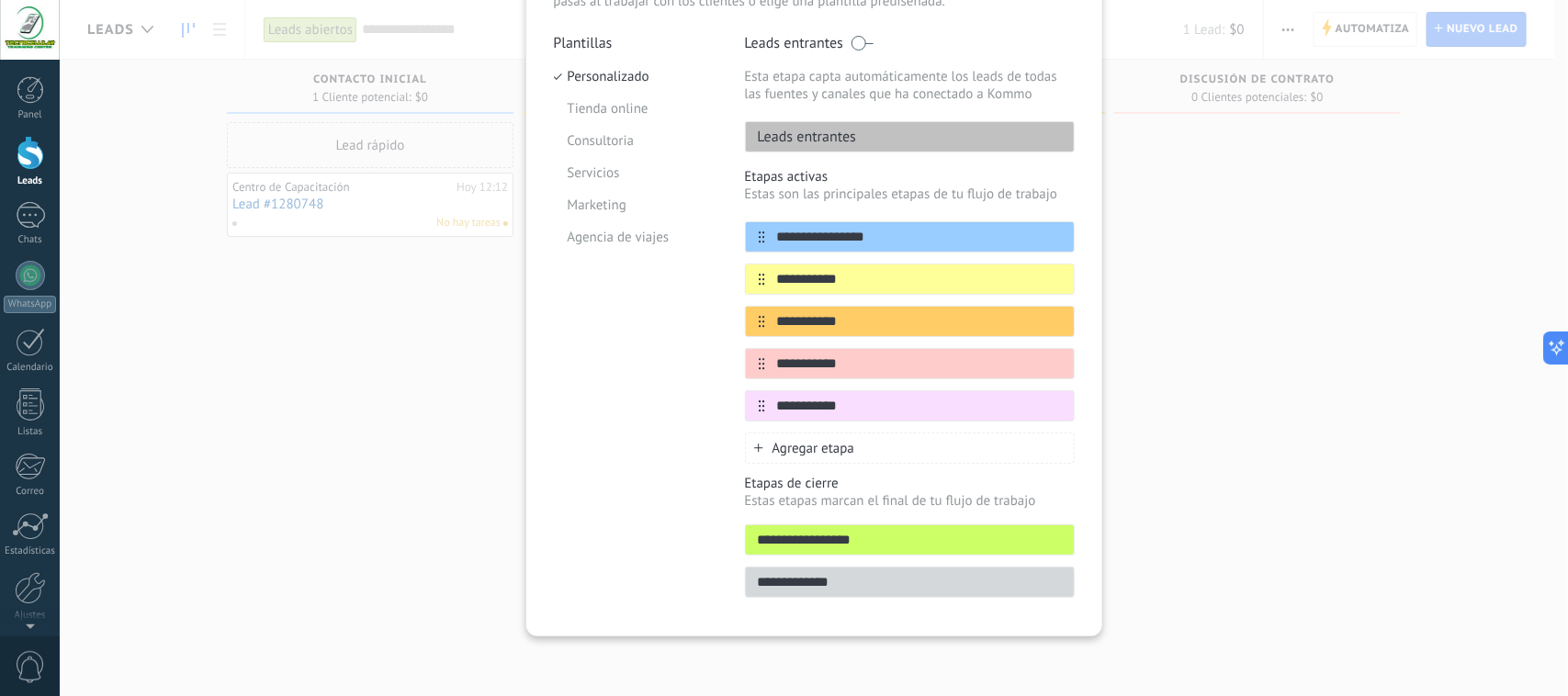 scroll, scrollTop: 117, scrollLeft: 0, axis: vertical 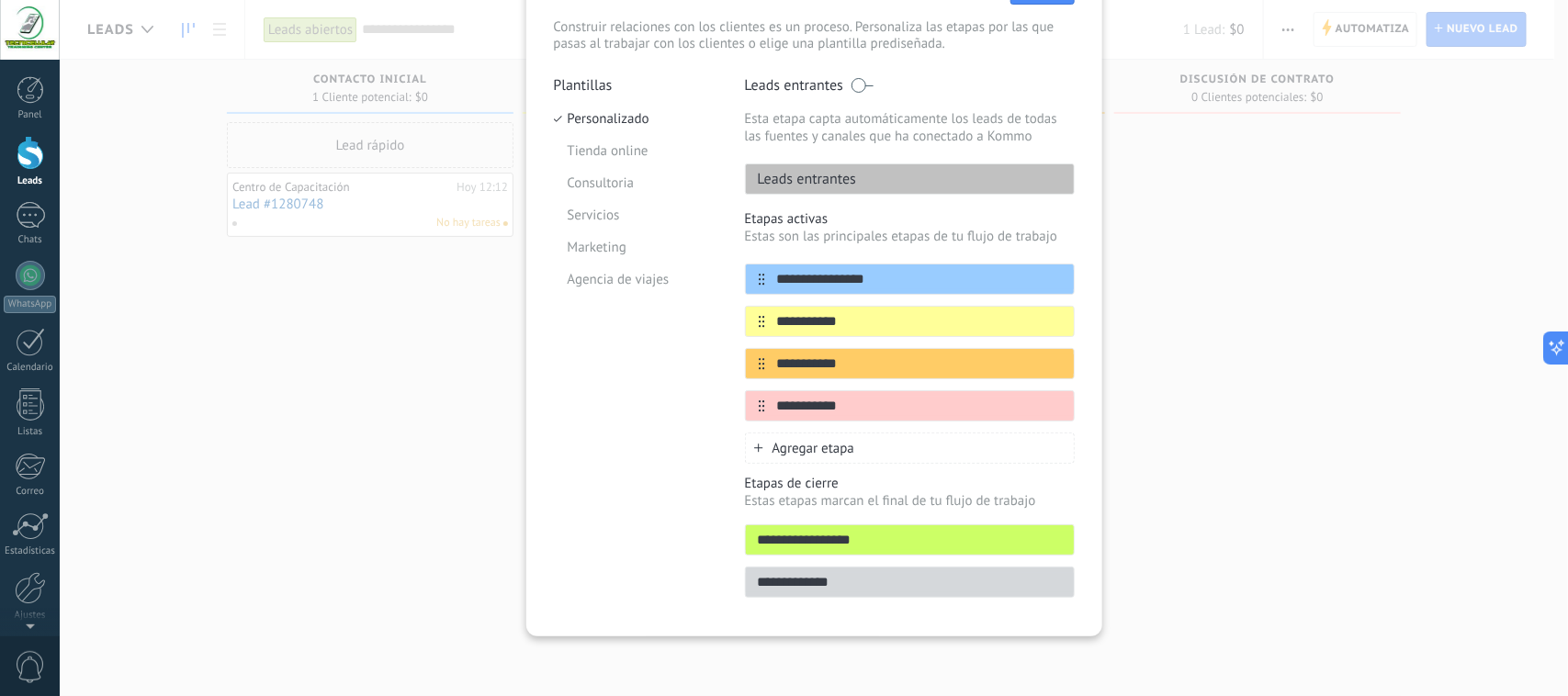 drag, startPoint x: 873, startPoint y: 540, endPoint x: 680, endPoint y: 552, distance: 193.373 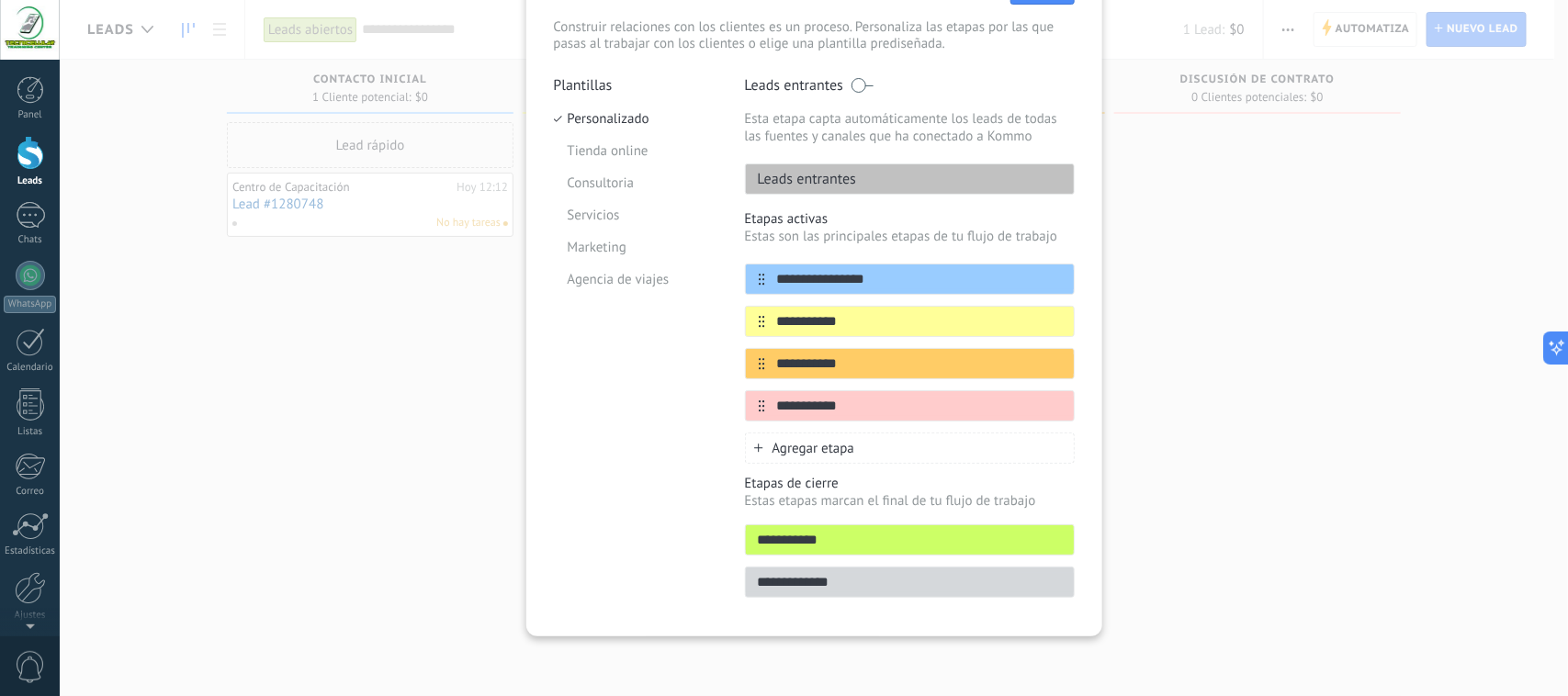 type on "**********" 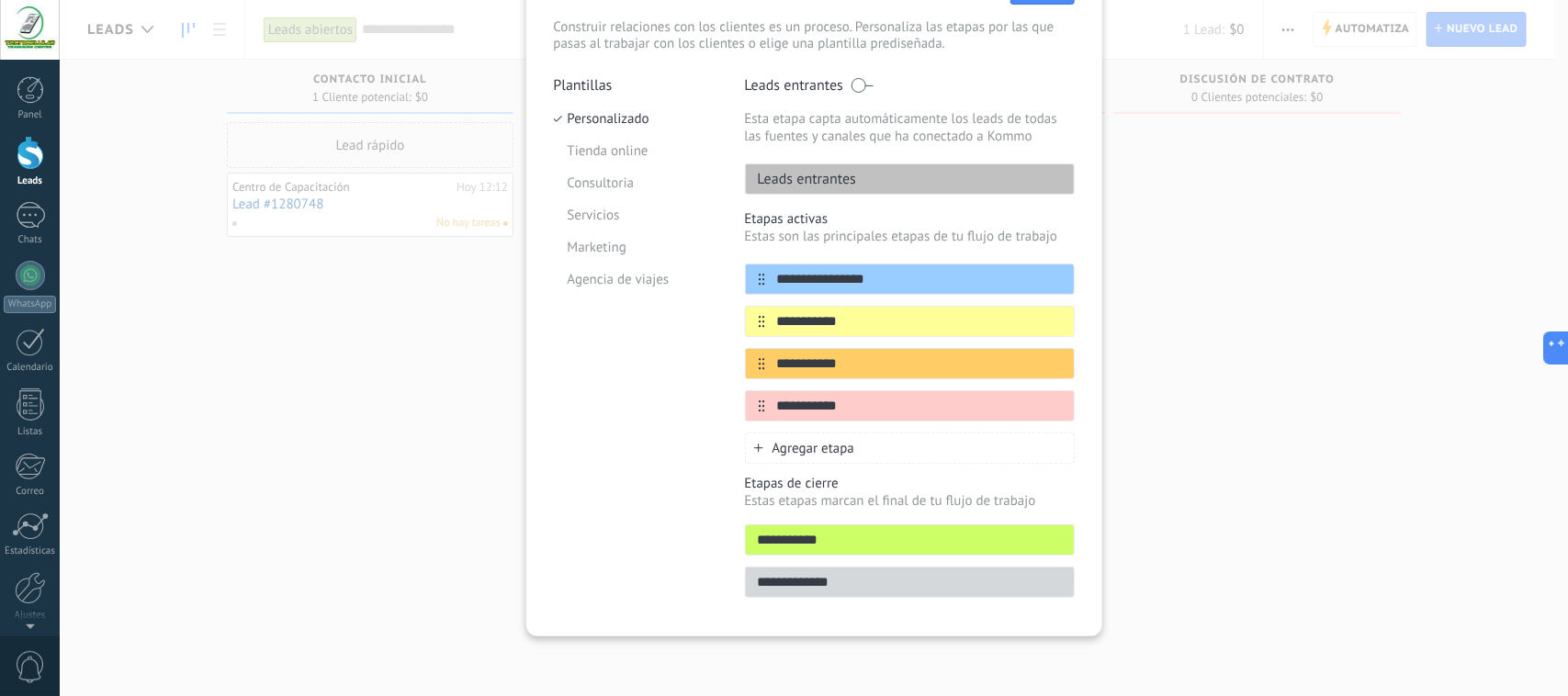 drag, startPoint x: 843, startPoint y: 589, endPoint x: 740, endPoint y: 588, distance: 103.00485 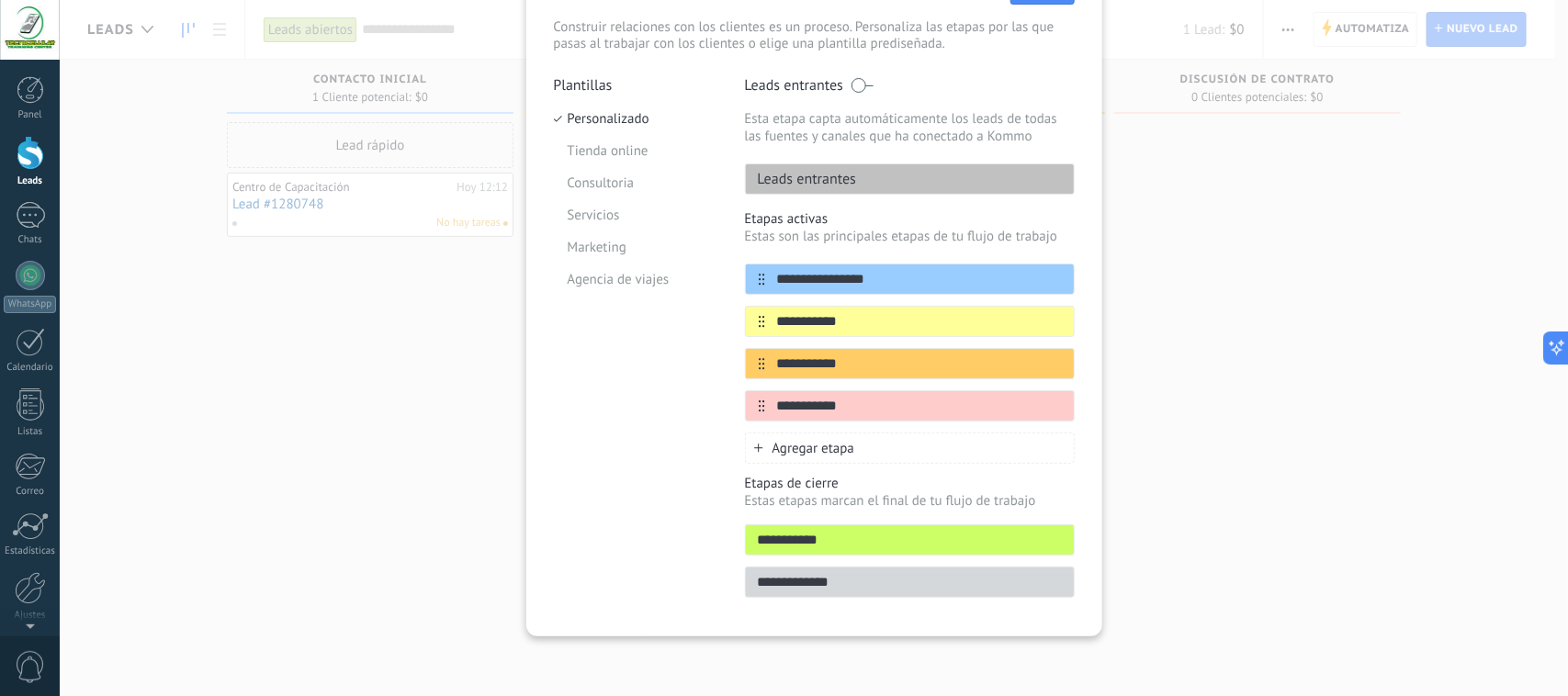 type on "*" 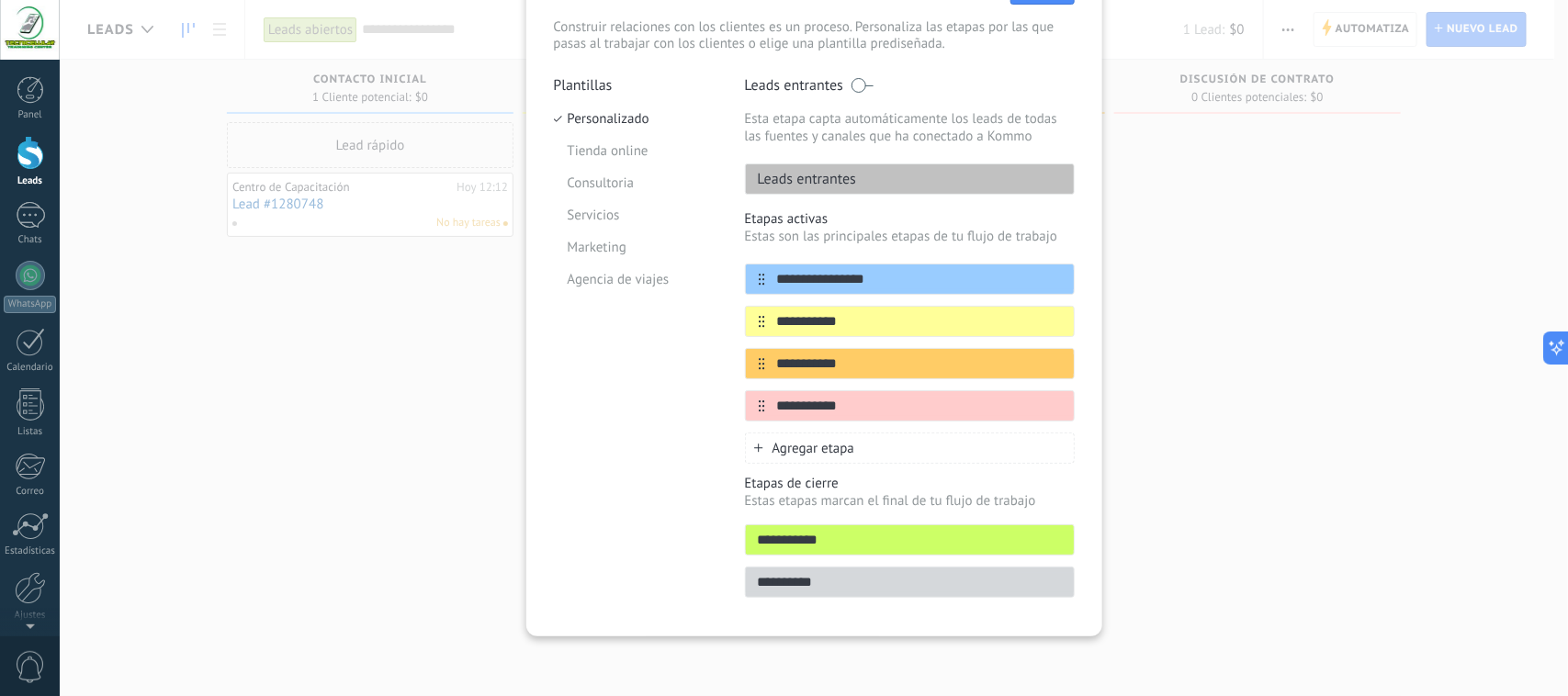 type on "*********" 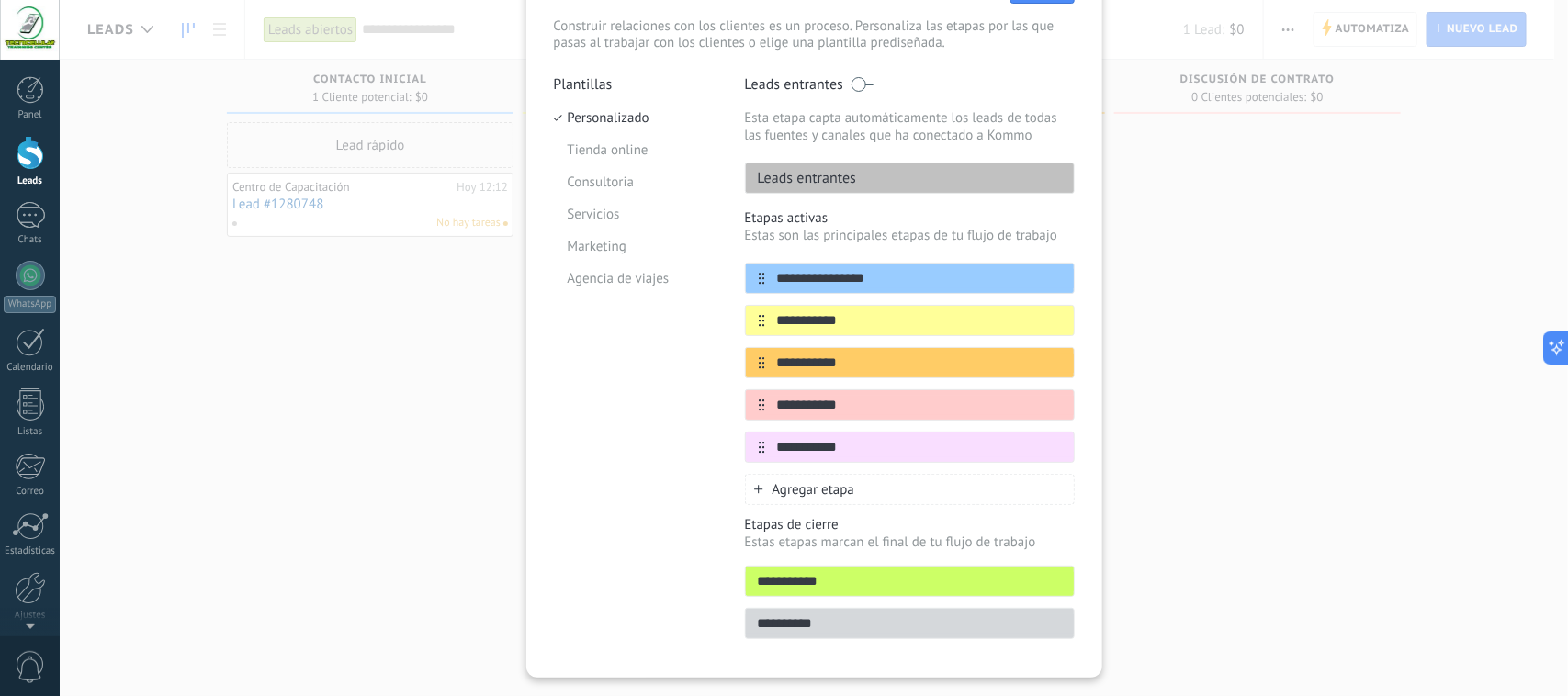type on "**********" 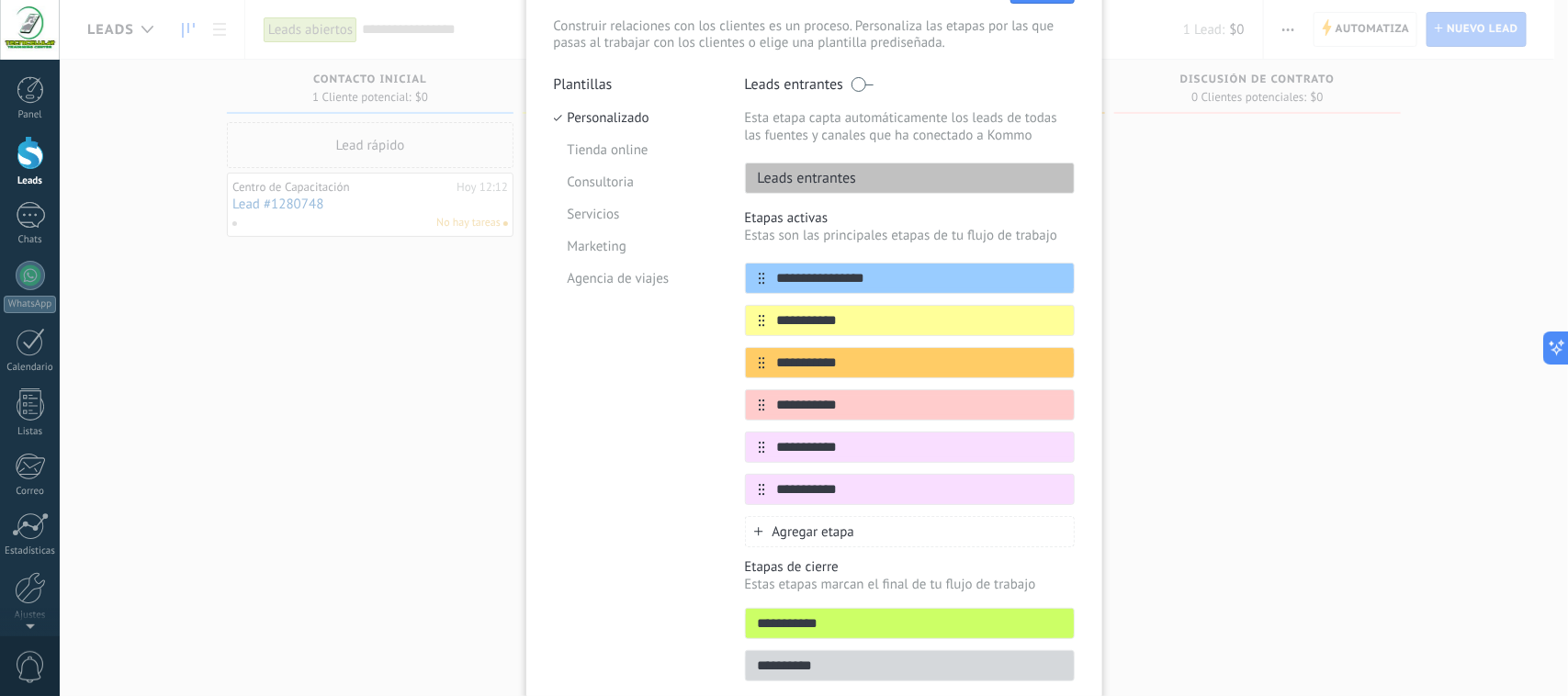 type on "**********" 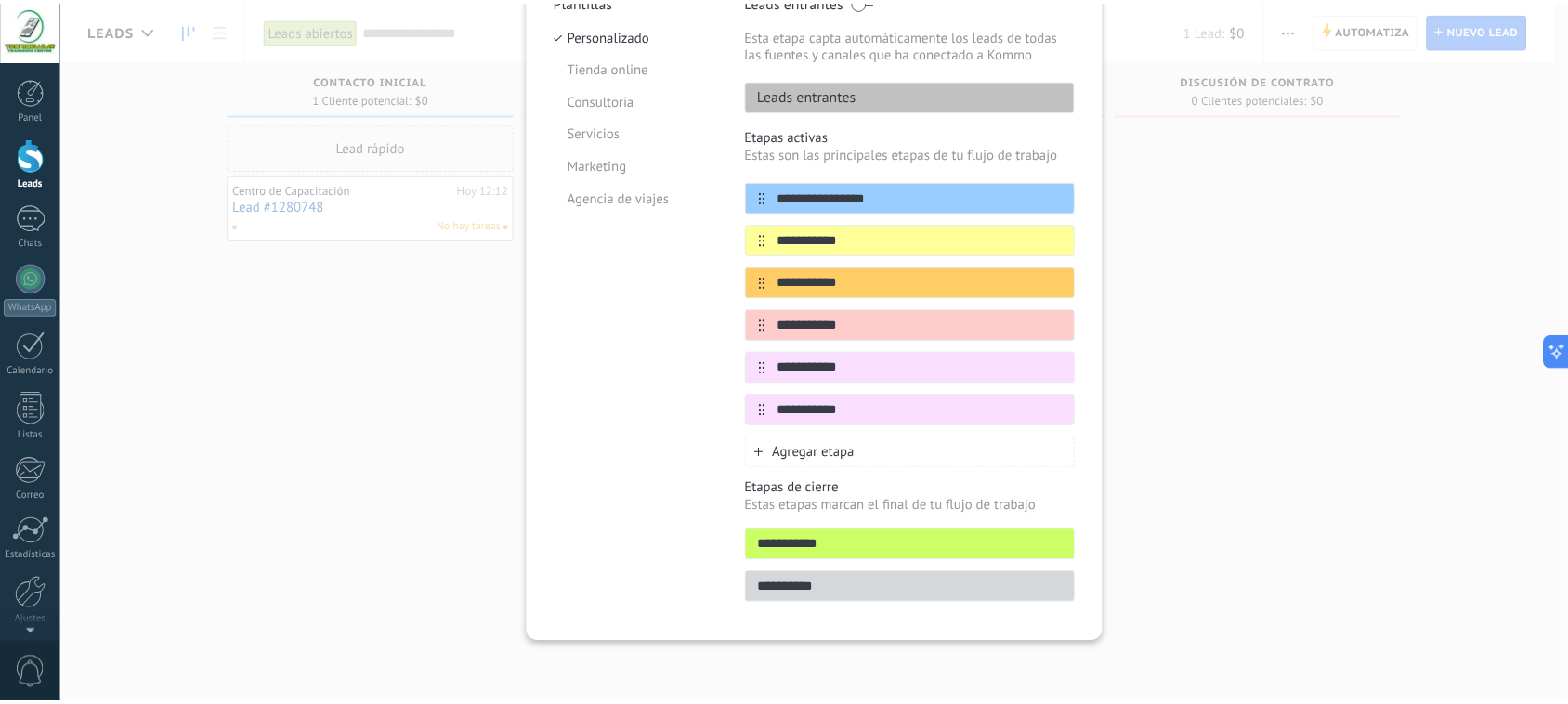 scroll, scrollTop: 0, scrollLeft: 0, axis: both 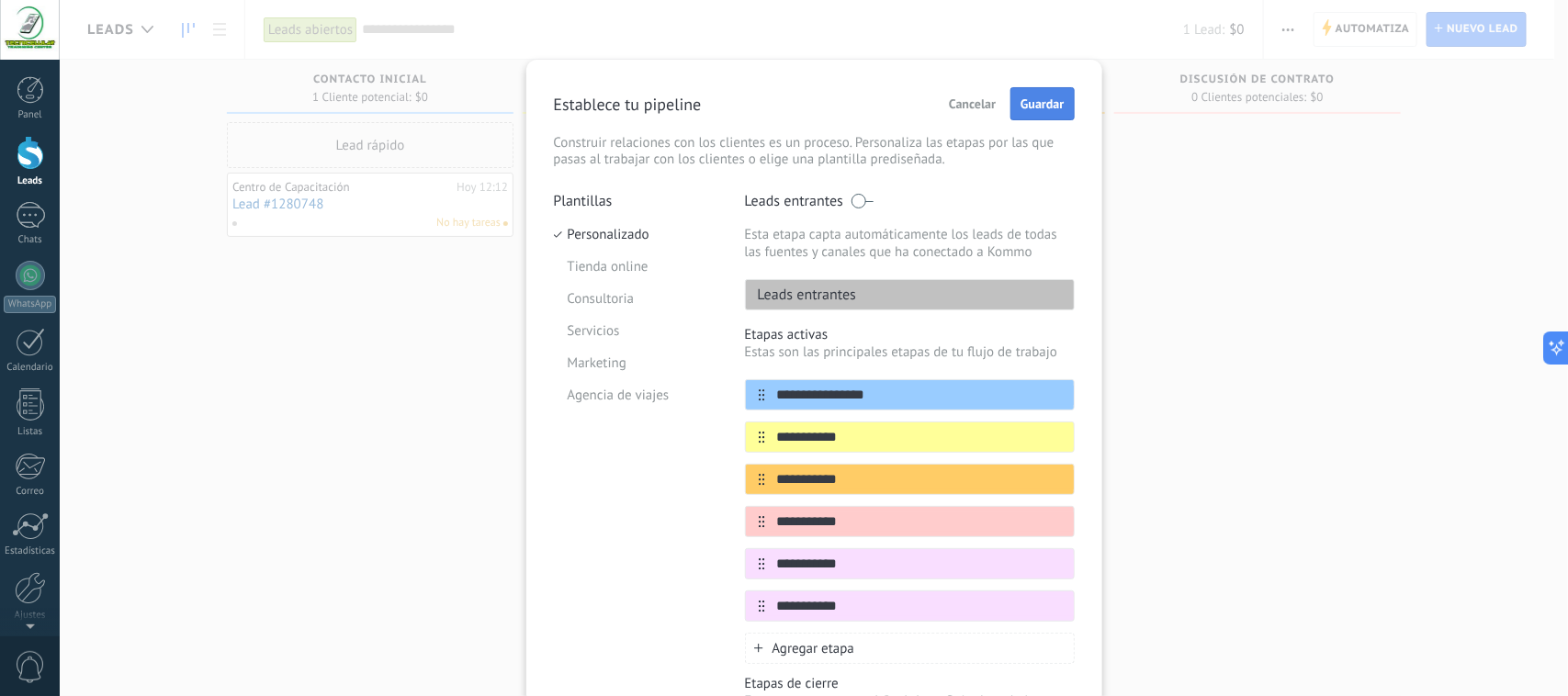 click on "Guardar" at bounding box center (1042, 104) 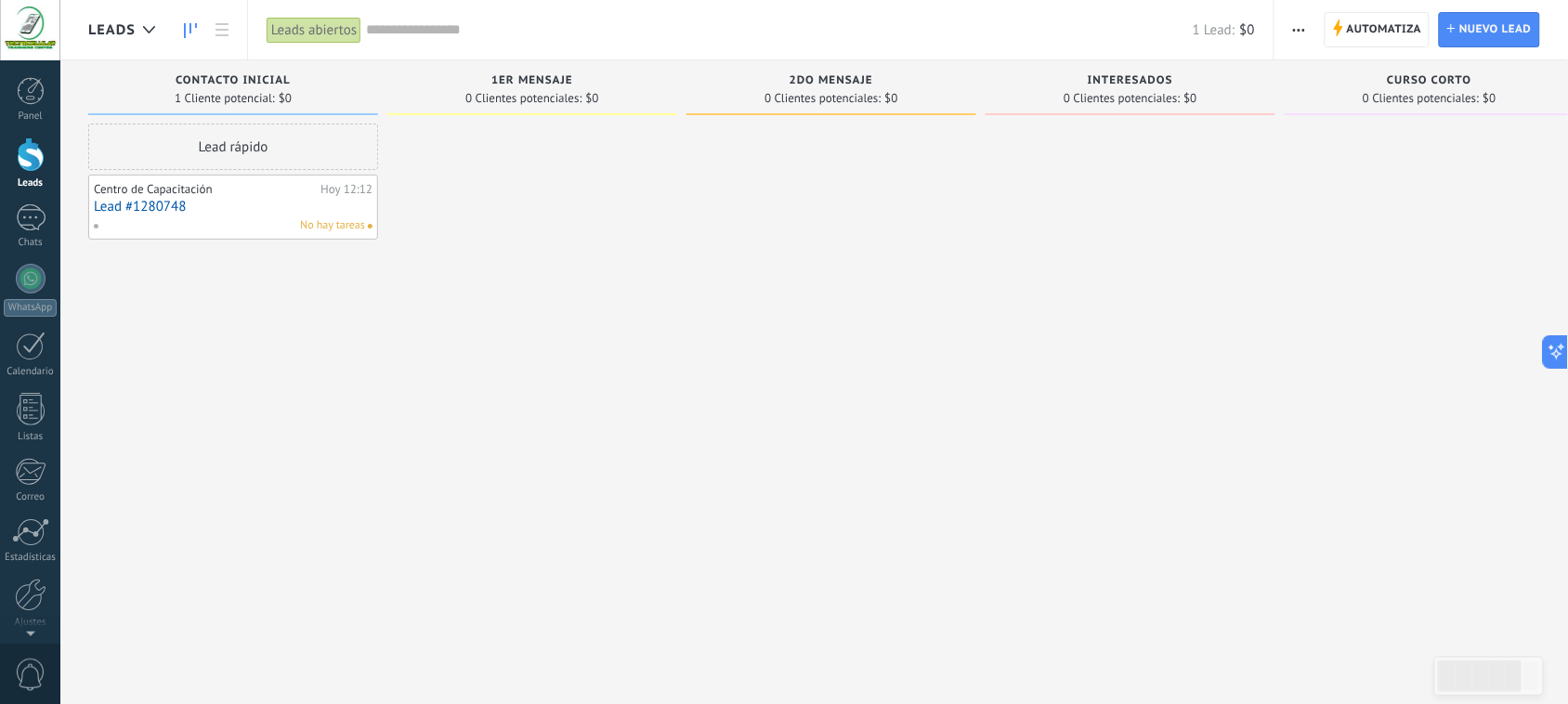 click on "Leads abiertos" at bounding box center [314, 30] 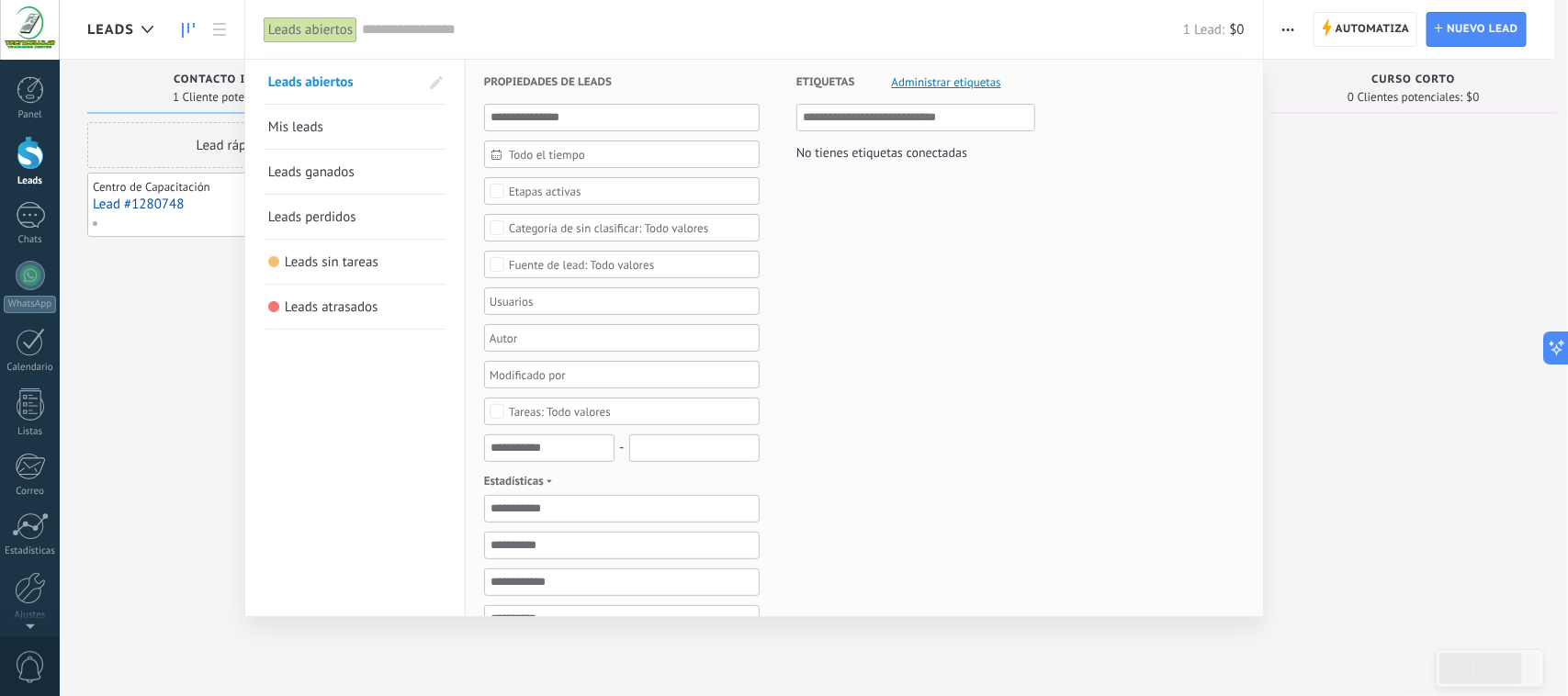 click on "Etapas activas" at bounding box center [545, 191] 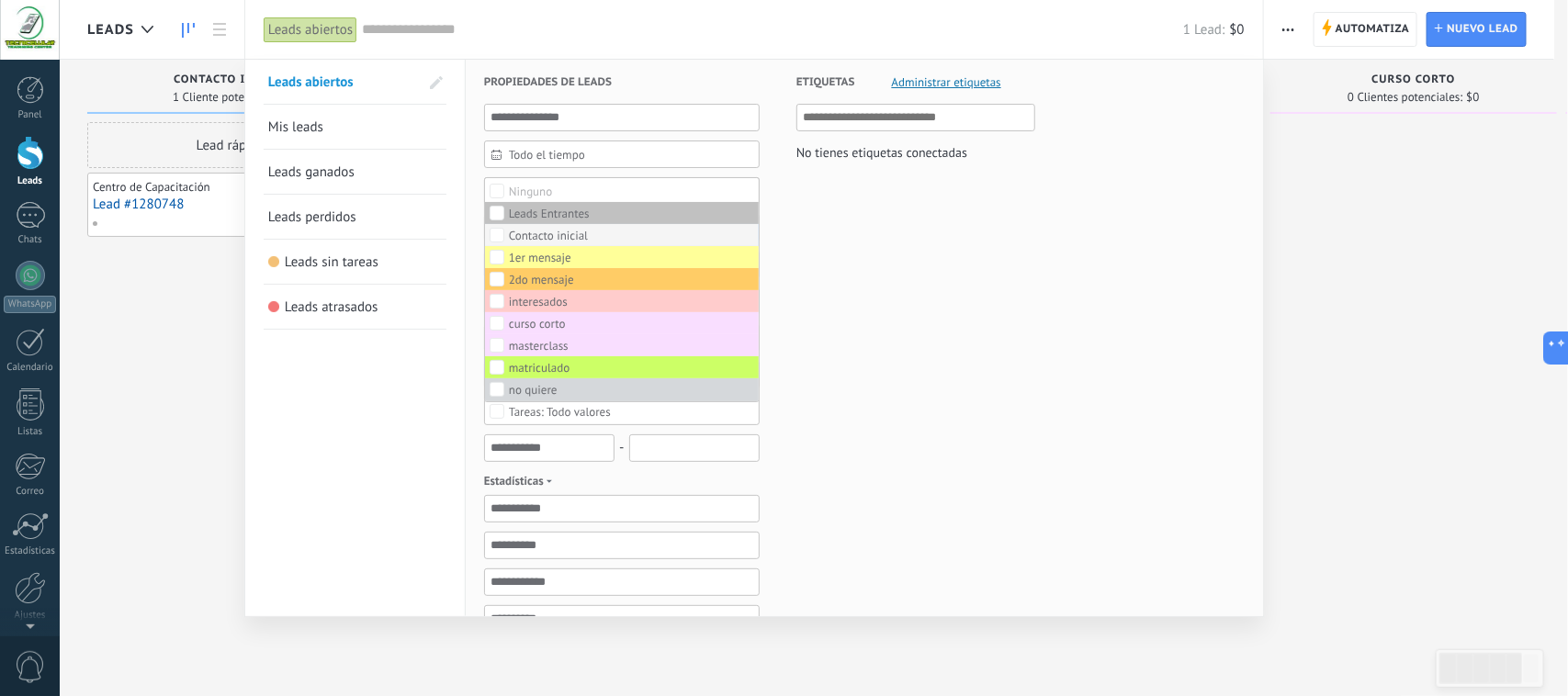 click on "Ninguno Leads Entrantes Contacto inicial 1er mensaje 2do mensaje interesados curso corto masterclass matriculado no quiere" at bounding box center [622, 289] 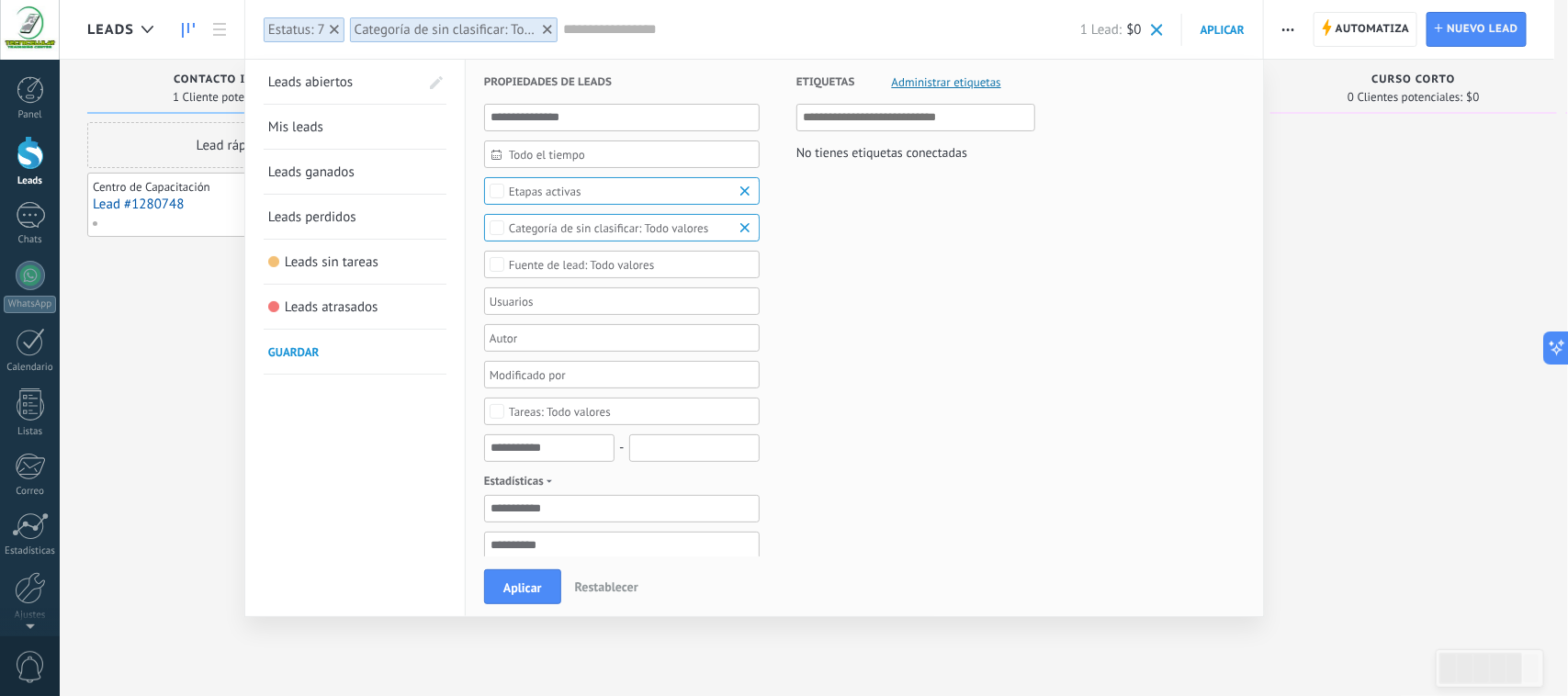 click on "Todo valores" at bounding box center (608, 228) 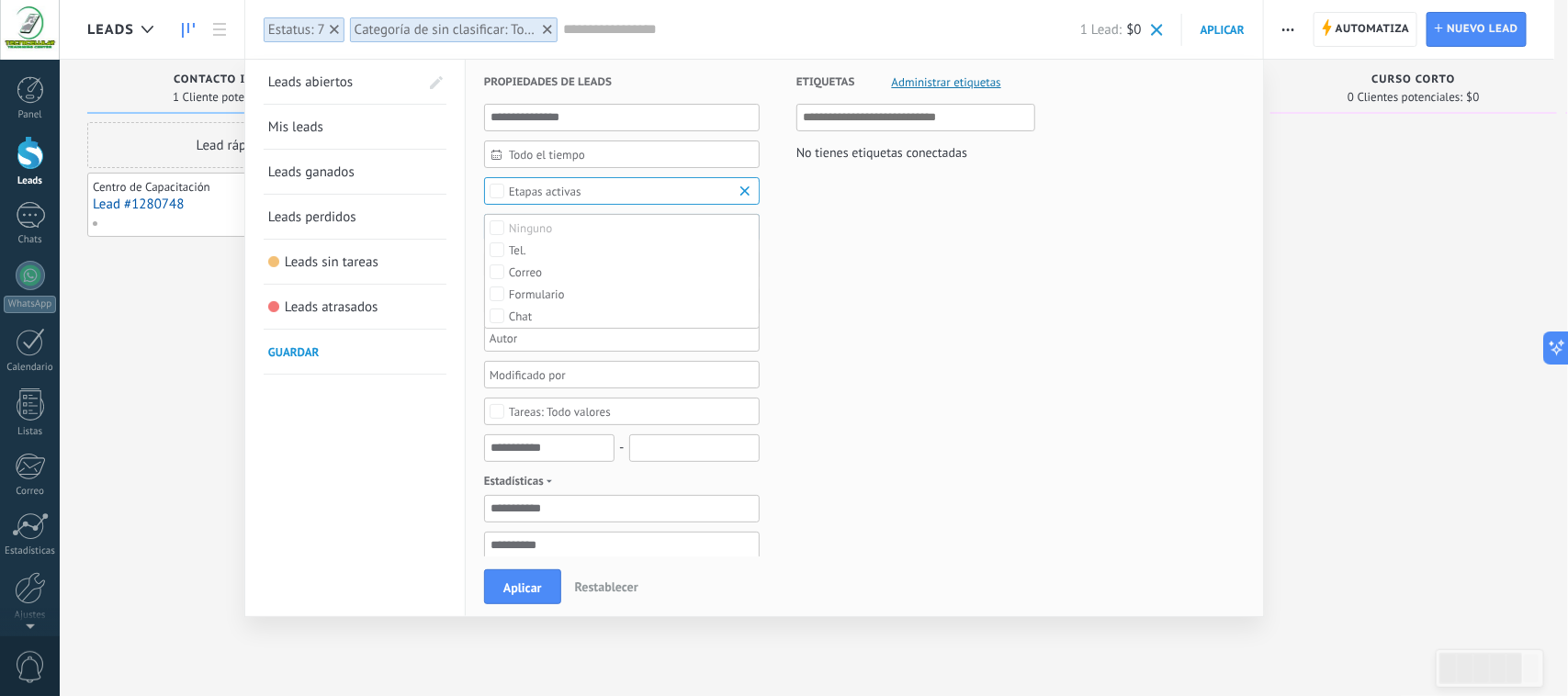 click on "Leads abiertos Mis leads Leads ganados Leads perdidos Leads sin tareas Leads atrasados Guardar" at bounding box center [355, 603] 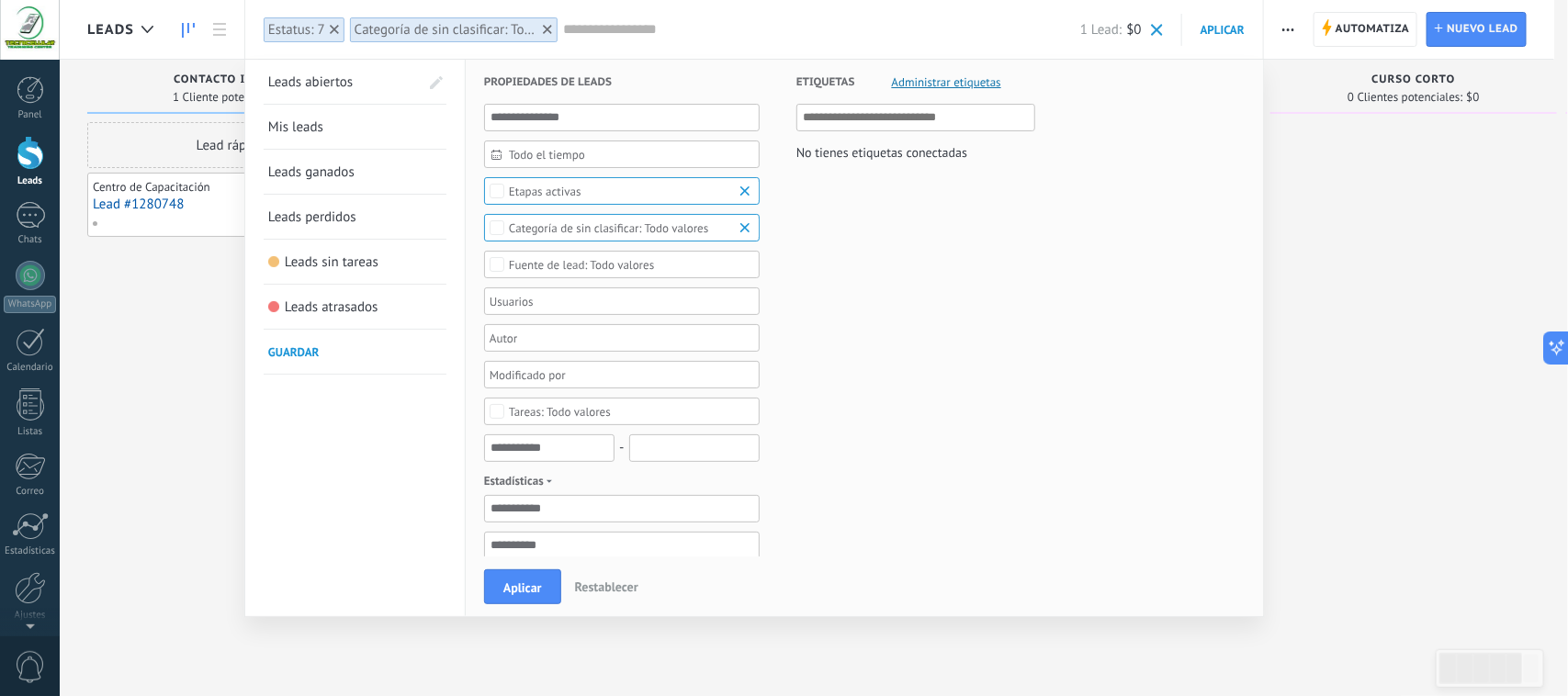 click at bounding box center [748, 228] 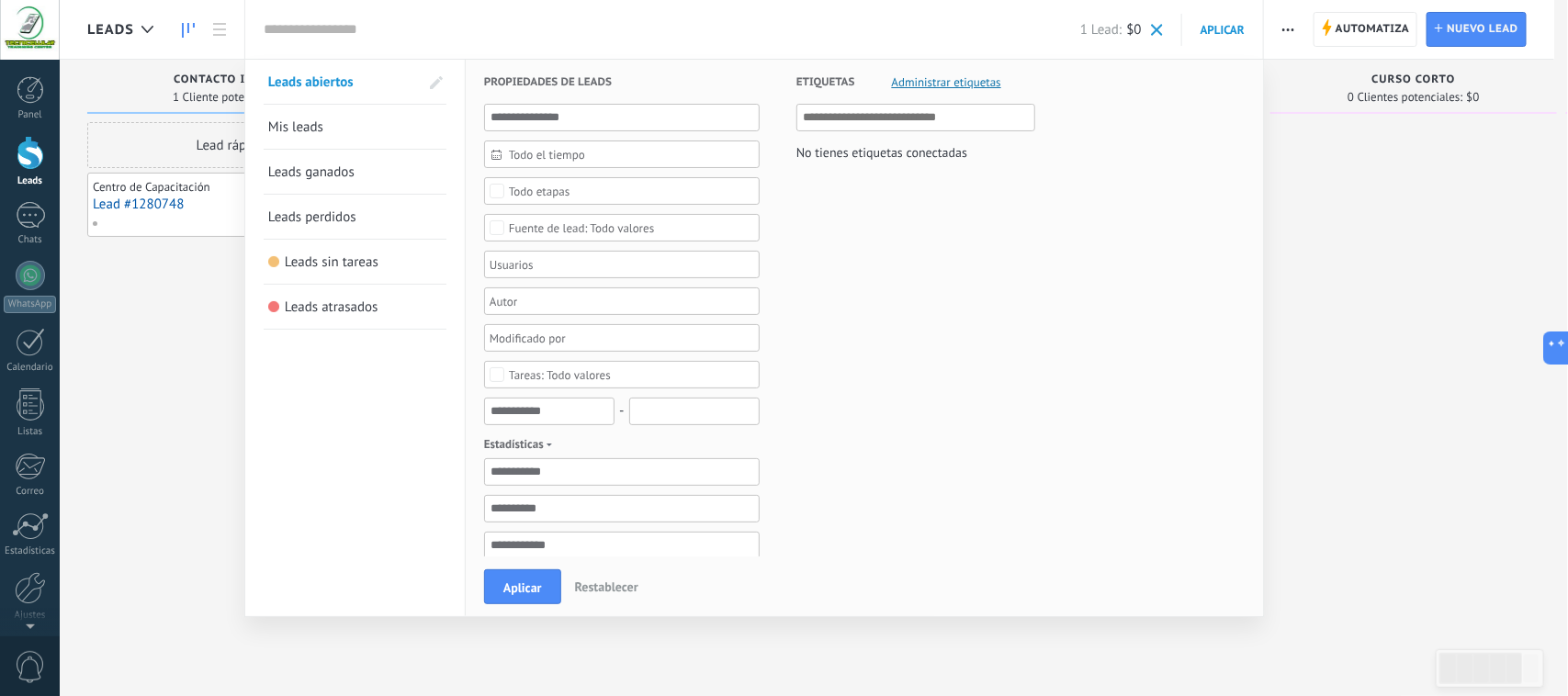 click on "Etiquetas Administrar etiquetas No tienes etiquetas conectadas" at bounding box center [897, 562] 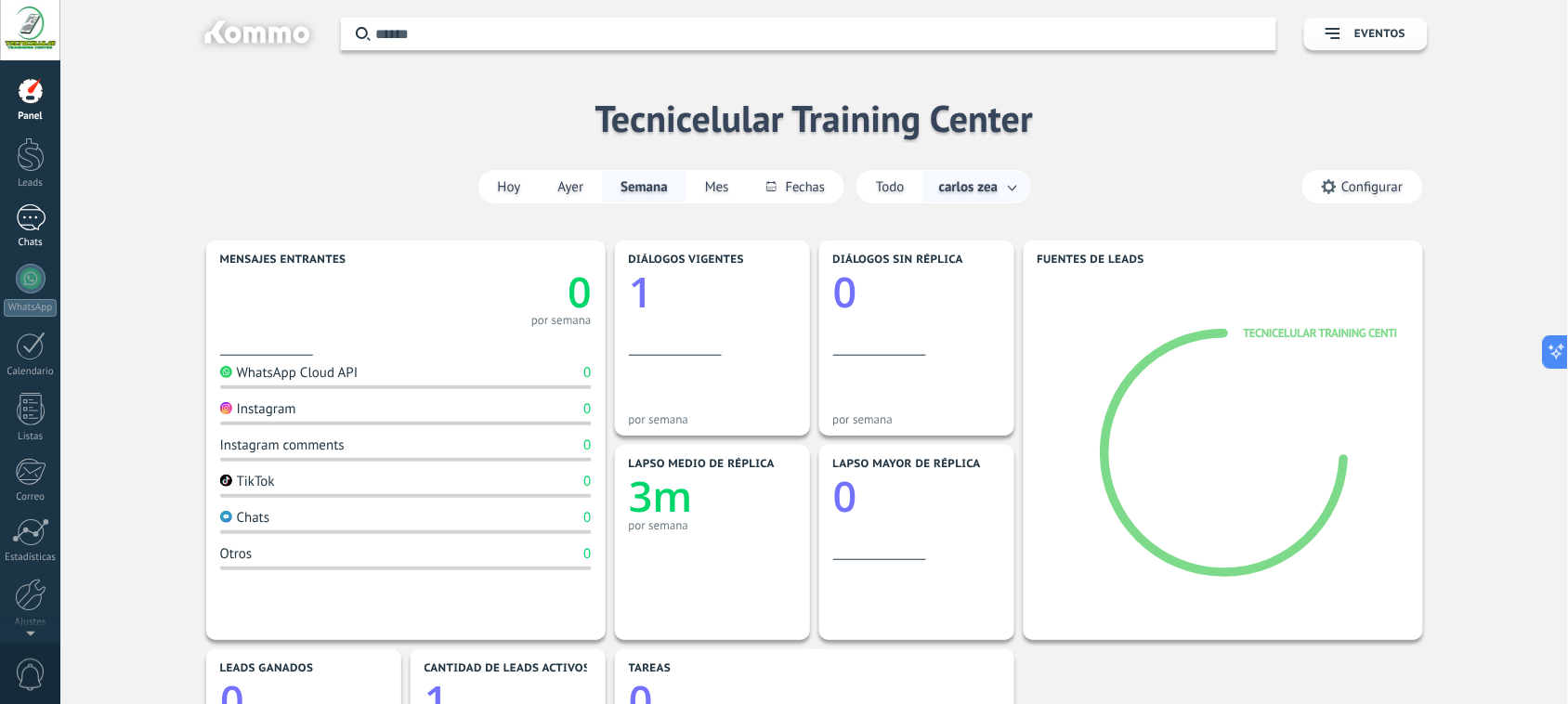 click on "1
Chats" at bounding box center (30, 227) 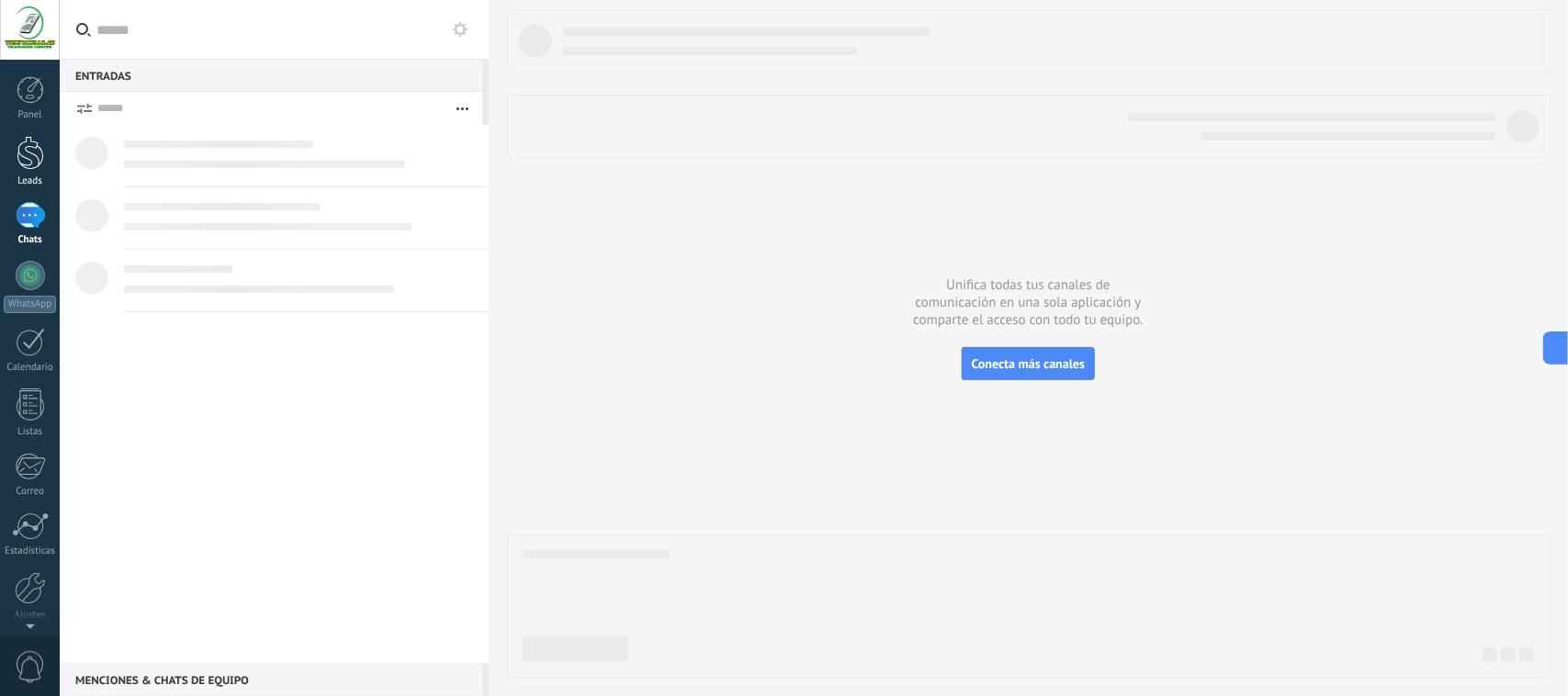 click at bounding box center (30, 152) 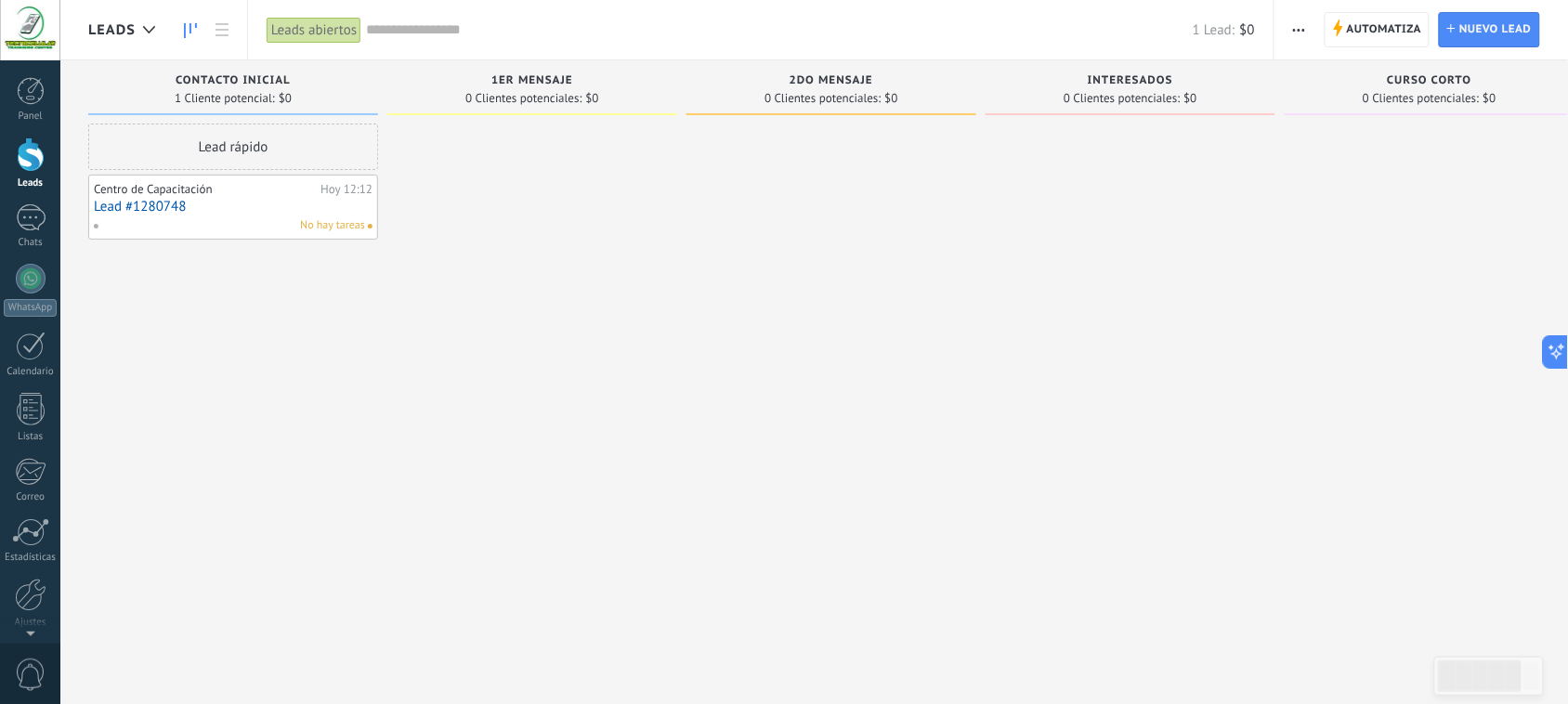 click on "Leads abiertos" at bounding box center (314, 30) 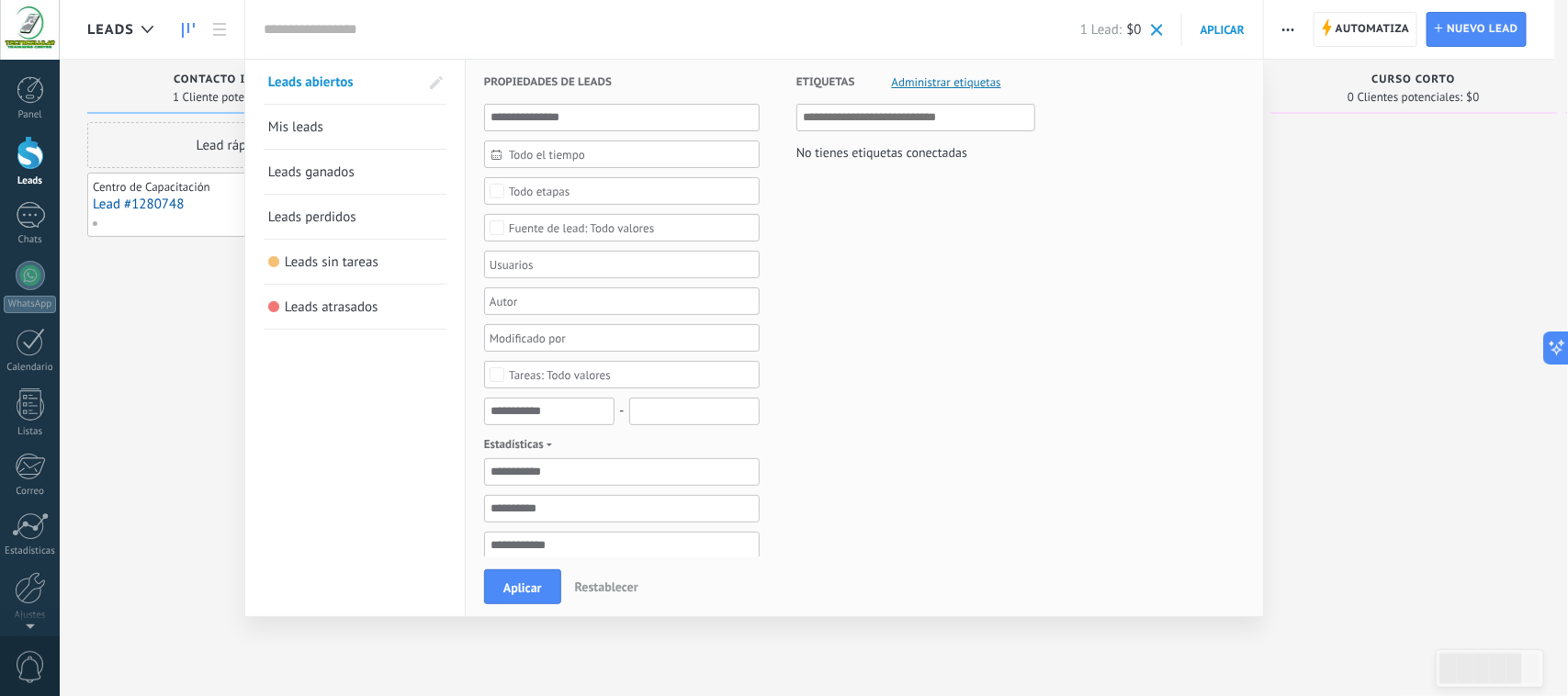click on "Todo etapas" at bounding box center (622, 191) 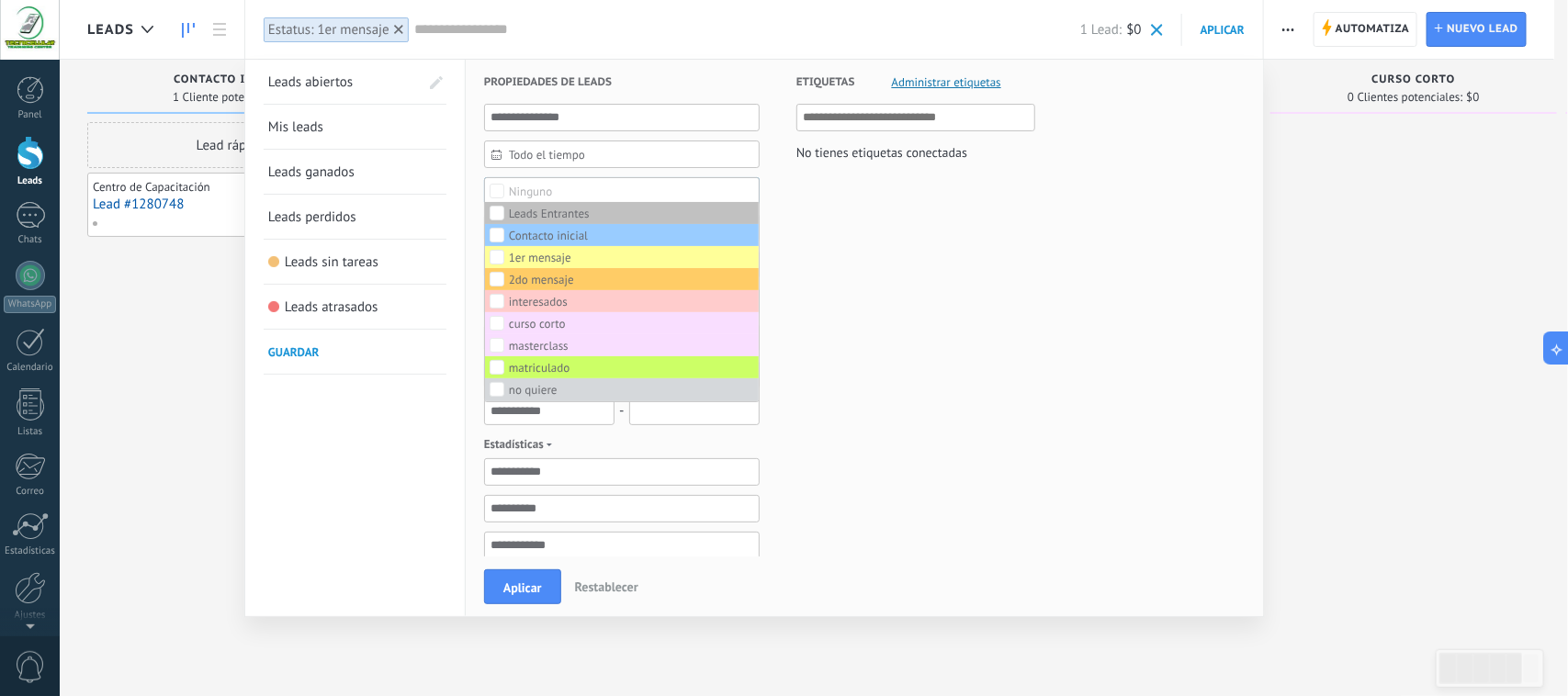 click on "Aplicar" at bounding box center (523, 588) 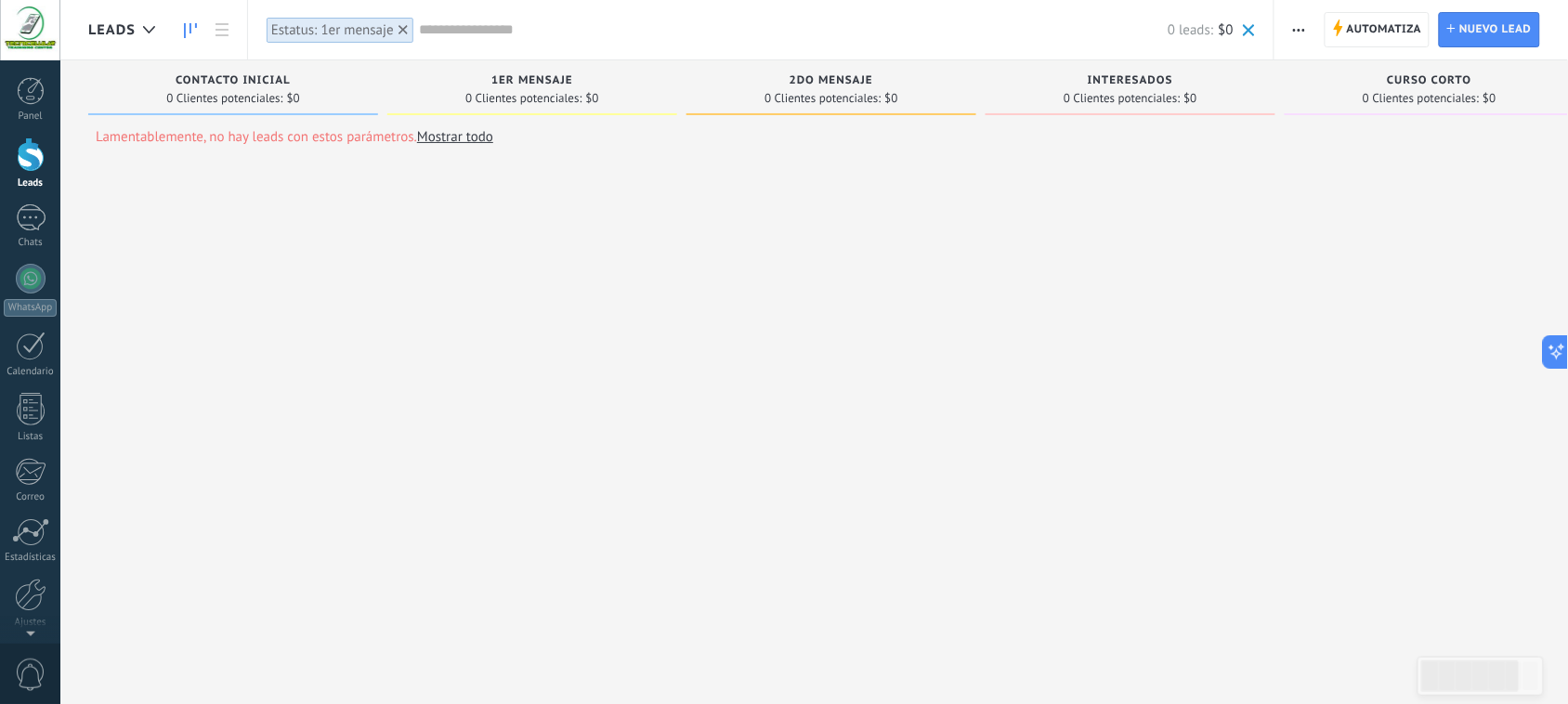 click at bounding box center (1299, 30) 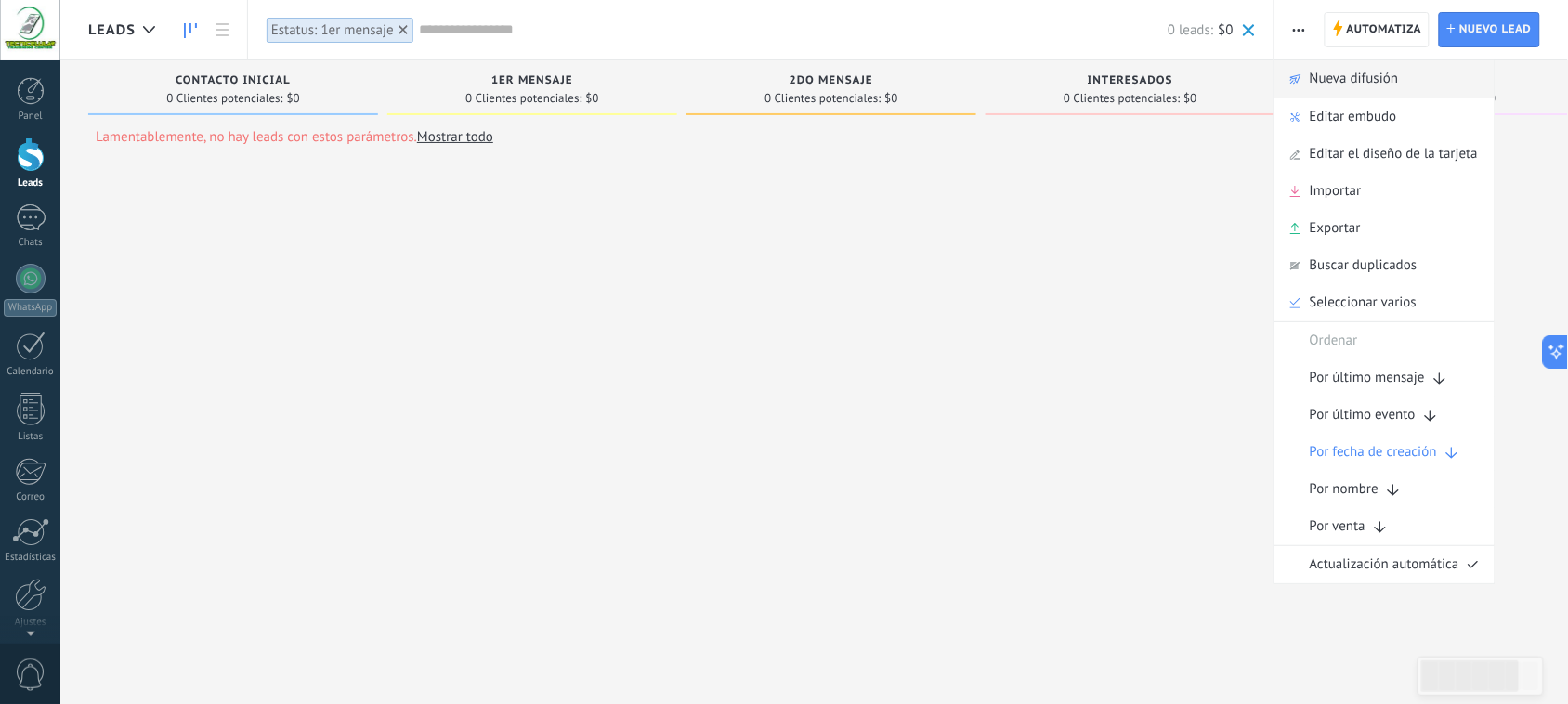 click on "Nueva difusión" at bounding box center (1354, 79) 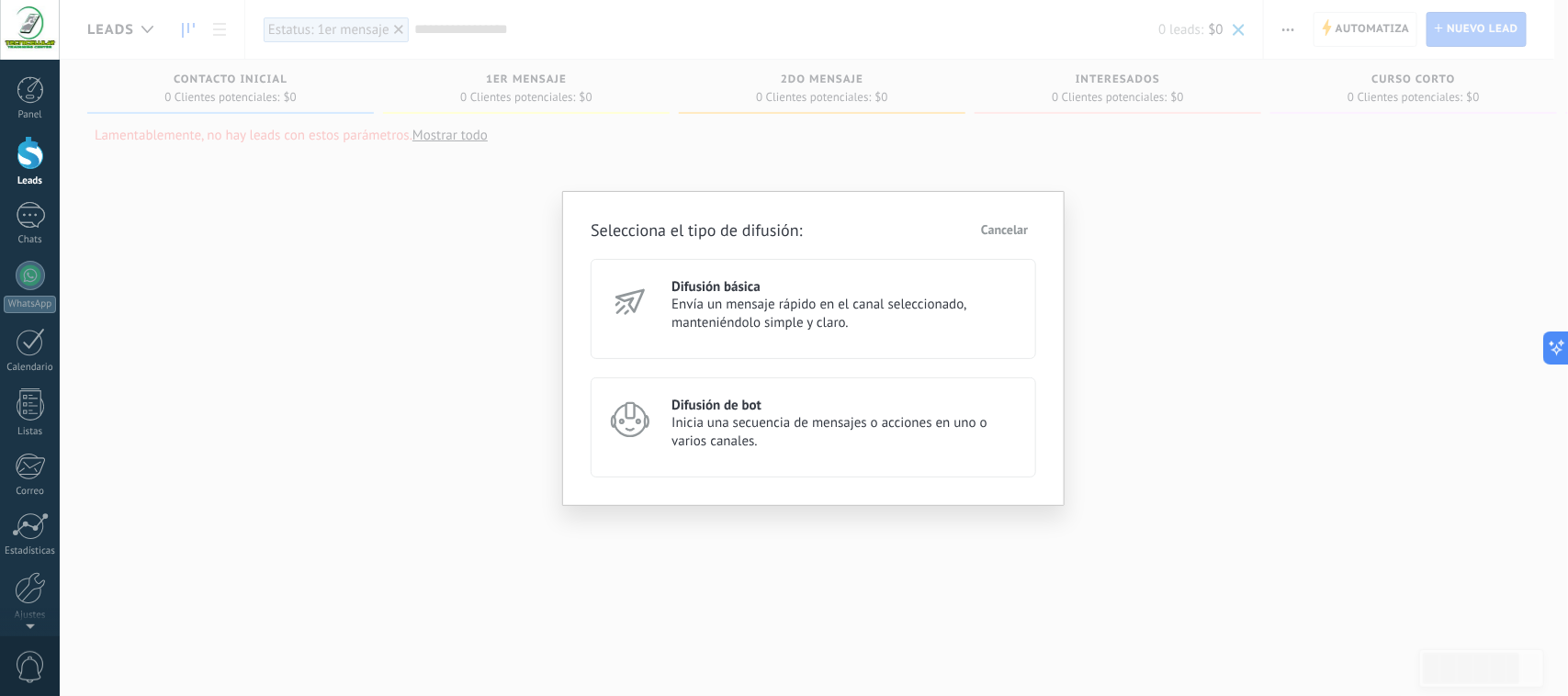 click on "Envía un mensaje rápido en el canal seleccionado, manteniéndolo simple y claro." at bounding box center (845, 314) 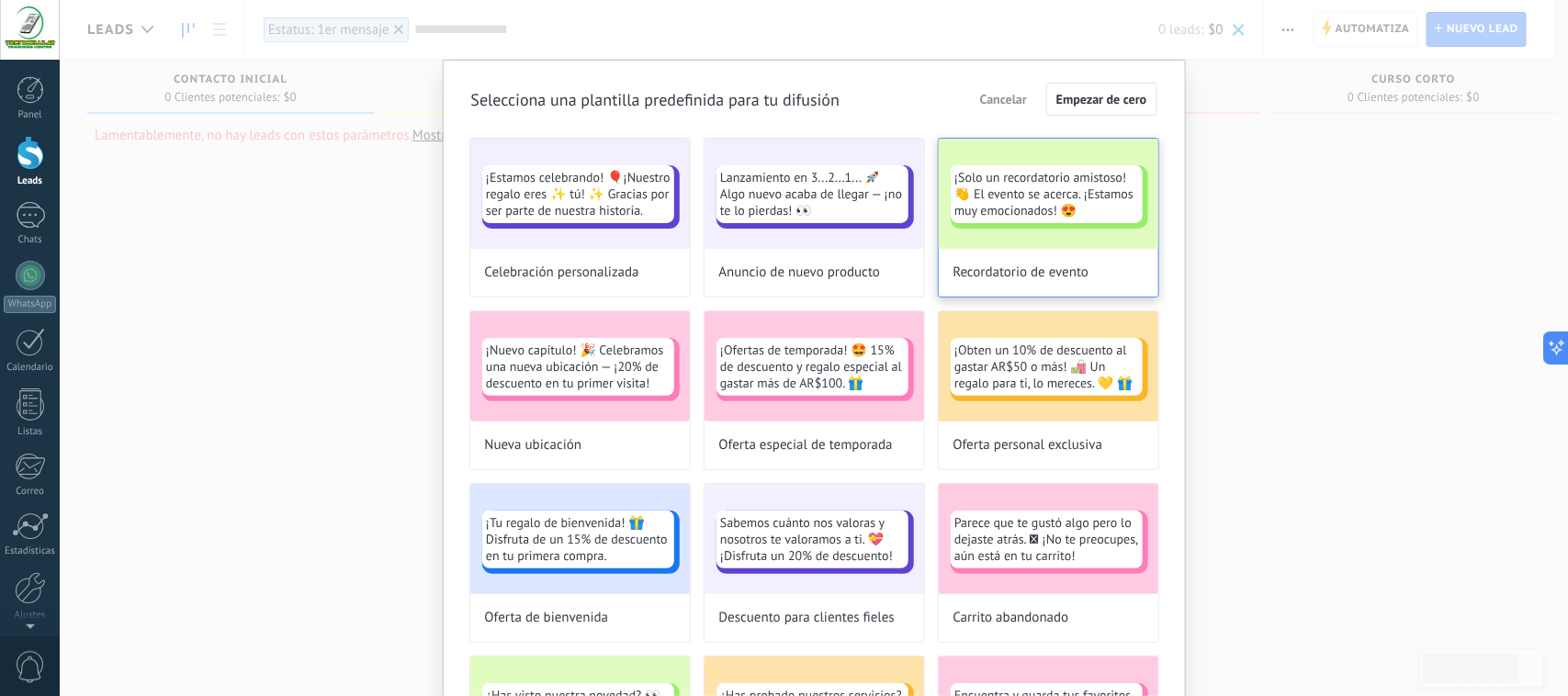 click on "¡Solo un recordatorio amistoso!👋
El evento se acerca. ¡Estamos muy emocionados! 😍" at bounding box center [1046, 194] 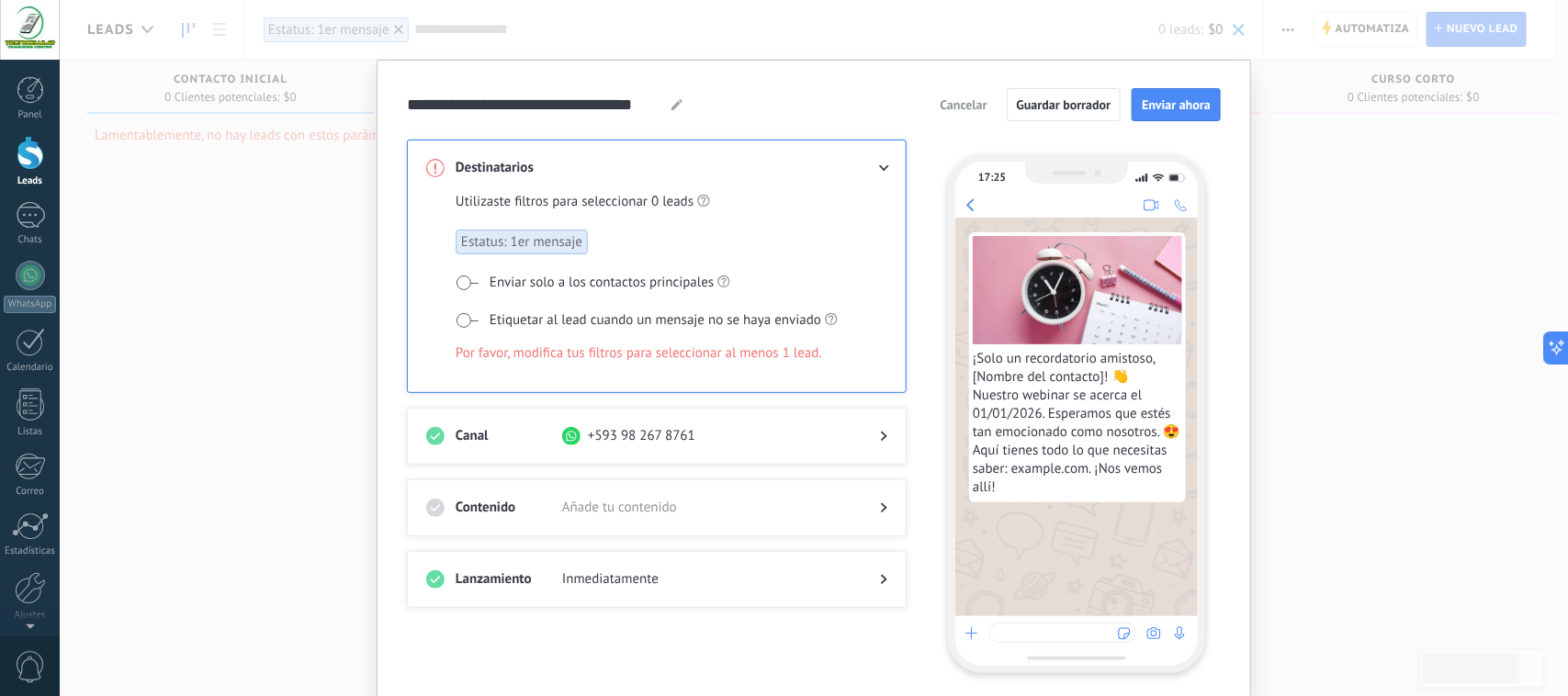 click on "Cancelar" at bounding box center [963, 105] 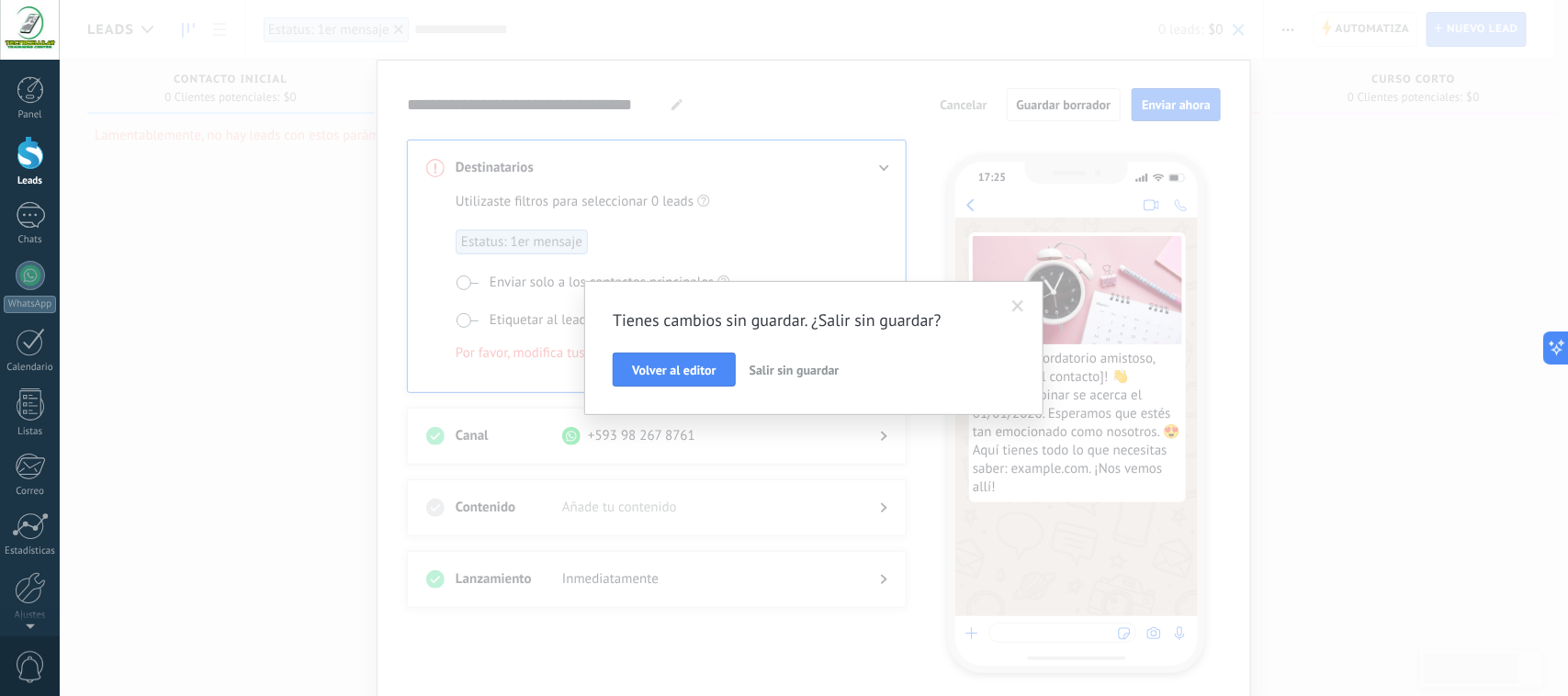click on "Salir sin guardar" at bounding box center (795, 370) 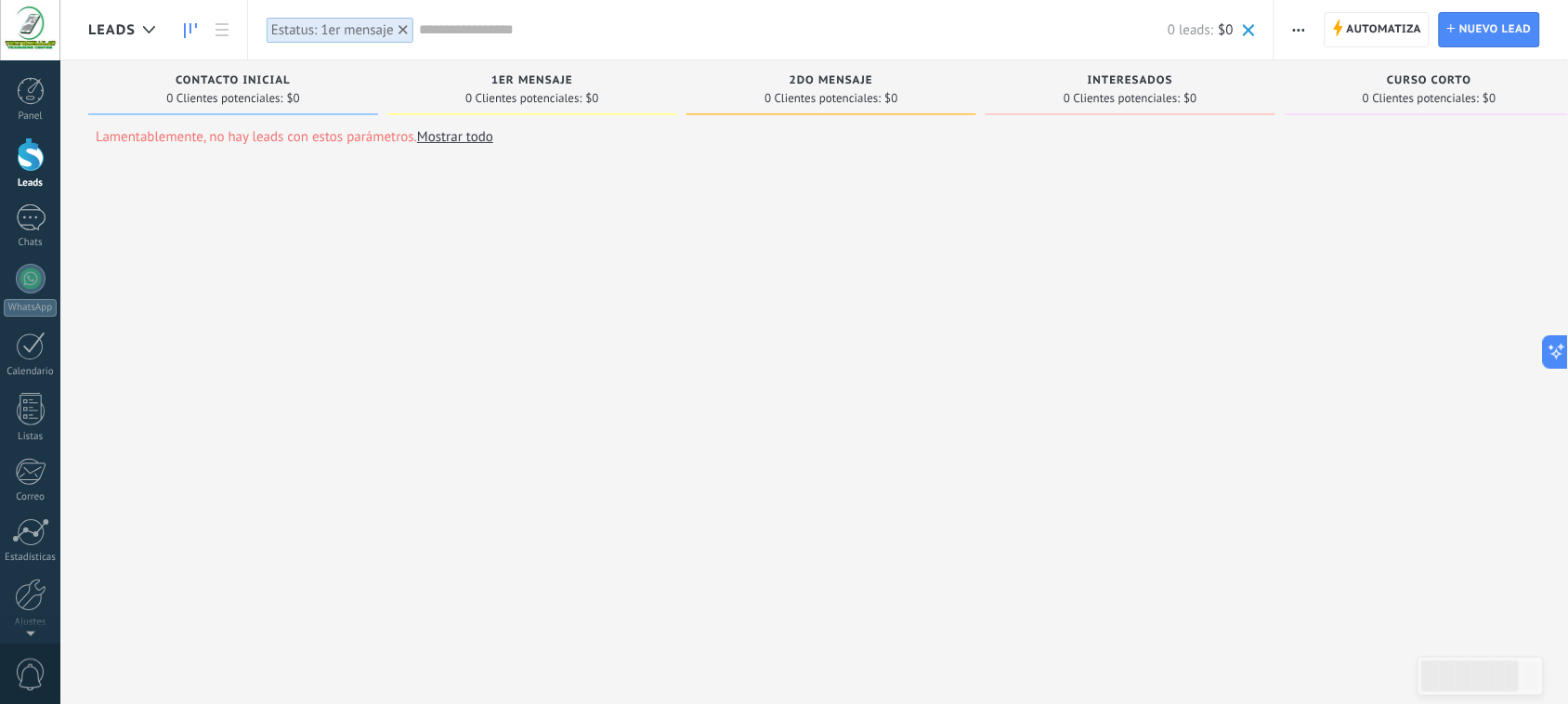 click on "Contacto inicial" at bounding box center [233, 81] 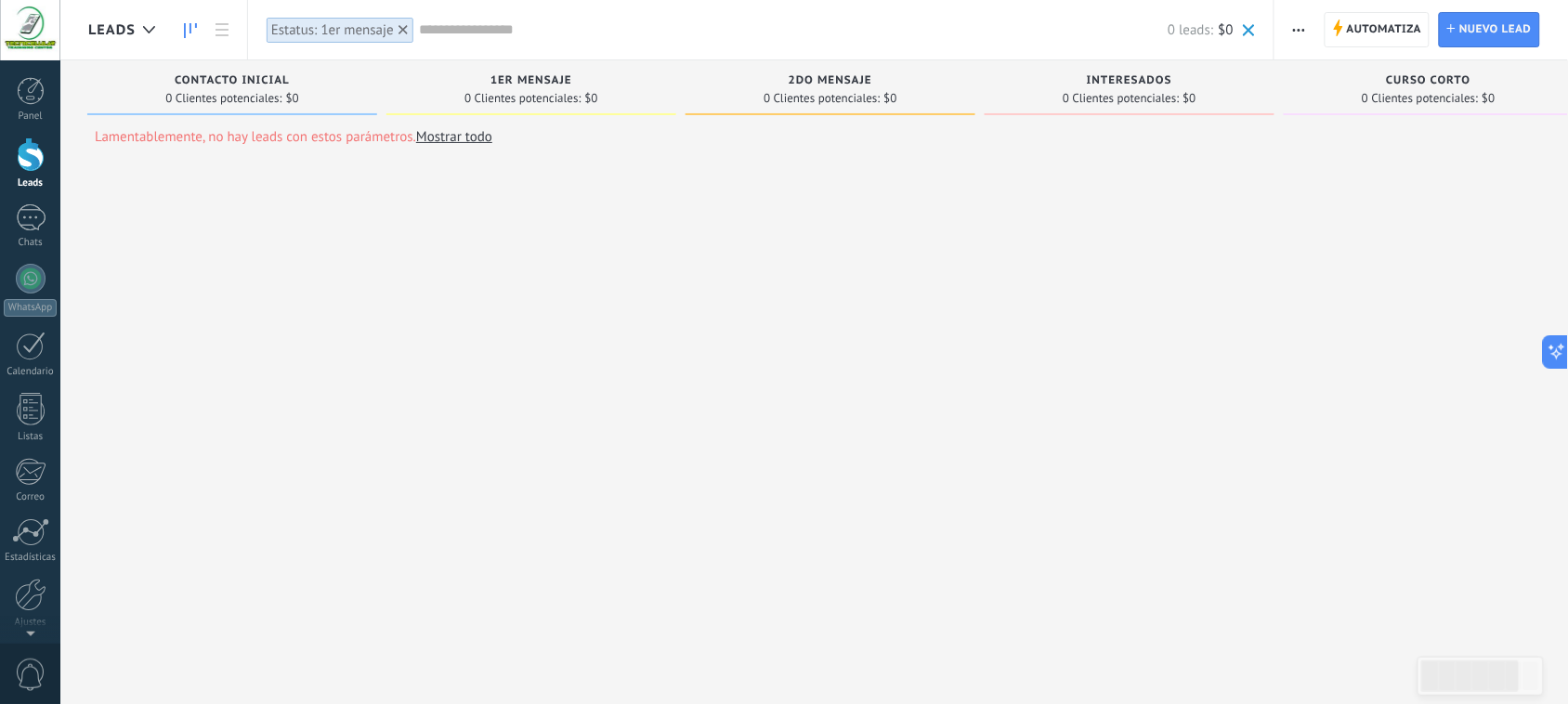 click on "0  Clientes potenciales:" at bounding box center [223, 98] 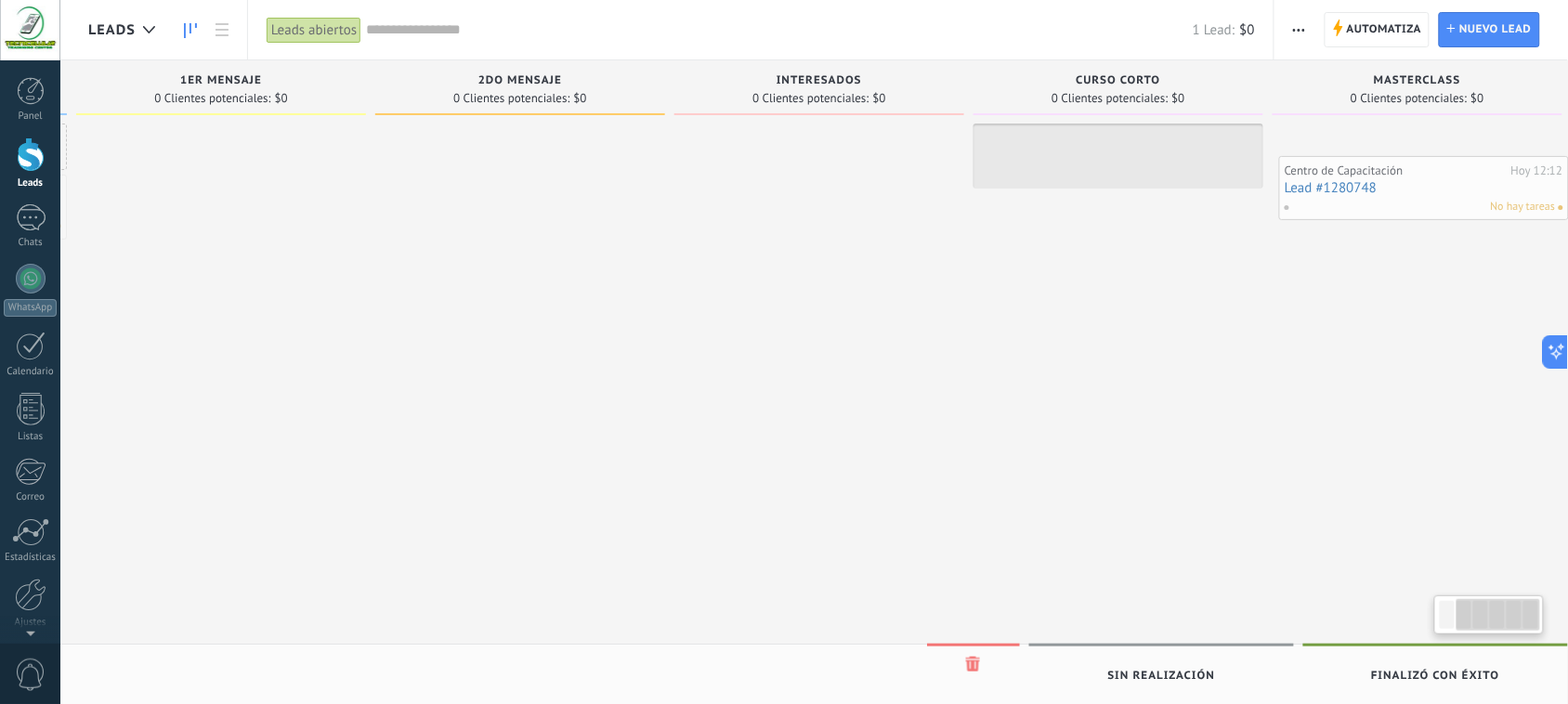 scroll, scrollTop: 0, scrollLeft: 333, axis: horizontal 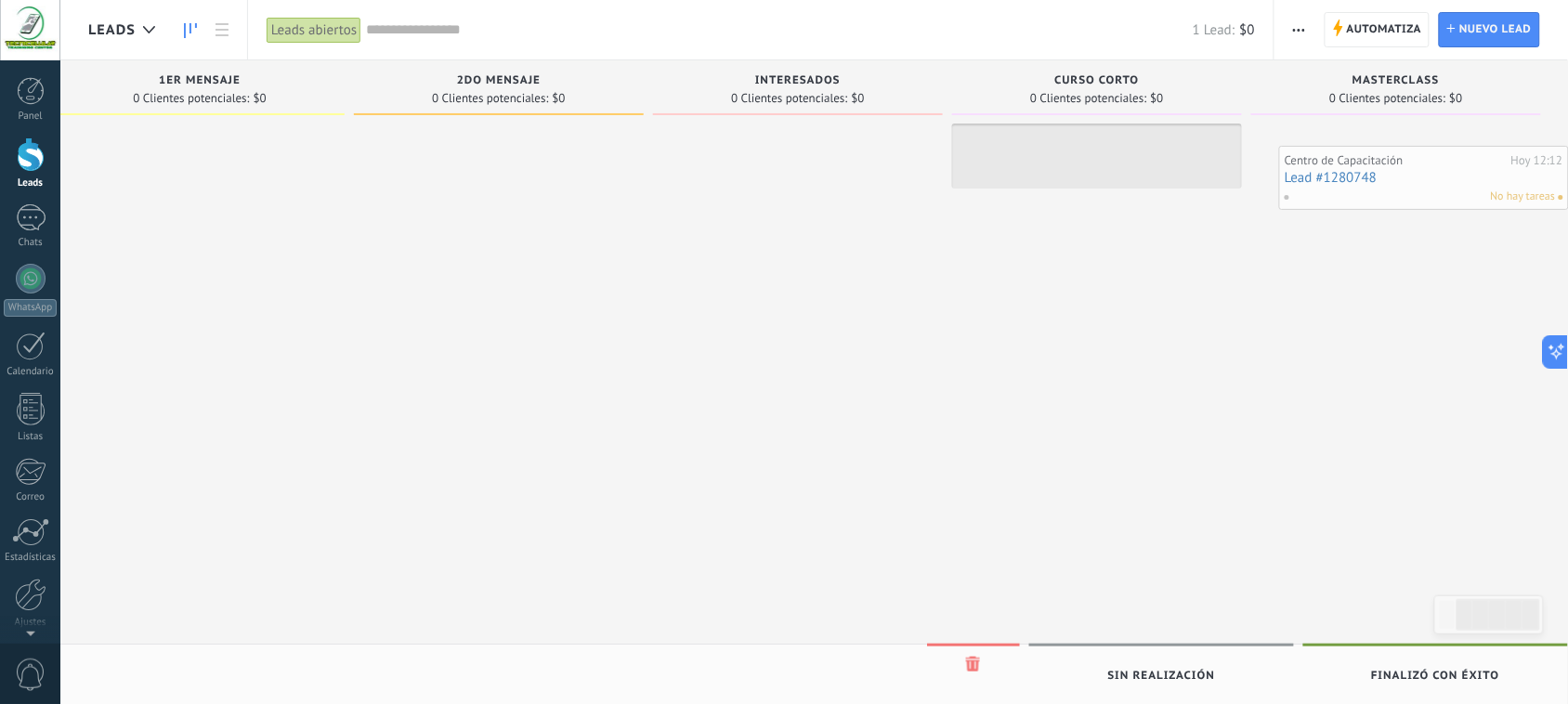 drag, startPoint x: 174, startPoint y: 216, endPoint x: 1457, endPoint y: 188, distance: 1283.3055 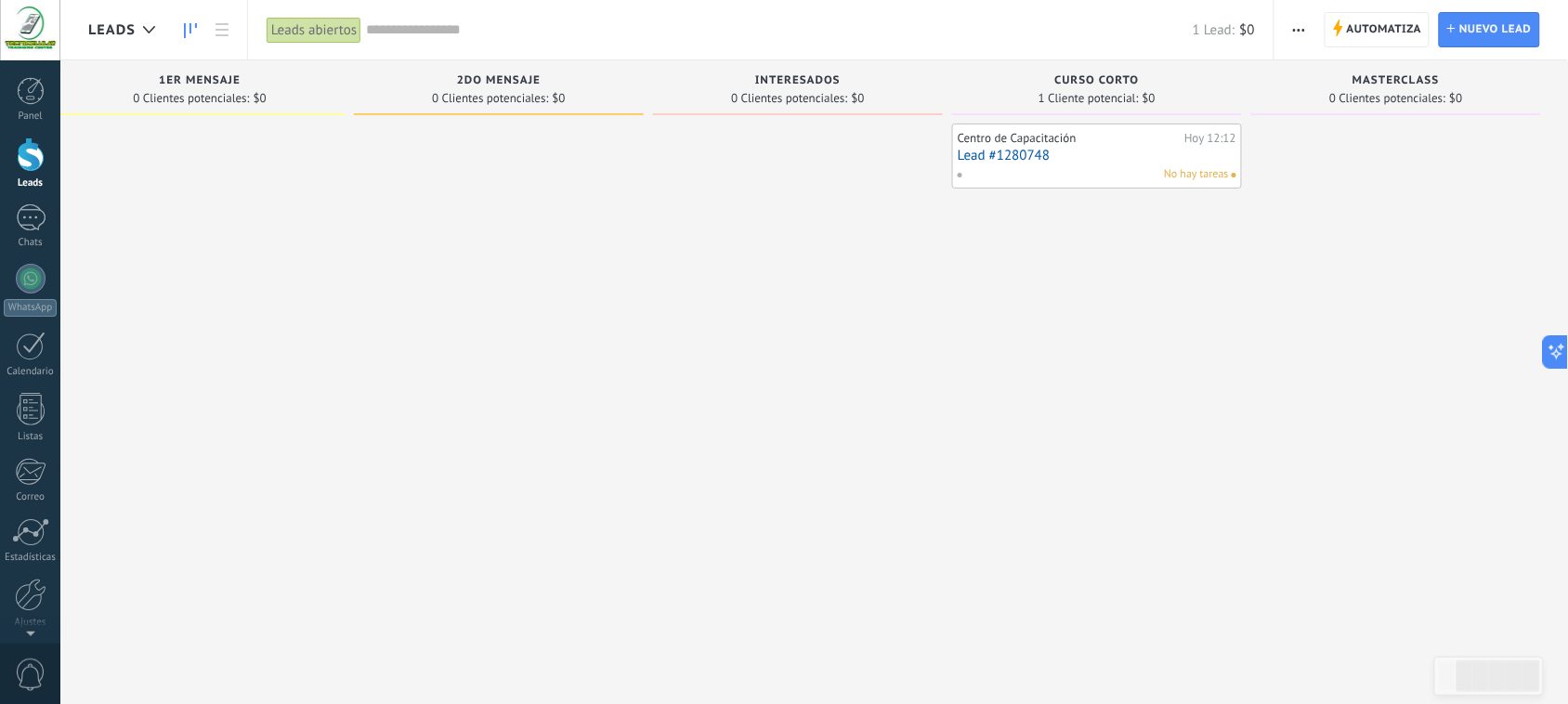 click on "Leads abiertos" at bounding box center (314, 30) 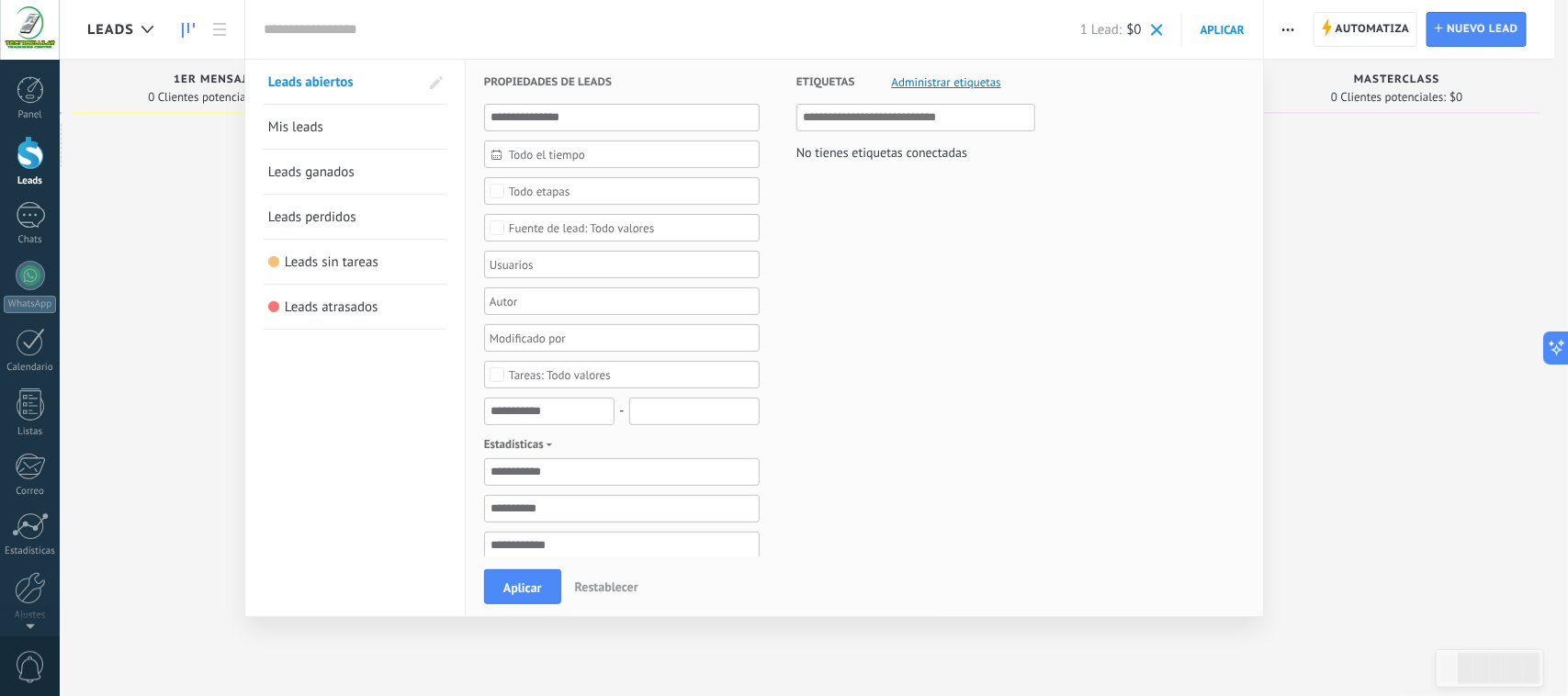 click on "Todo valores" at bounding box center [581, 228] 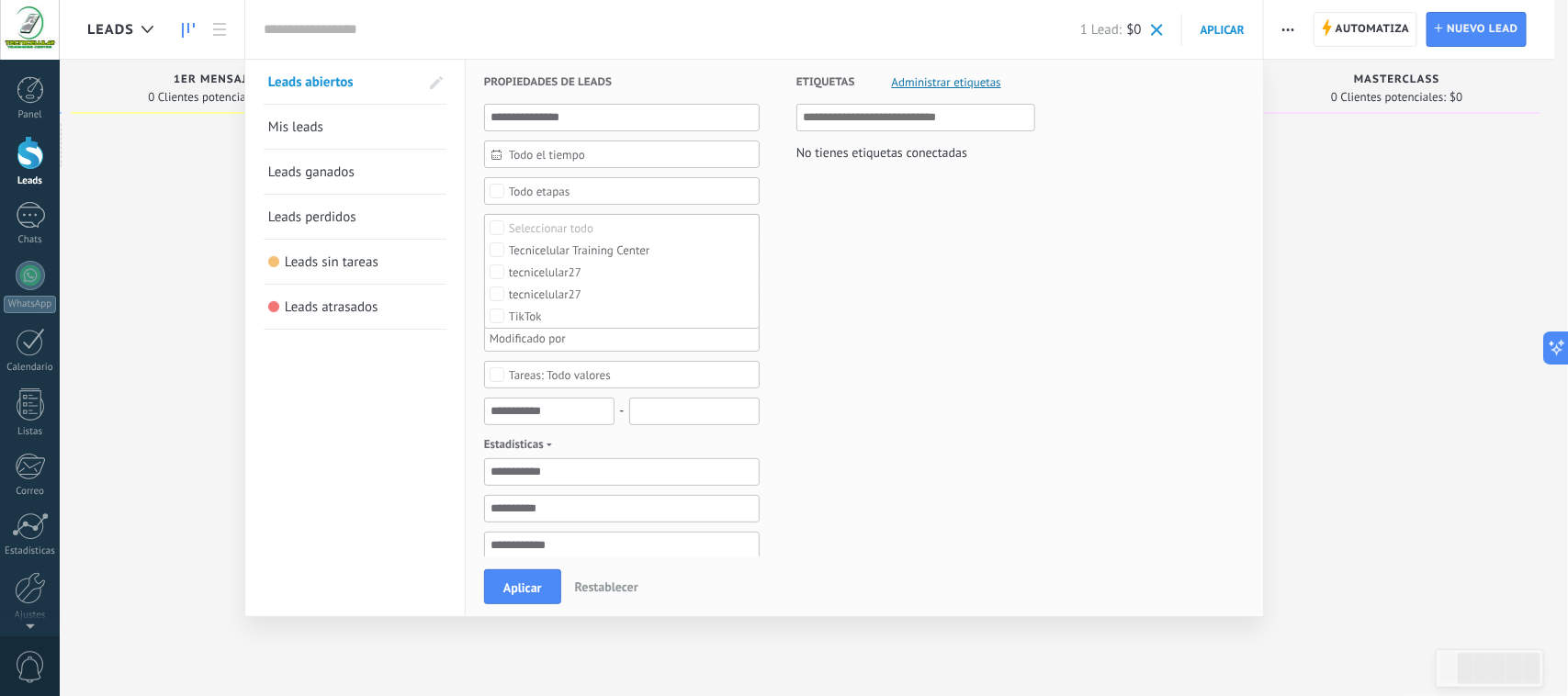 click on "Todo etapas" at bounding box center (539, 191) 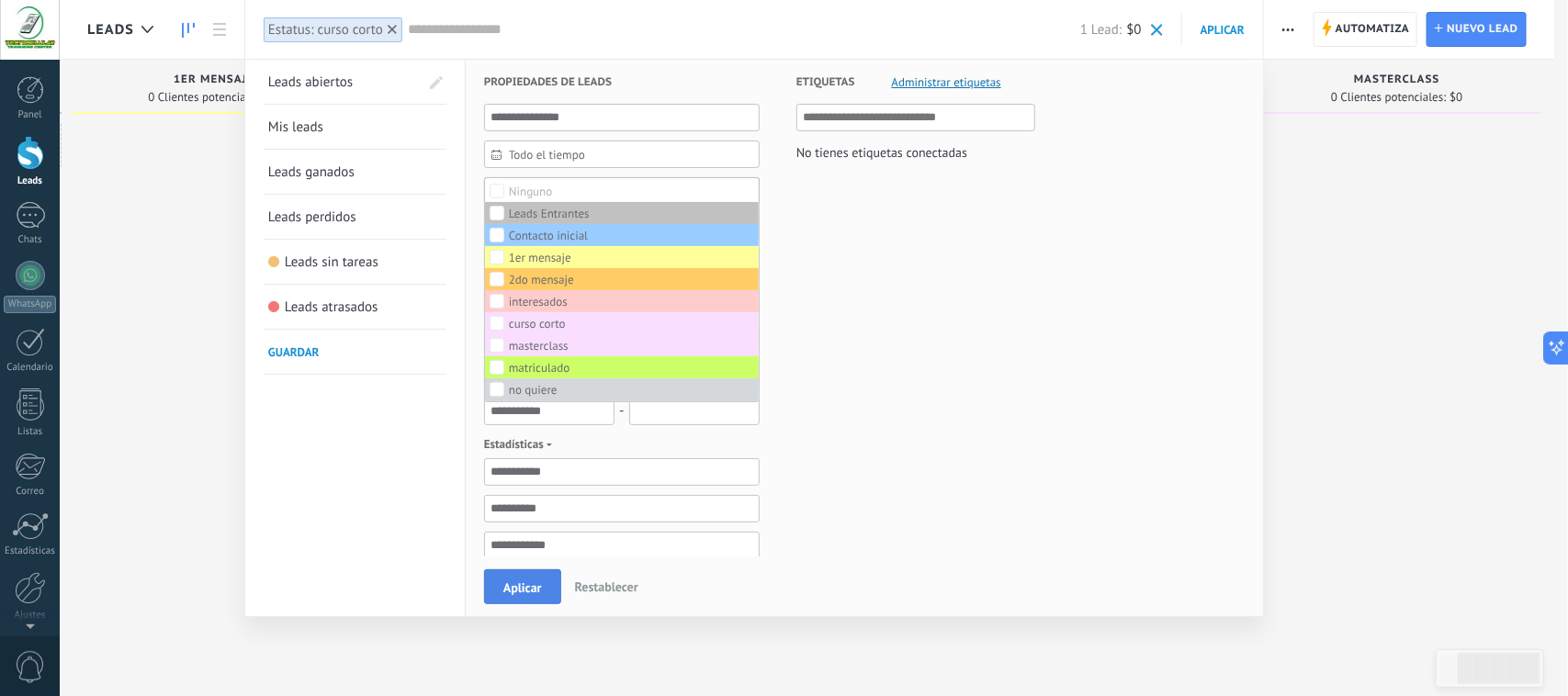 click on "Aplicar" at bounding box center [523, 588] 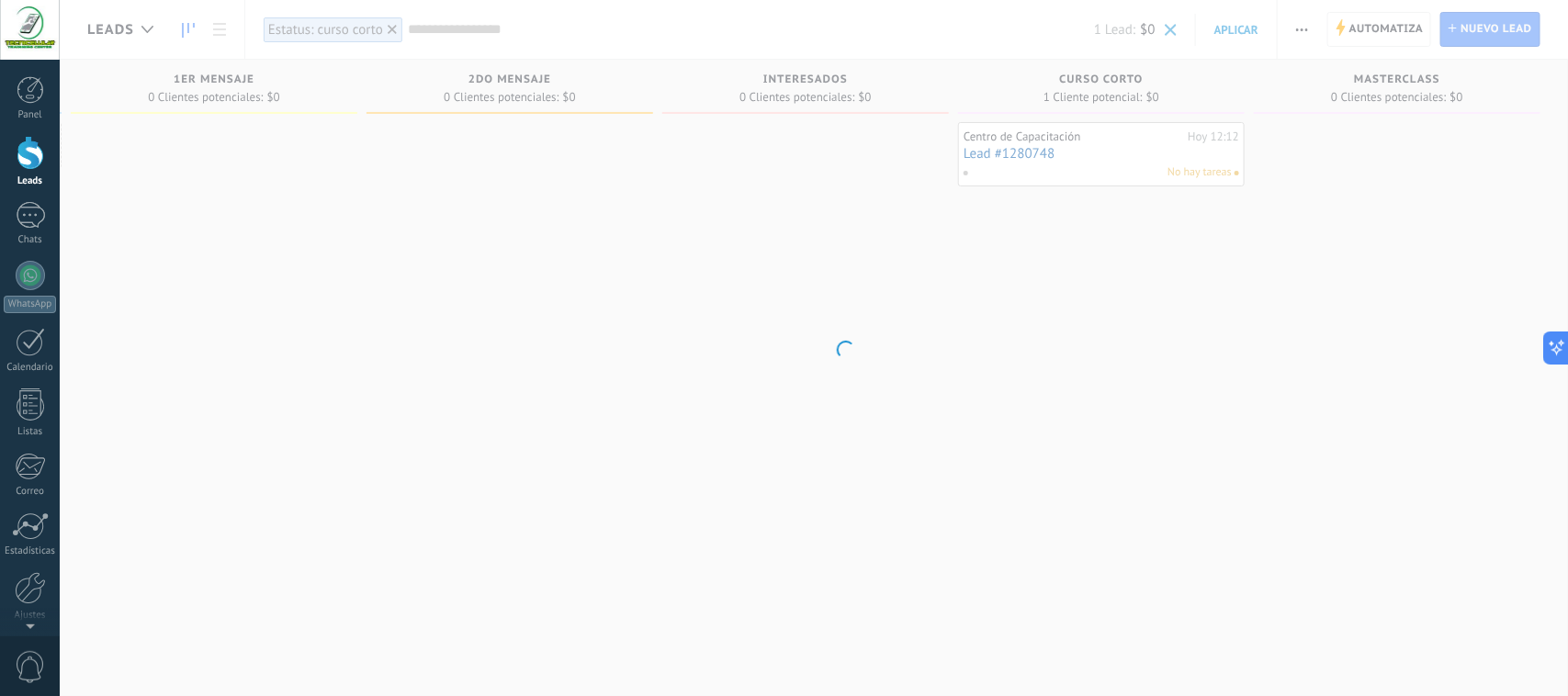 scroll, scrollTop: 0, scrollLeft: 312, axis: horizontal 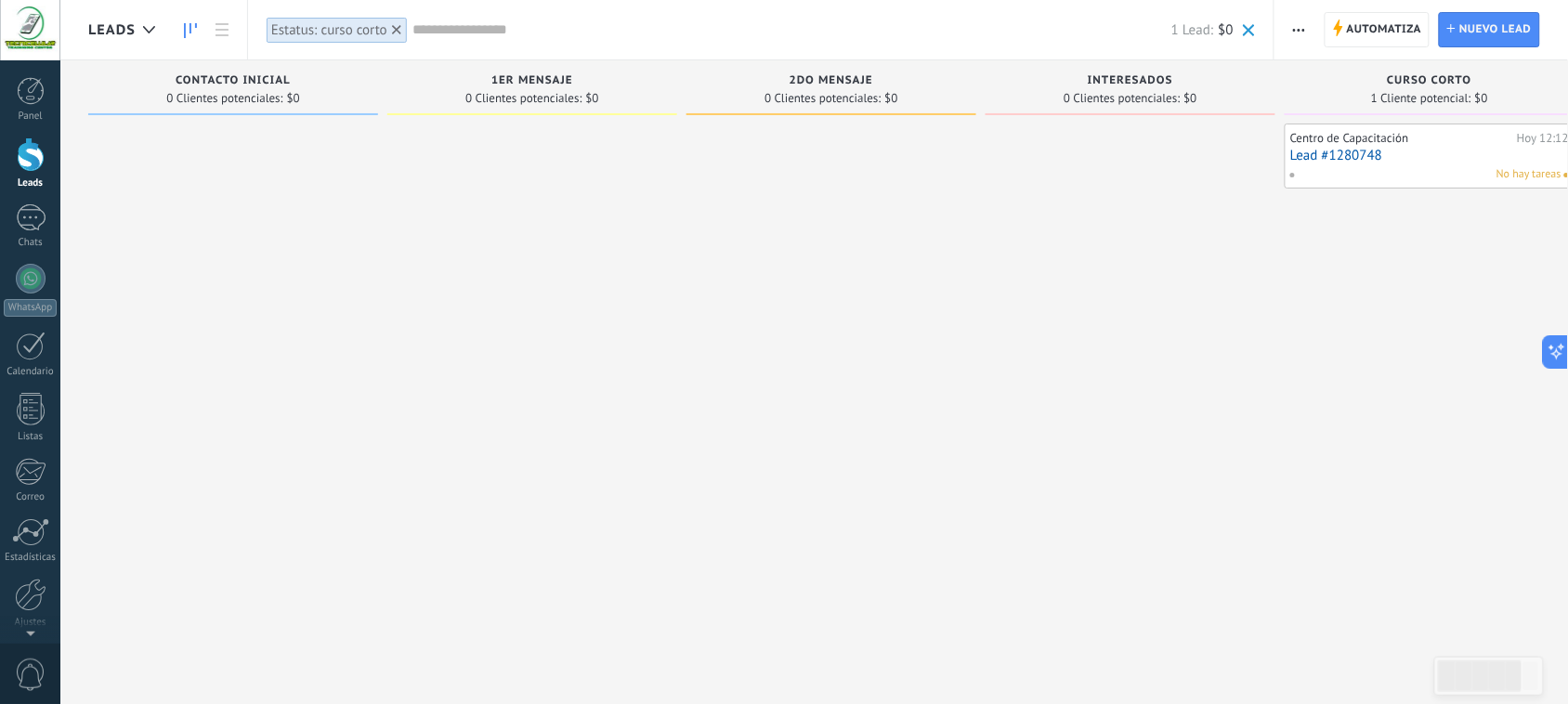 click 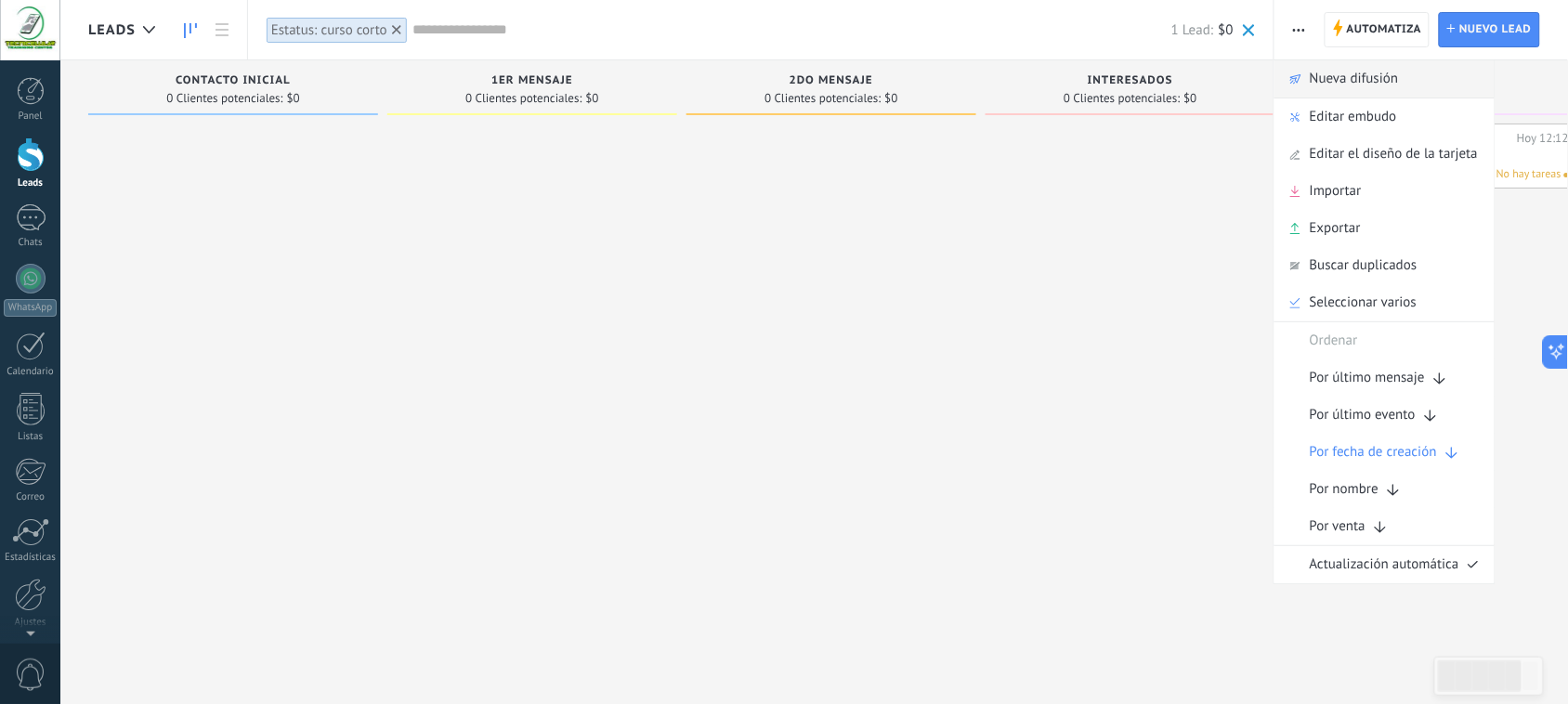 click on "Nueva difusión" at bounding box center [1384, 79] 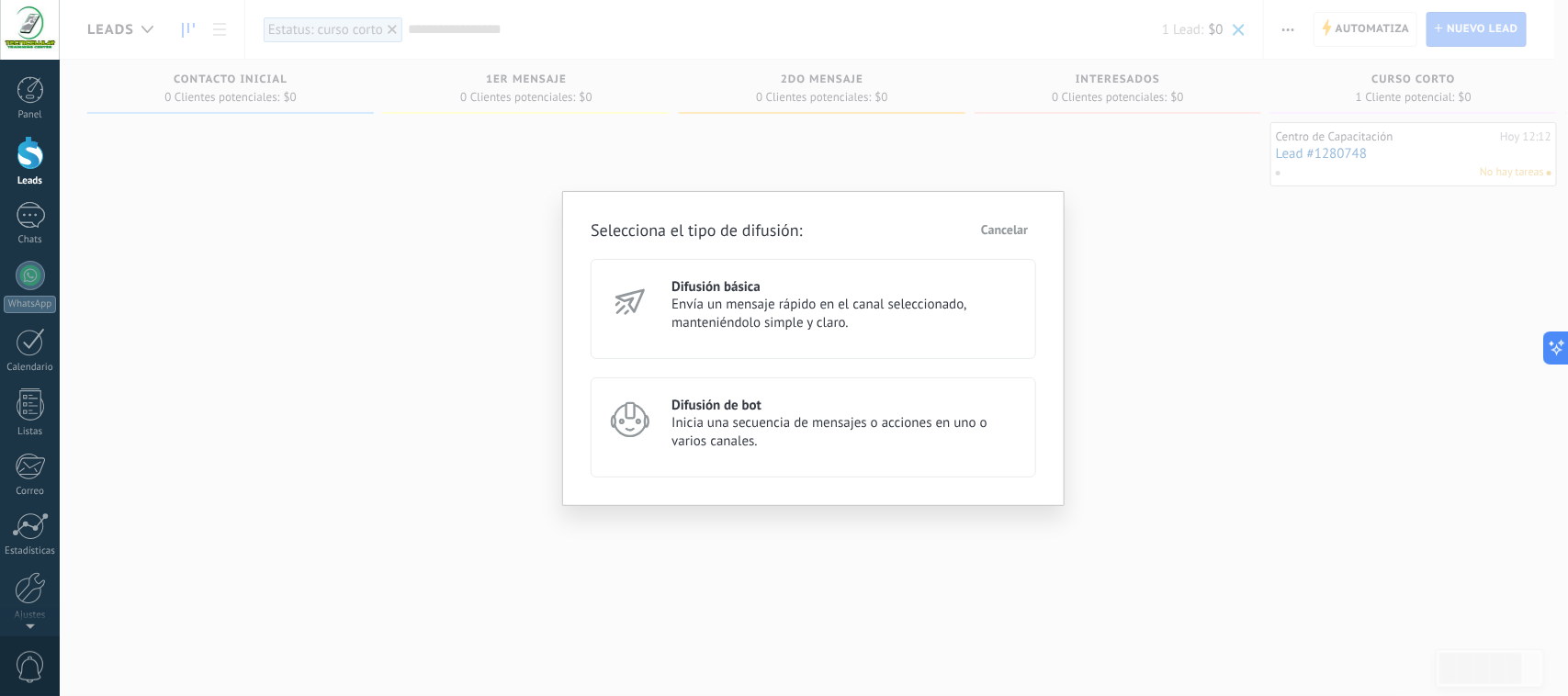 click on "Envía un mensaje rápido en el canal seleccionado, manteniéndolo simple y claro." at bounding box center (845, 314) 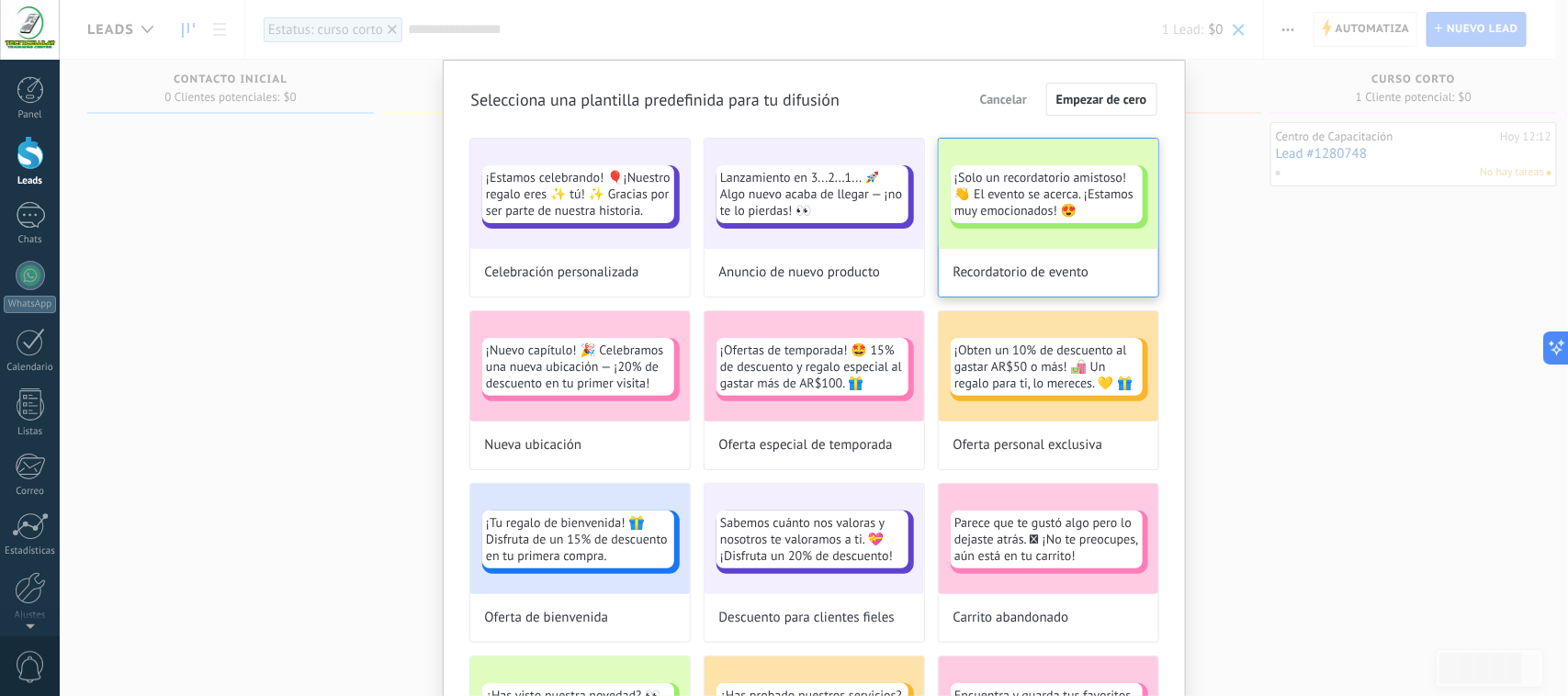 click on "¡Solo un recordatorio amistoso!👋
El evento se acerca. ¡Estamos muy emocionados! 😍" at bounding box center (1046, 194) 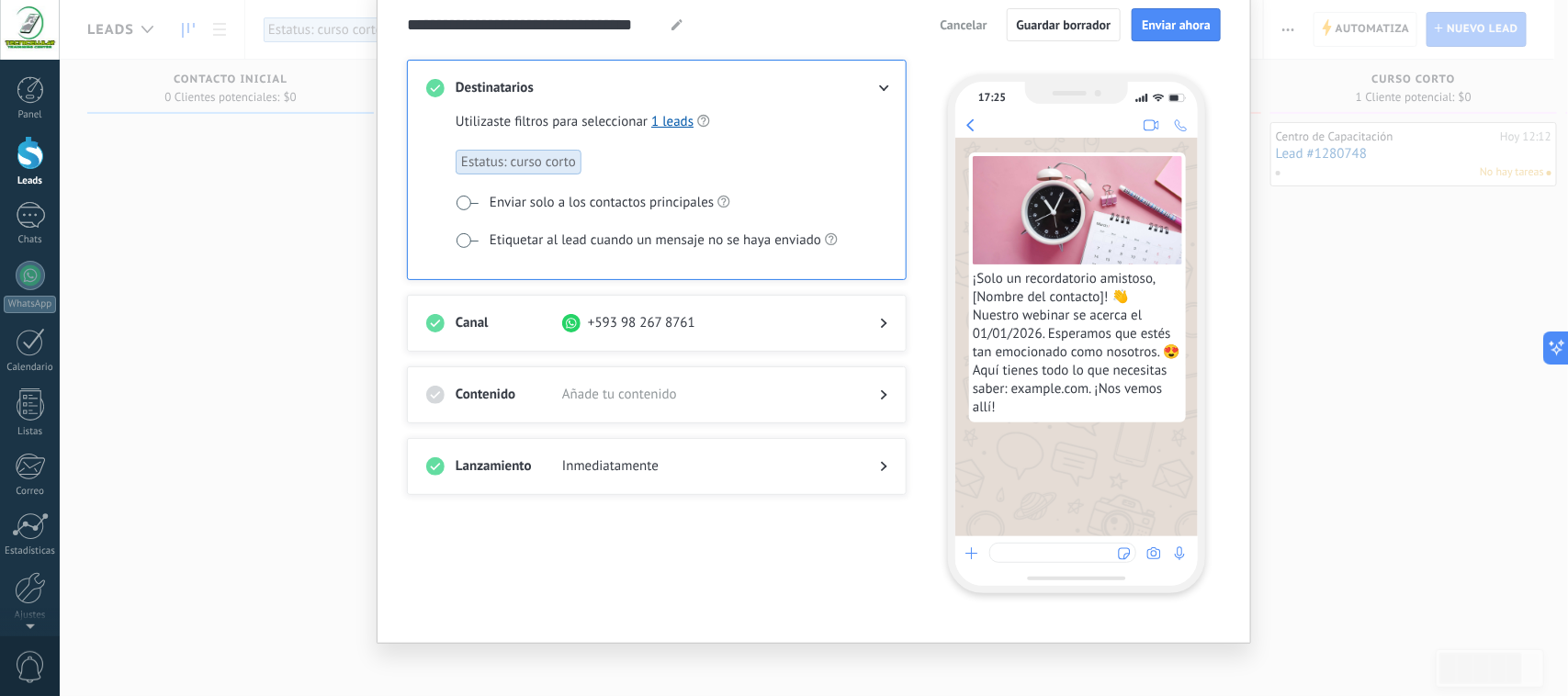 scroll, scrollTop: 87, scrollLeft: 0, axis: vertical 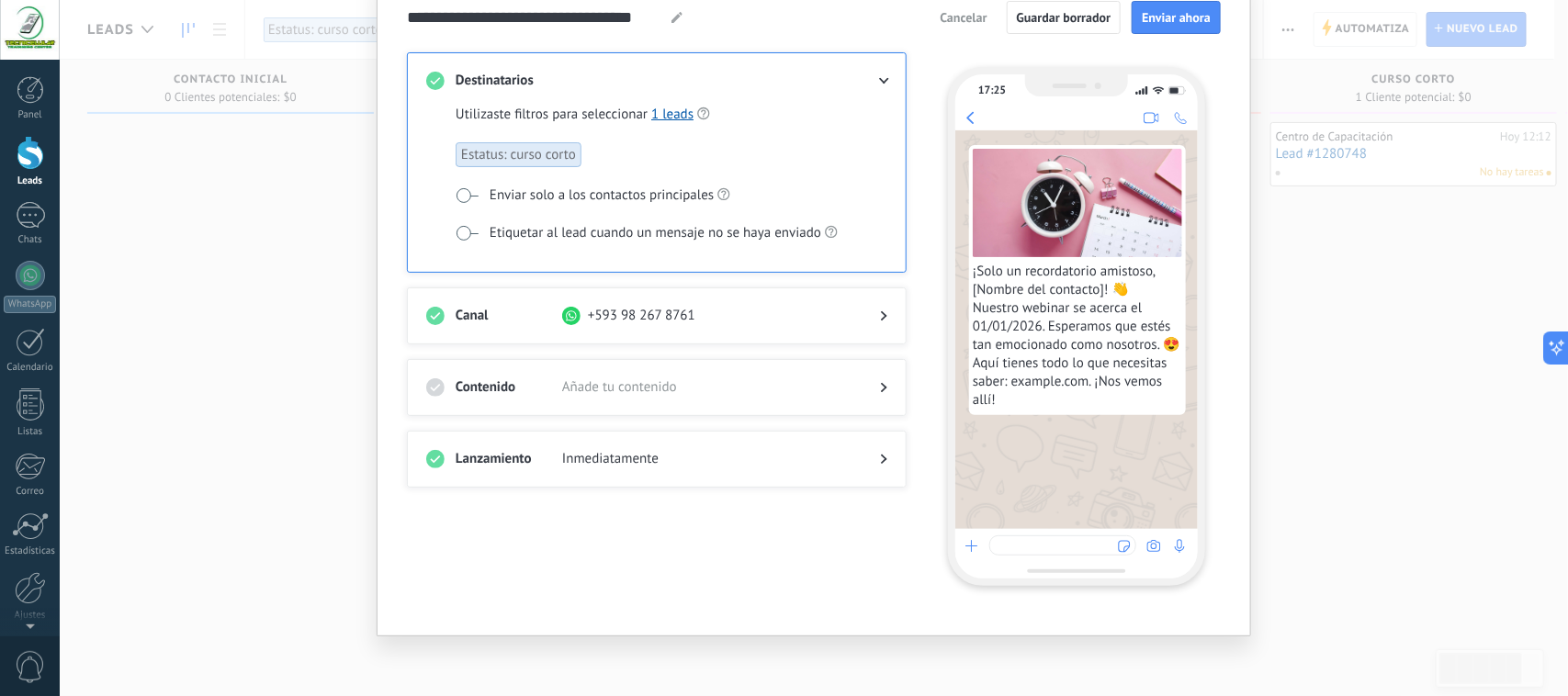 click on "Añade tu contenido" at bounding box center [706, 387] 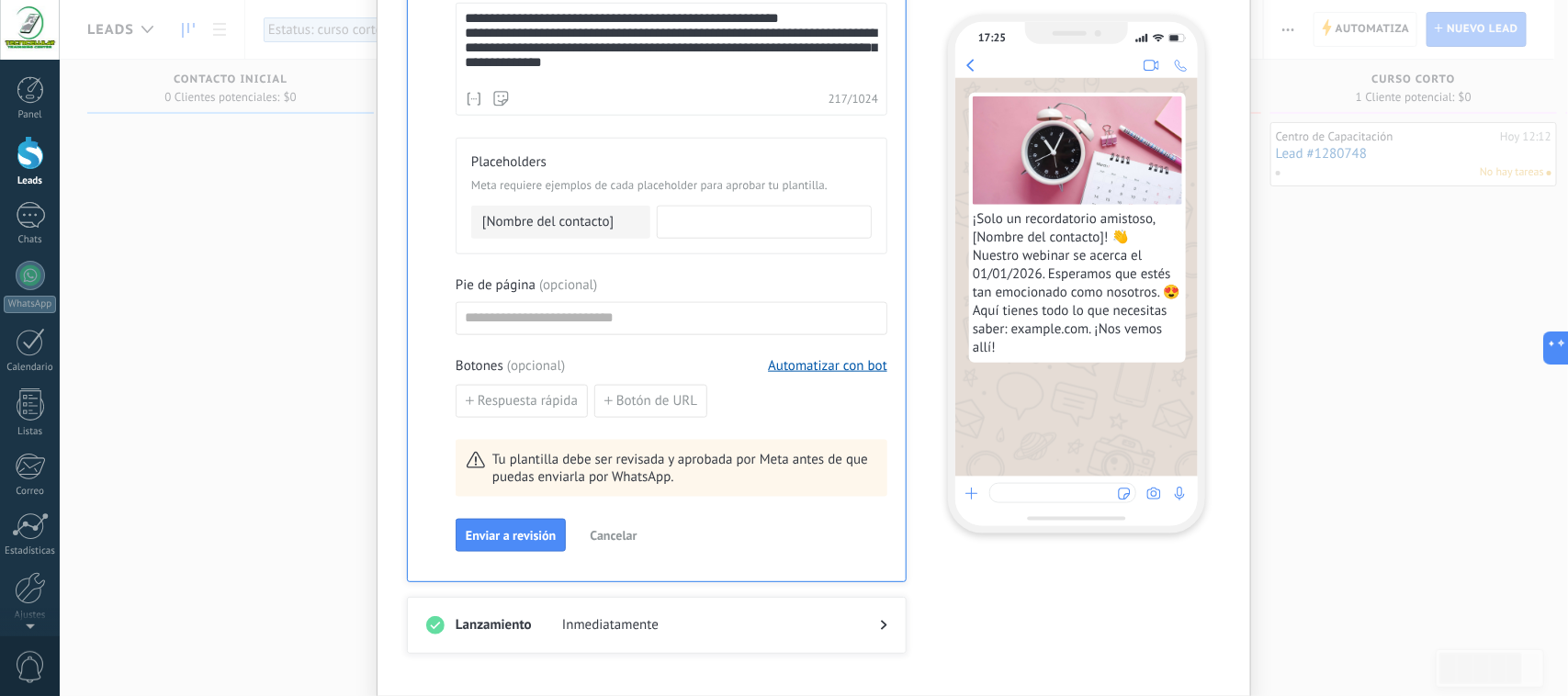 scroll, scrollTop: 776, scrollLeft: 0, axis: vertical 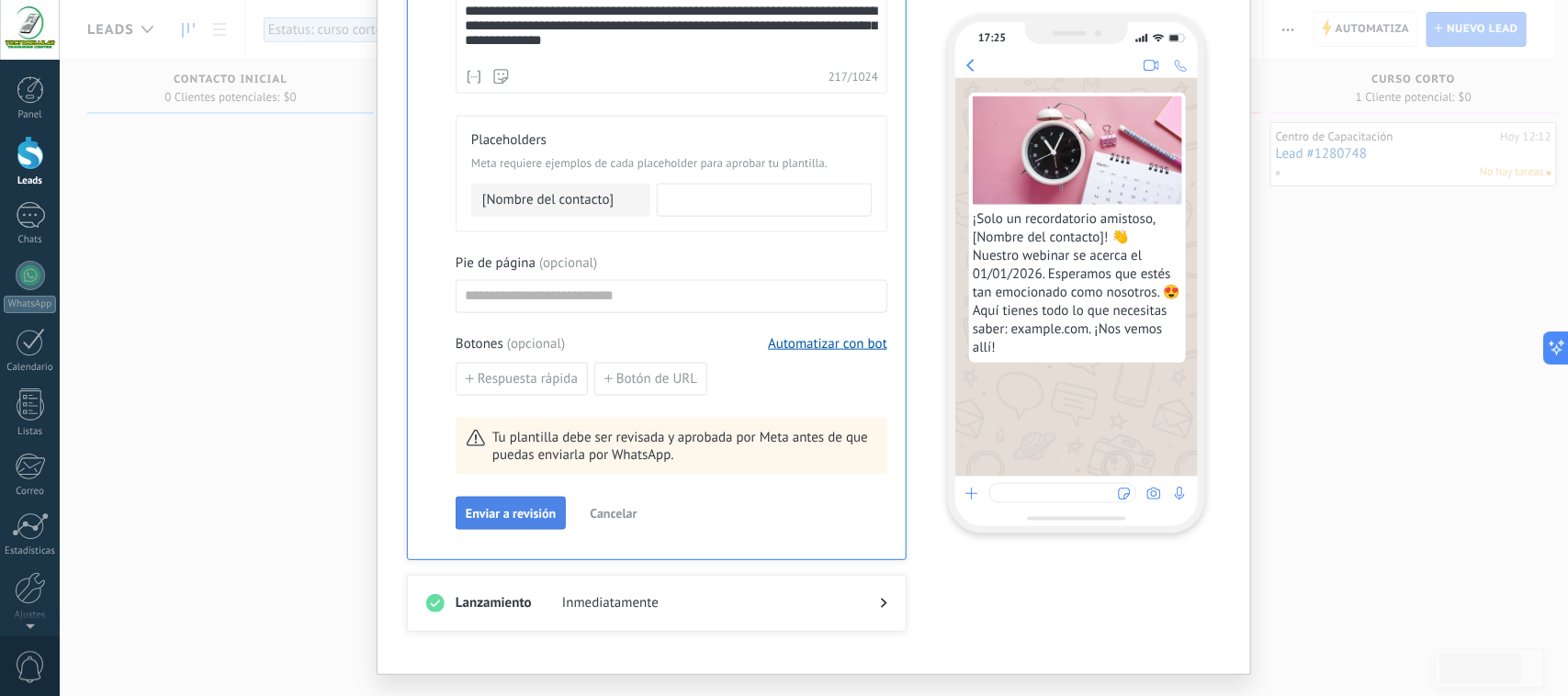click on "Enviar a revisión" at bounding box center [511, 513] 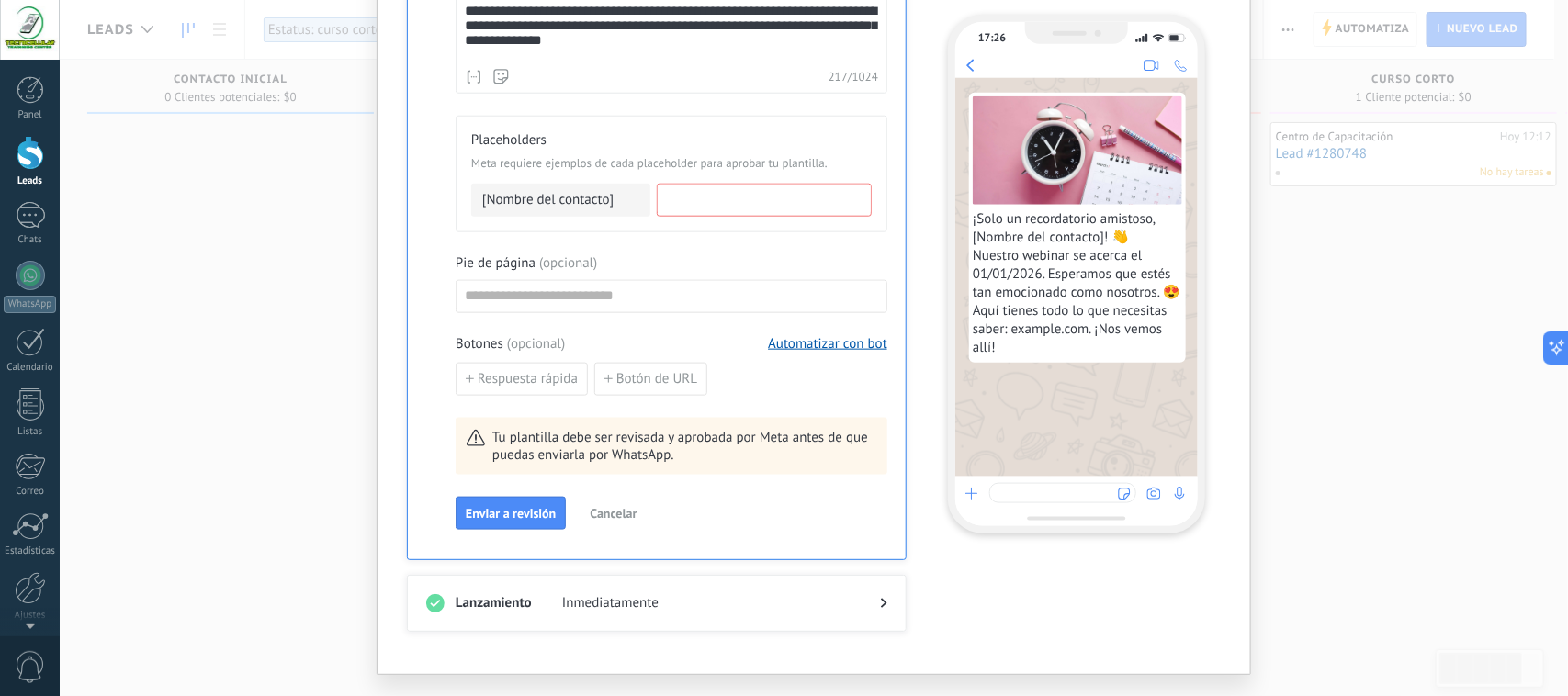 click at bounding box center (764, 199) 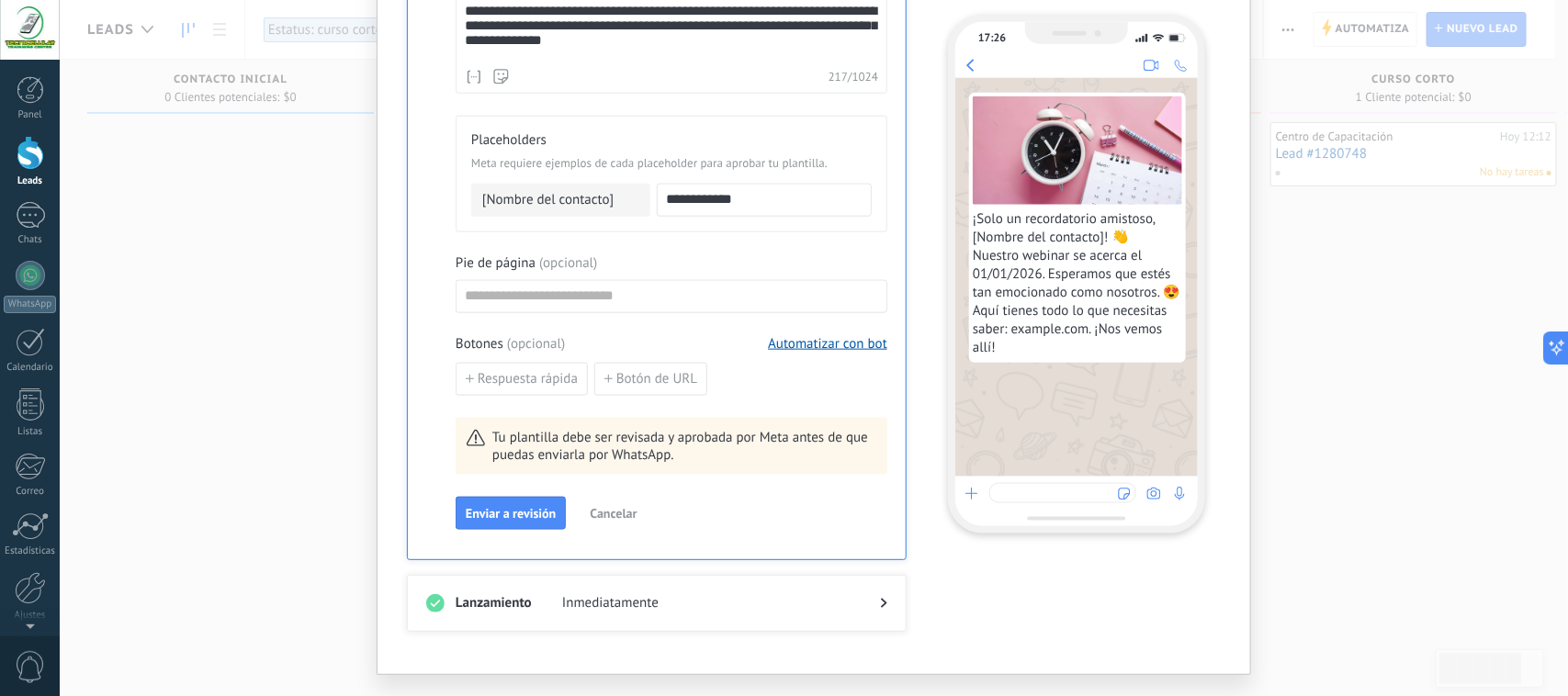 type on "**********" 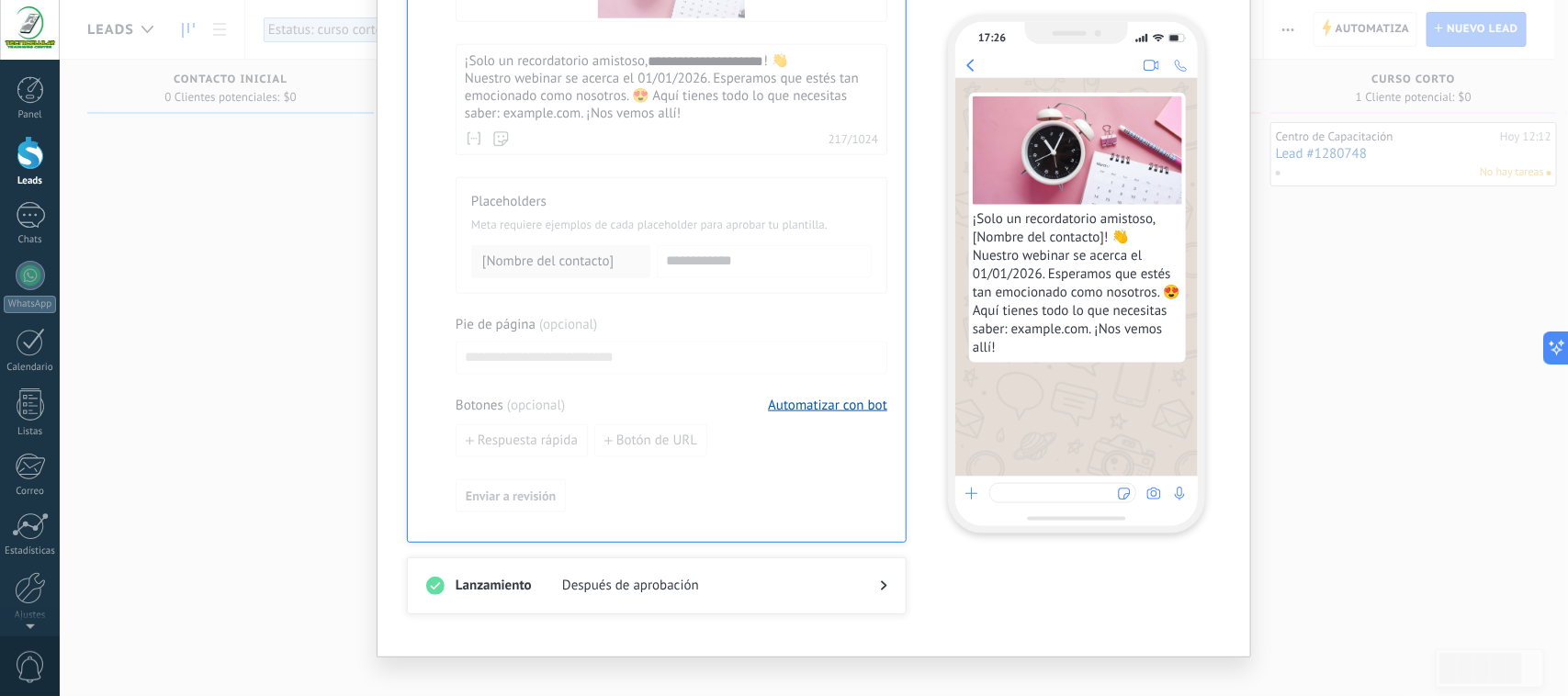 scroll, scrollTop: 856, scrollLeft: 0, axis: vertical 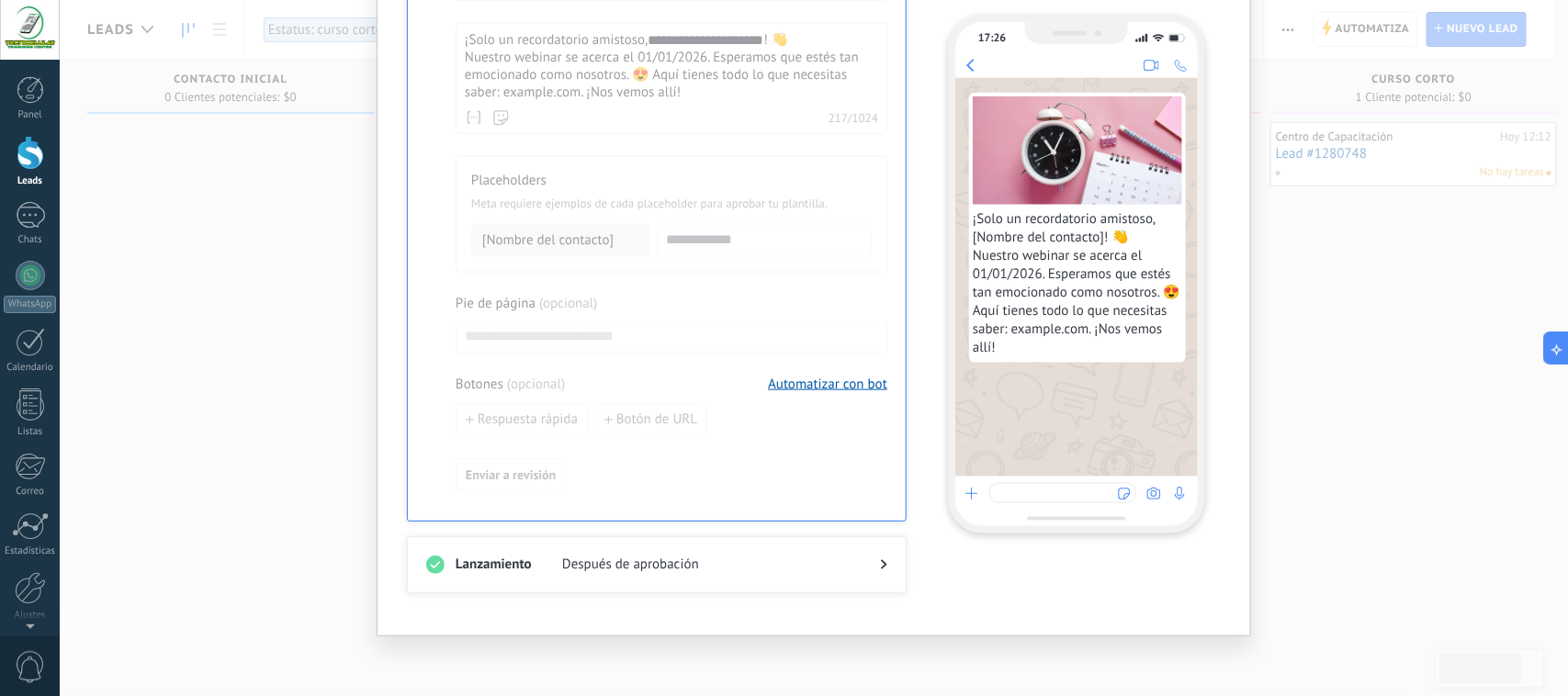 click at bounding box center [657, 583] 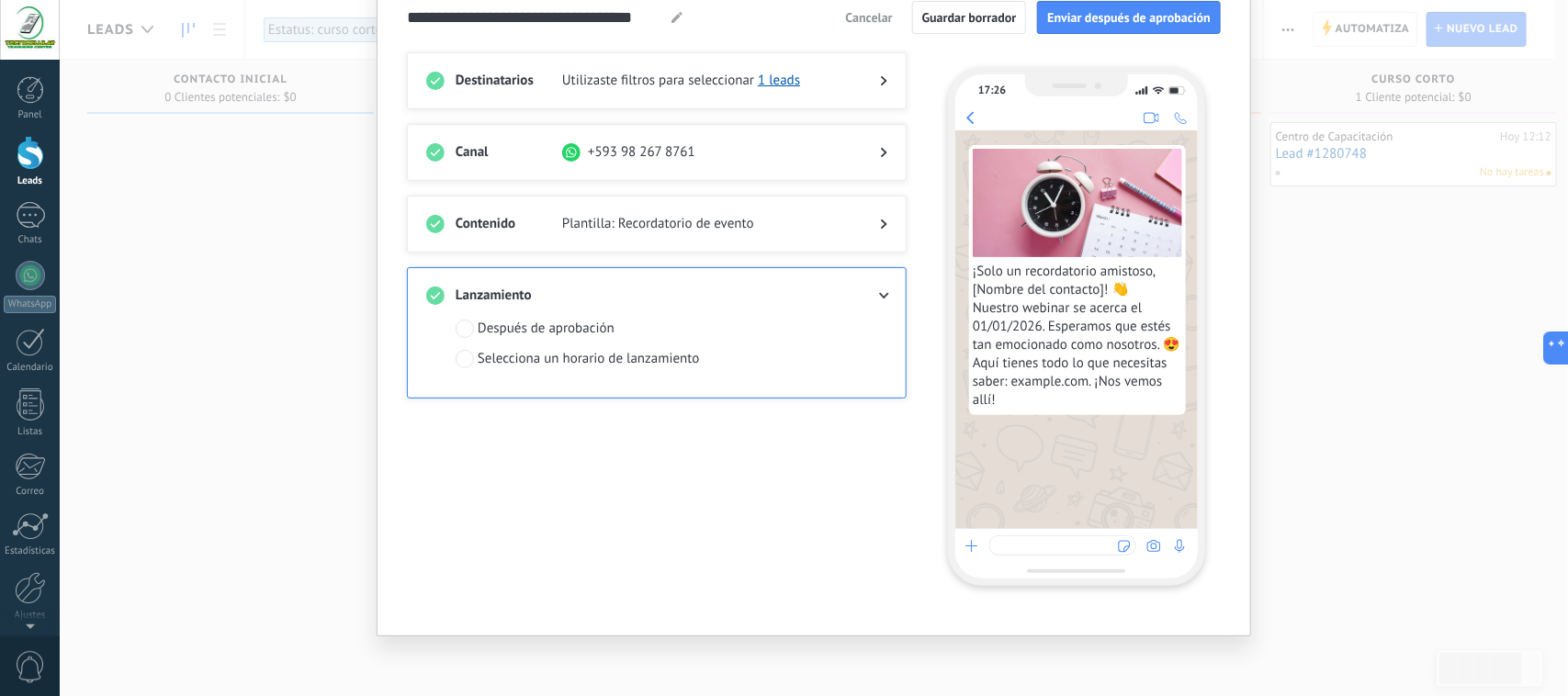 scroll, scrollTop: 87, scrollLeft: 0, axis: vertical 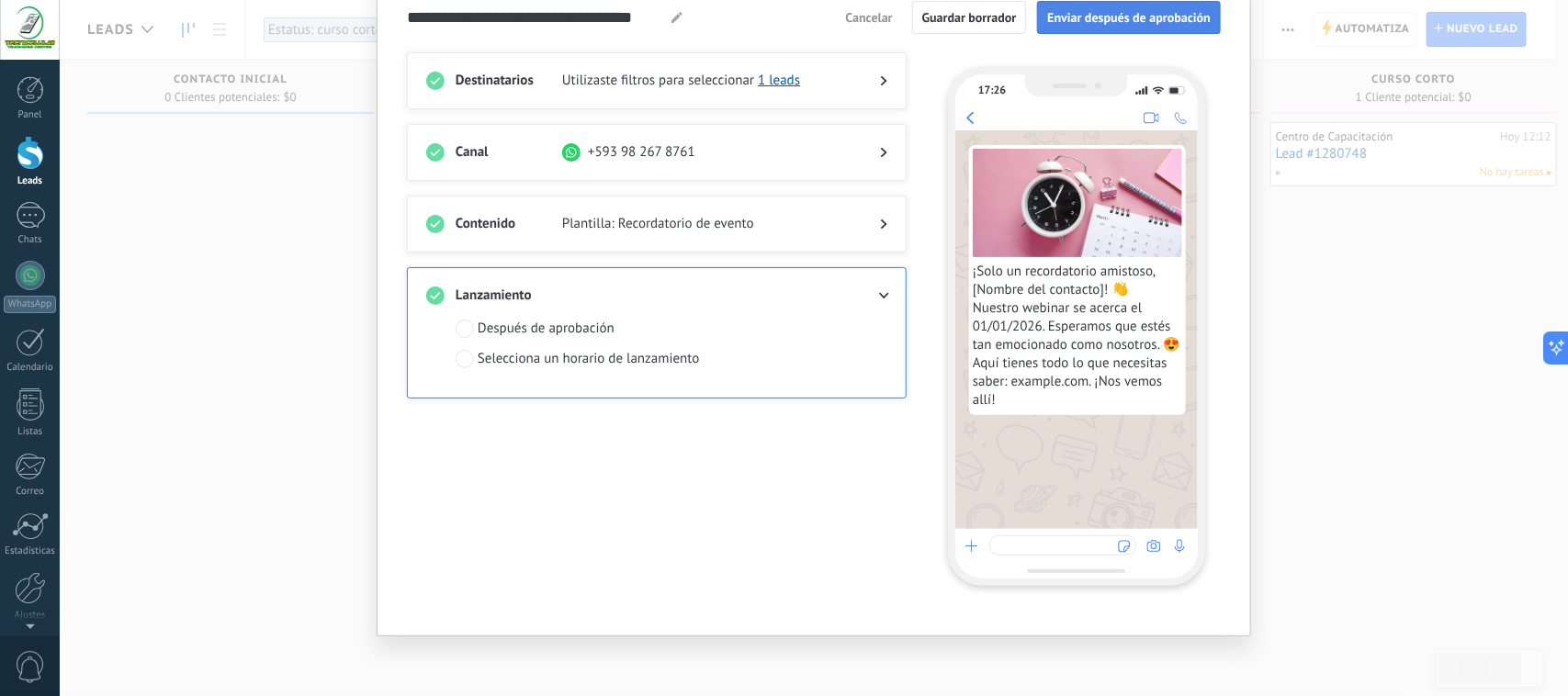 click on "Enviar después de aprobación" at bounding box center (1129, 17) 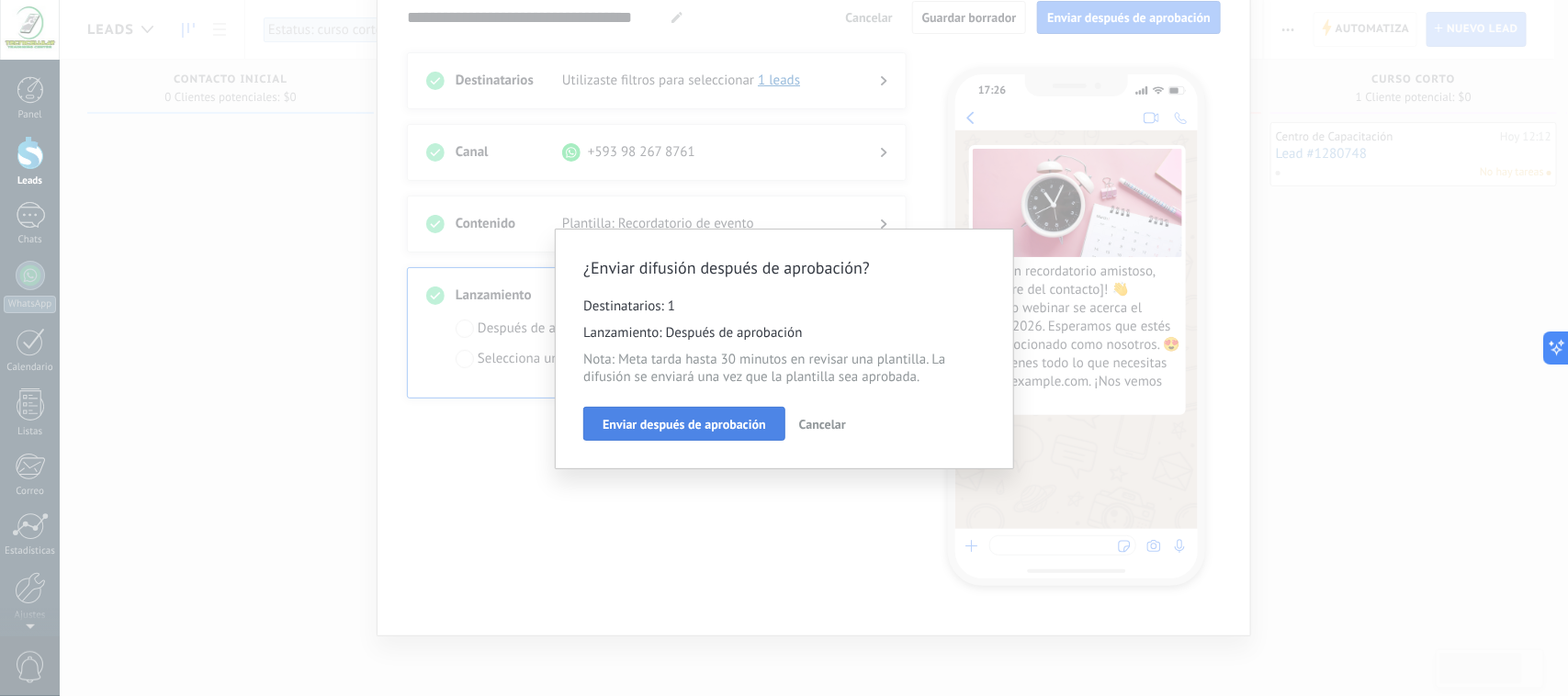 click on "Enviar después de aprobación" at bounding box center (684, 424) 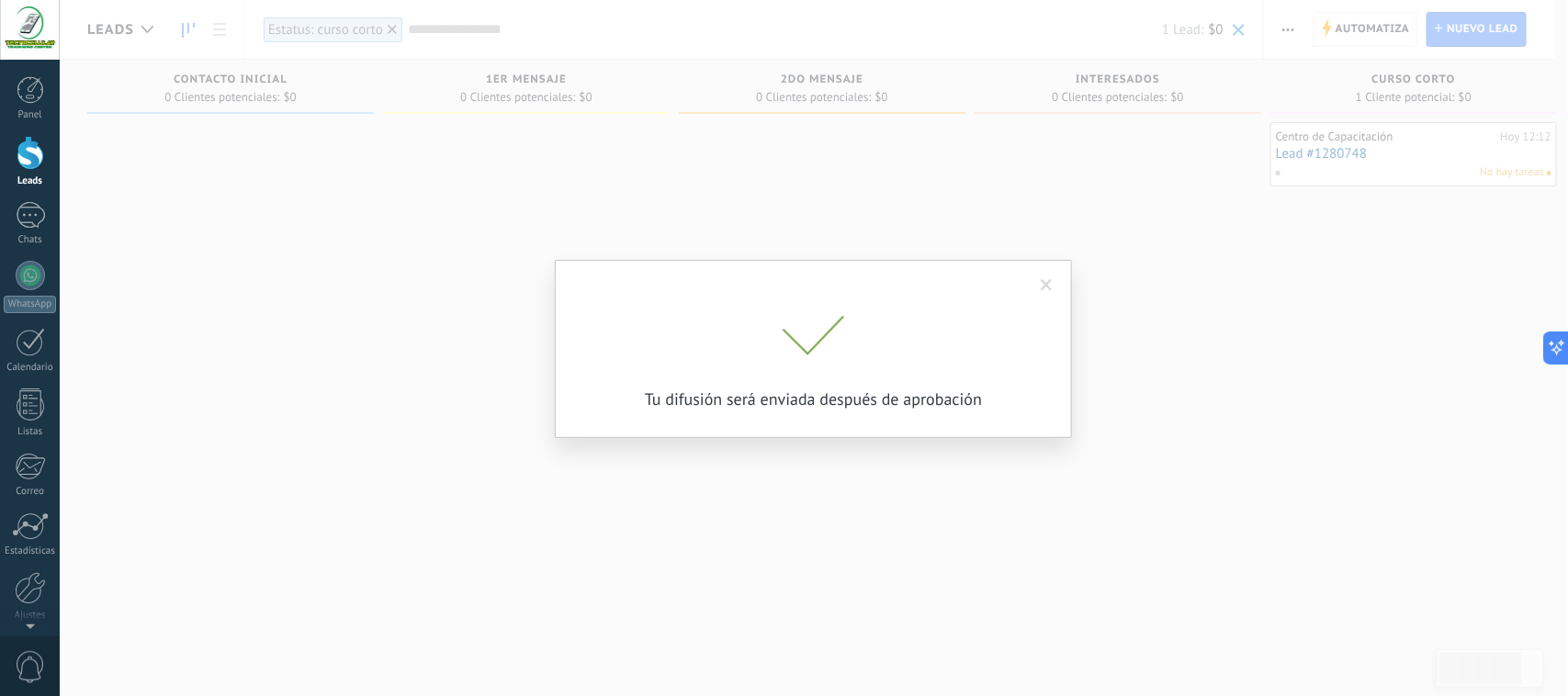 scroll, scrollTop: 0, scrollLeft: 0, axis: both 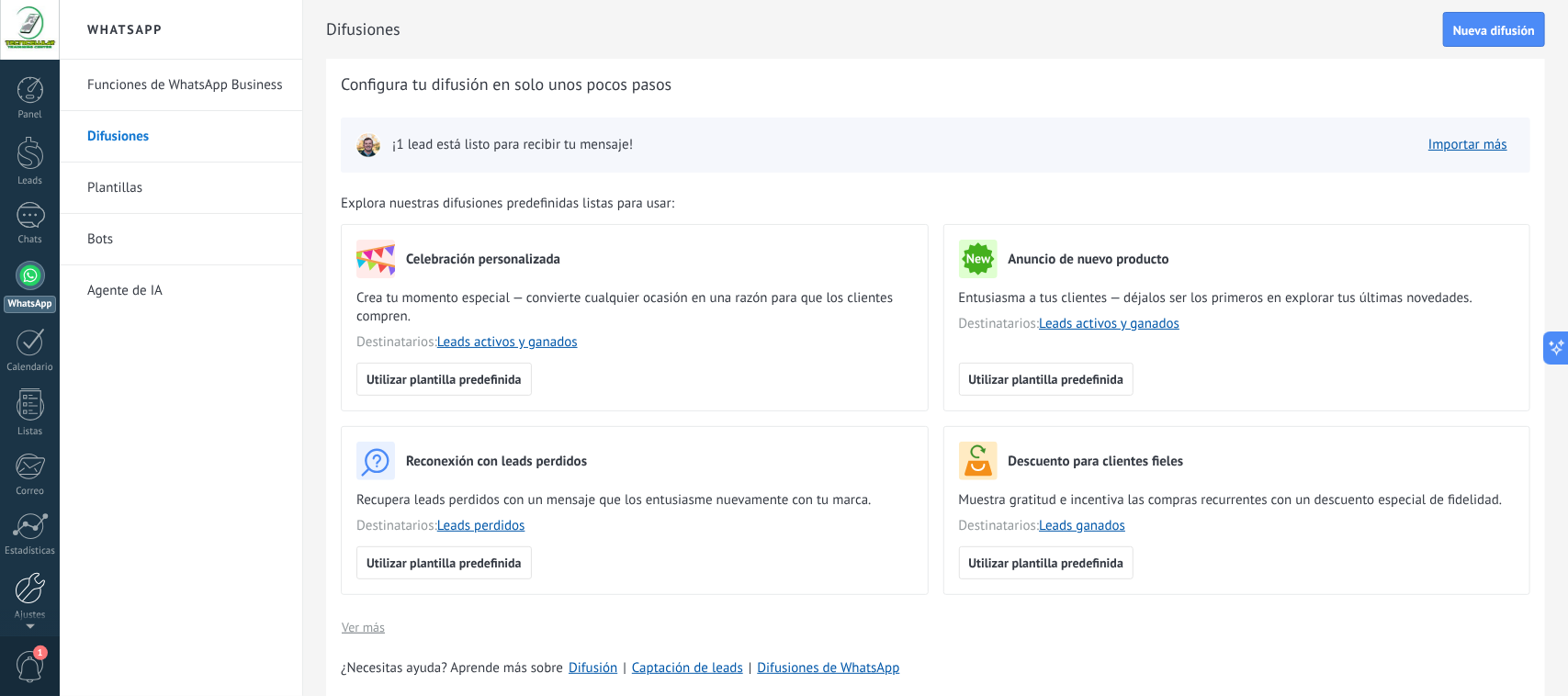 click at bounding box center (30, 588) 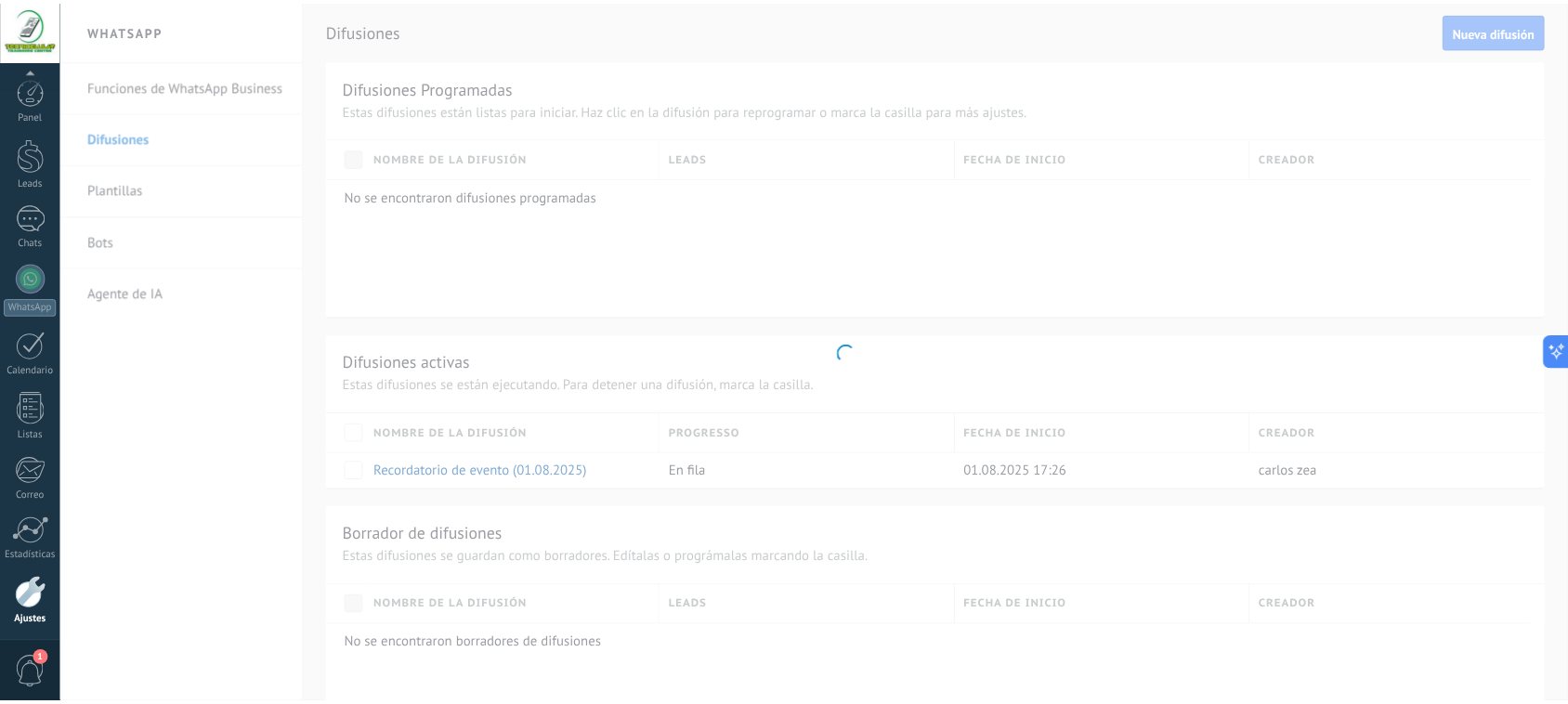 scroll, scrollTop: 68, scrollLeft: 0, axis: vertical 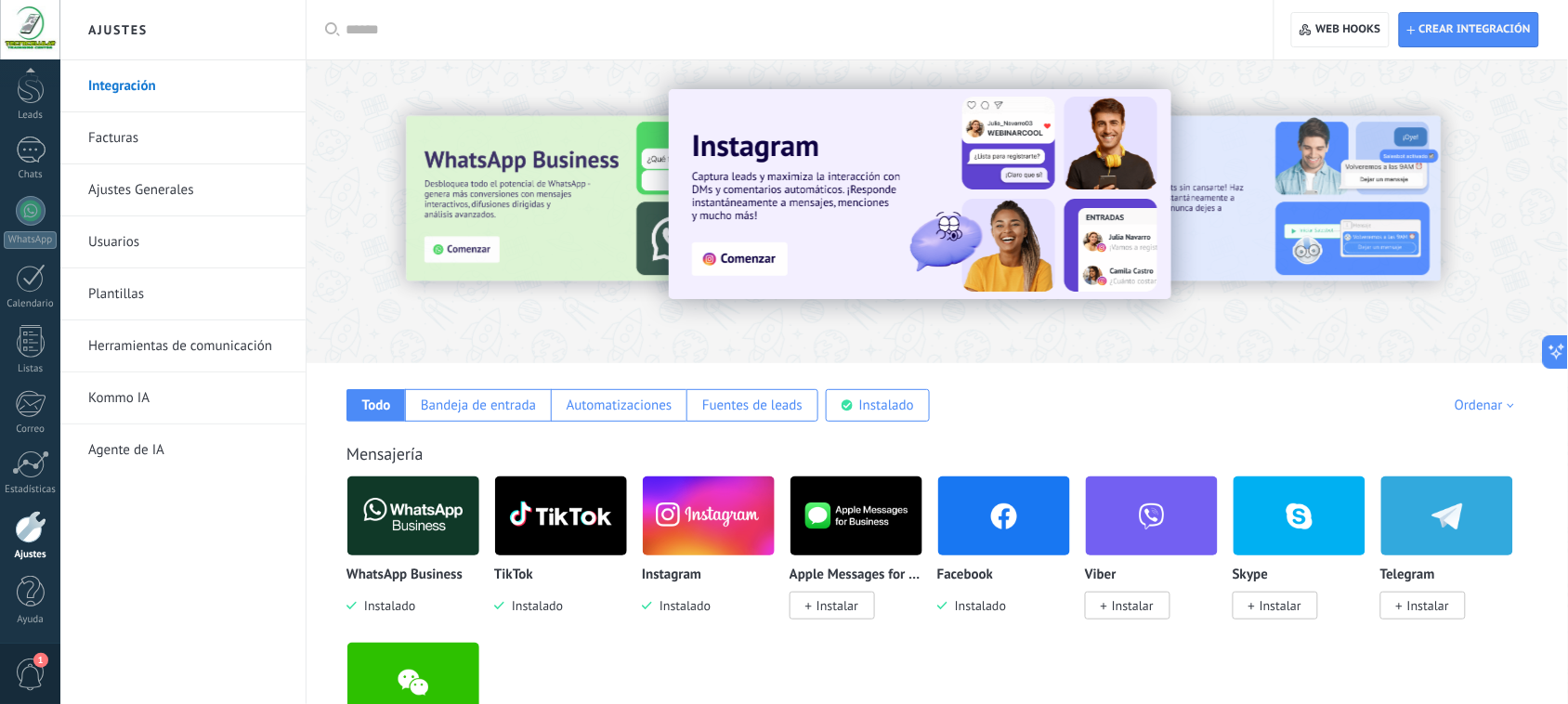 click on "Plantillas" at bounding box center (188, 294) 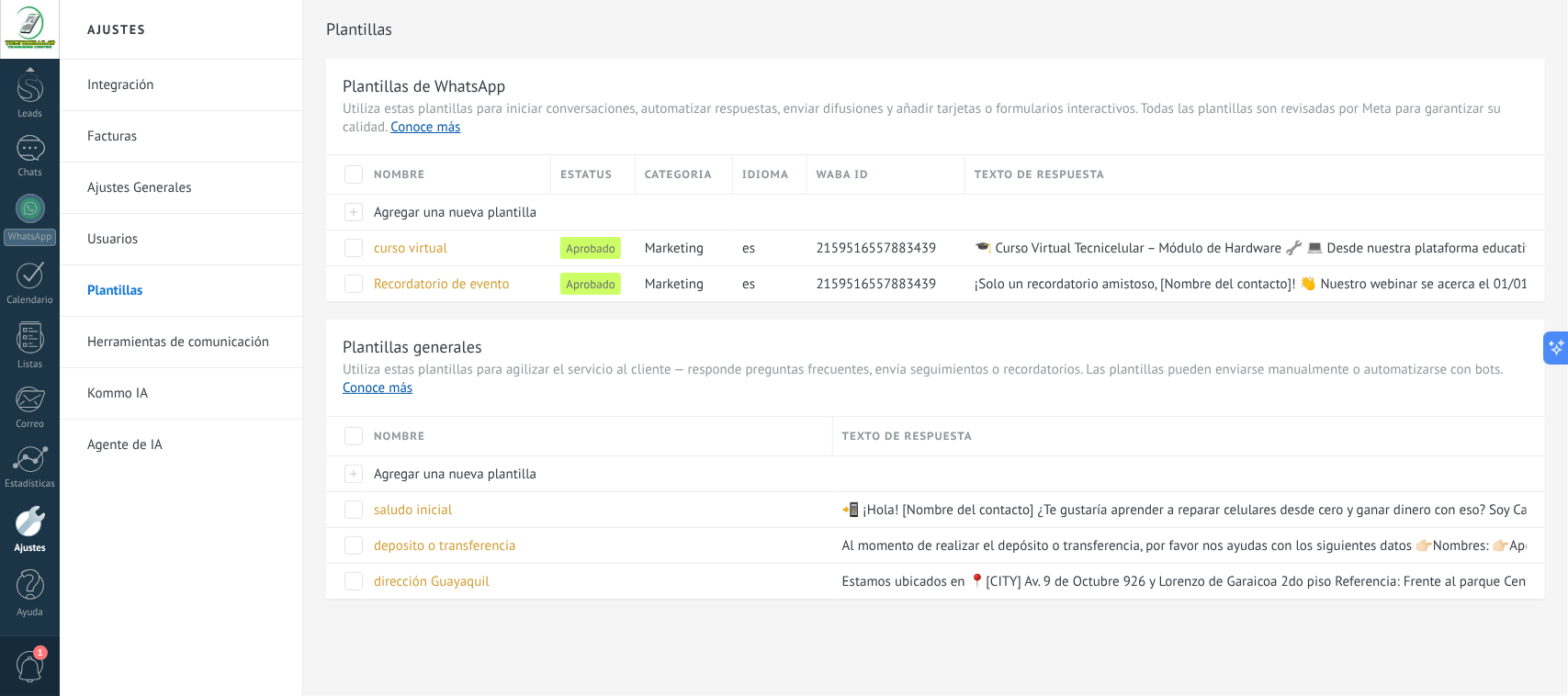 click on "Herramientas de comunicación" at bounding box center (186, 342) 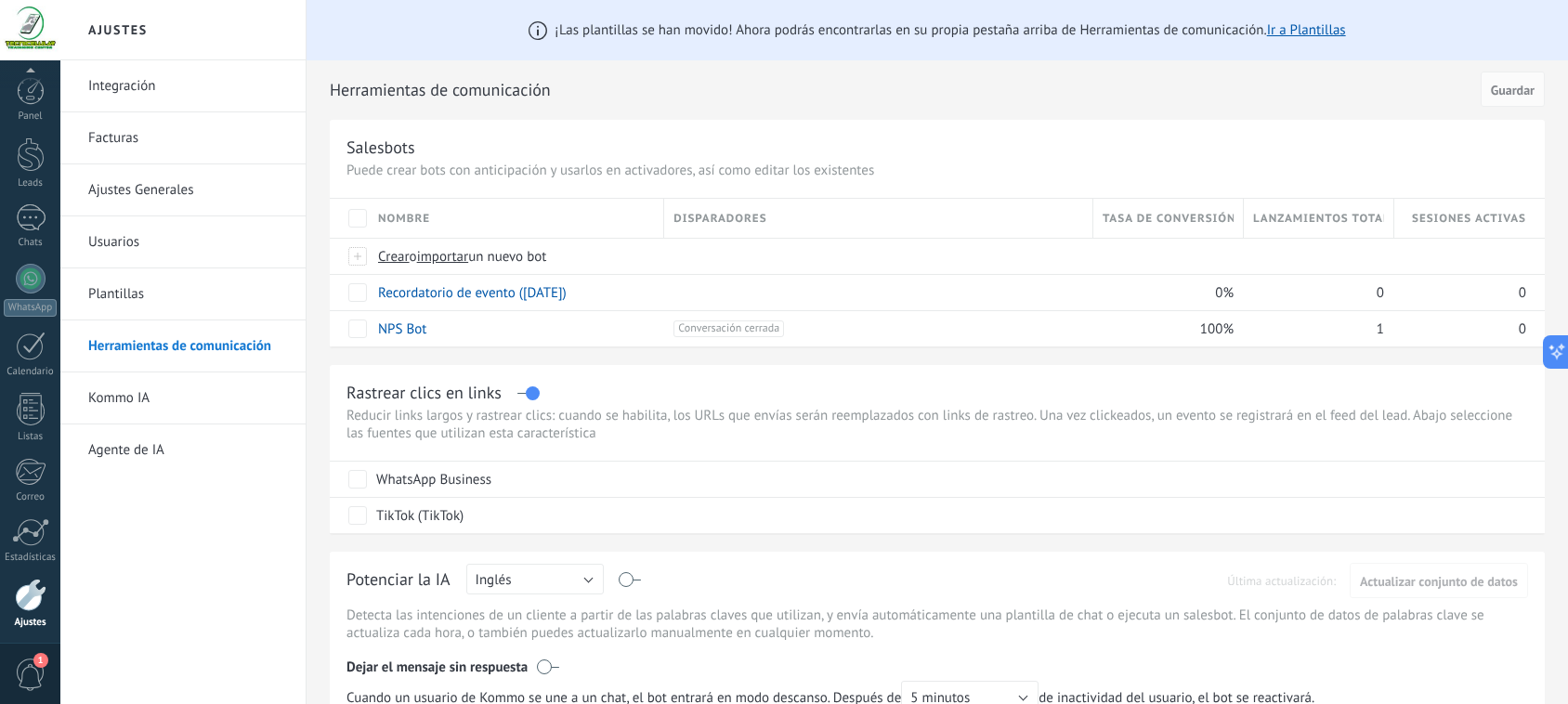 scroll, scrollTop: 0, scrollLeft: 0, axis: both 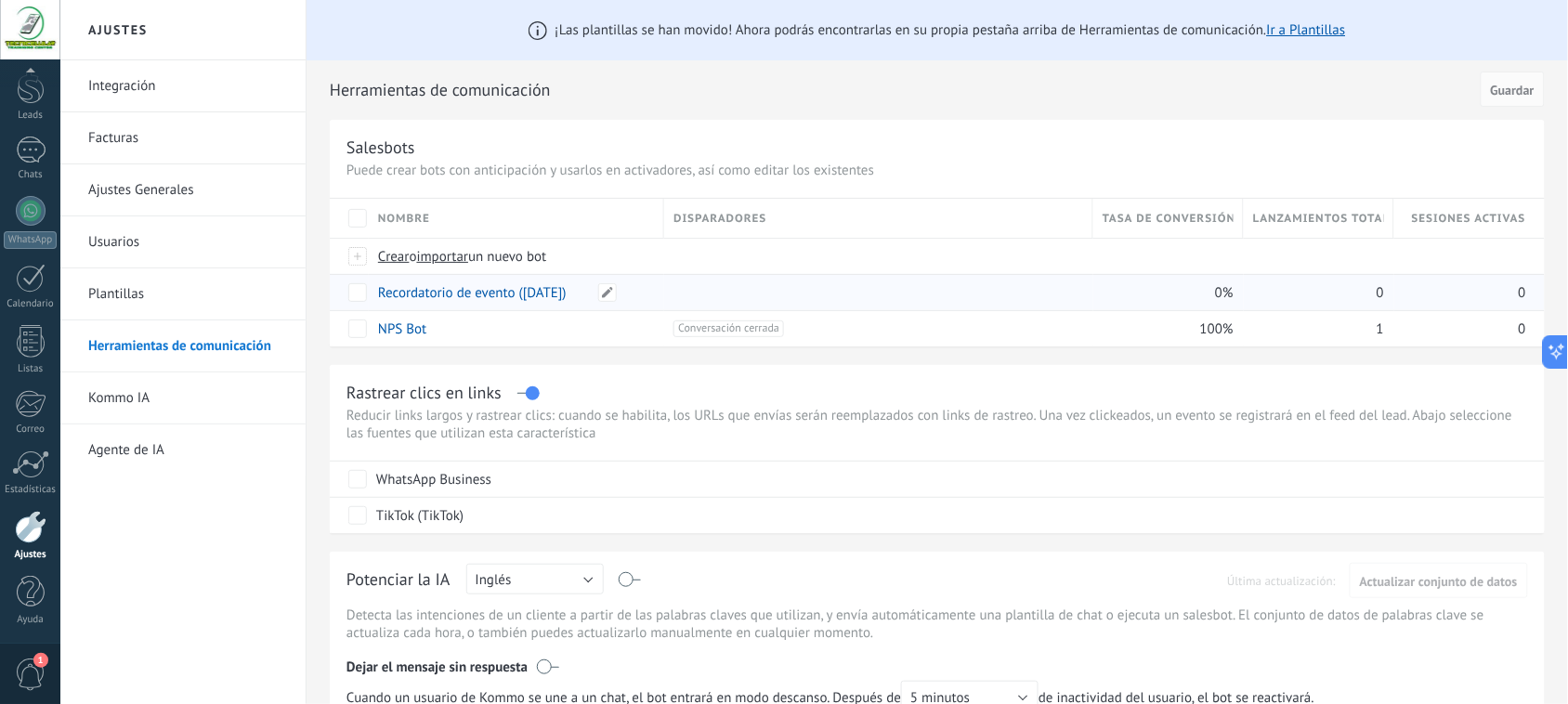 click on "Recordatorio de evento (01.08.2025)" at bounding box center (472, 293) 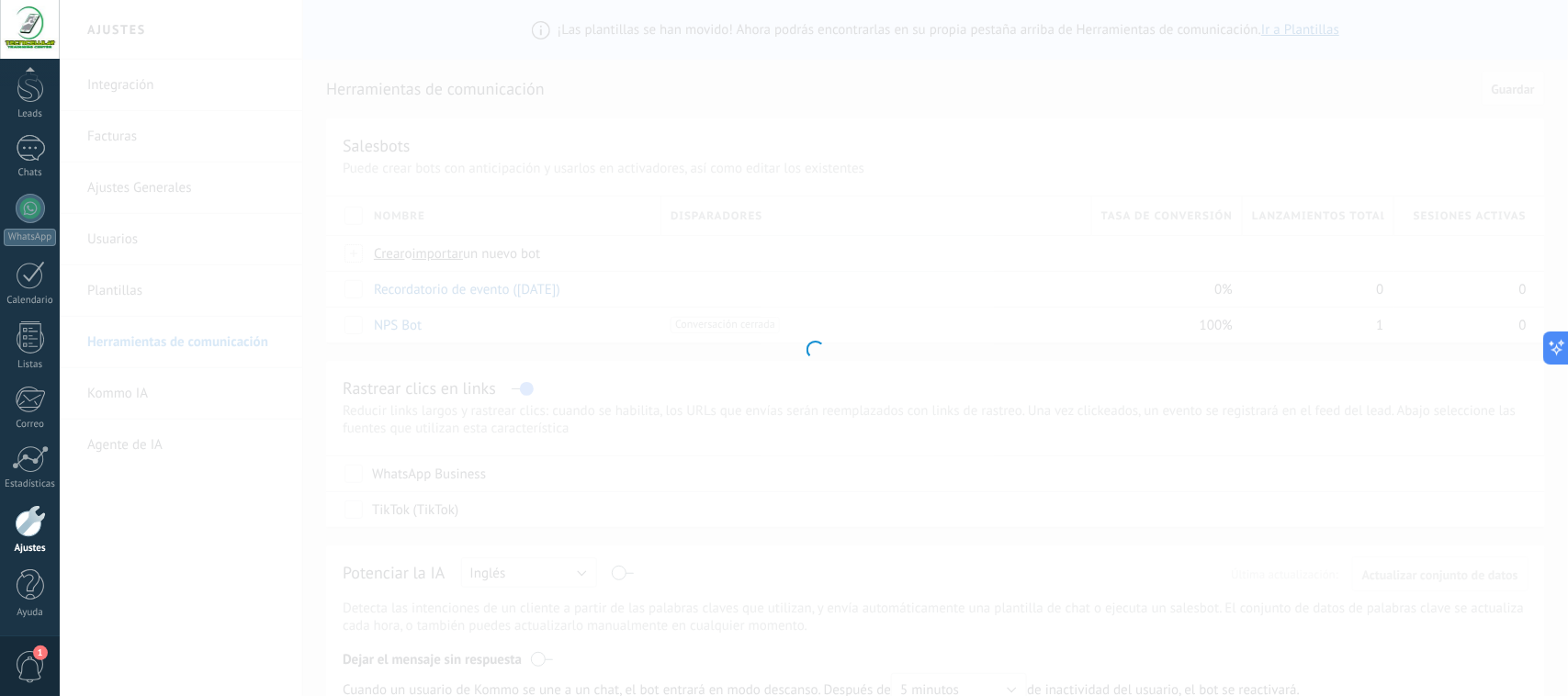 type on "**********" 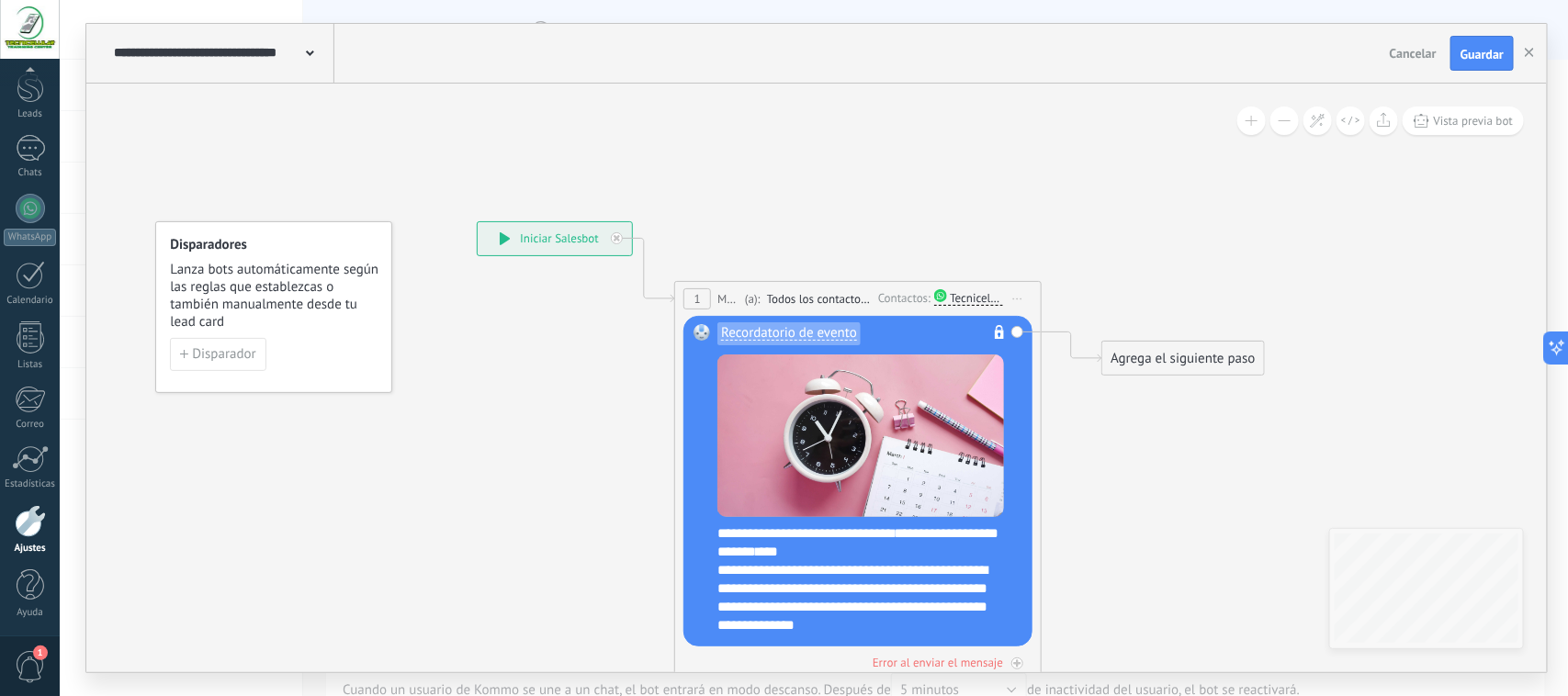 click at bounding box center [30, 521] 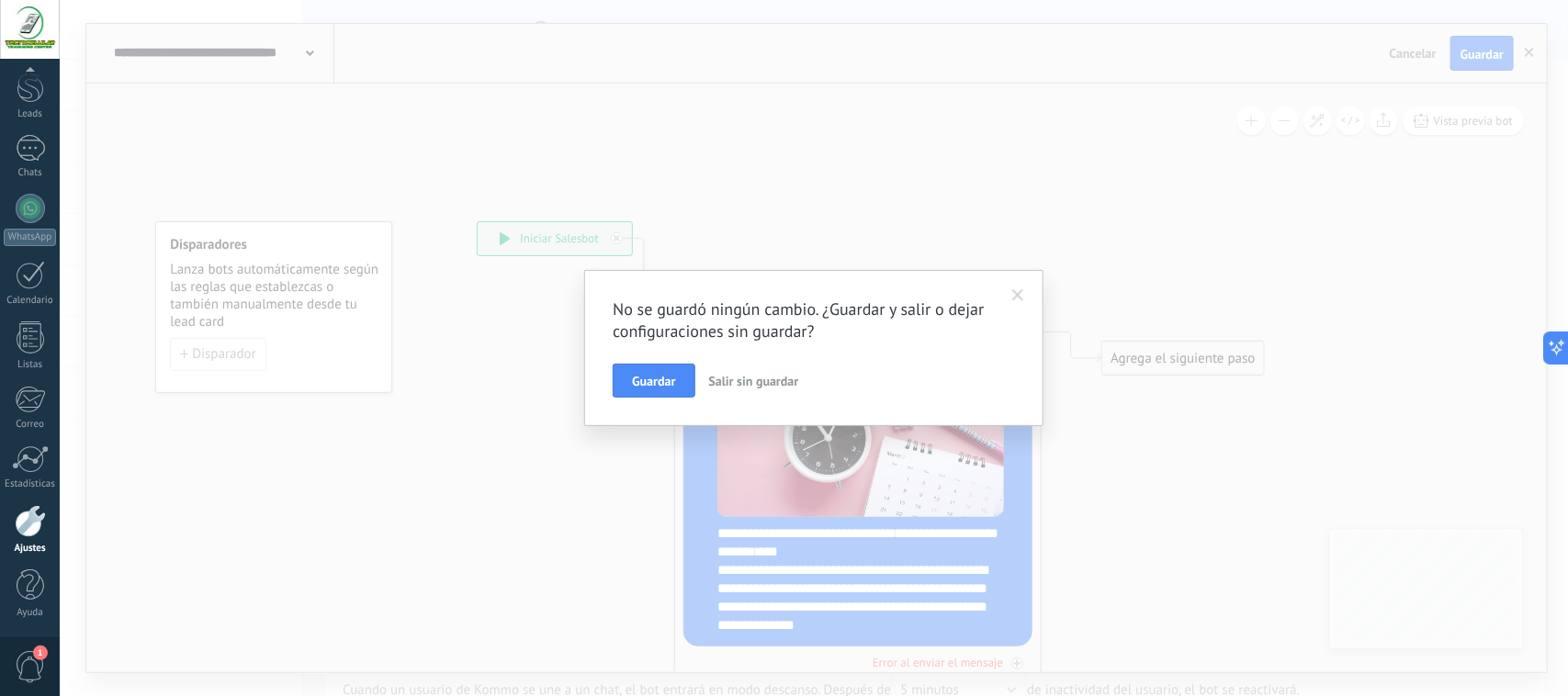click on "Salir sin guardar" at bounding box center [754, 381] 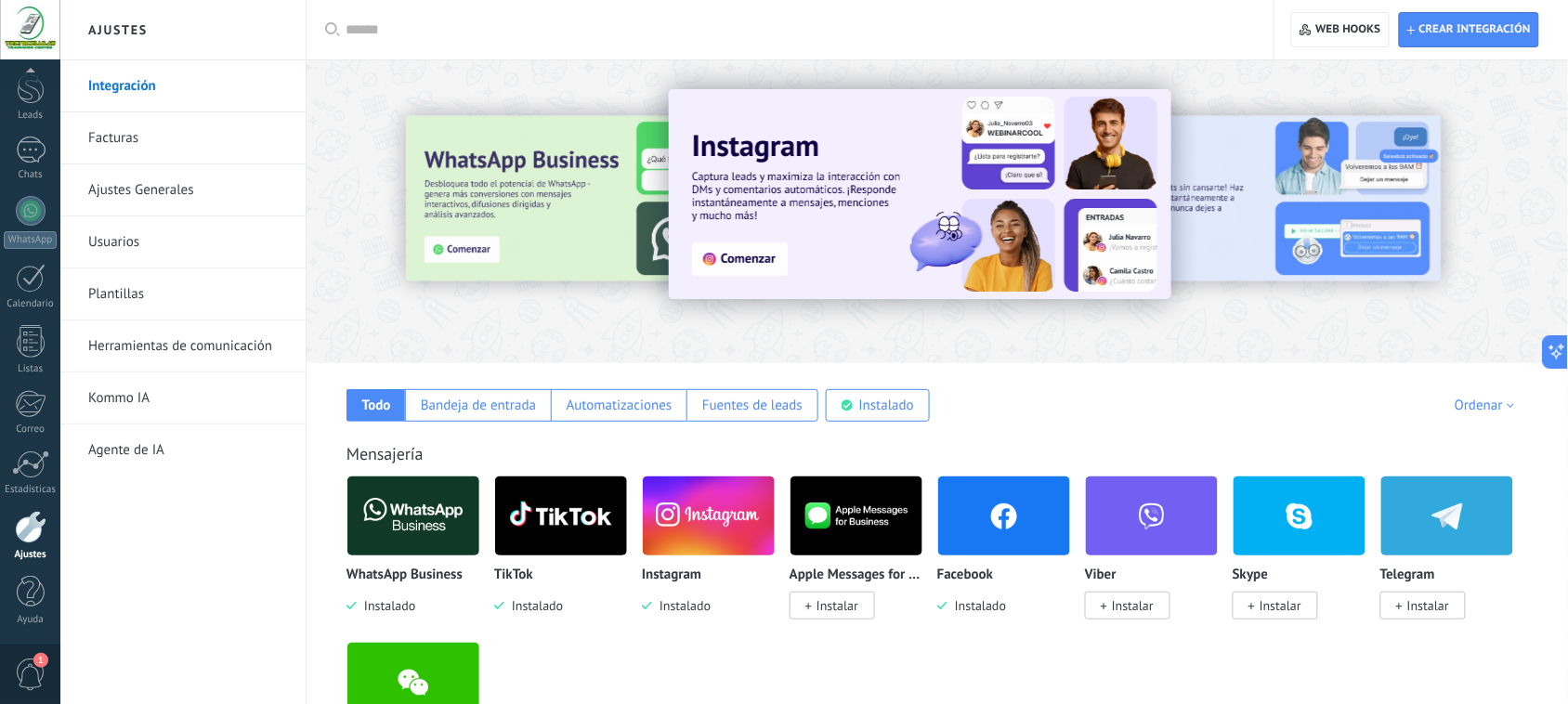 click on "Herramientas de comunicación" at bounding box center (188, 346) 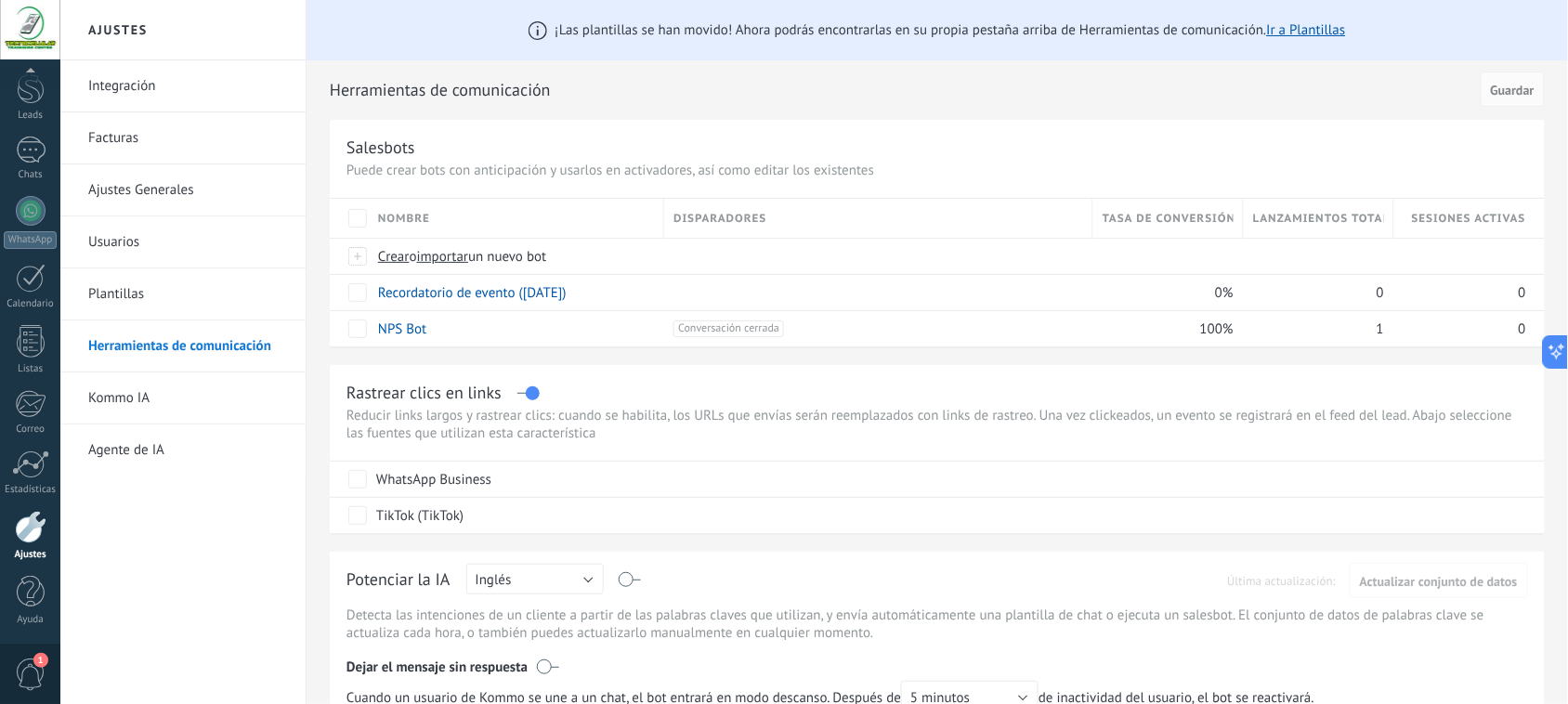 scroll, scrollTop: 28, scrollLeft: 0, axis: vertical 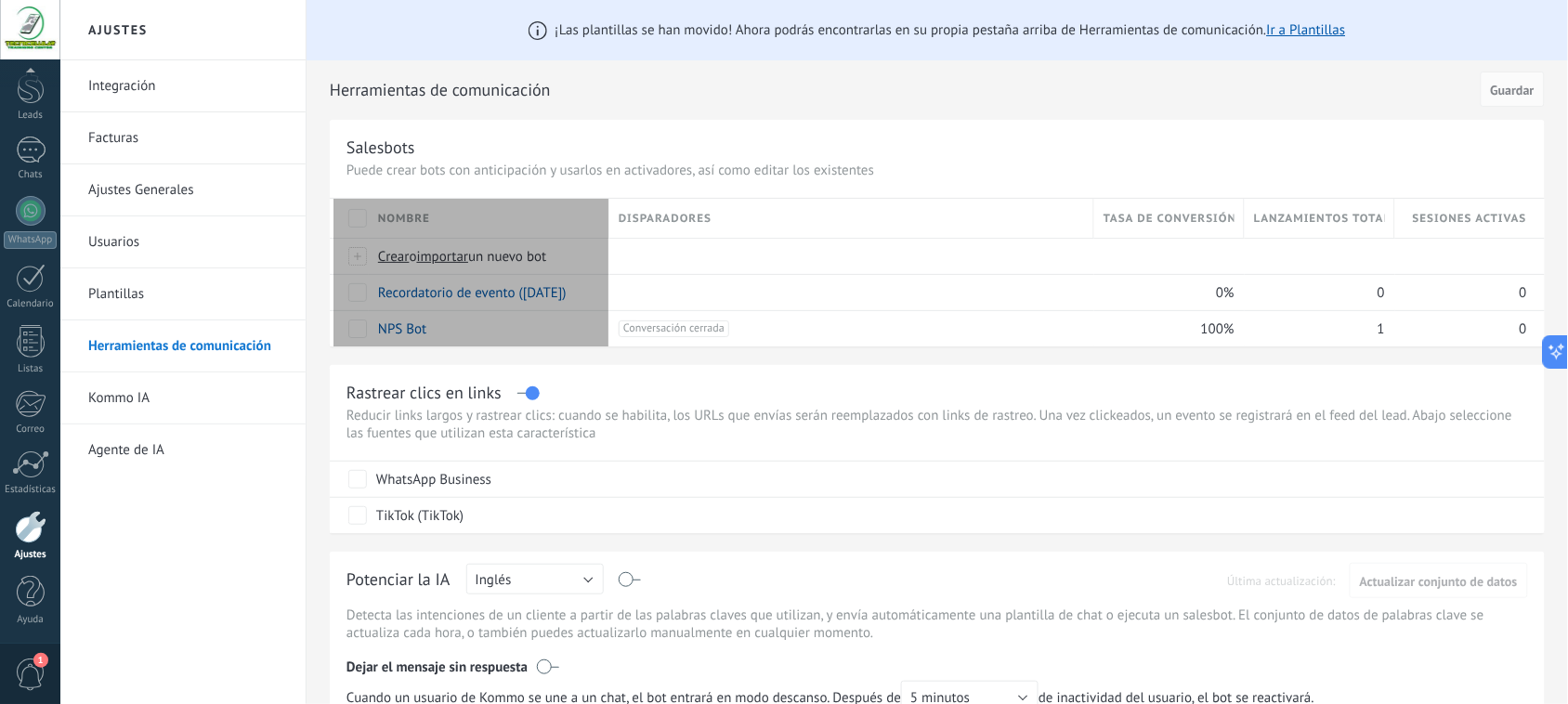 drag, startPoint x: 660, startPoint y: 220, endPoint x: 609, endPoint y: 223, distance: 51.088159 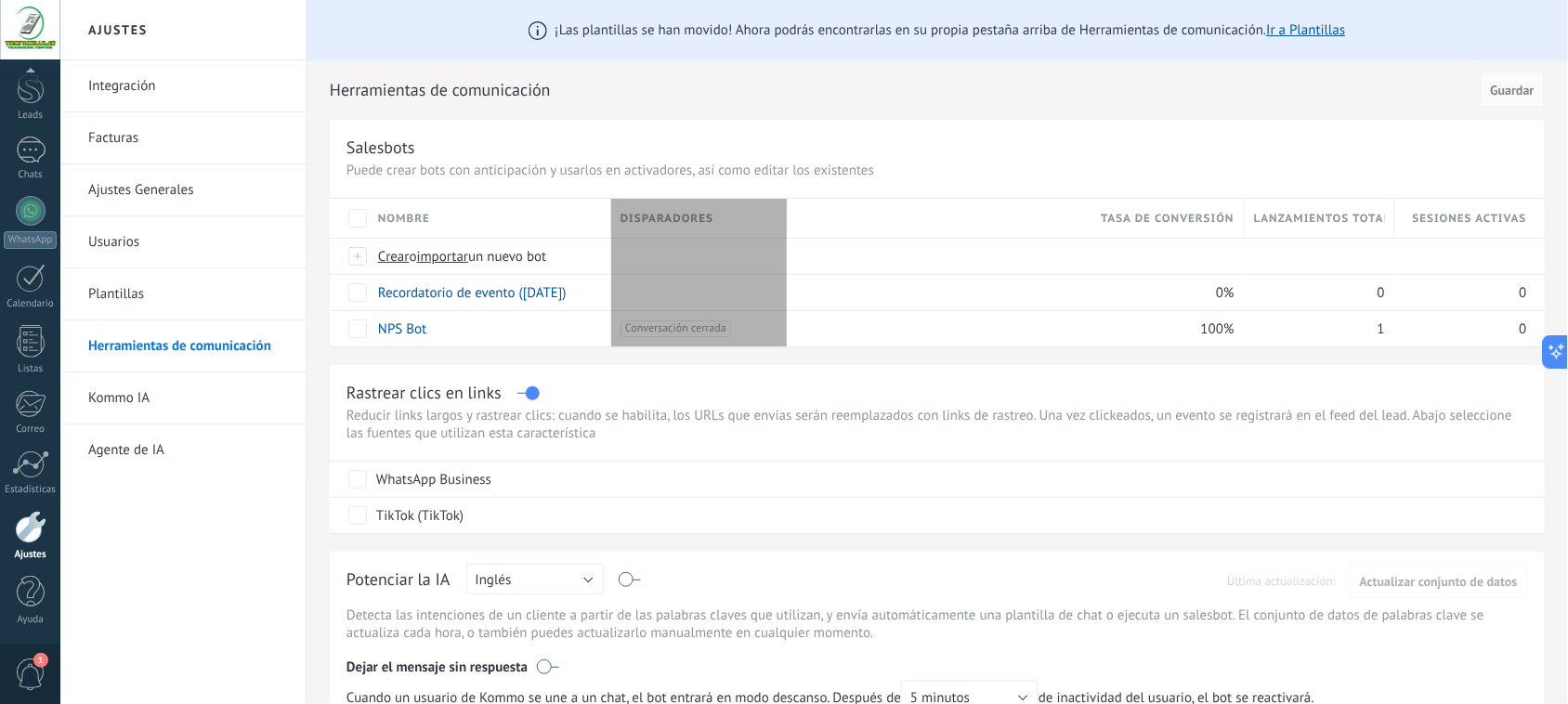 drag, startPoint x: 1089, startPoint y: 218, endPoint x: 786, endPoint y: 228, distance: 303.16497 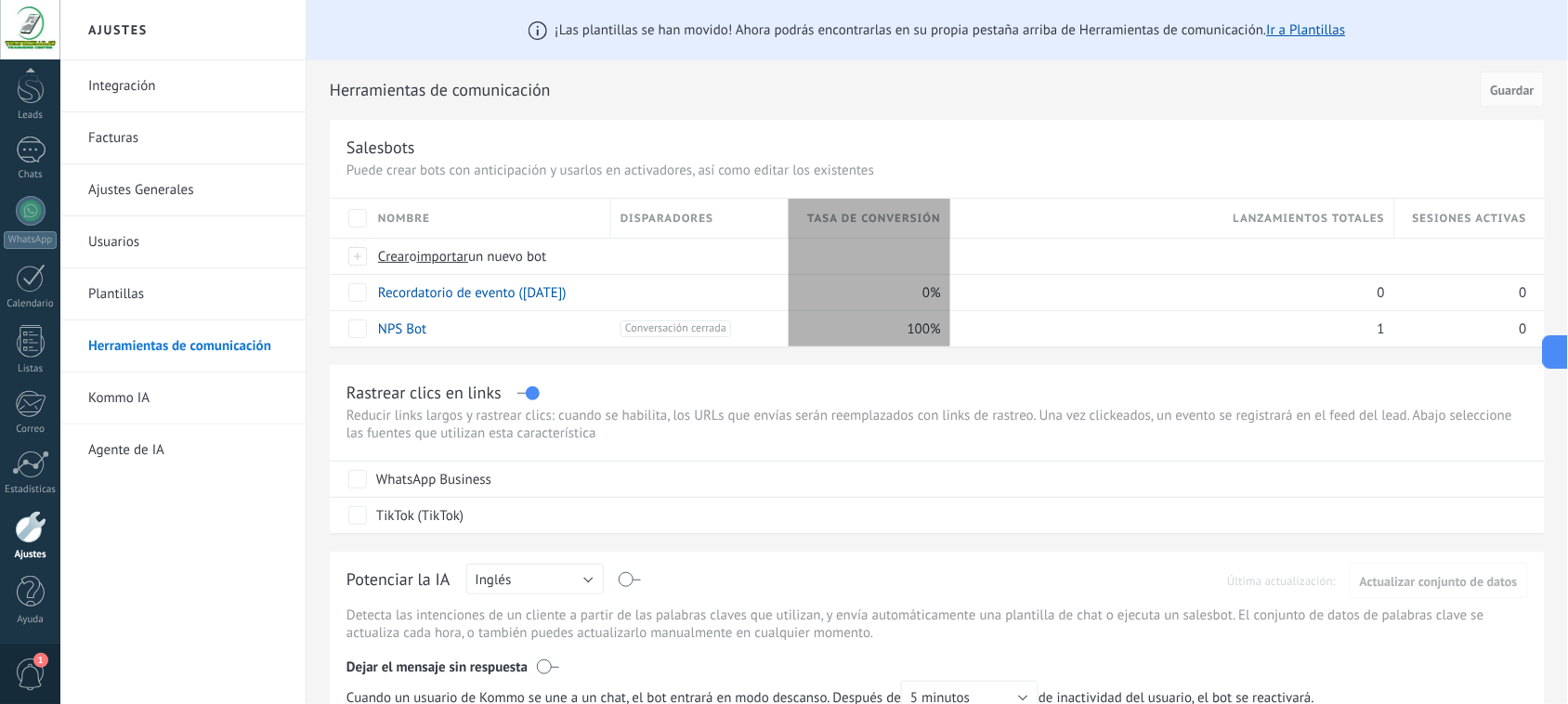 drag, startPoint x: 1242, startPoint y: 214, endPoint x: 950, endPoint y: 234, distance: 292.68413 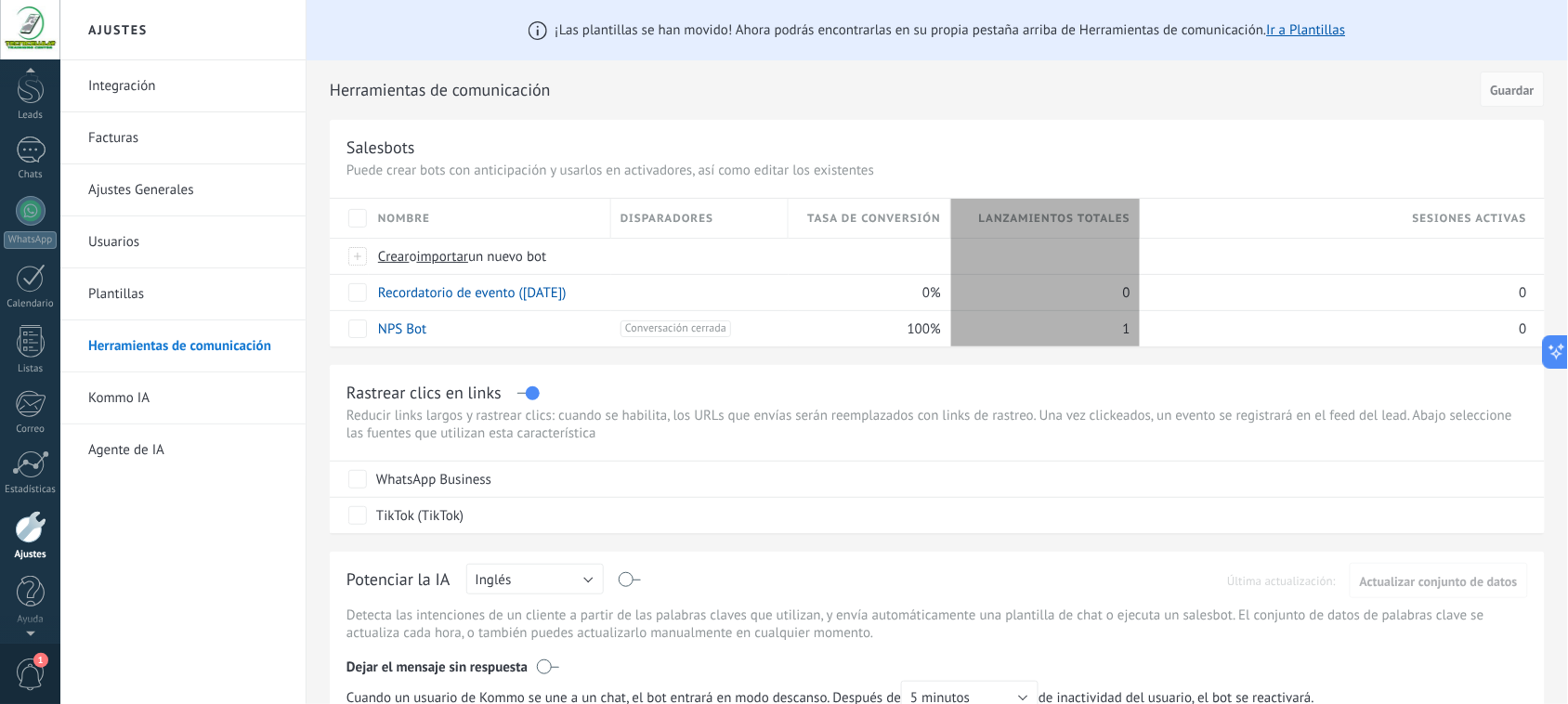 drag, startPoint x: 1393, startPoint y: 223, endPoint x: 1150, endPoint y: 230, distance: 243.1008 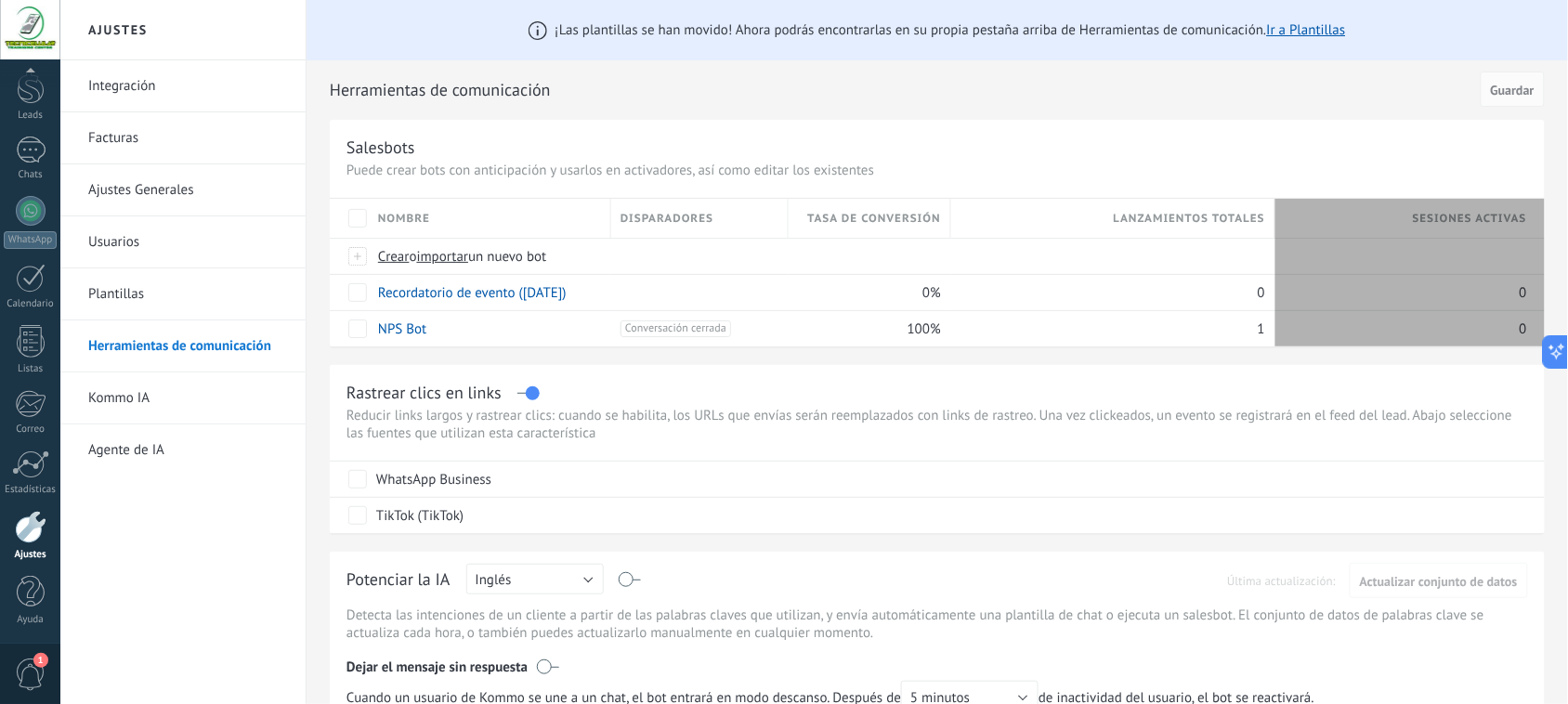 drag, startPoint x: 1542, startPoint y: 223, endPoint x: 1409, endPoint y: 237, distance: 133.73481 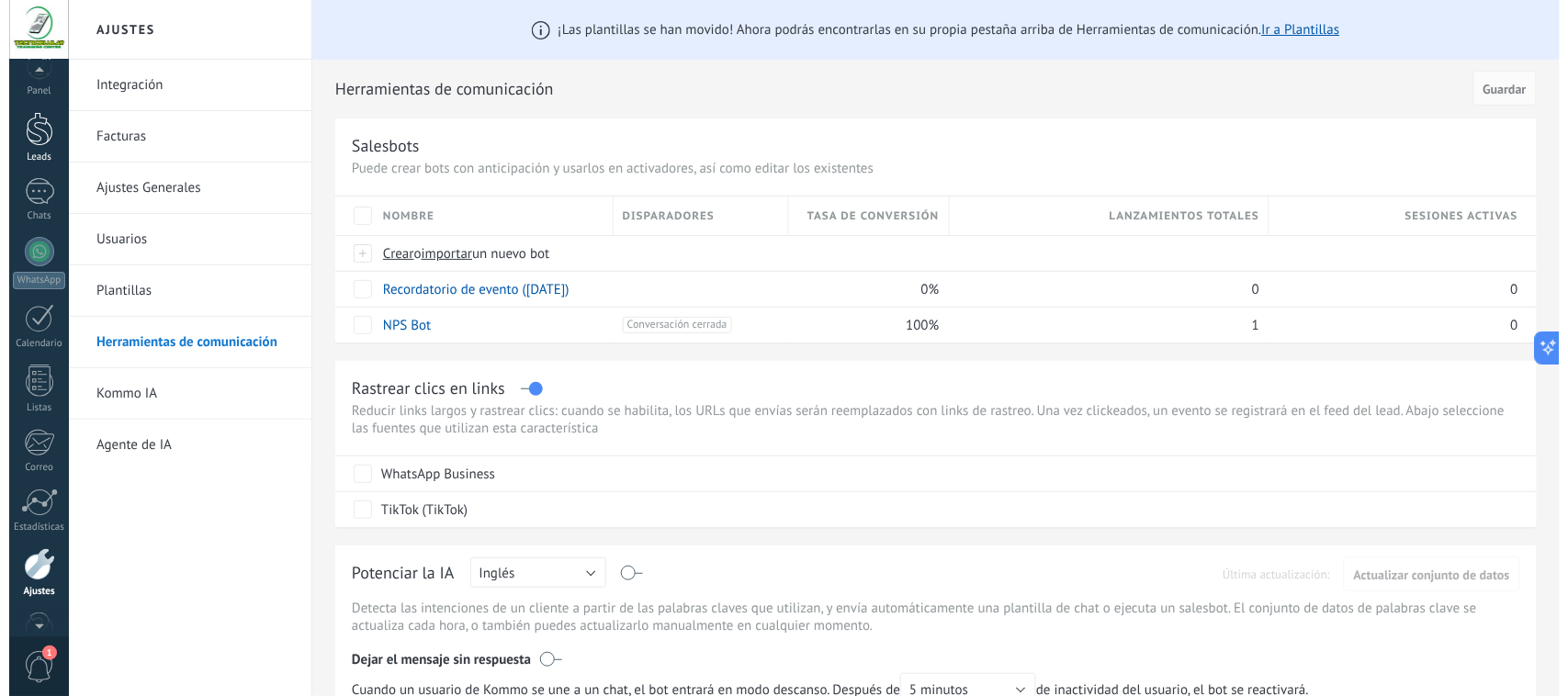scroll, scrollTop: 0, scrollLeft: 0, axis: both 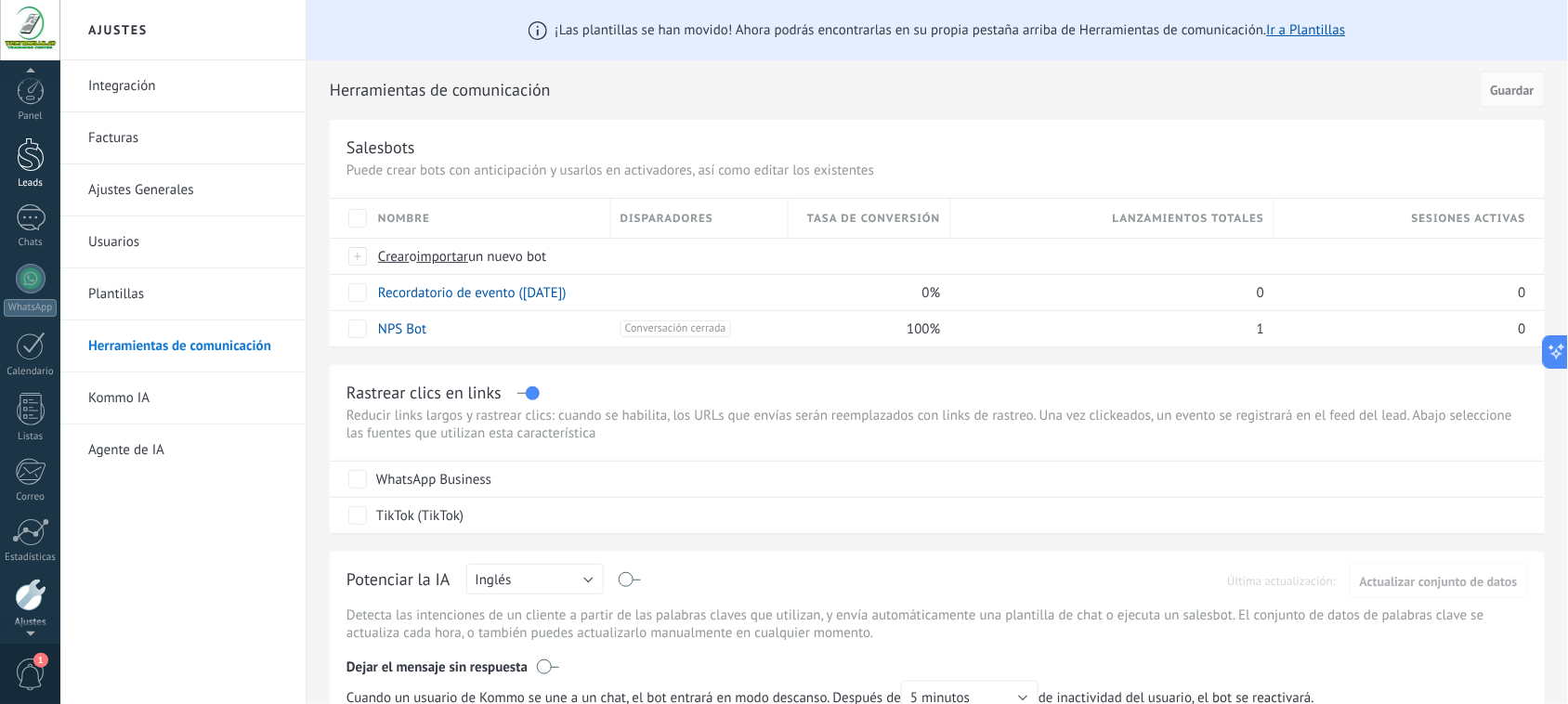 click at bounding box center (31, 154) 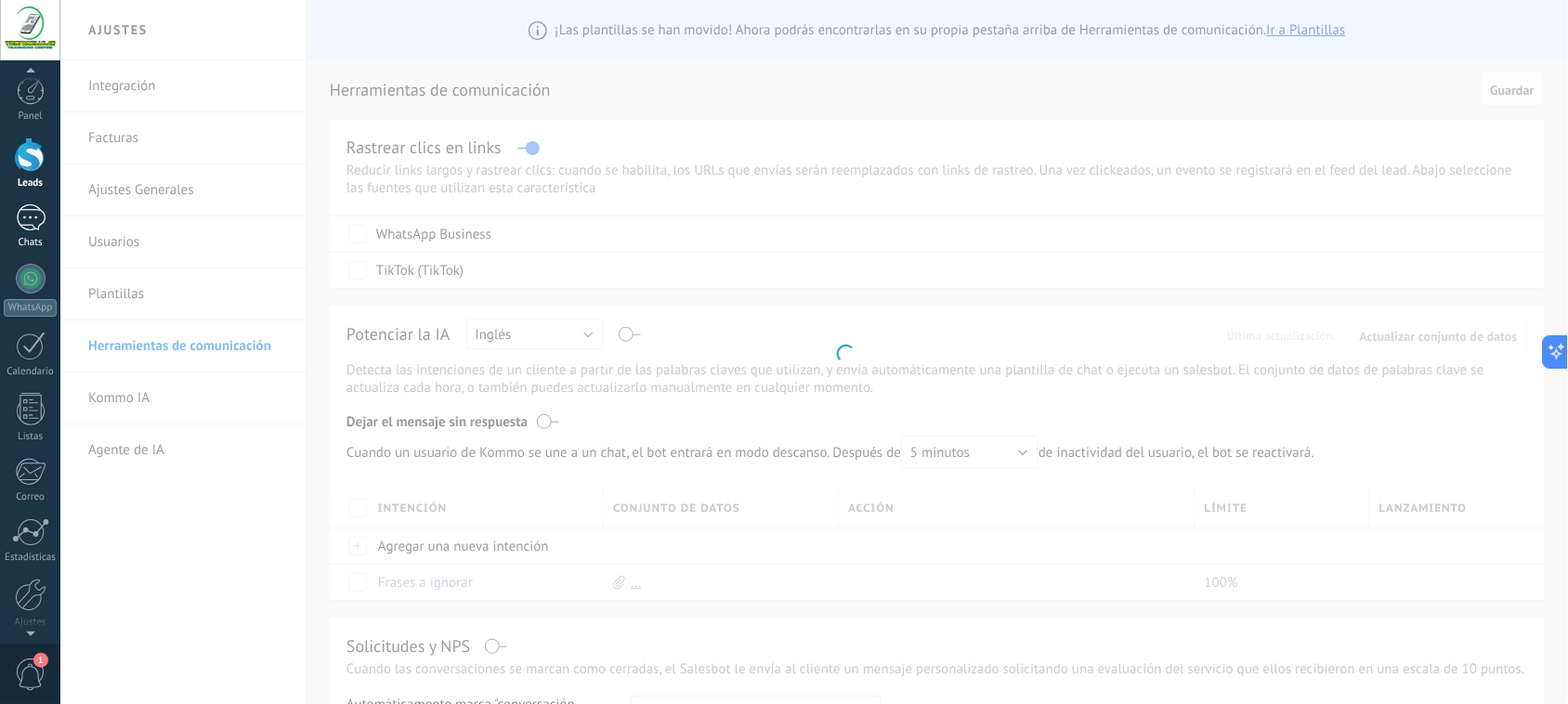 click on "1" at bounding box center [31, 217] 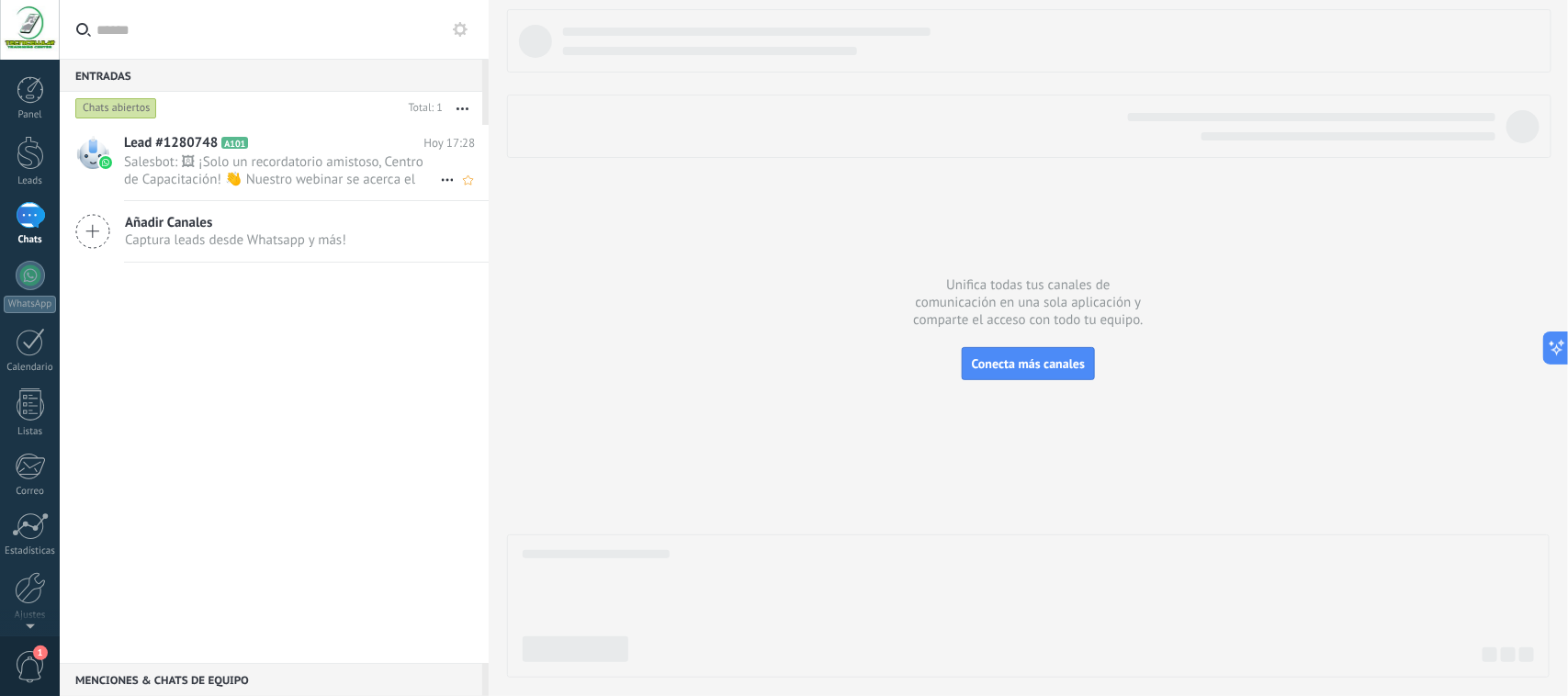 drag, startPoint x: 251, startPoint y: 161, endPoint x: 271, endPoint y: 162, distance: 20.024984 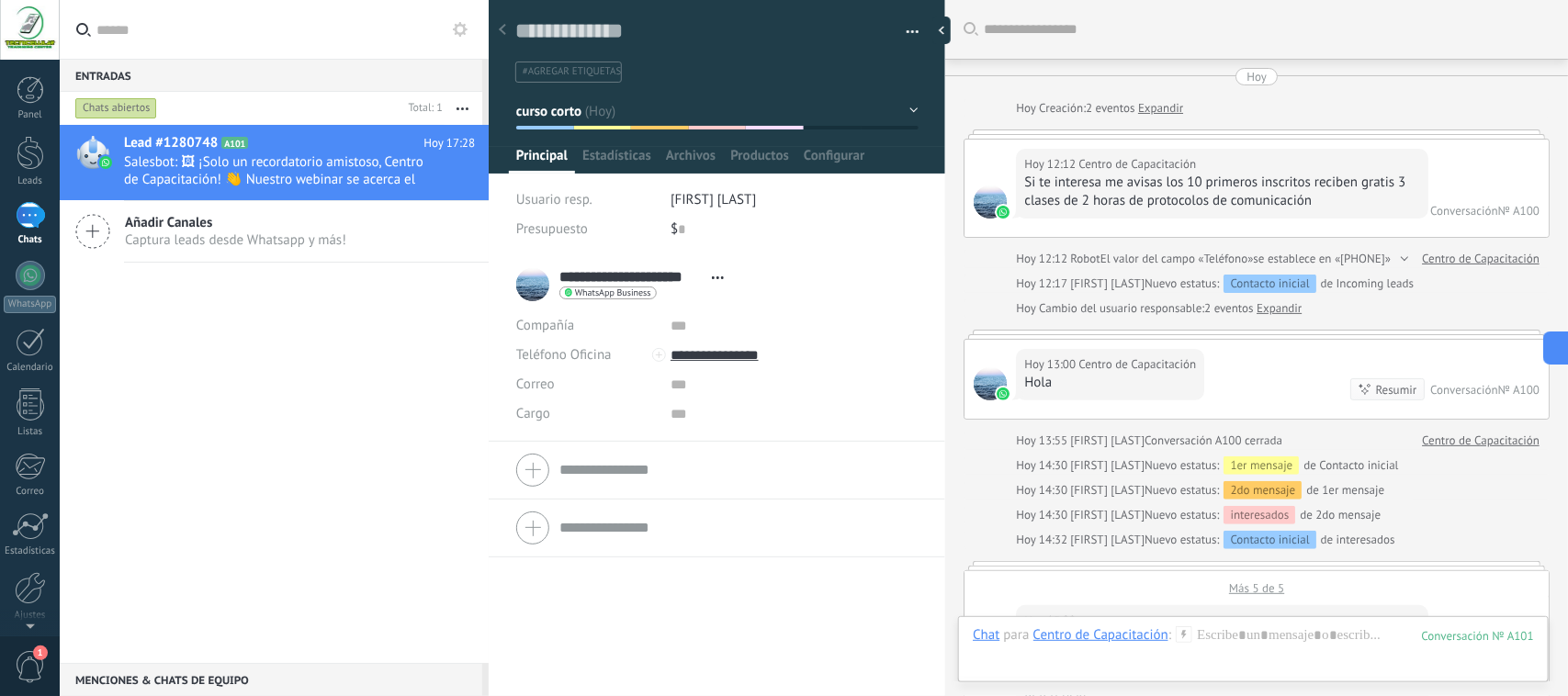 scroll, scrollTop: 28, scrollLeft: 0, axis: vertical 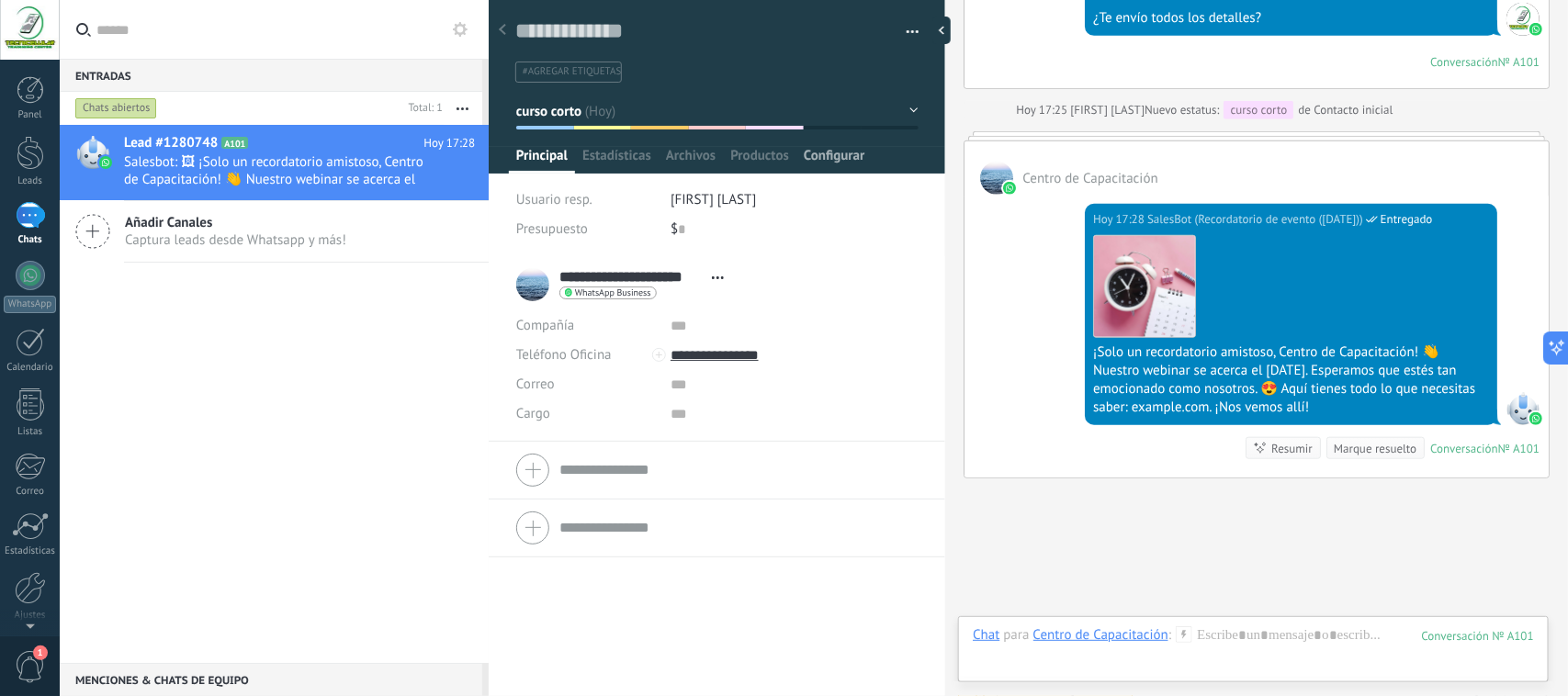 click on "Configurar" at bounding box center (834, 160) 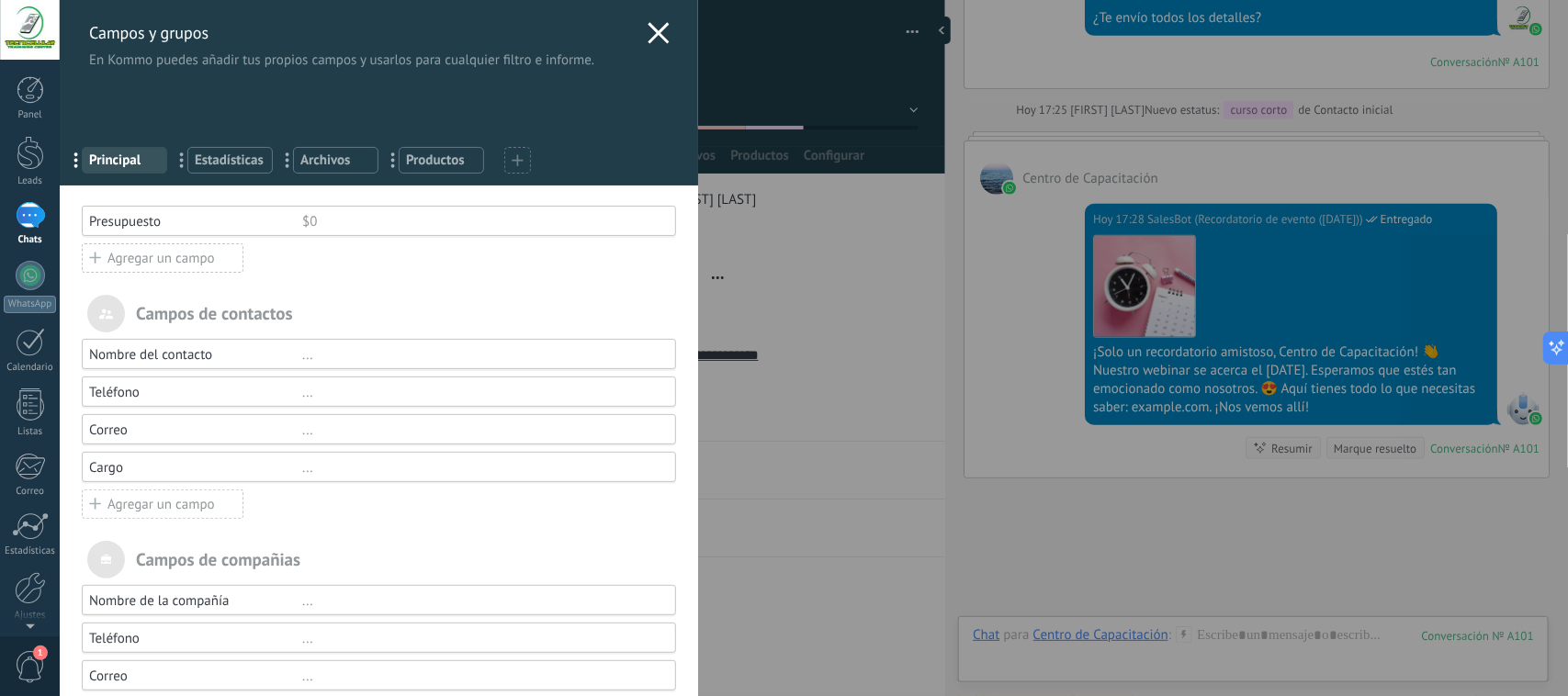 click 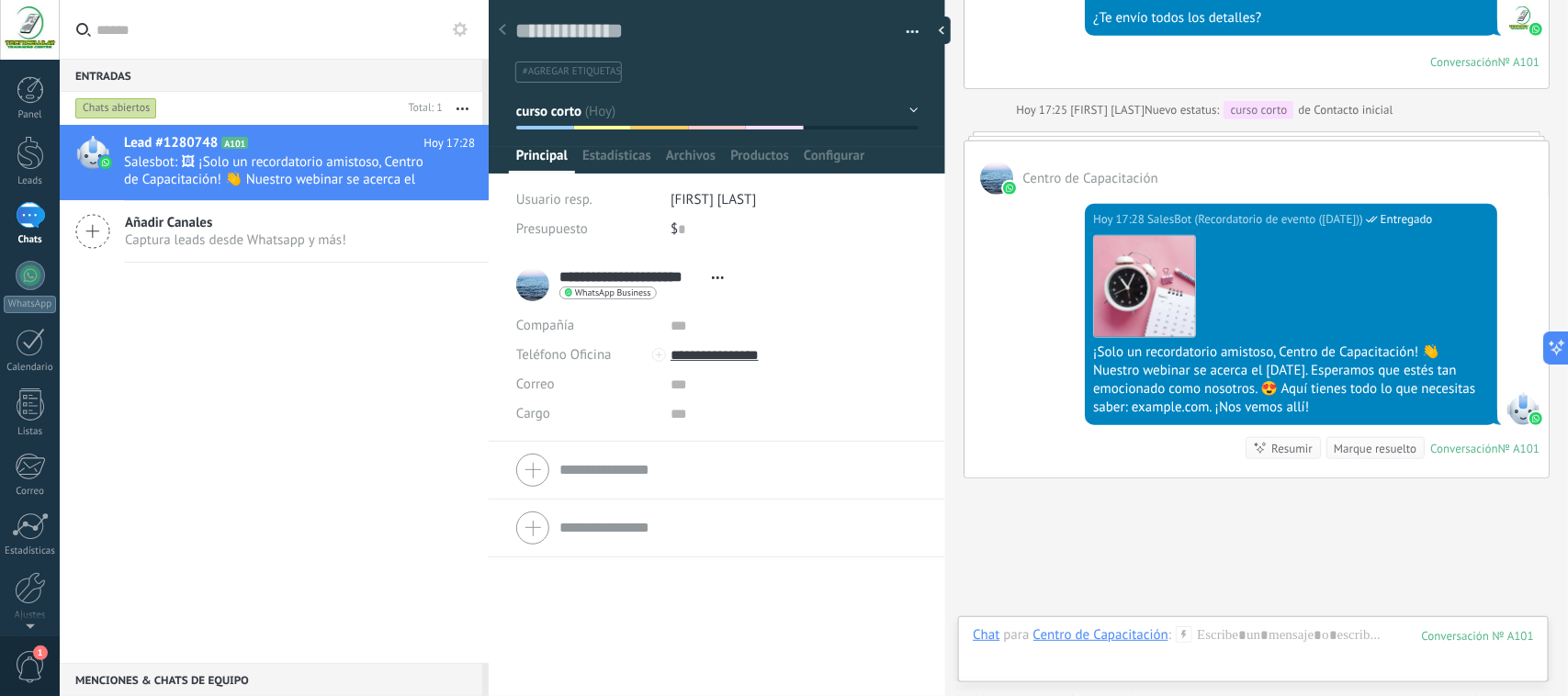click on "Correo
E-mail priv.
Otro e-mail
Correo" at bounding box center [586, 385] 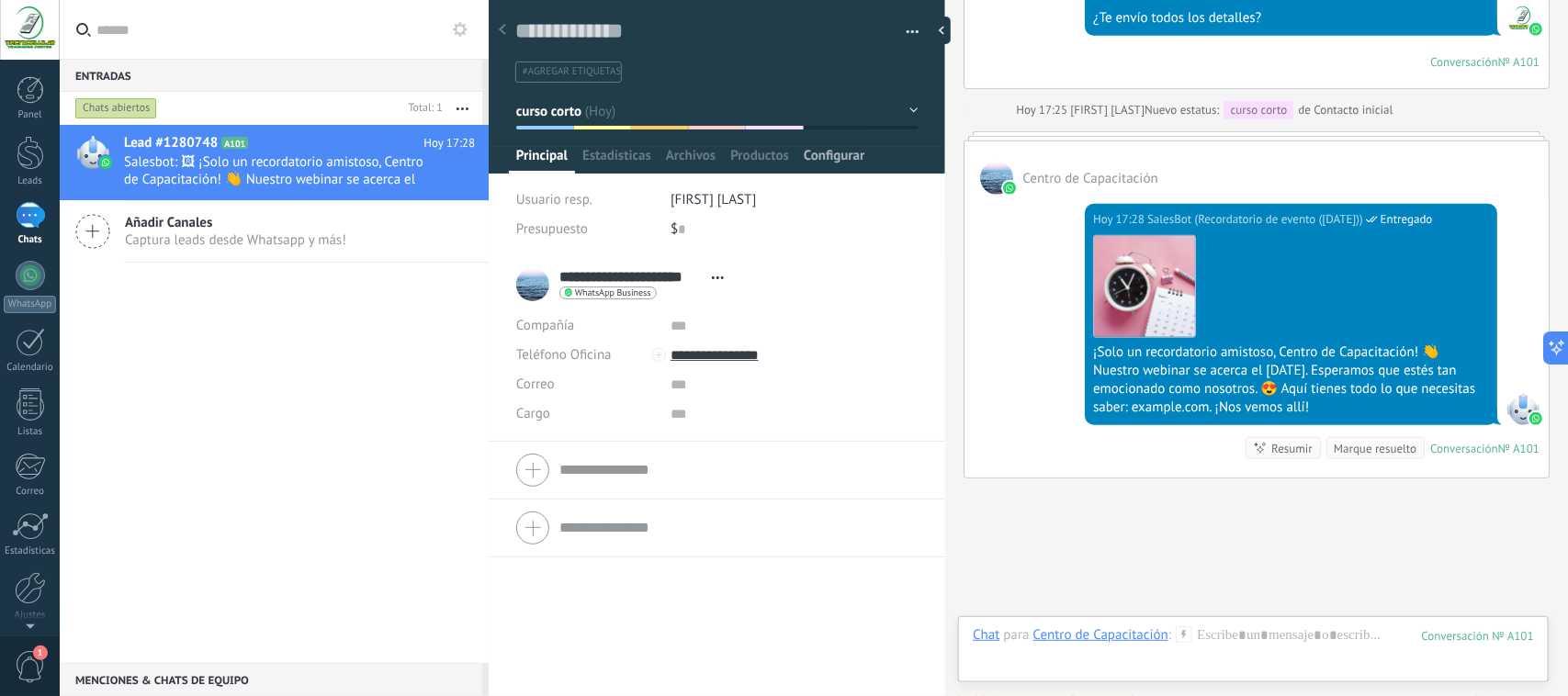 click on "Configurar" at bounding box center (834, 160) 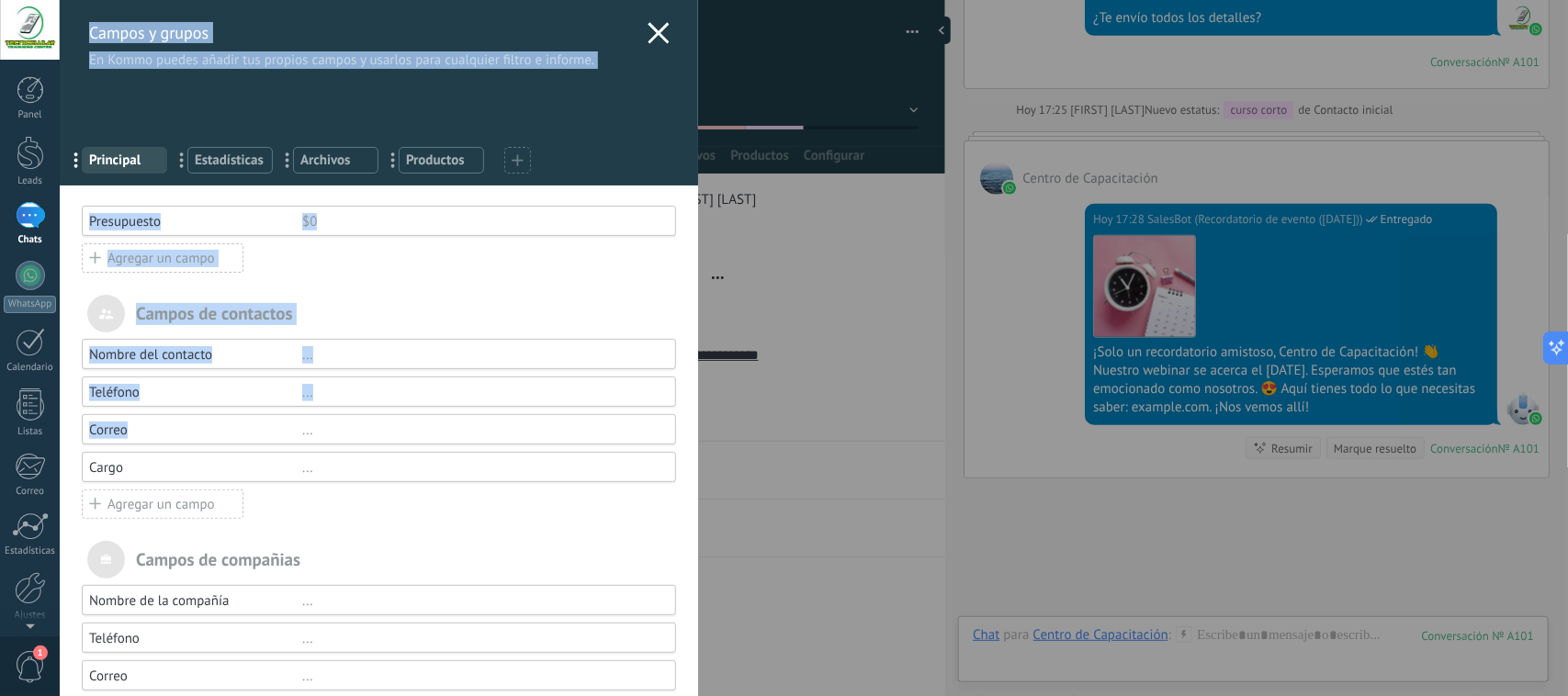 drag, startPoint x: 107, startPoint y: 432, endPoint x: 5, endPoint y: 420, distance: 102.70346 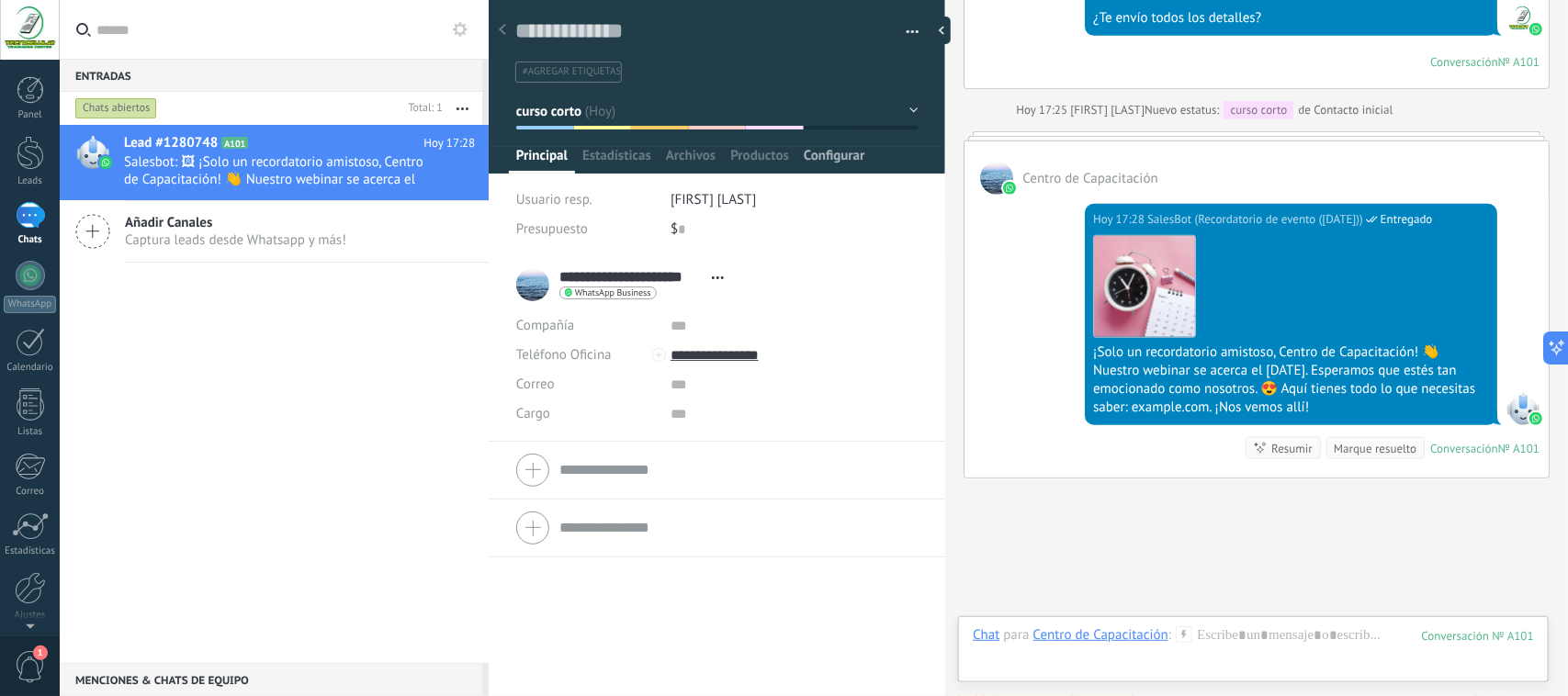 click on "Configurar" at bounding box center (834, 160) 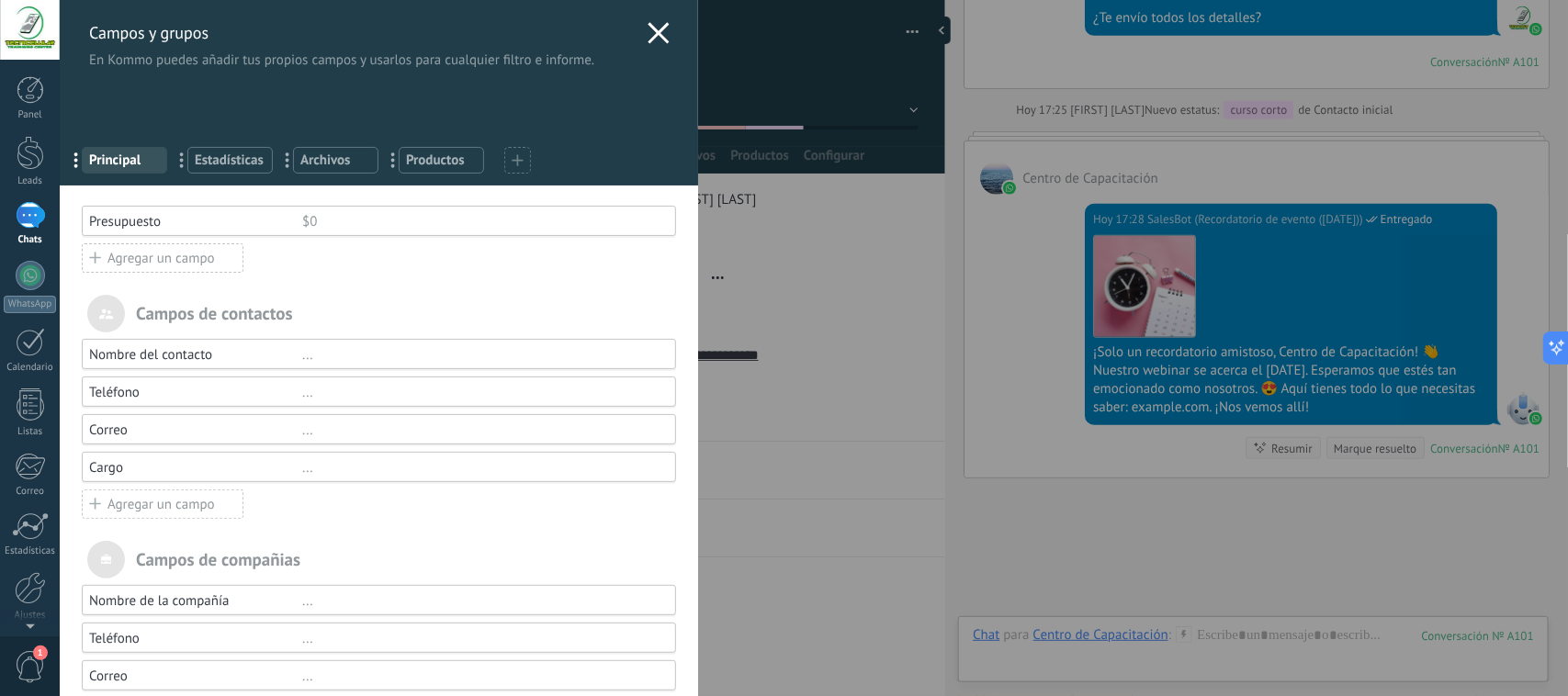 click on "Correo ..." at bounding box center [378, 429] 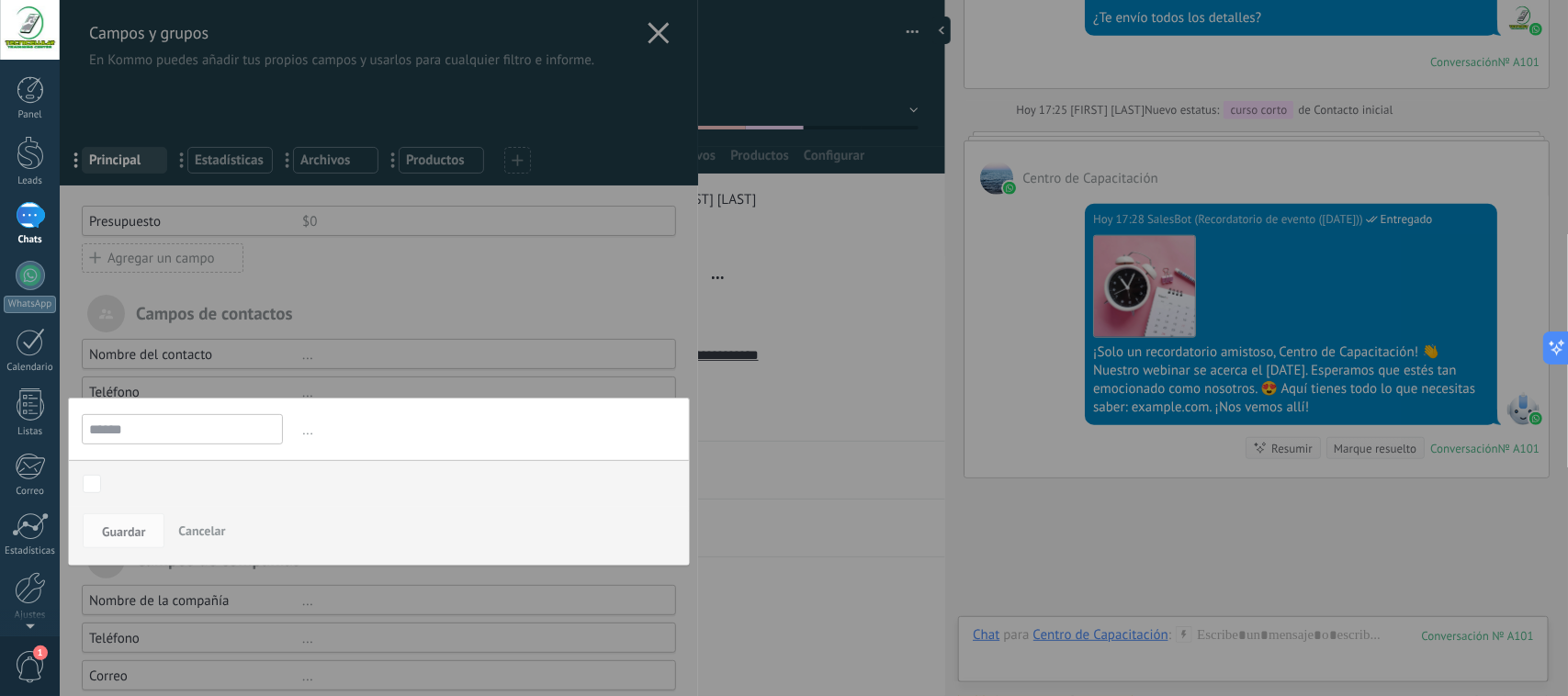 click on "******" at bounding box center [182, 429] 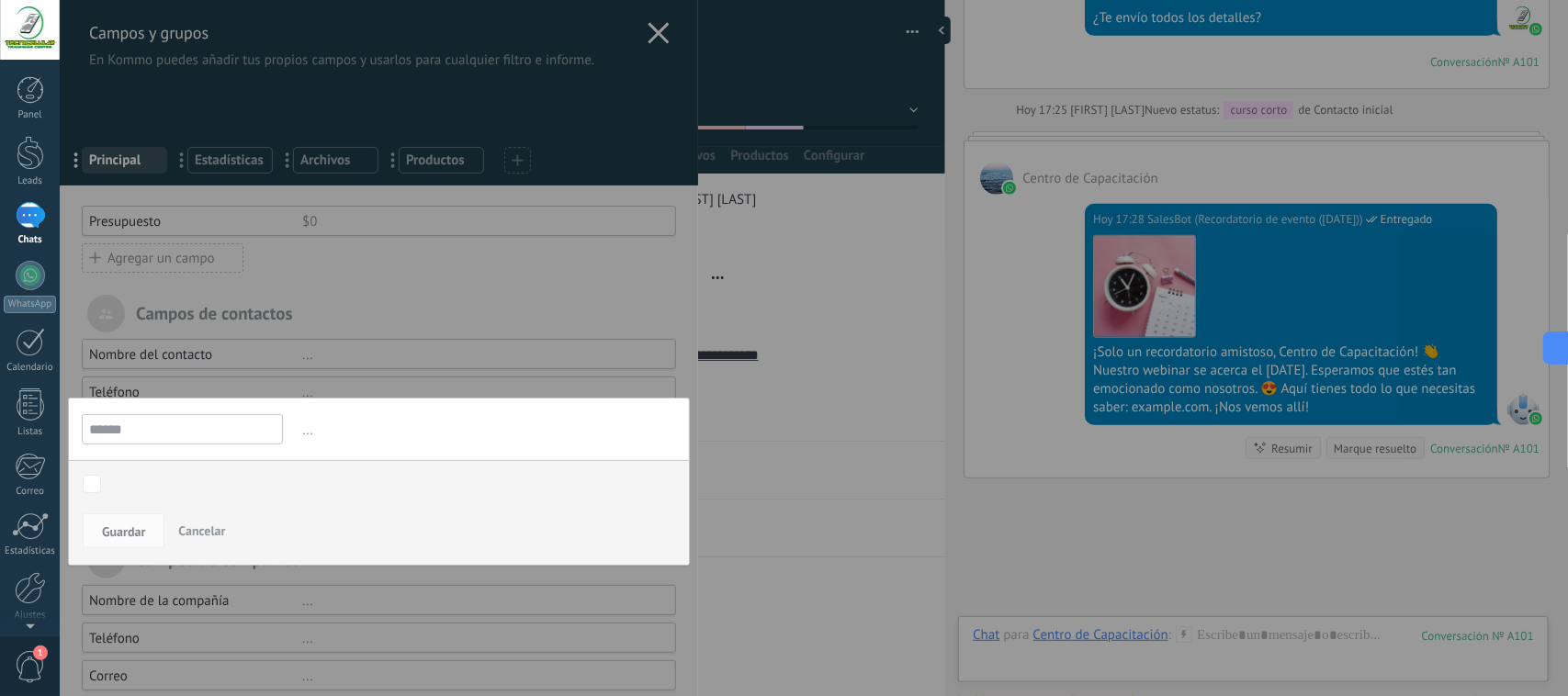 click on "******" at bounding box center [182, 429] 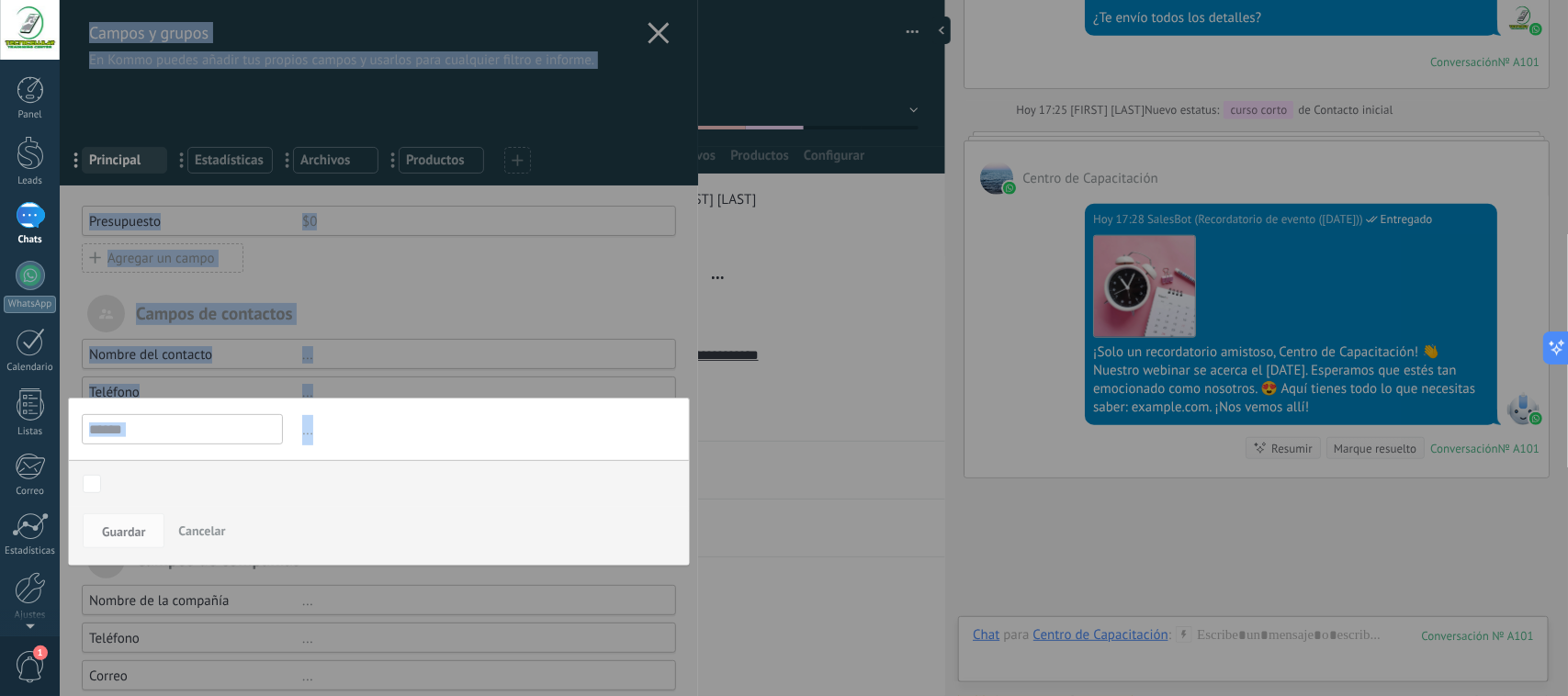click on "Campos y grupos En Kommo puedes añadir tus propios campos y usarlos para cualquier filtro e informe. ... Principal ... Estadísticas ... Archivos ... Productos Usted ha alcanzado la cantidad máxima de los campos añadidos en la tarifa Periodo de prueba Presupuesto $0 Agregar un campo utm_content ... utm_medium ... utm_campaign ... utm_source ... utm_term ... utm_referrer ... referrer ... gclientid ... gclid ... fbclid ... Add meta Campos de contactos Nombre del contacto ... Teléfono ... ****** ... El campo de moneda te permite introducir divisas diferentes a la moneda utilizada en tu cuenta Use la expresión para calcular el valor = [ — inserta un campo * — multiplicar / — dividir + — agregar - — sustraer ( ) — paréntesis Puede especificar el cálculo del valor automático por la fórmula.Por ejemplo, la fórmula  [Presupuesto] * 0.2  lo ayudará a calcular un descuento del 20 % del presupuesto. Contacto inicial 1er mensaje 2do mensaje interesados curso corto masterclass matriculado no quiere" at bounding box center (378, 418) 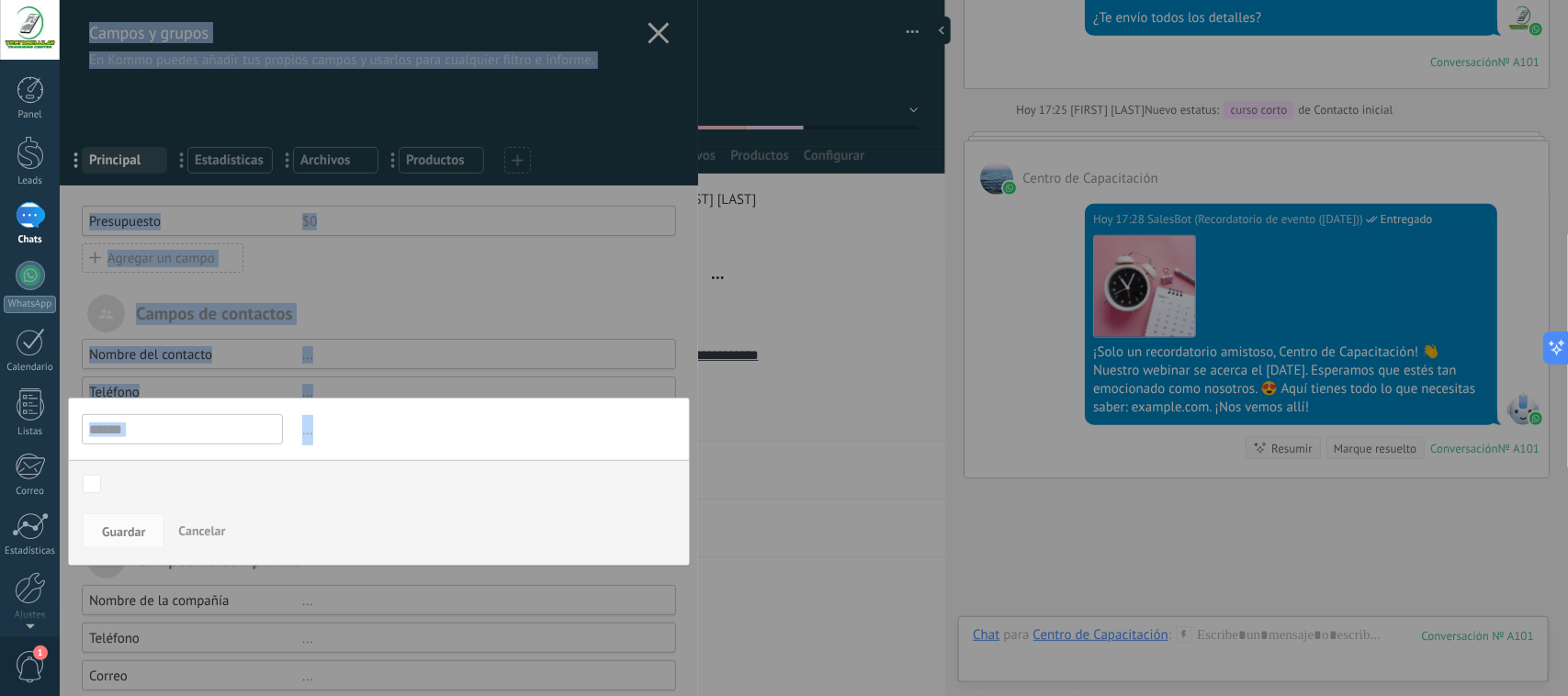click on "Cancelar" at bounding box center [201, 531] 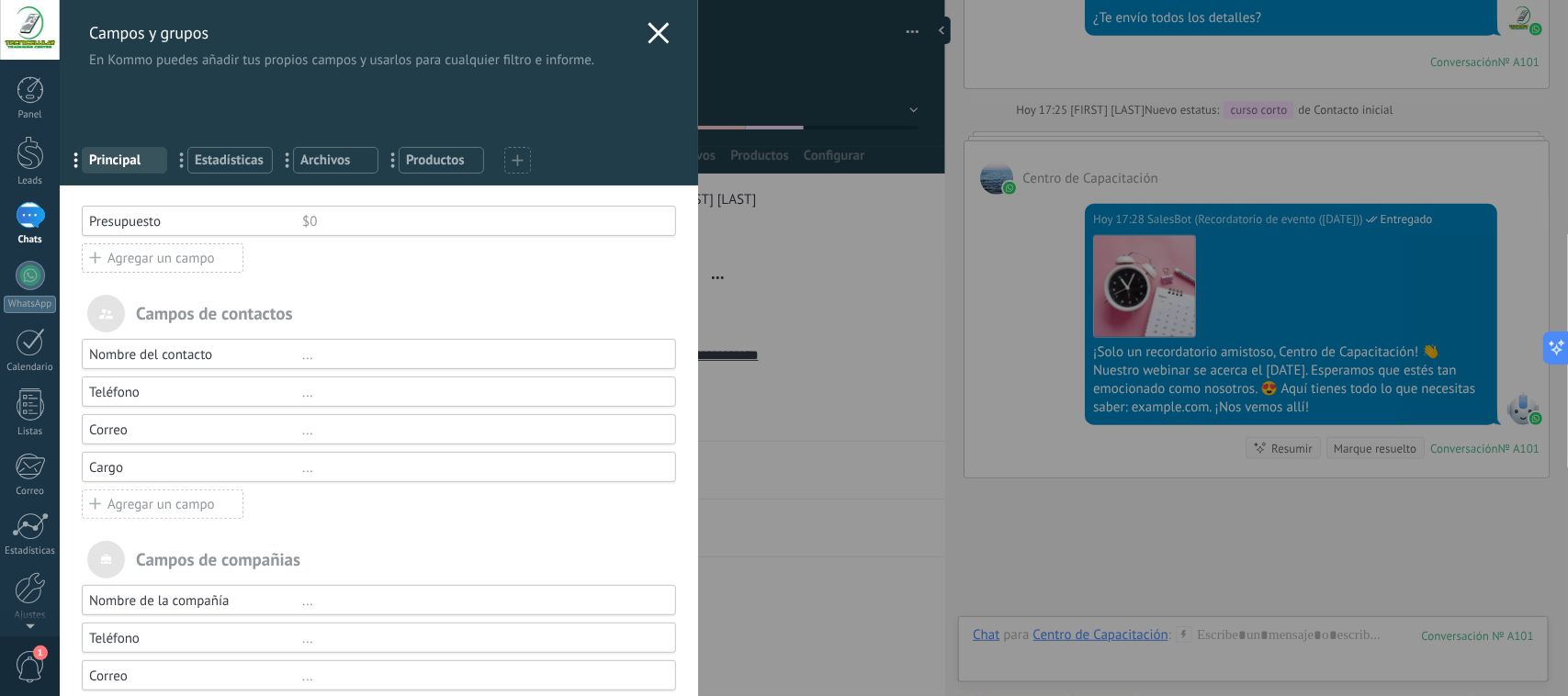 click on "Correo" at bounding box center (196, 430) 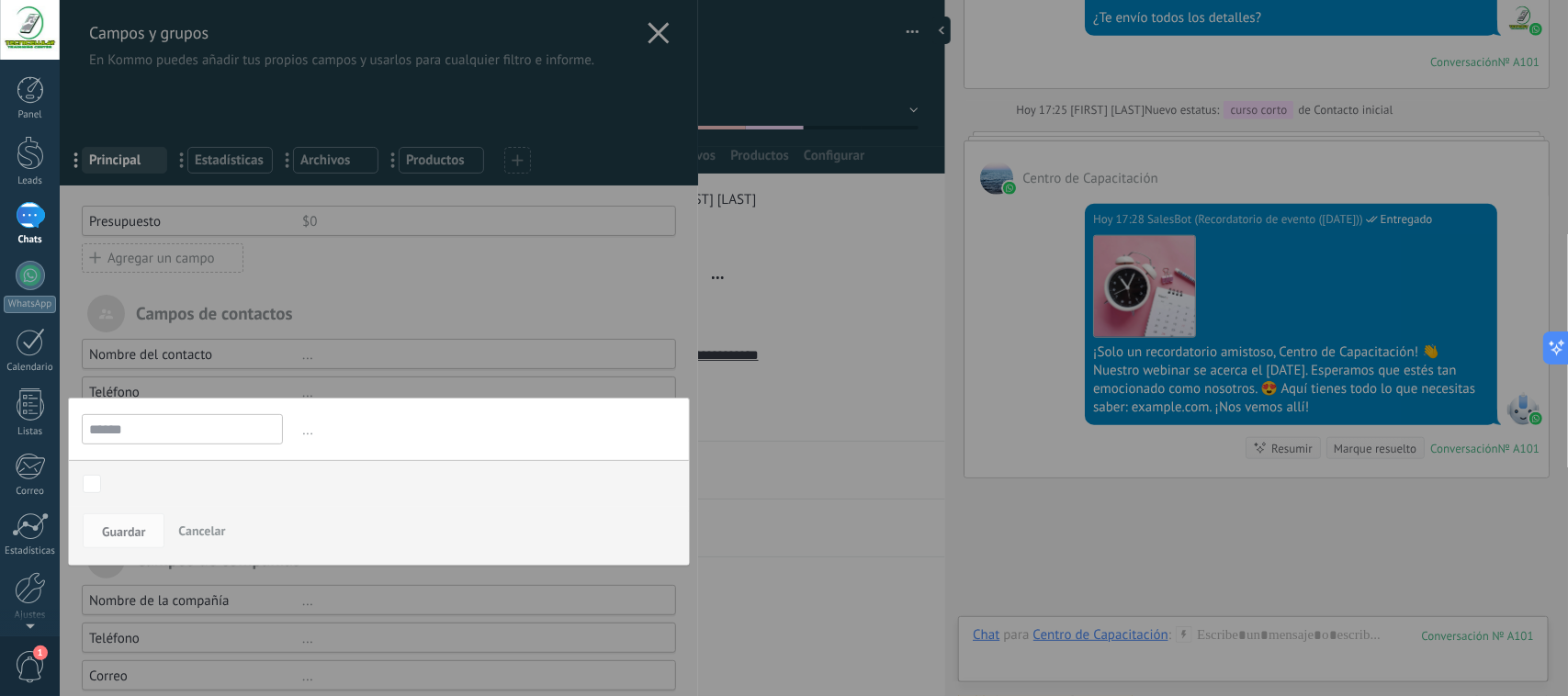 click at bounding box center [378, 418] 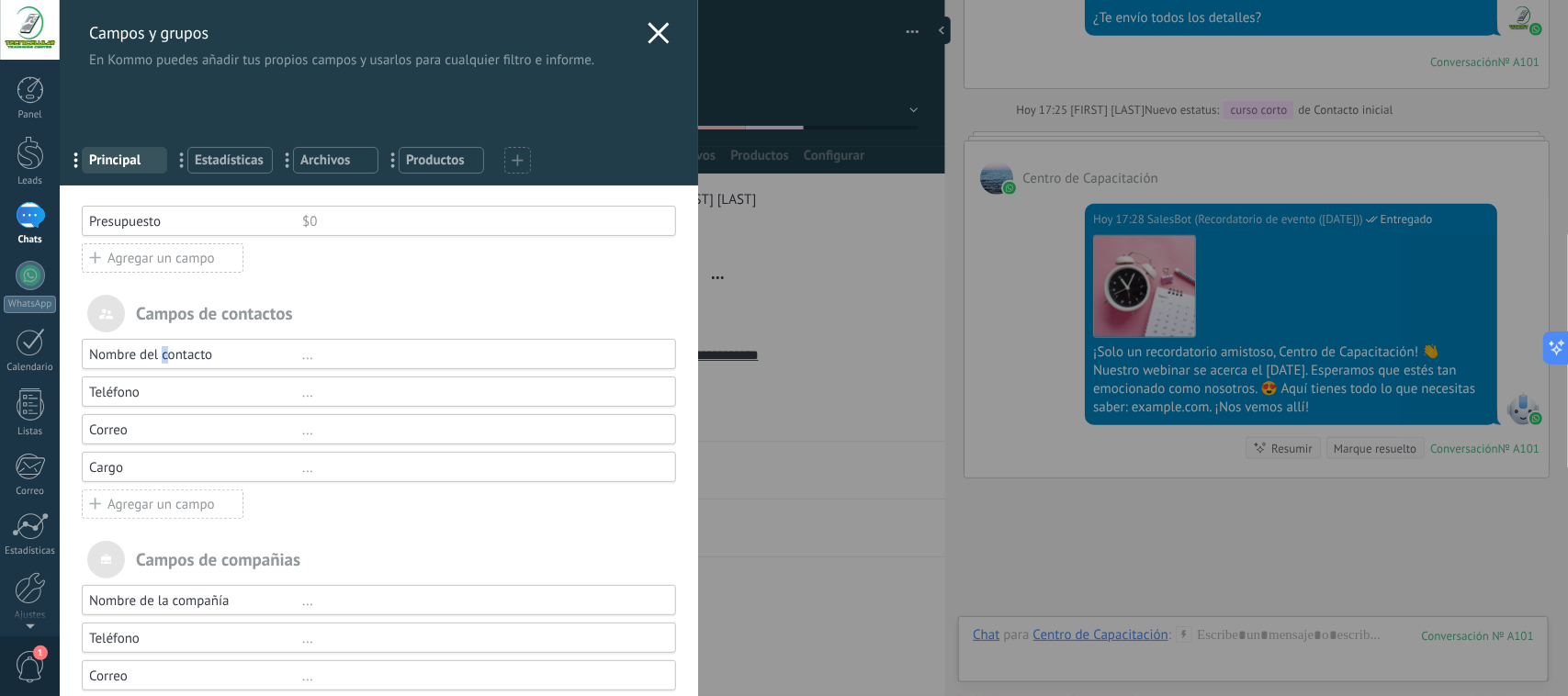 click on "Nombre del contacto" at bounding box center [196, 354] 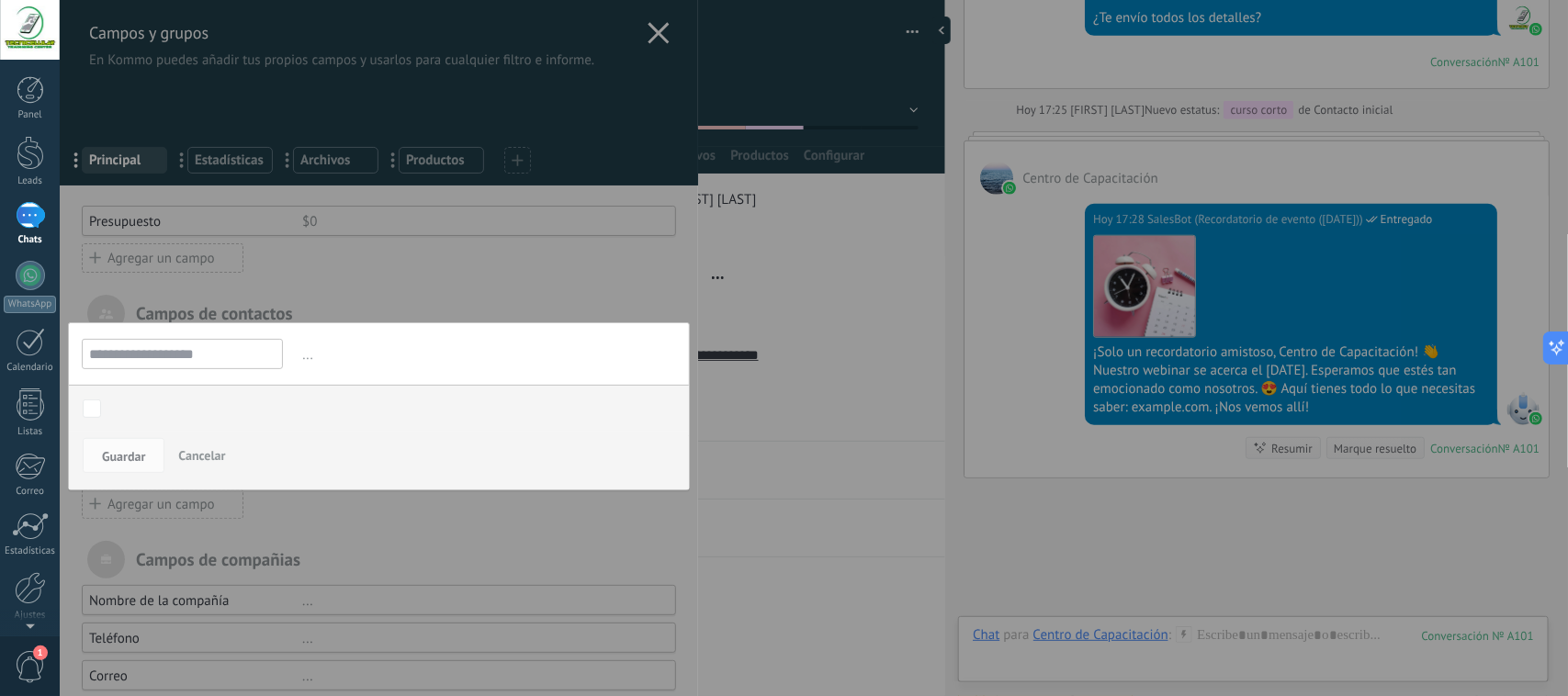 click on "**********" at bounding box center [378, 406] 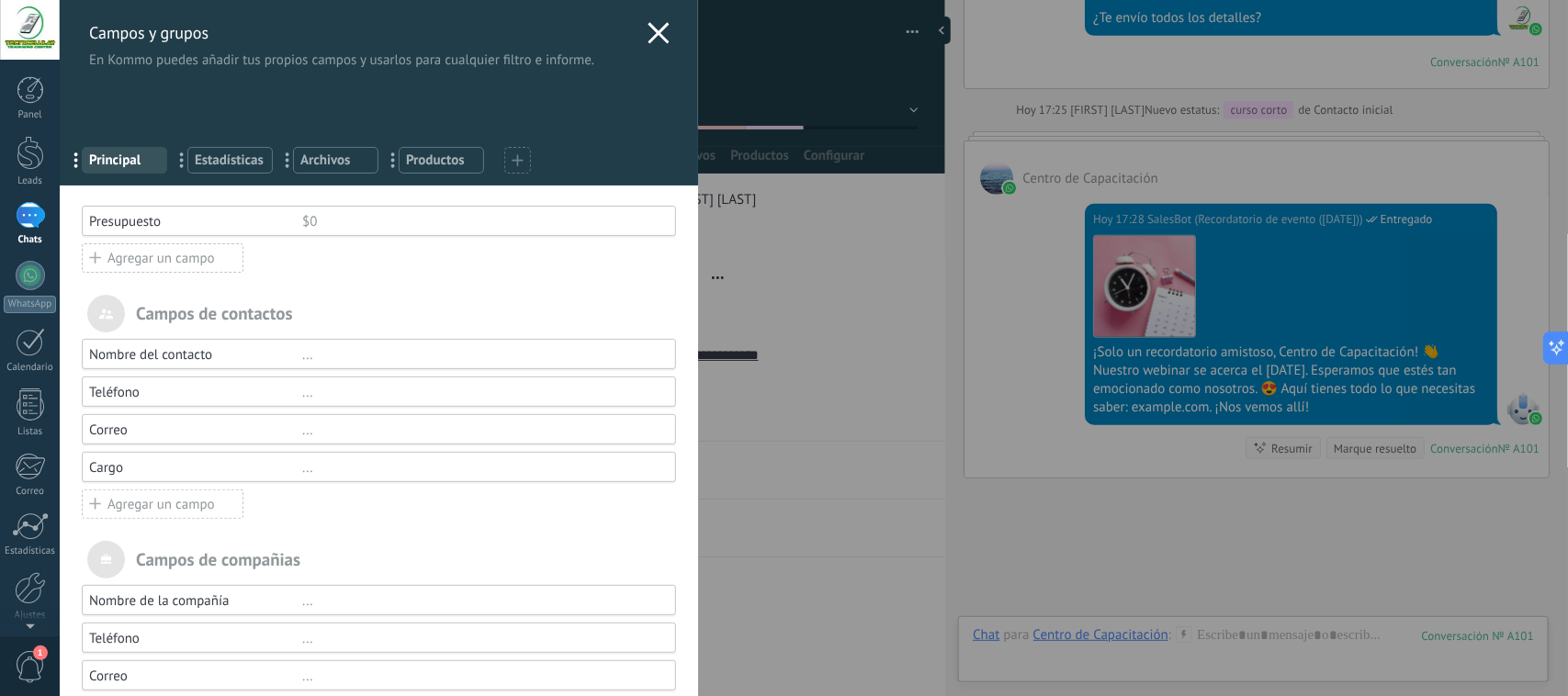 click on "Campos y grupos En Kommo puedes añadir tus propios campos y usarlos para cualquier filtro e informe." at bounding box center (378, 34) 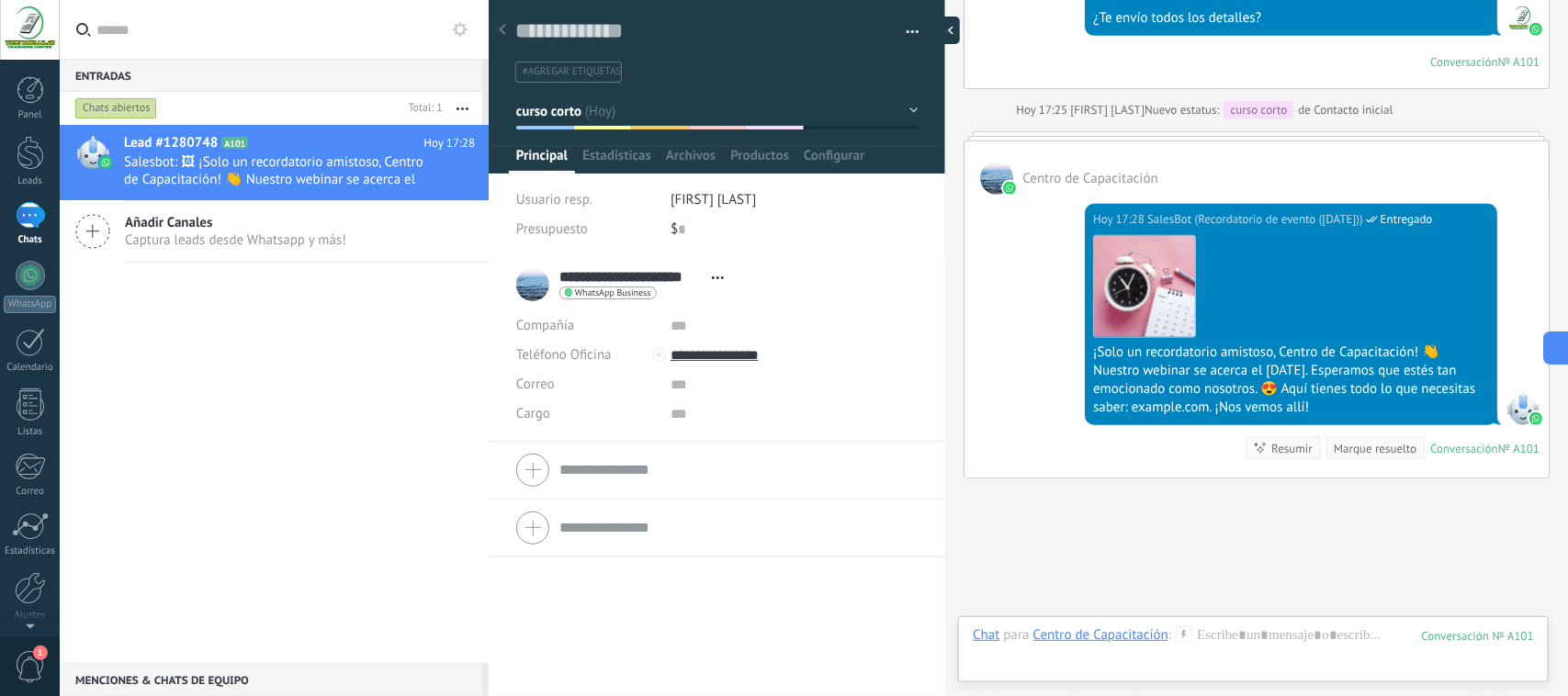click at bounding box center (946, 30) 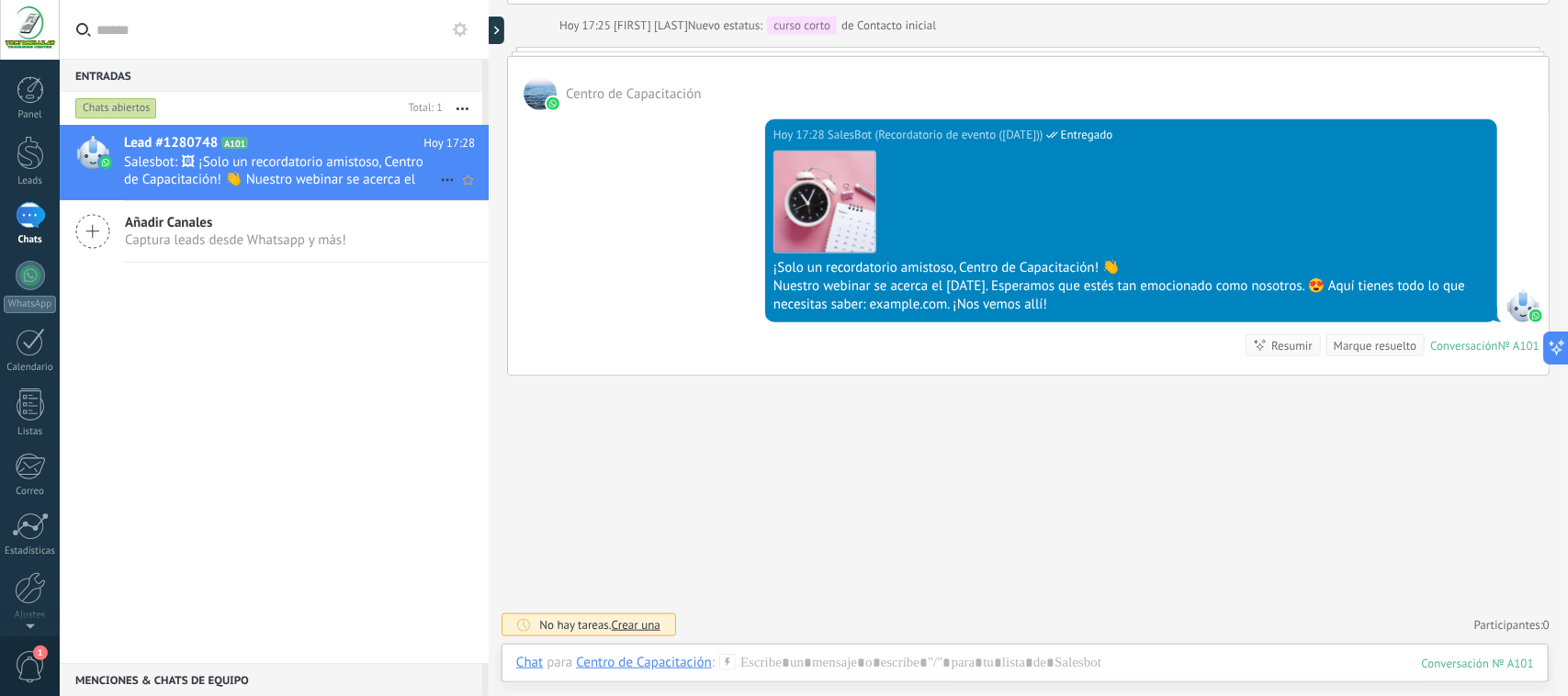 scroll, scrollTop: 3633, scrollLeft: 0, axis: vertical 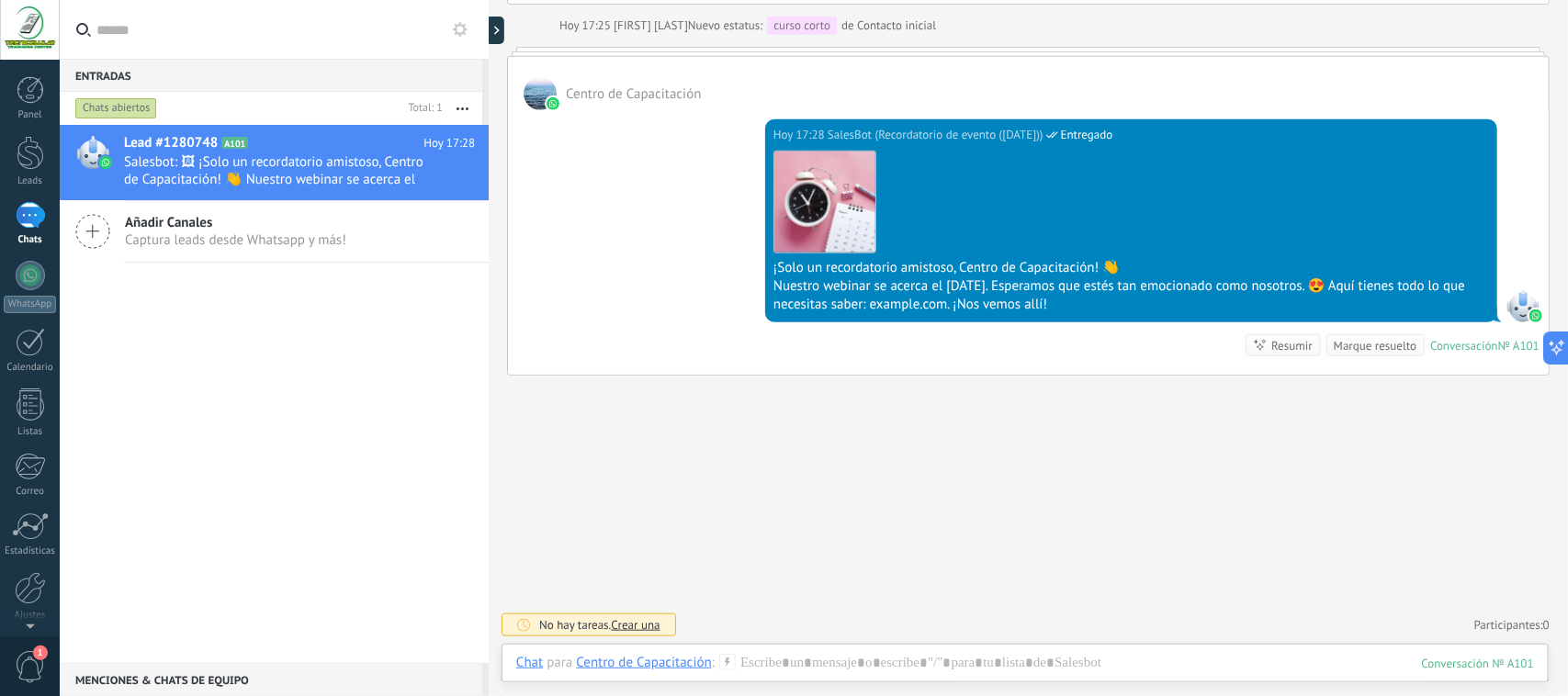 click at bounding box center (495, 30) 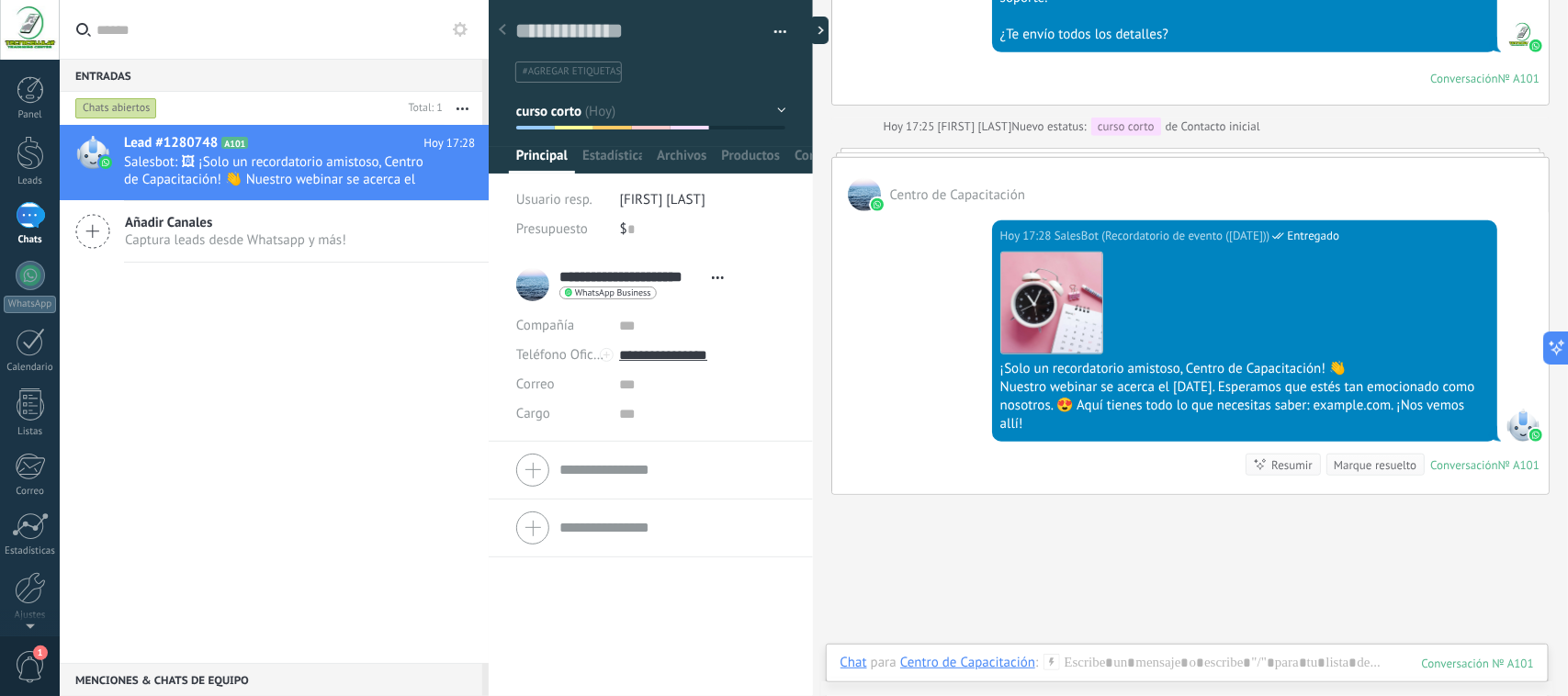 scroll, scrollTop: 3597, scrollLeft: 0, axis: vertical 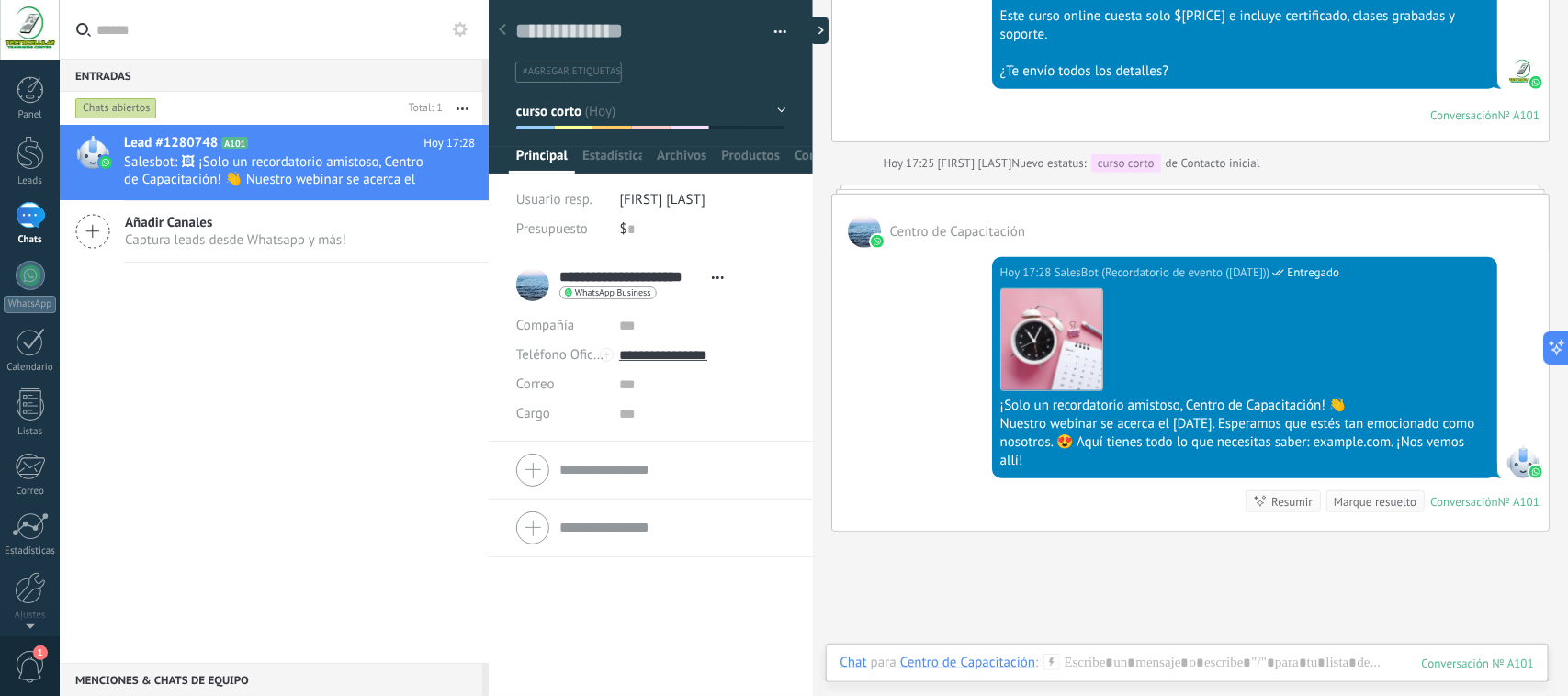 type on "**********" 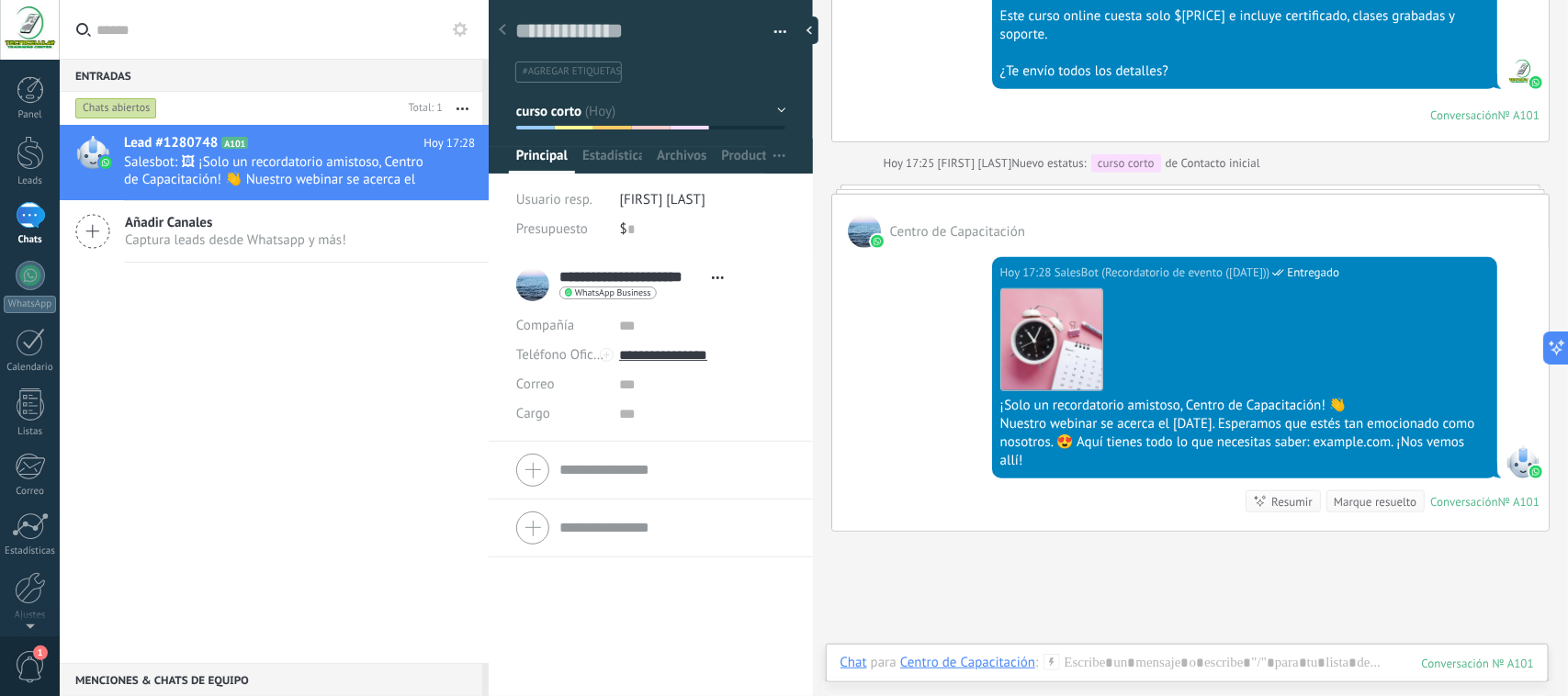 scroll, scrollTop: 28, scrollLeft: 0, axis: vertical 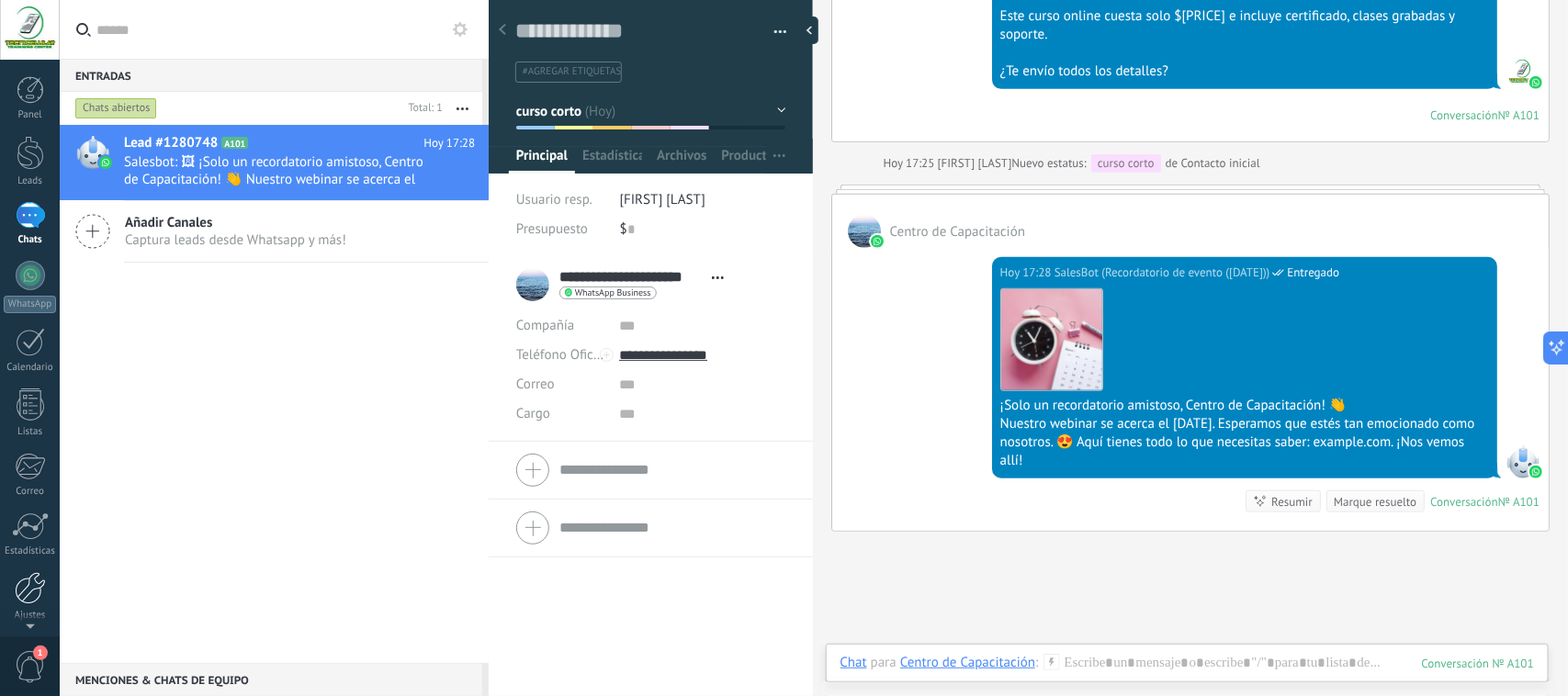 click at bounding box center (30, 588) 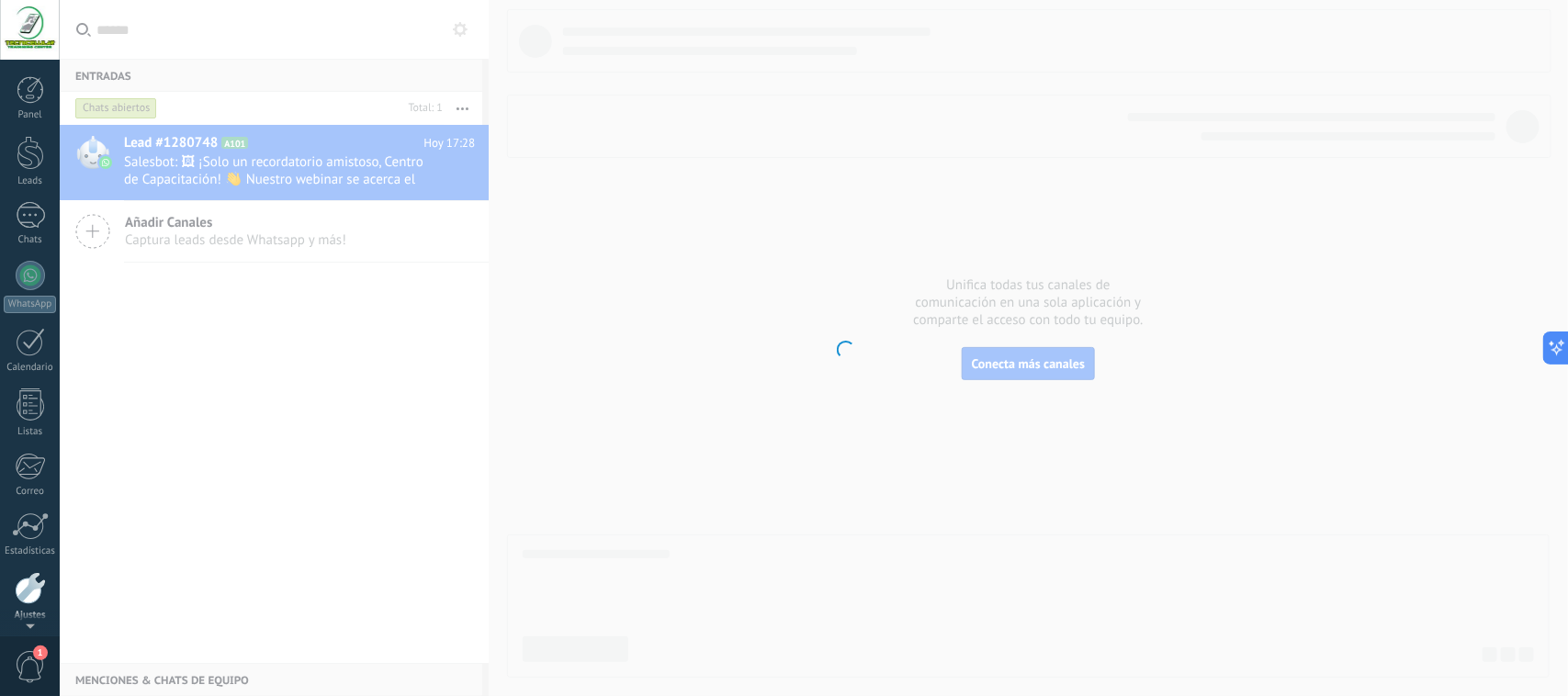 scroll, scrollTop: 67, scrollLeft: 0, axis: vertical 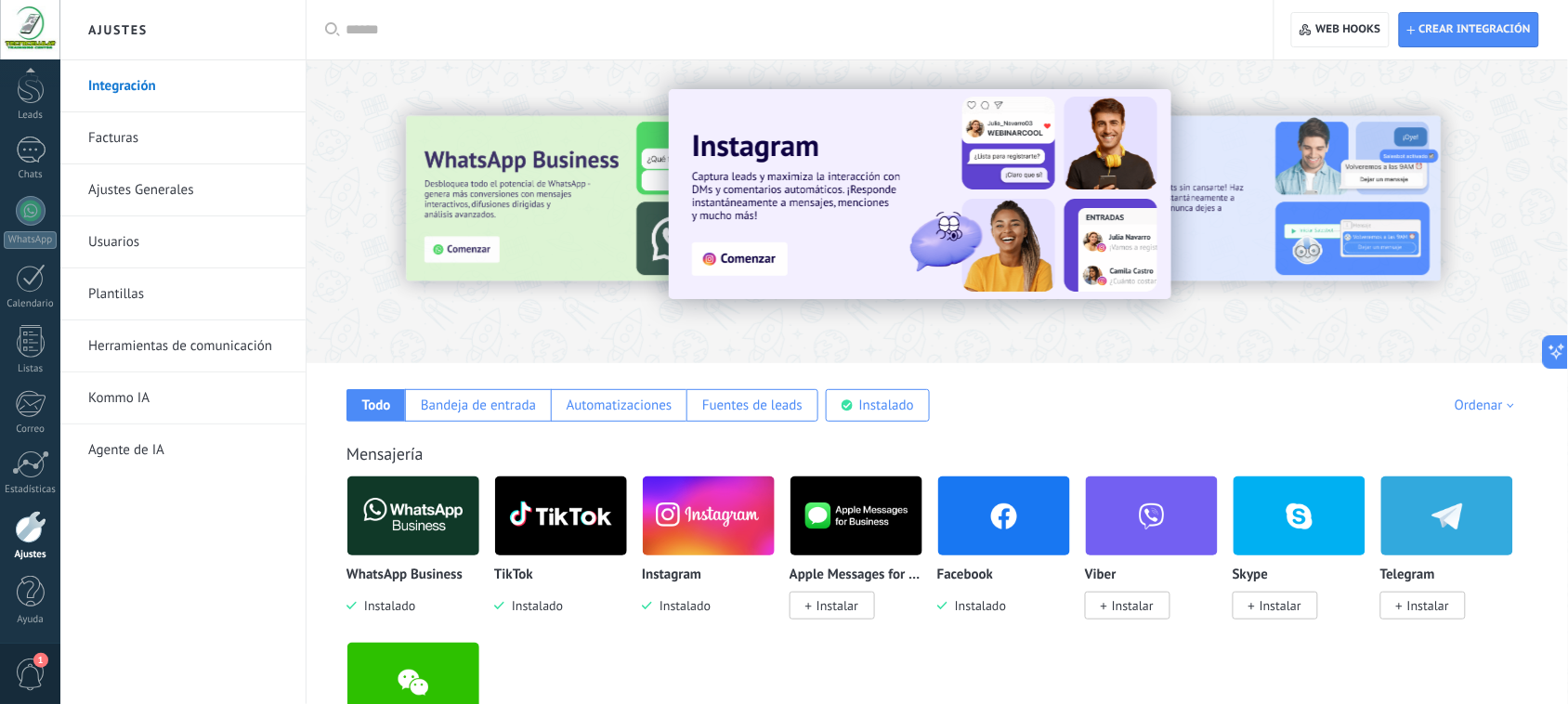 click on "Kommo IA" at bounding box center [188, 398] 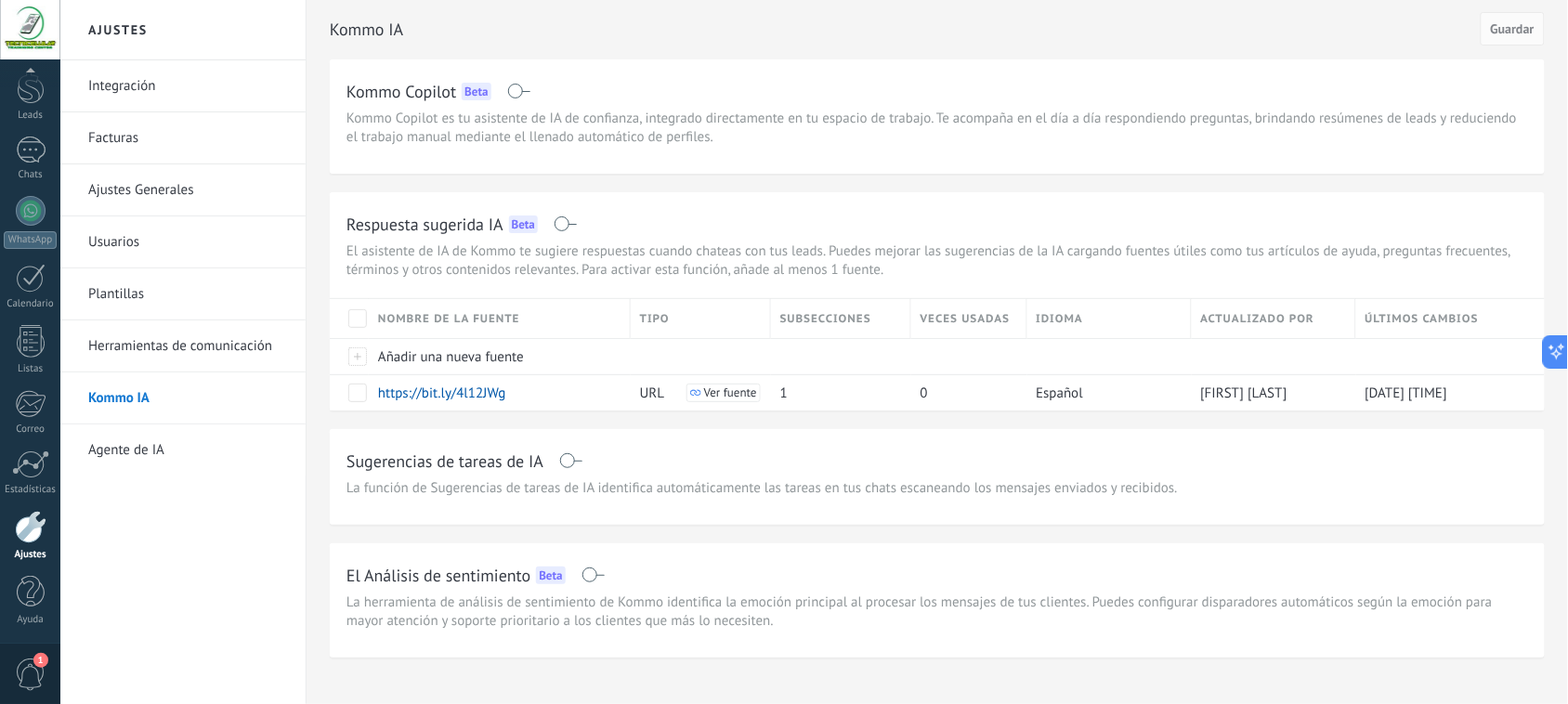 click on "Herramientas de comunicación" at bounding box center [188, 346] 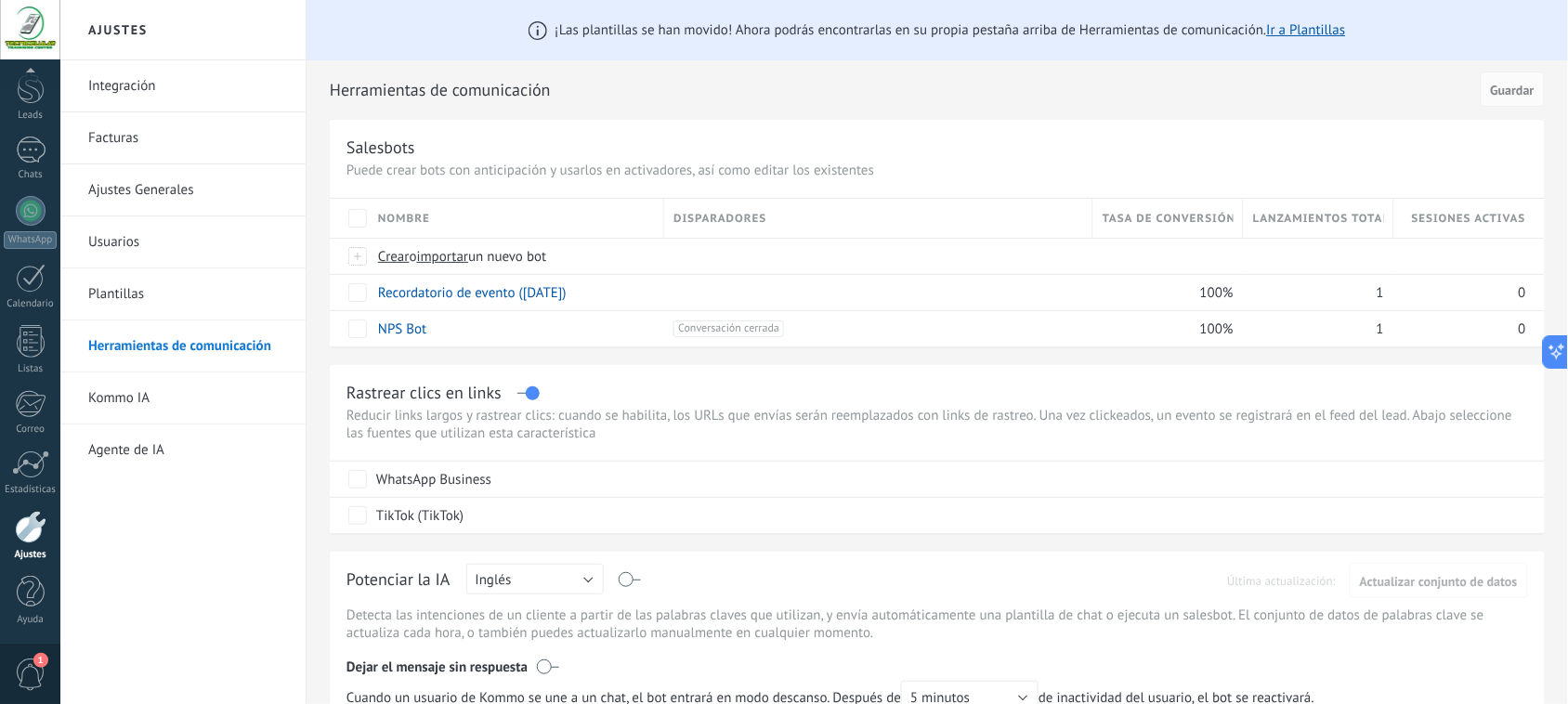 click on "Plantillas" at bounding box center (188, 294) 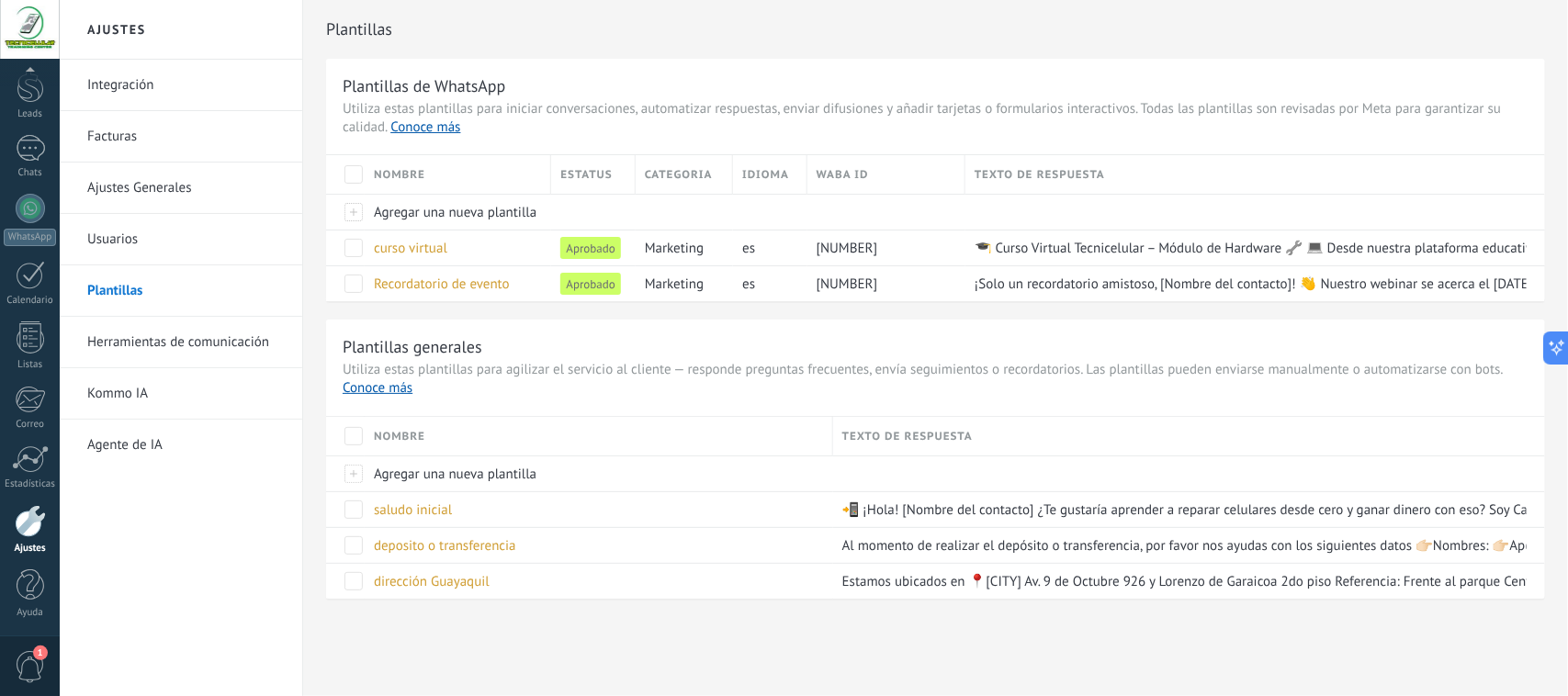 click at bounding box center (30, 521) 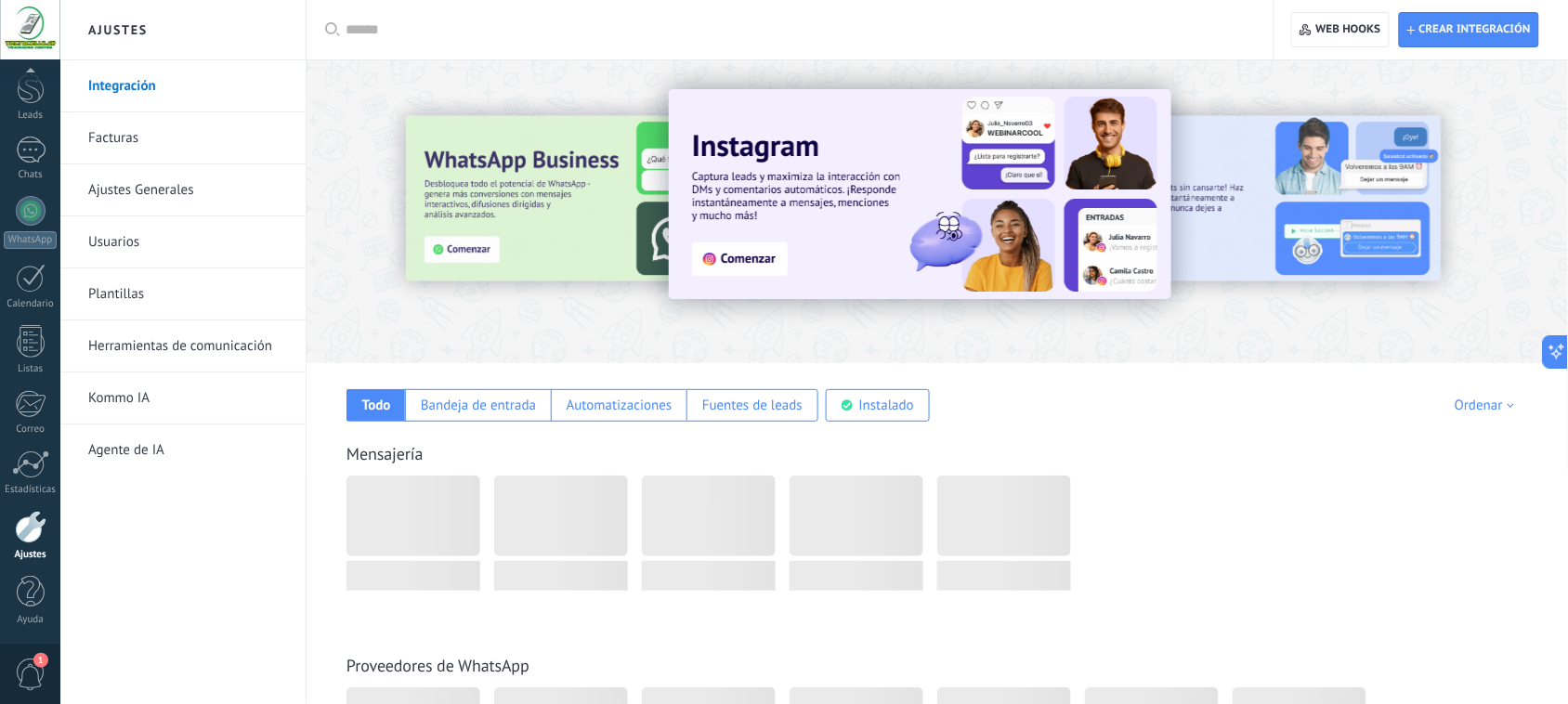 click on "Herramientas de comunicación" at bounding box center [188, 346] 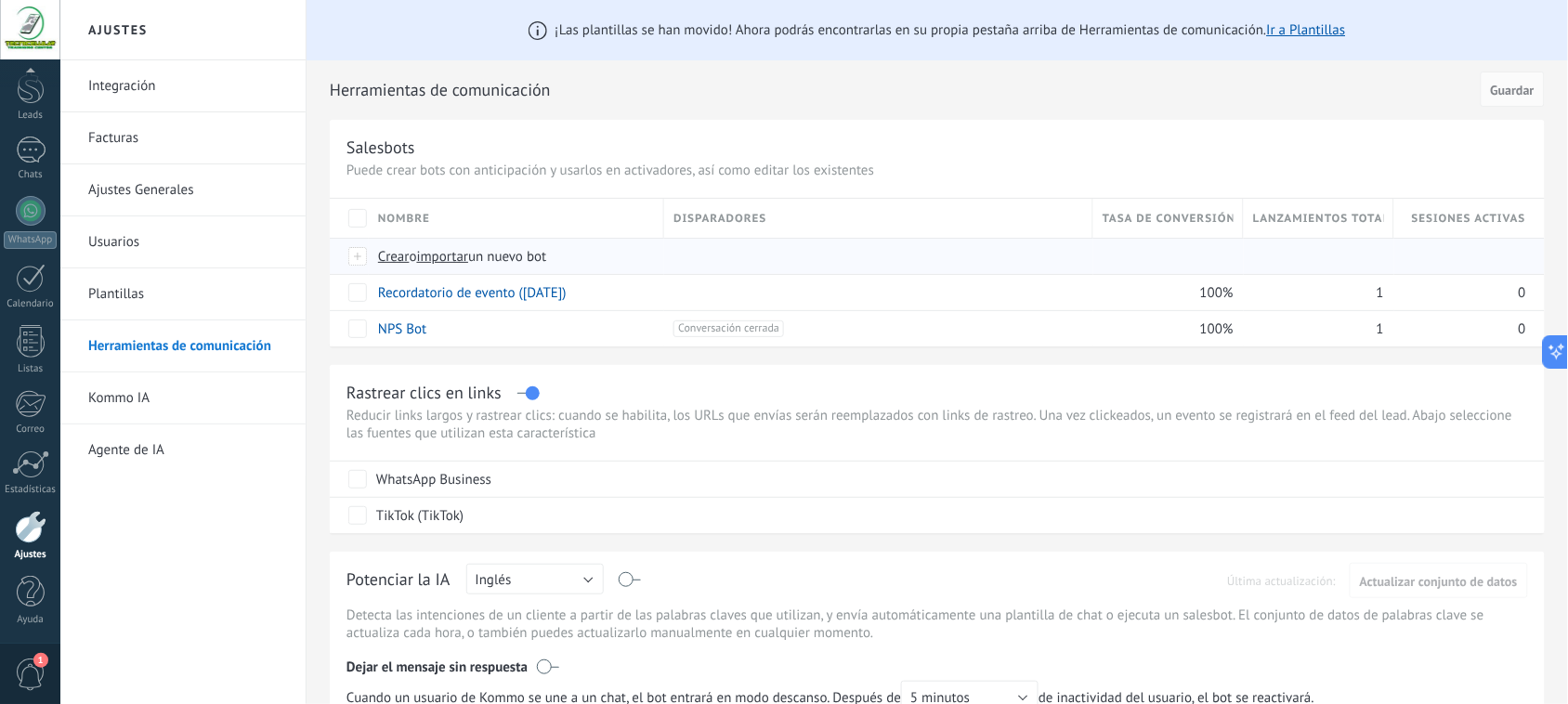 click on "Crear" at bounding box center [394, 256] 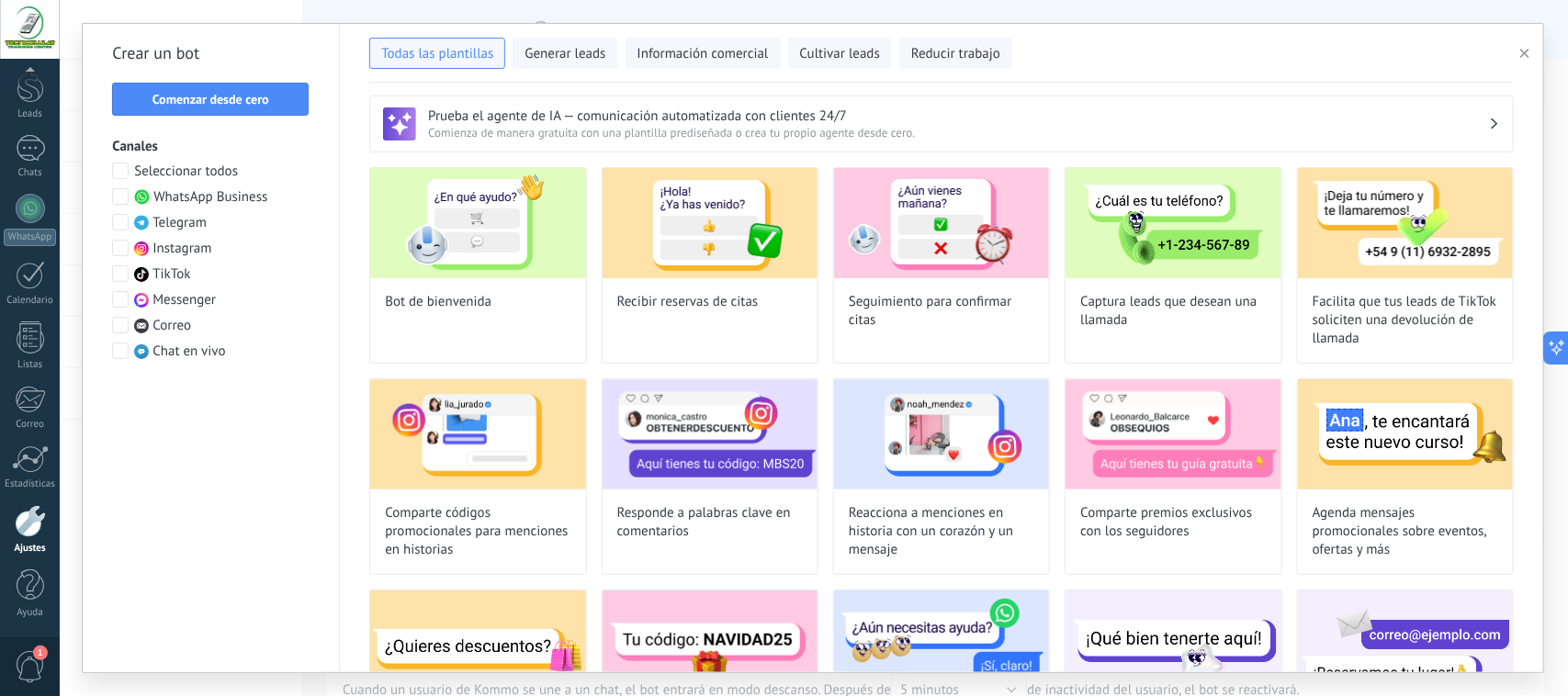 scroll, scrollTop: 0, scrollLeft: 0, axis: both 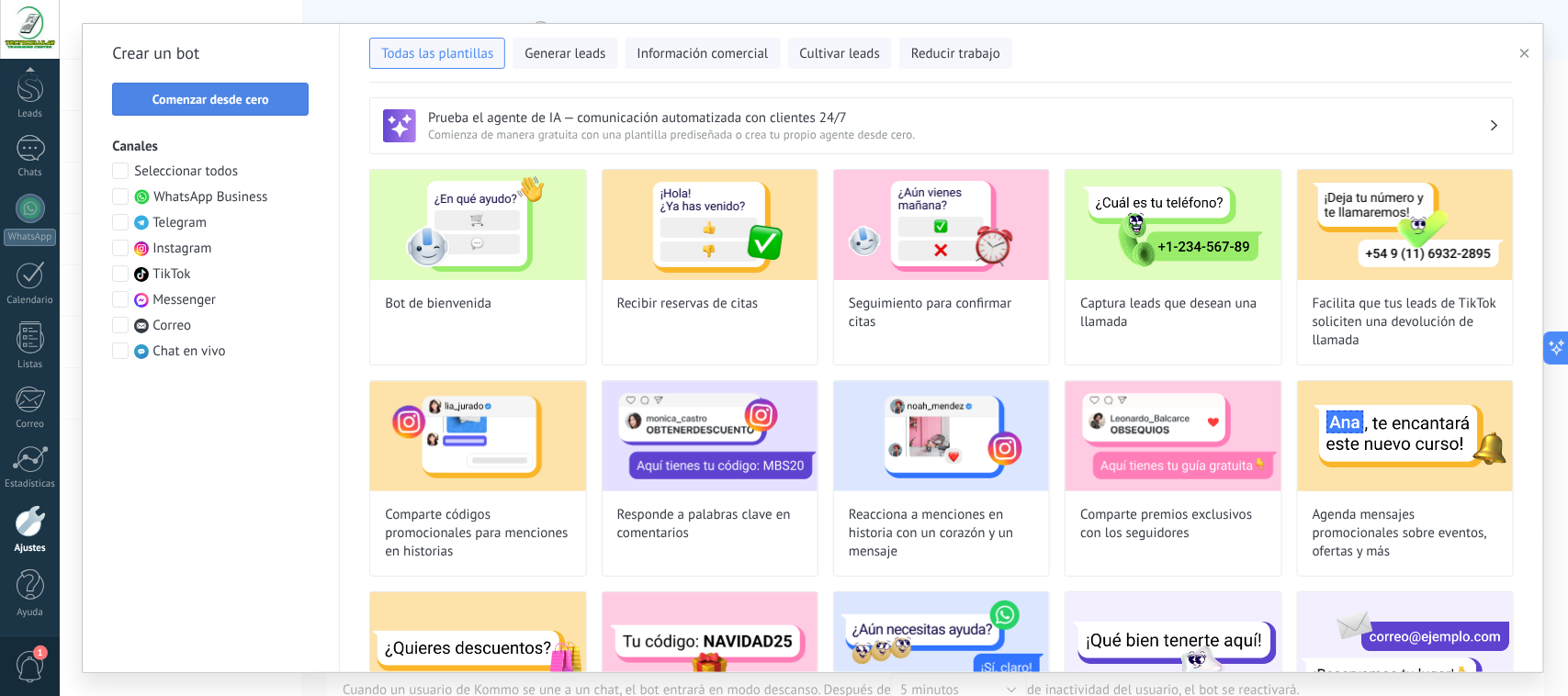 click on "Comenzar desde cero" at bounding box center [210, 99] 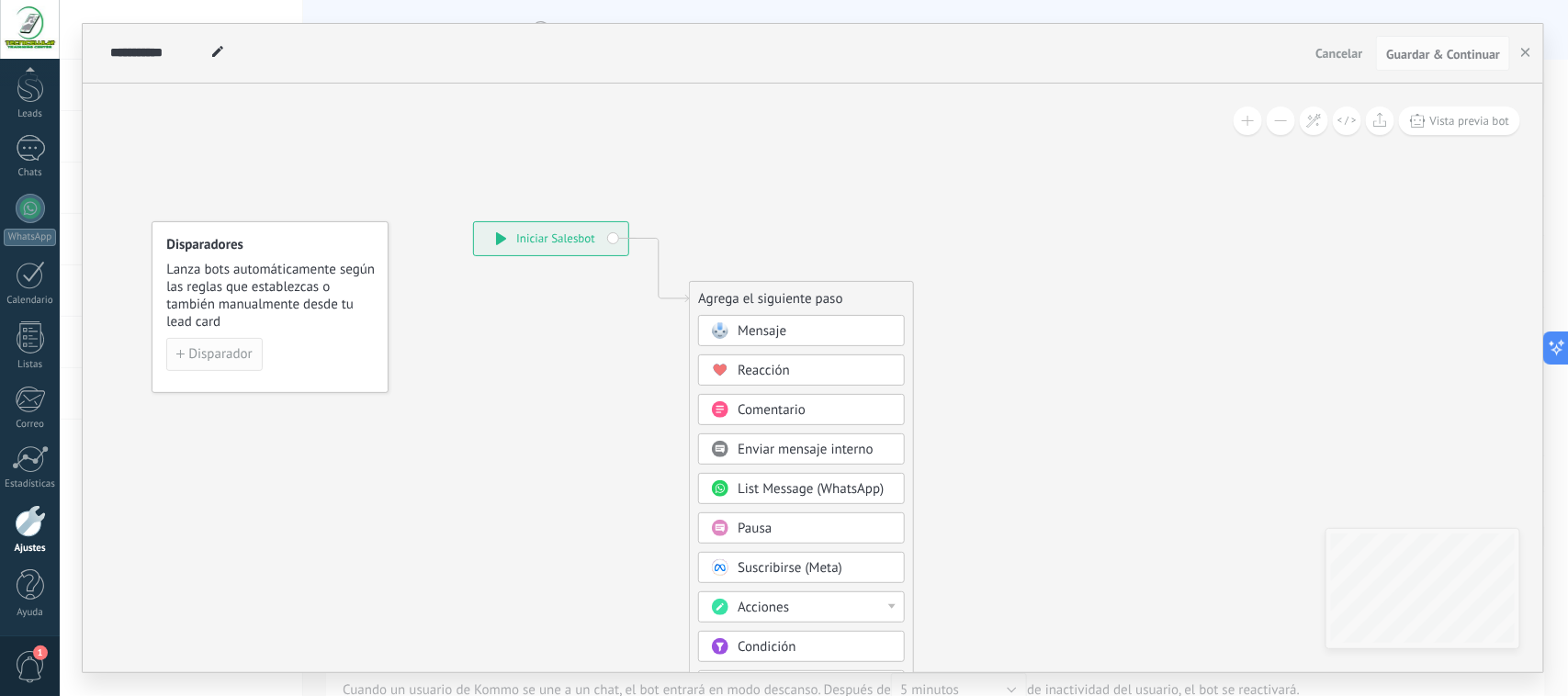 click on "Disparador" at bounding box center [220, 354] 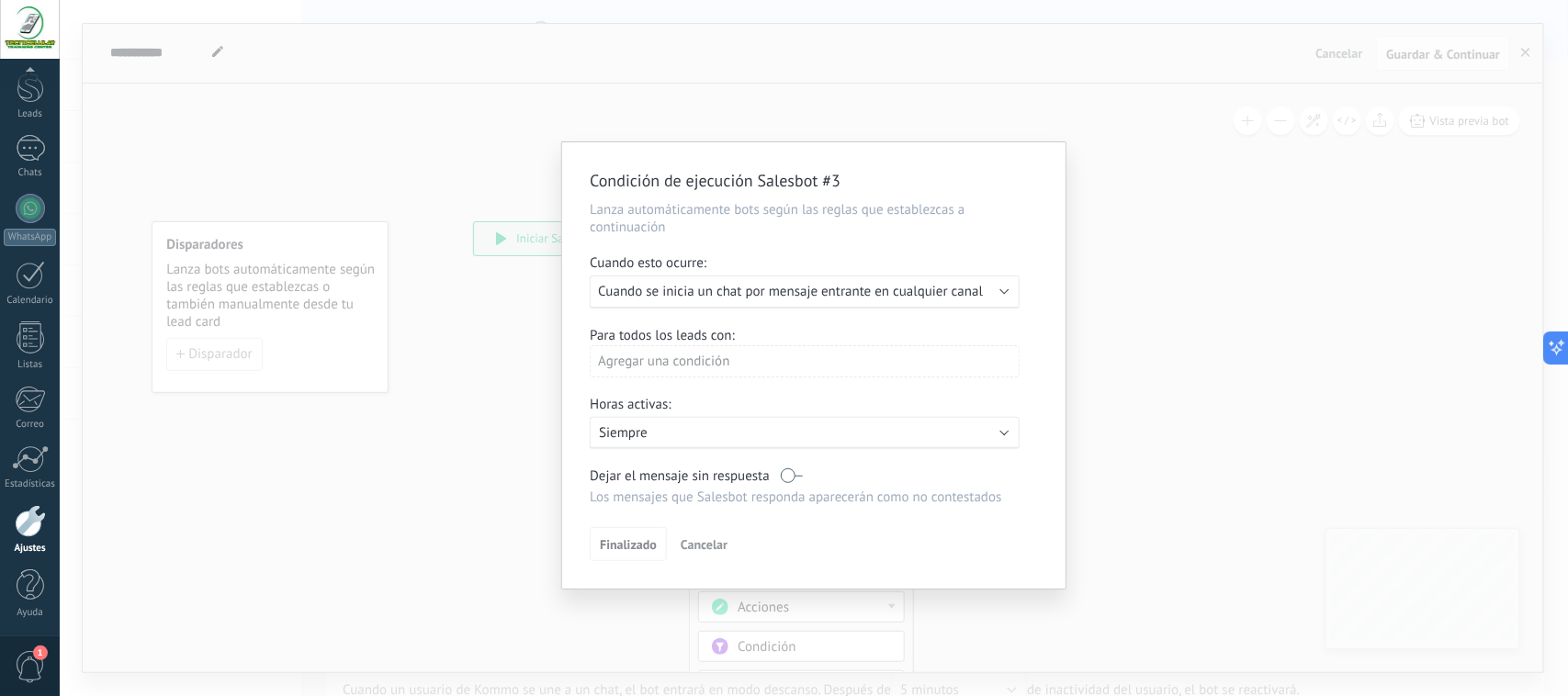 click on "Ejecutar:  Cuando se inicia un chat por mensaje entrante en cualquier canal" at bounding box center [805, 292] 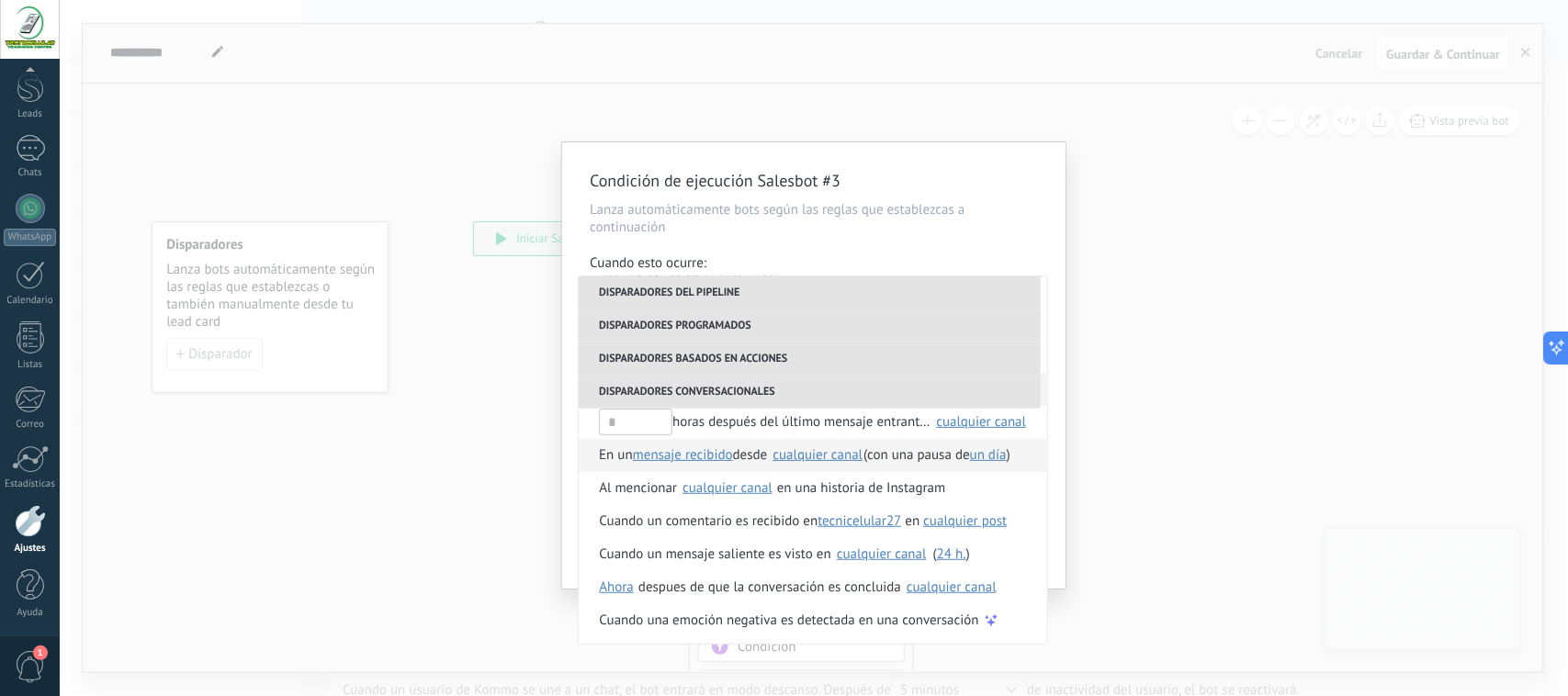 scroll, scrollTop: 499, scrollLeft: 0, axis: vertical 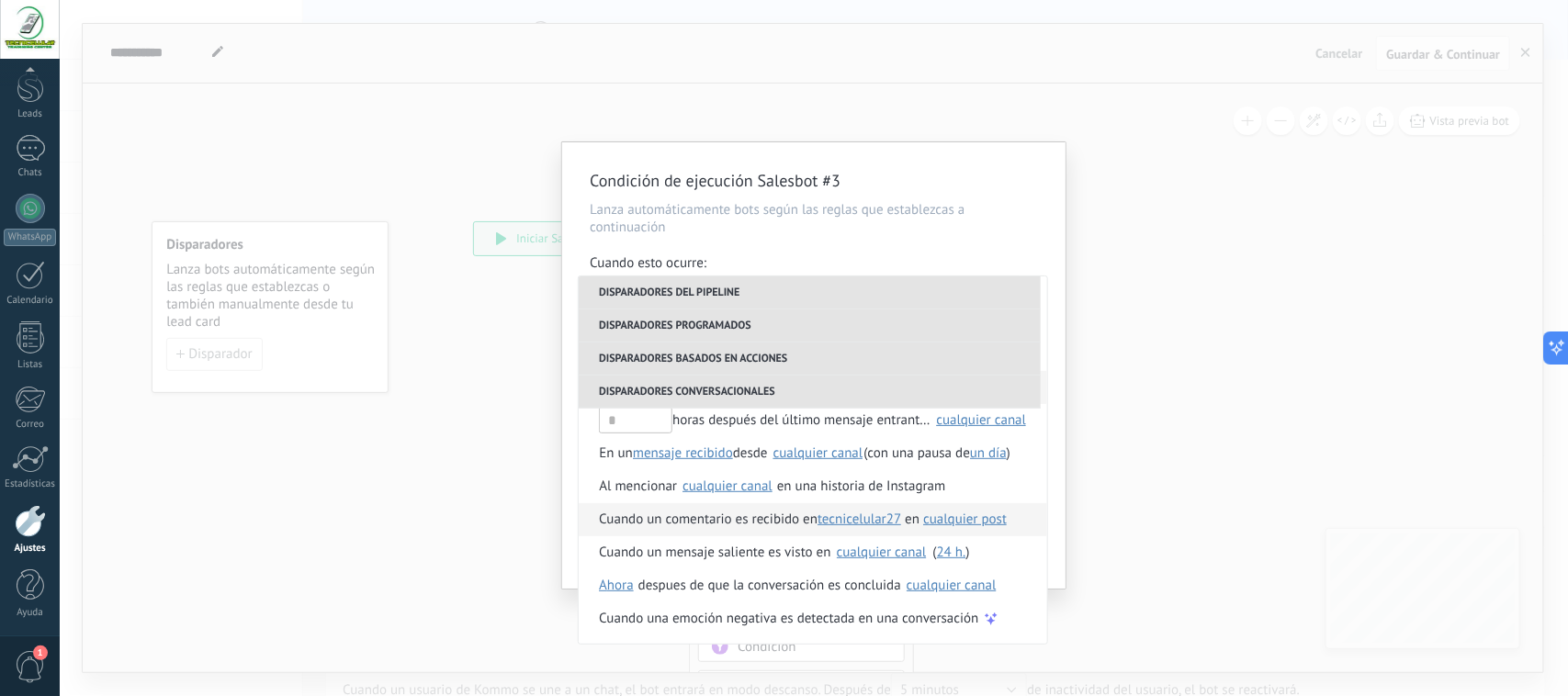 click on "tecnicelular27" at bounding box center [859, 520] 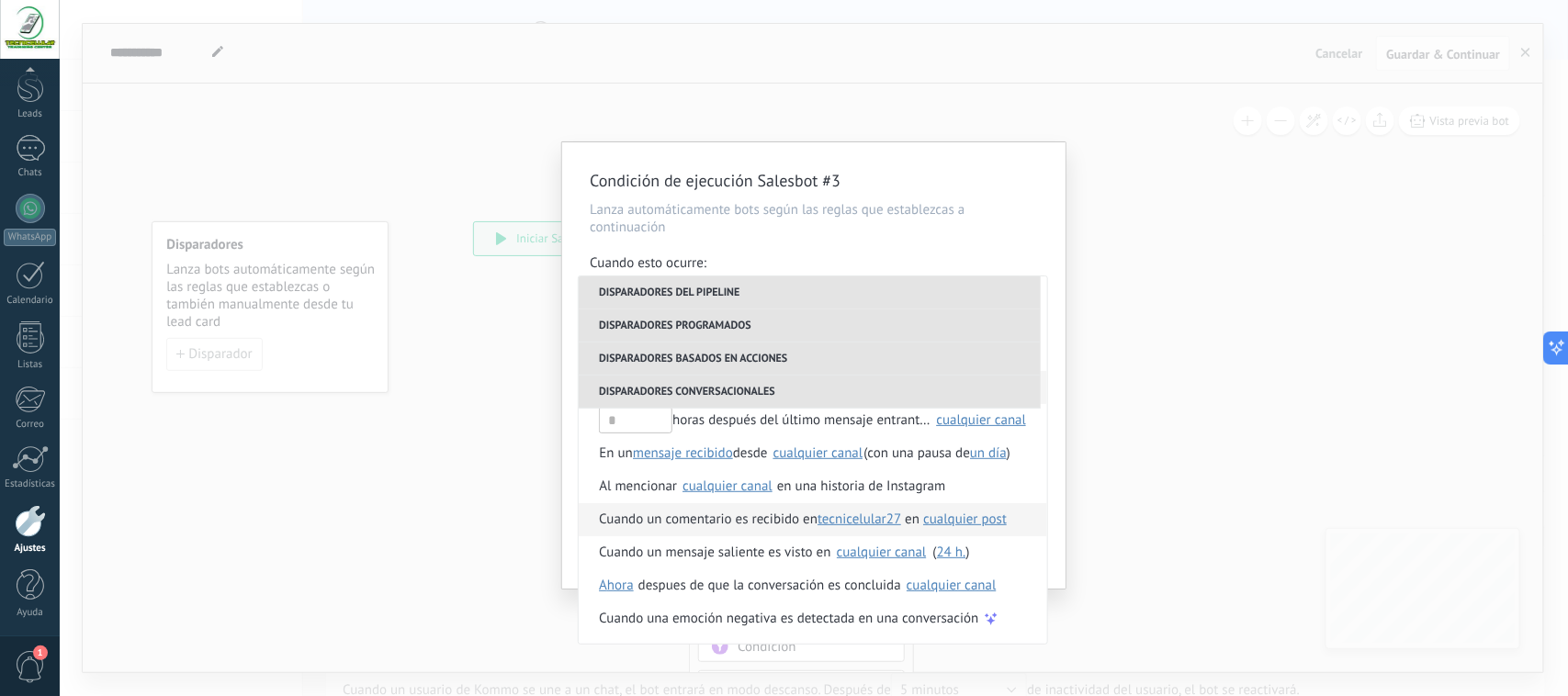click on "Cuando un comentario es recibido en" at bounding box center (708, 520) 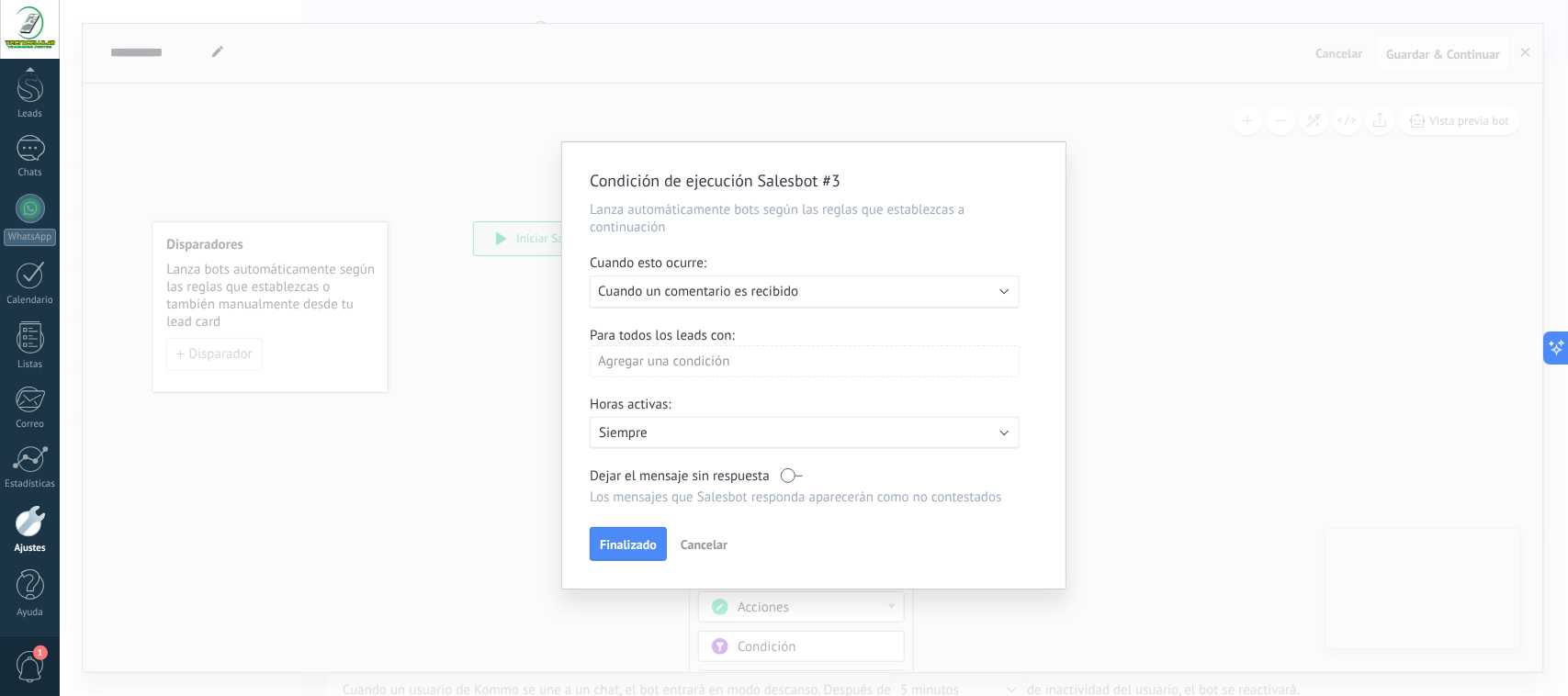 click on "Ejecutar:  Cuando un comentario es recibido" at bounding box center [805, 292] 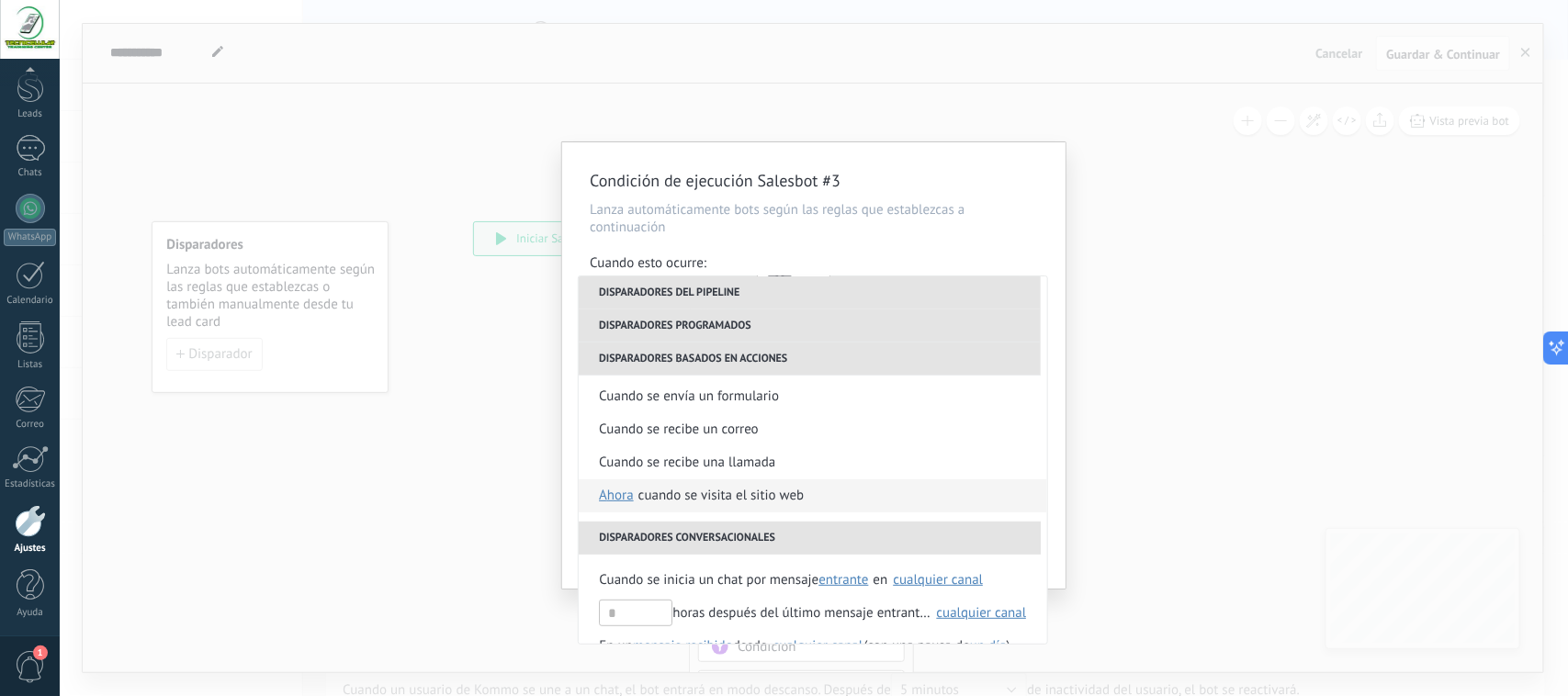 scroll, scrollTop: 382, scrollLeft: 0, axis: vertical 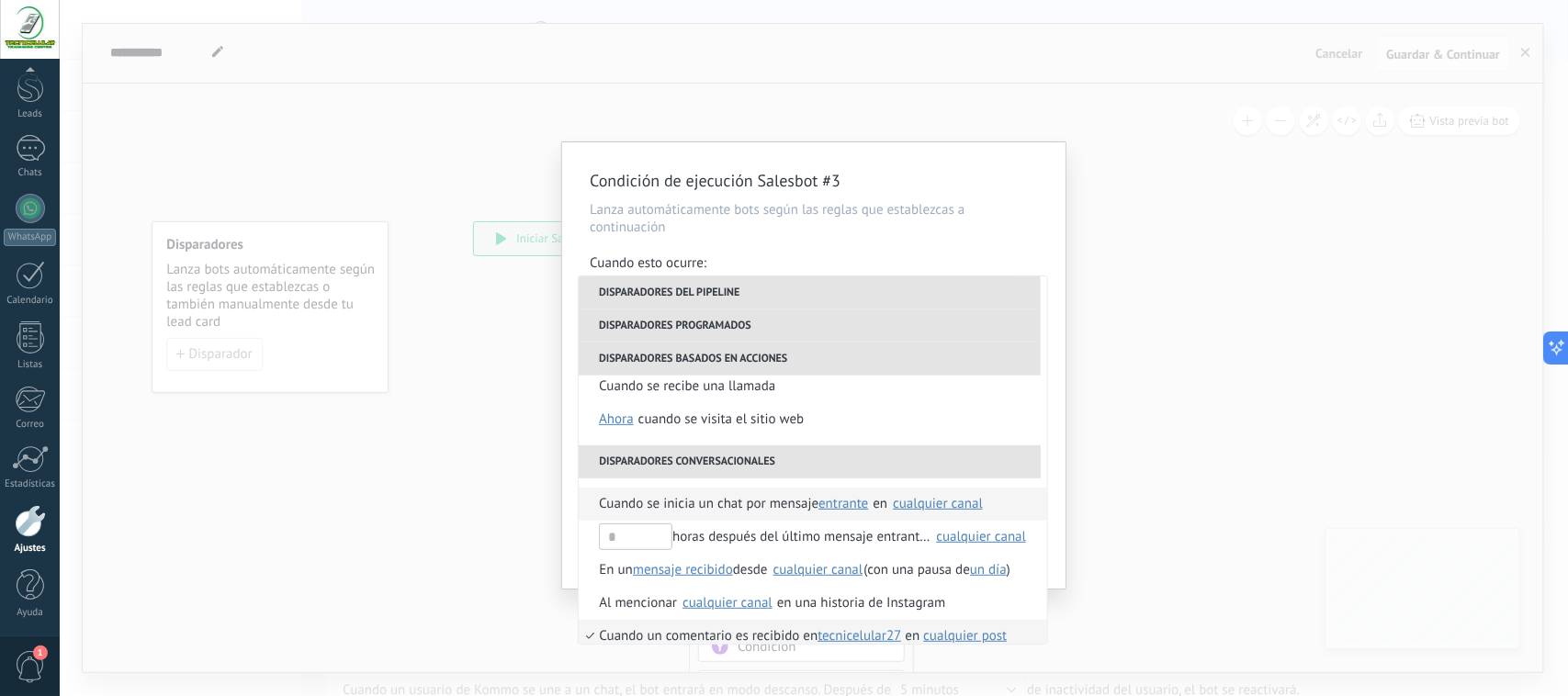 click on "Cuando se inicia un chat por mensaje" at bounding box center (708, 504) 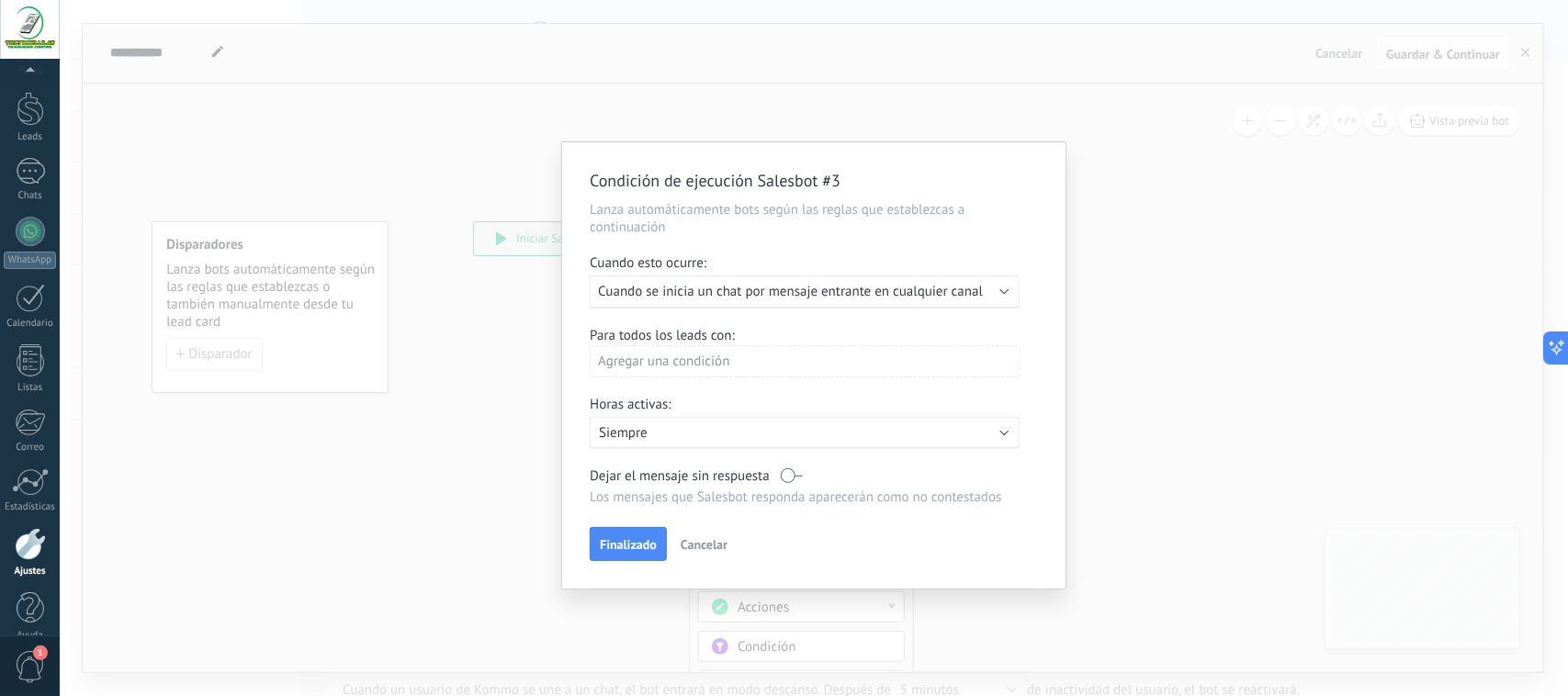 scroll, scrollTop: 67, scrollLeft: 0, axis: vertical 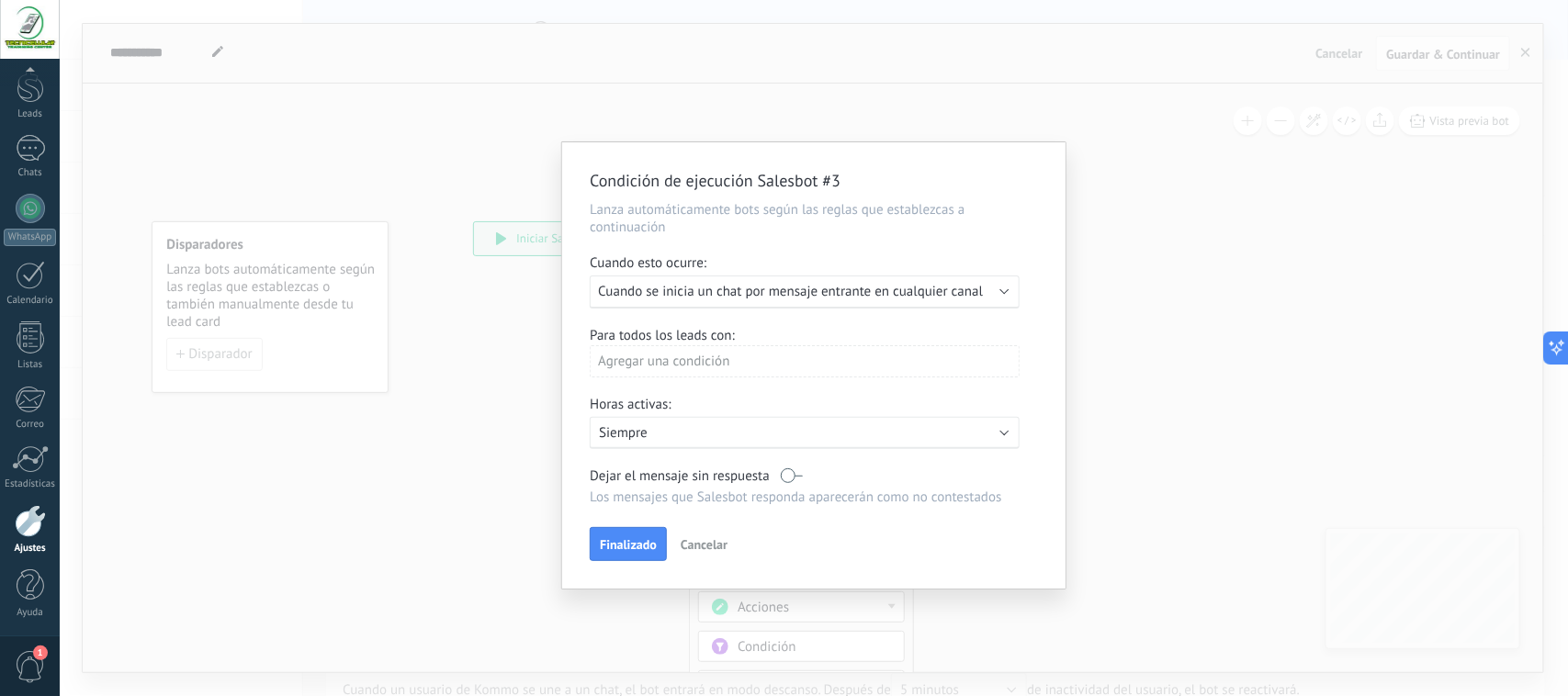 click at bounding box center (1005, 290) 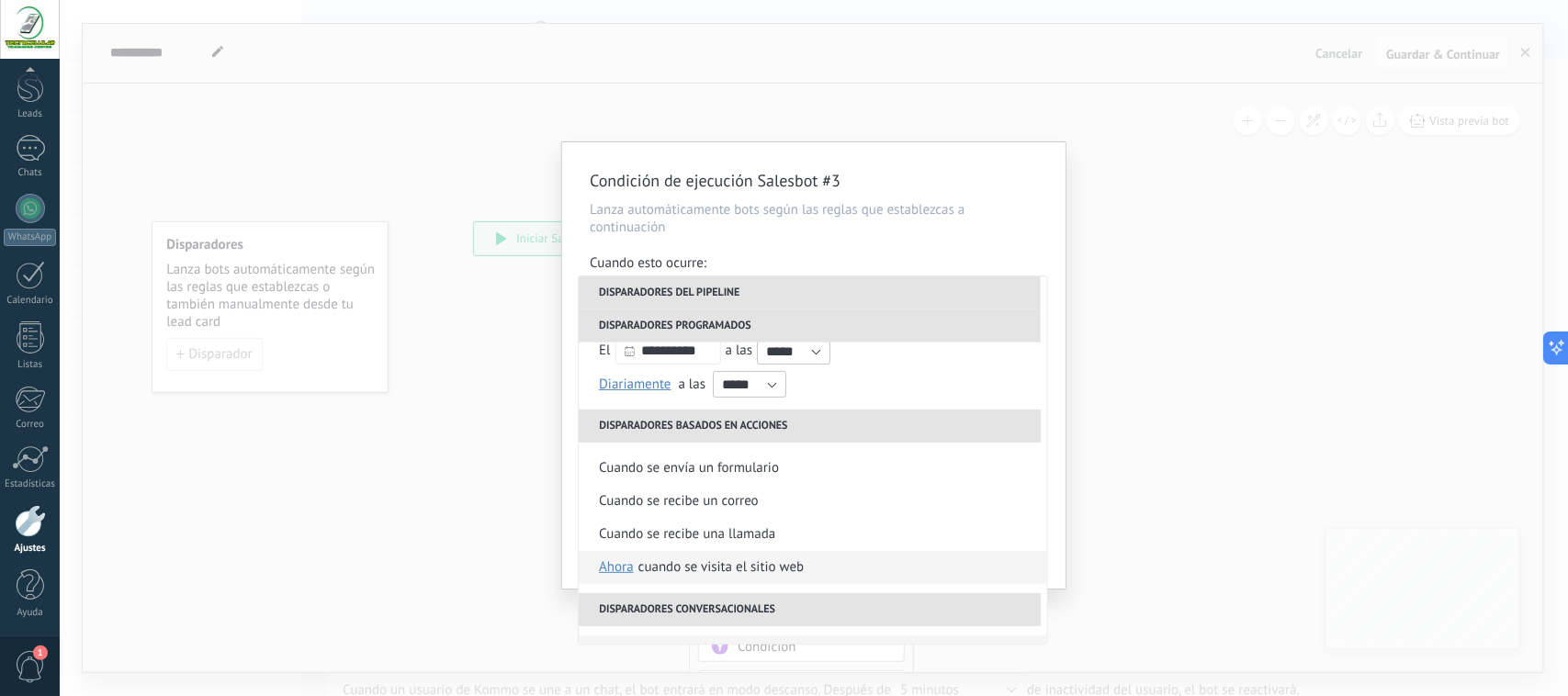 scroll, scrollTop: 306, scrollLeft: 0, axis: vertical 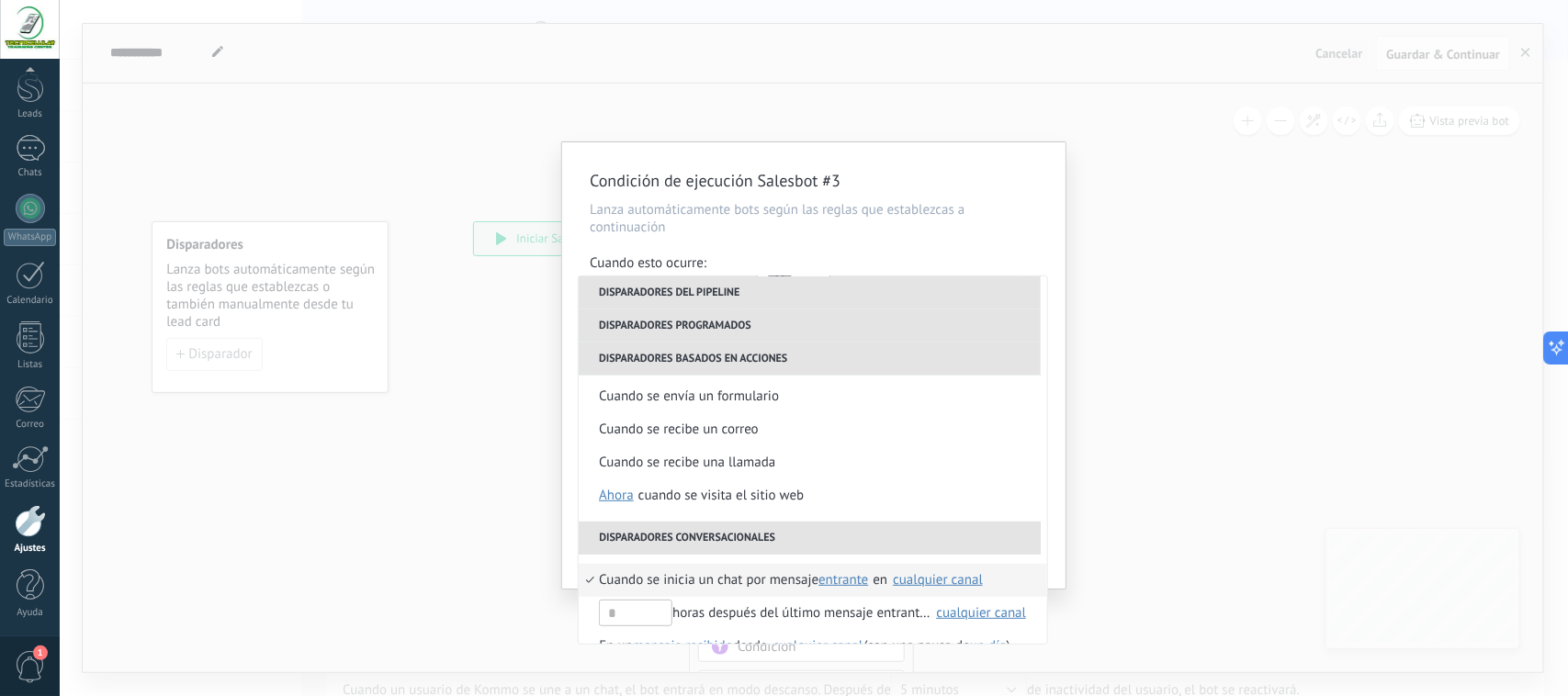 click on "cualquier canal" at bounding box center (938, 579) 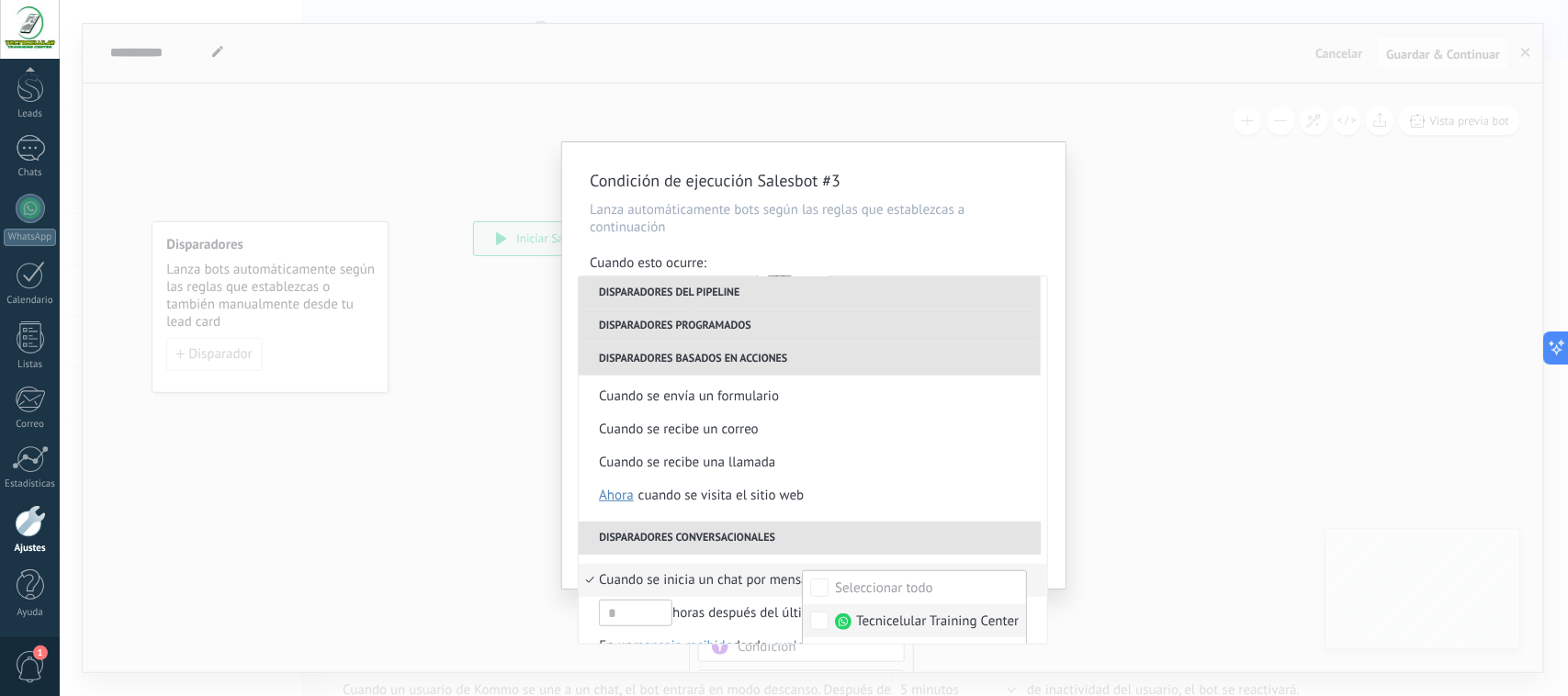 click on "Tecnicelular Training Center" at bounding box center (914, 621) 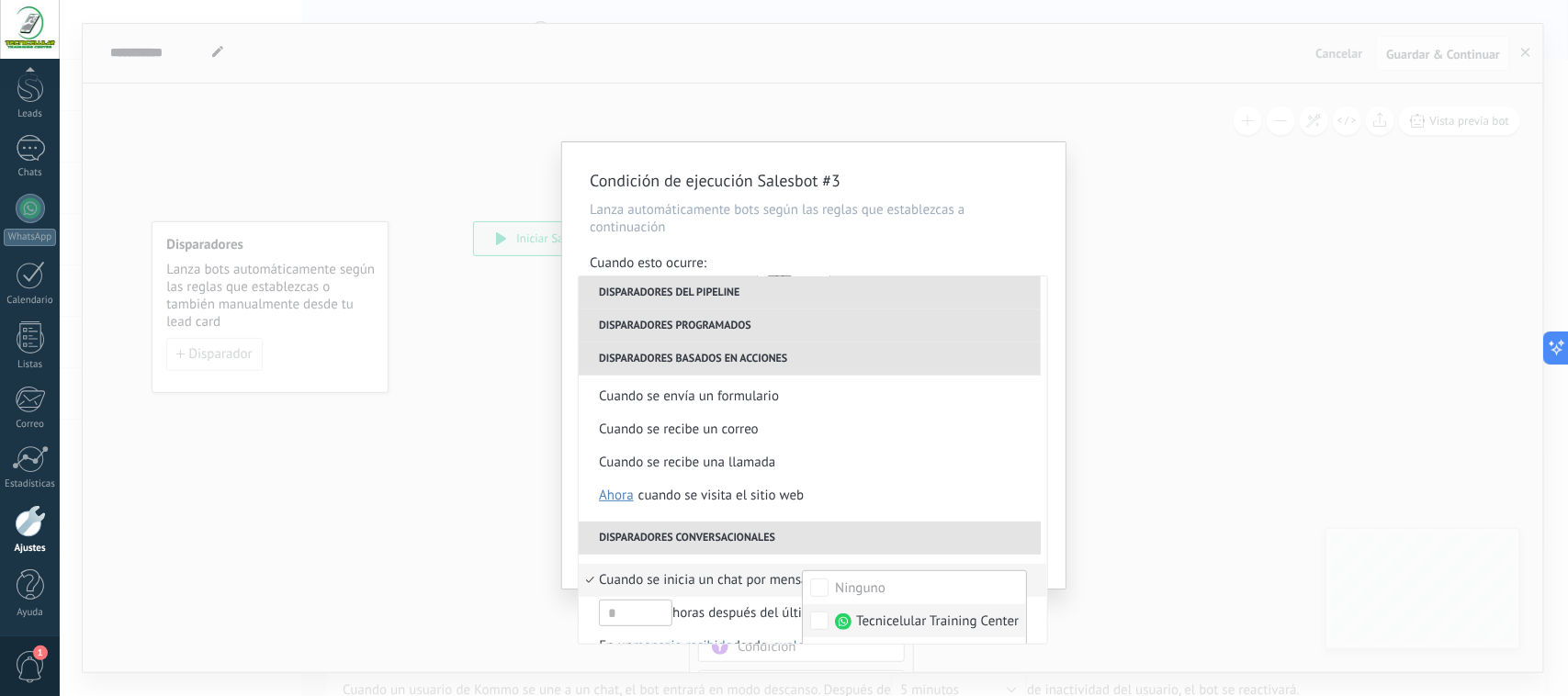 click on "Tecnicelular Training Center" at bounding box center [937, 622] 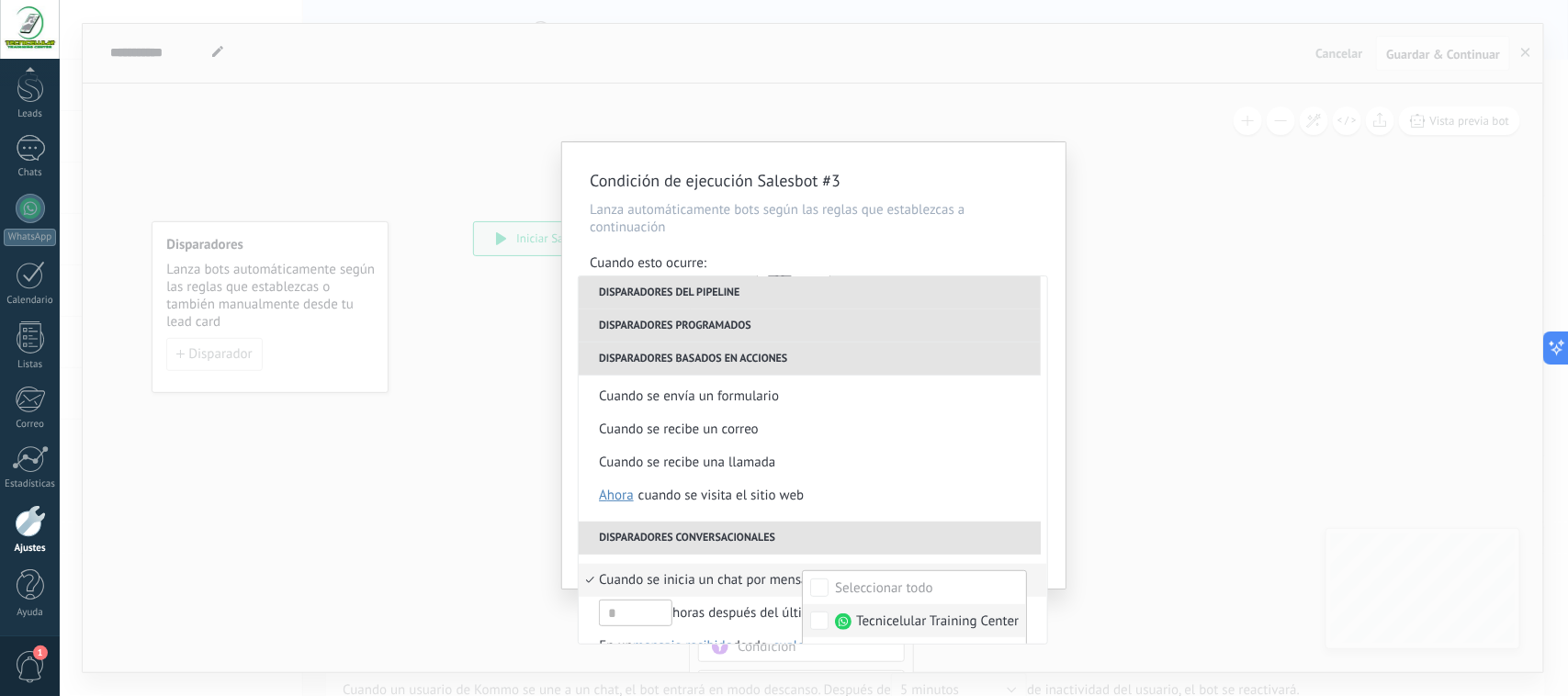 click on "Tecnicelular Training Center" at bounding box center [937, 622] 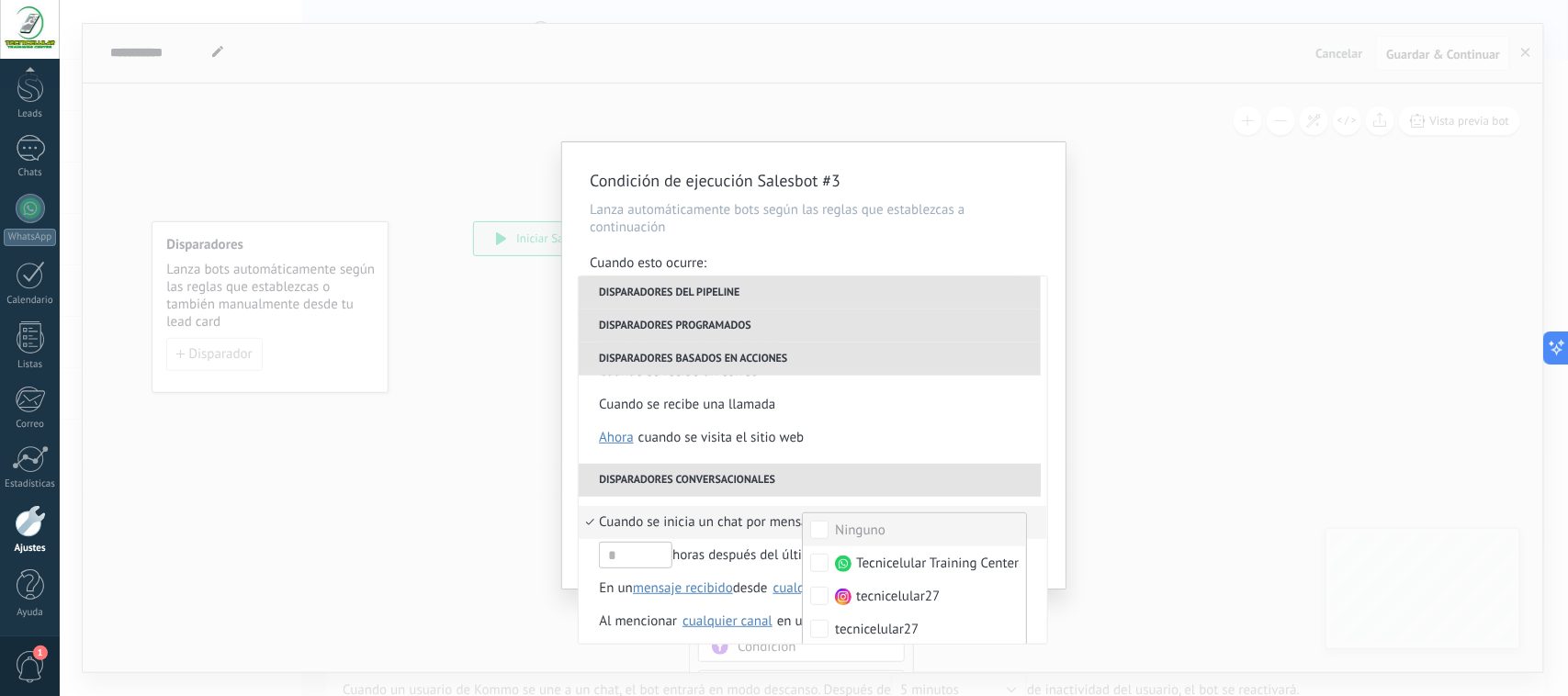scroll, scrollTop: 459, scrollLeft: 0, axis: vertical 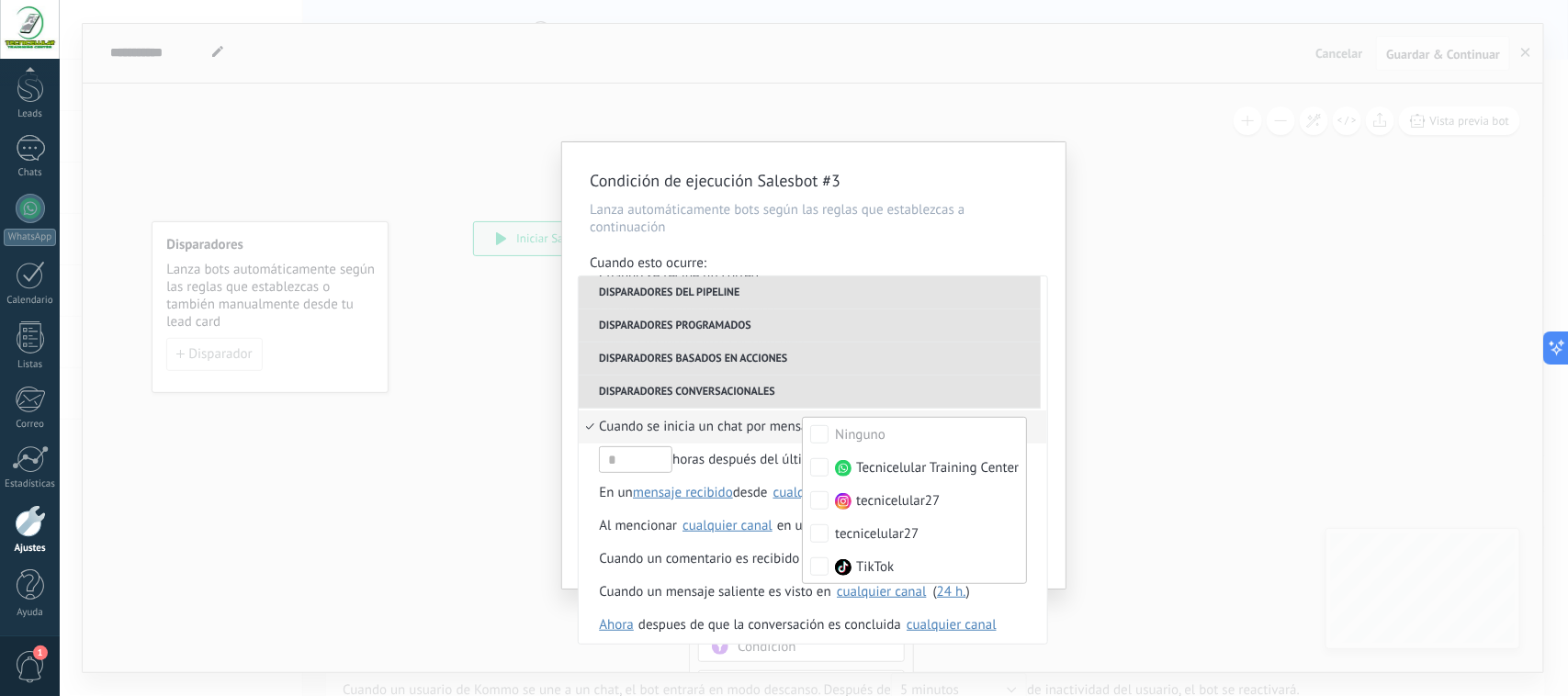 click on "Condición de ejecución Salesbot #3 Lanza automáticamente bots según las reglas que establezcas a continuación Cuando esto ocurre: Ejecutar:  Cuando se inicia un chat por mensaje entrante en cualquier canal Disparadores del pipeline Cuando se crea en una etapa del embudo ahora después de 5 minutos después de 10 minutos un día Seleccionar un intervalo ahora Cuando se mueve lead a una etapa del embudo ahora después de 5 minutos después de 10 minutos un día Seleccionar un intervalo ahora Cuando se mueve lead o se crea en una etapa del embudo ahora después de 5 minutos después de 10 minutos un día Seleccionar un intervalo ahora Cuando se cambia el usuario responsable en lead Cuando un usuario  añade elimina añade  etiquetas en  lead contacto compañía lead : #añadir etiquetas Cuando un campo en  Productos contacto compañía lead Productos  es actualizado:  SKU Grupo Precio Descripción External ID Unit Oferta especial 1 Precio al por mayor Puntos por compra Imagen SKU El 00:00" at bounding box center [814, 348] 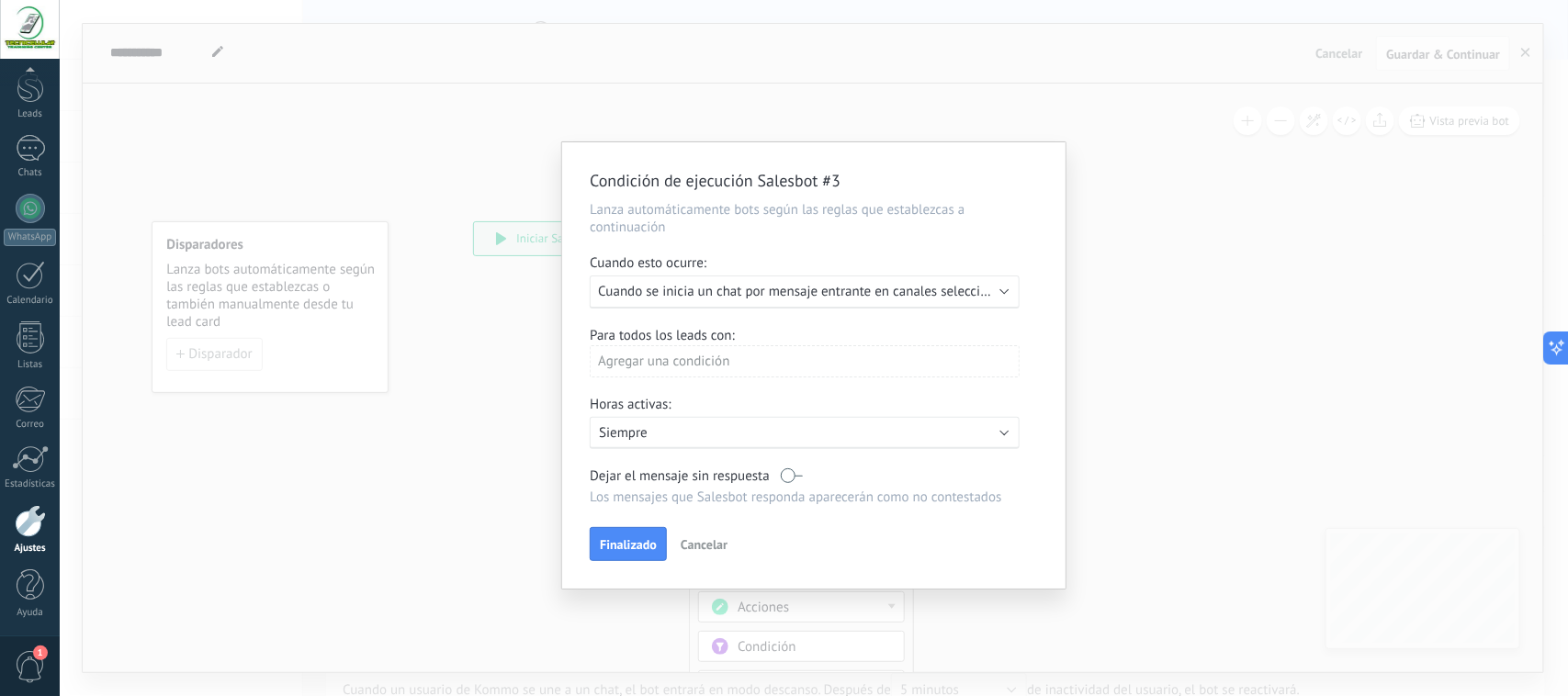 click on "Ejecutar:  Cuando se inicia un chat por mensaje entrante en canales seleccionados" at bounding box center [805, 292] 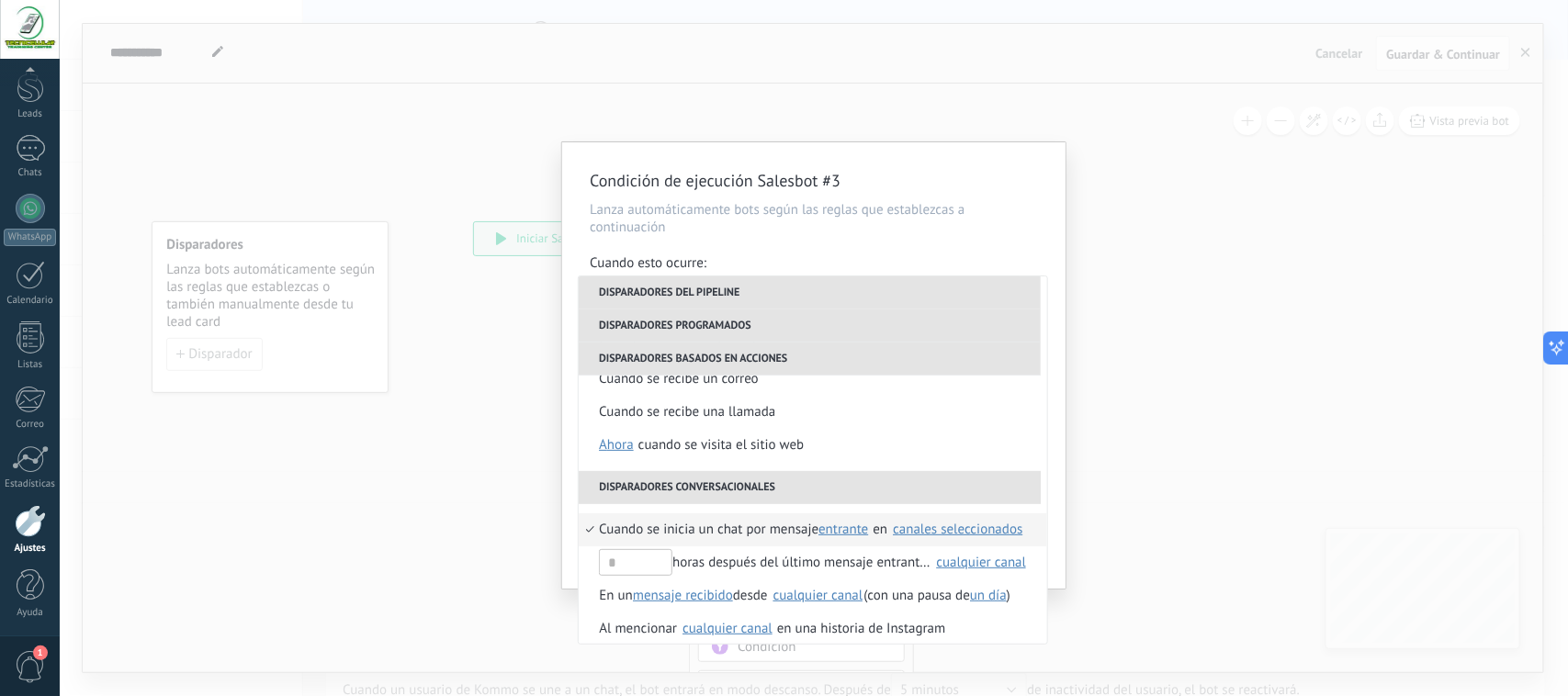 scroll, scrollTop: 382, scrollLeft: 0, axis: vertical 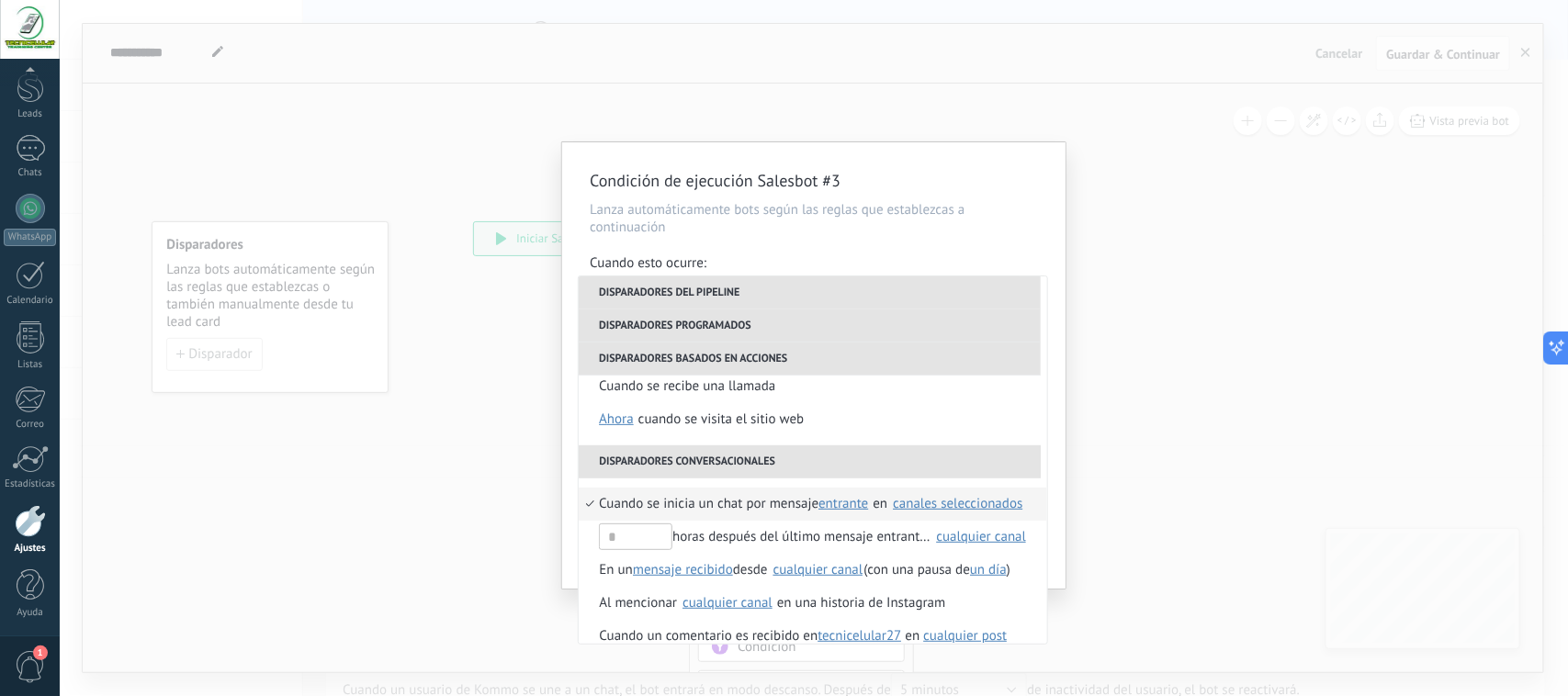 click on "canales seleccionados" at bounding box center [957, 503] 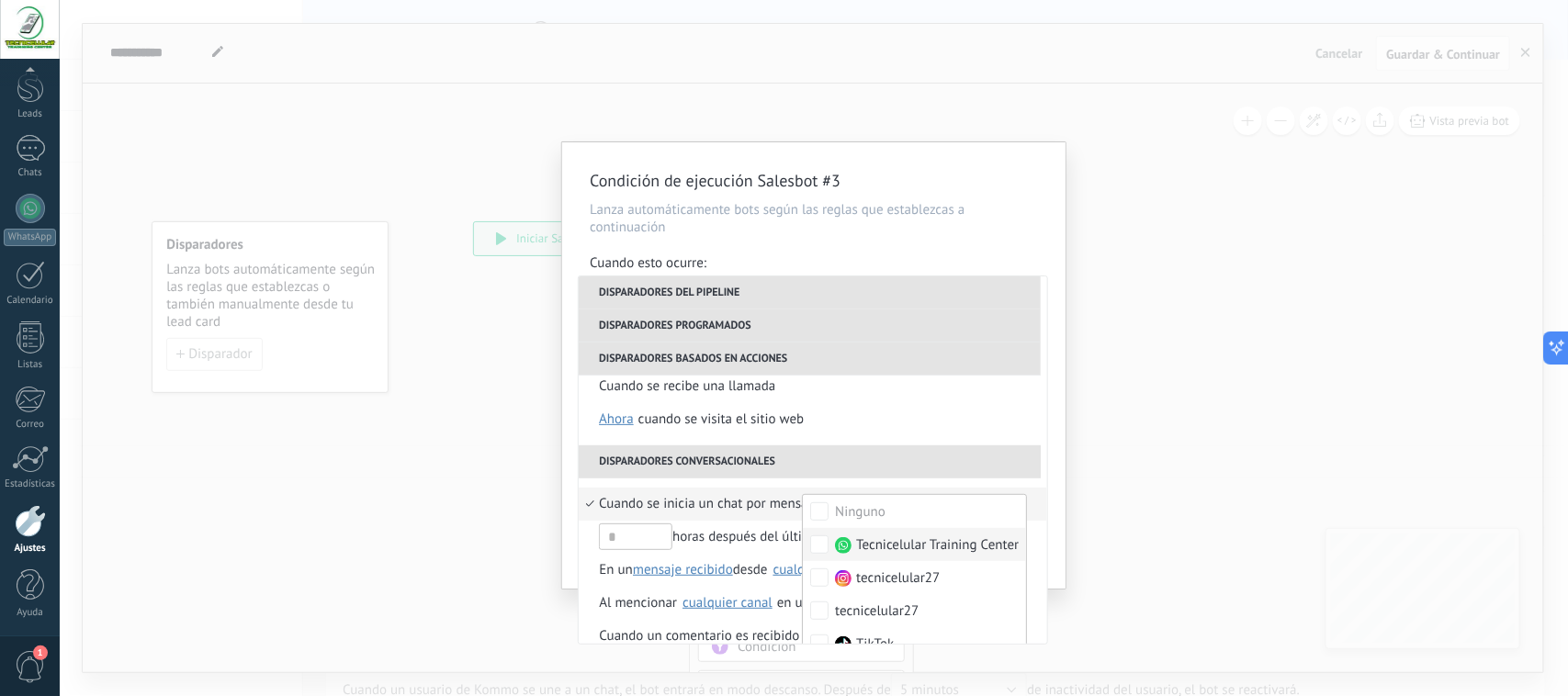 scroll, scrollTop: 459, scrollLeft: 0, axis: vertical 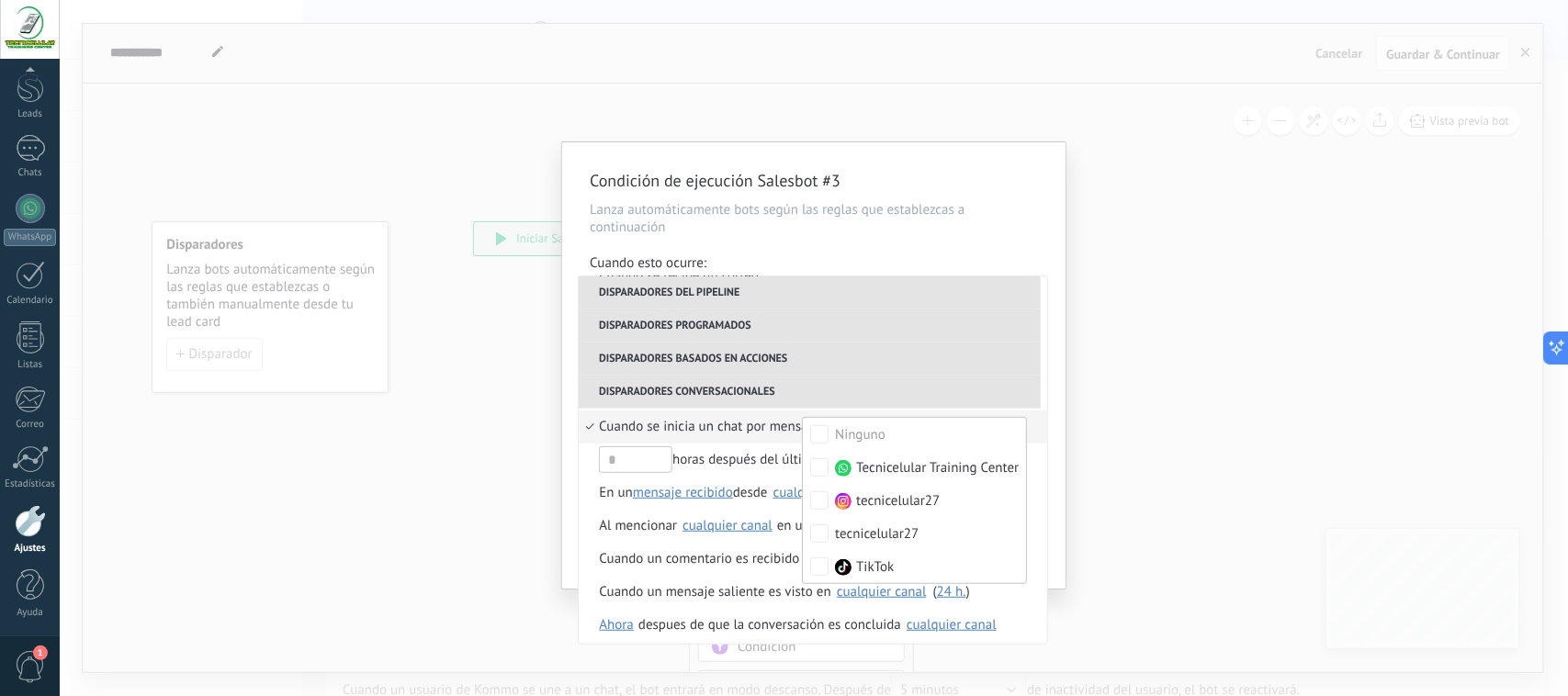 click on "**********" at bounding box center [814, 365] 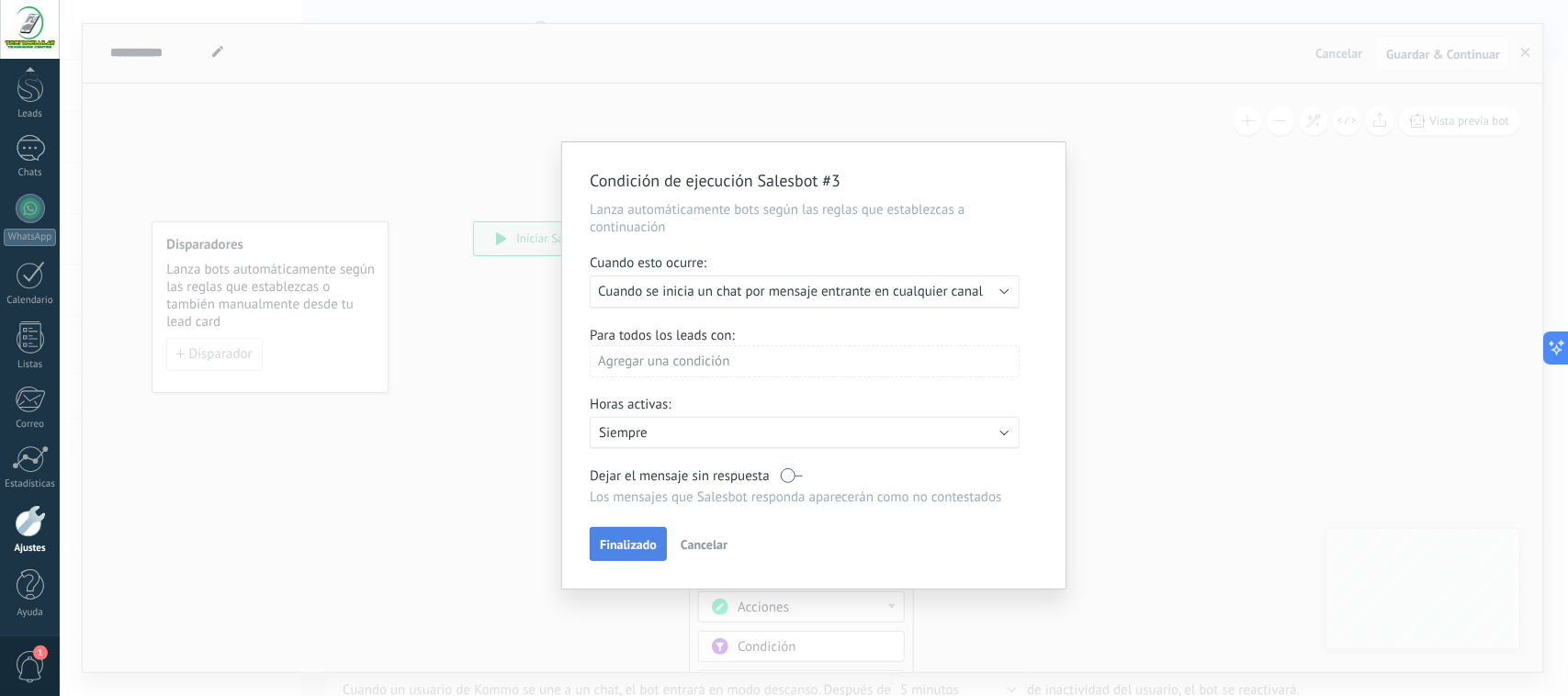 click on "Finalizado" at bounding box center [628, 544] 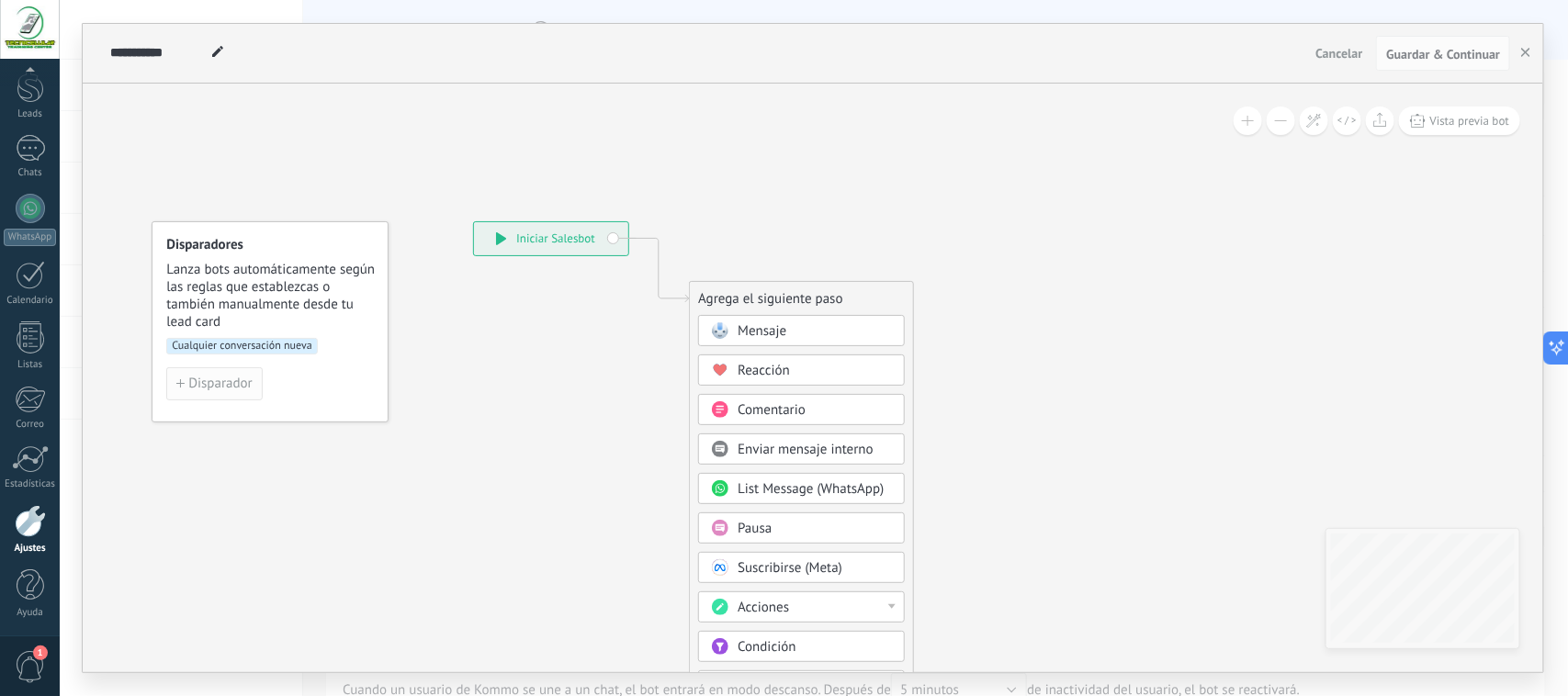 click on "Disparador" at bounding box center (220, 384) 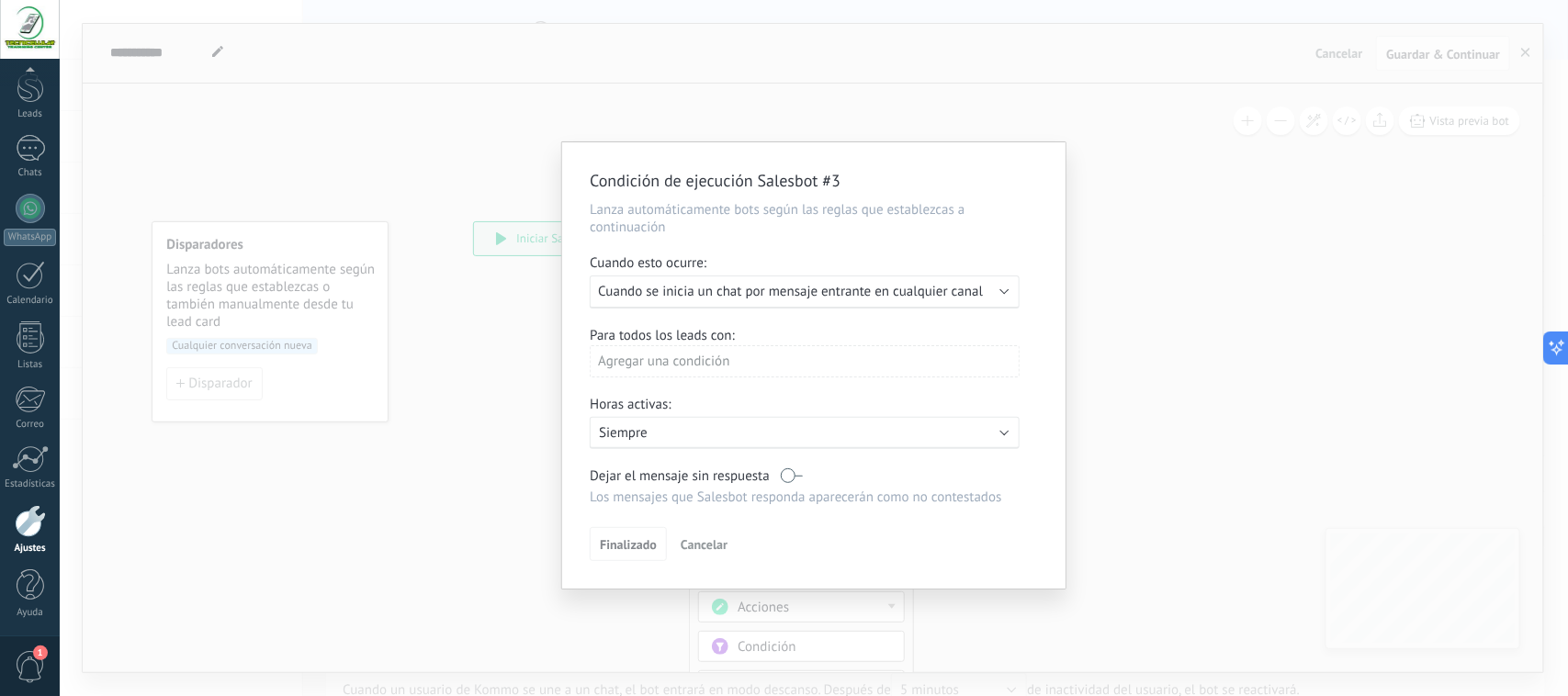 click on "Ejecutar:  Cuando se inicia un chat por mensaje entrante en cualquier canal" at bounding box center (805, 292) 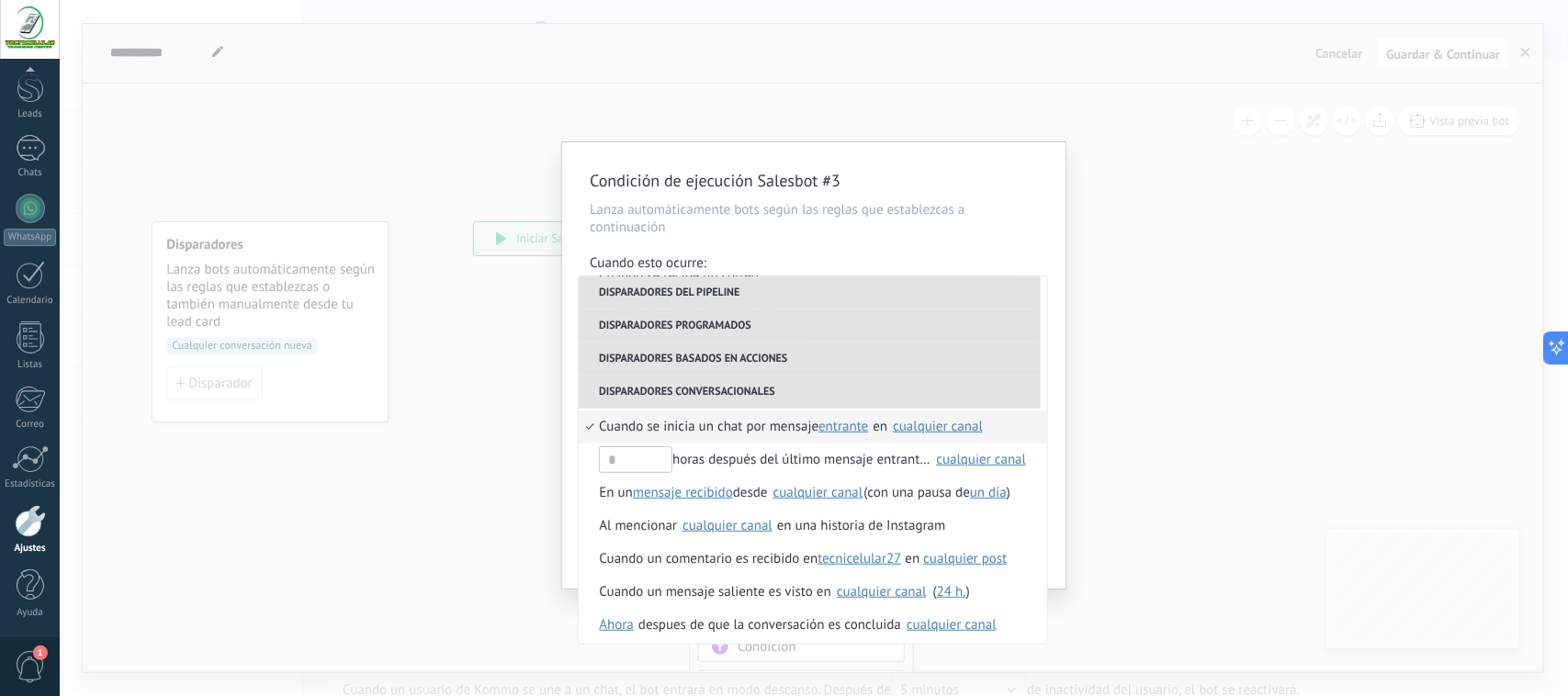 scroll, scrollTop: 499, scrollLeft: 0, axis: vertical 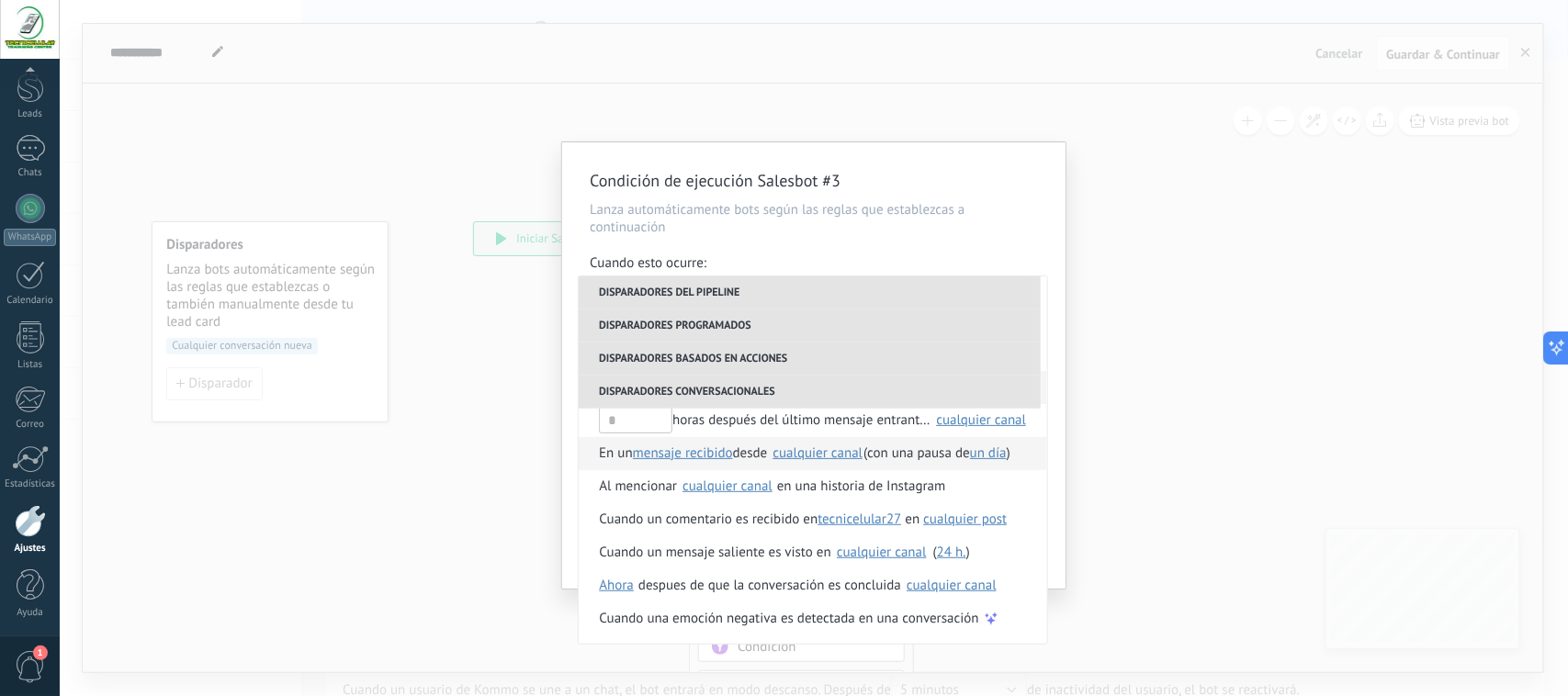 click on "En un" at bounding box center (615, 454) 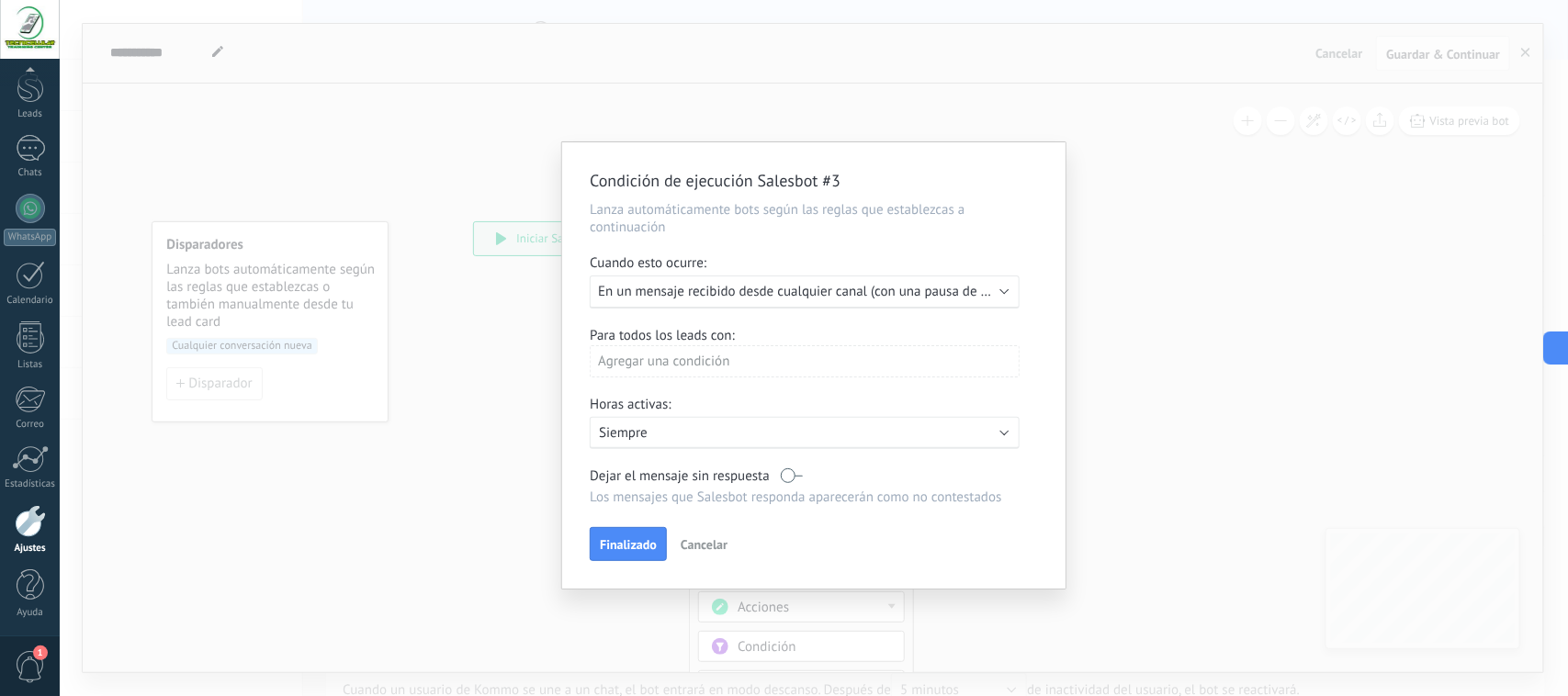 click on "En un mensaje recibido desde cualquier canal (con una pausa de Un día)" at bounding box center [810, 291] 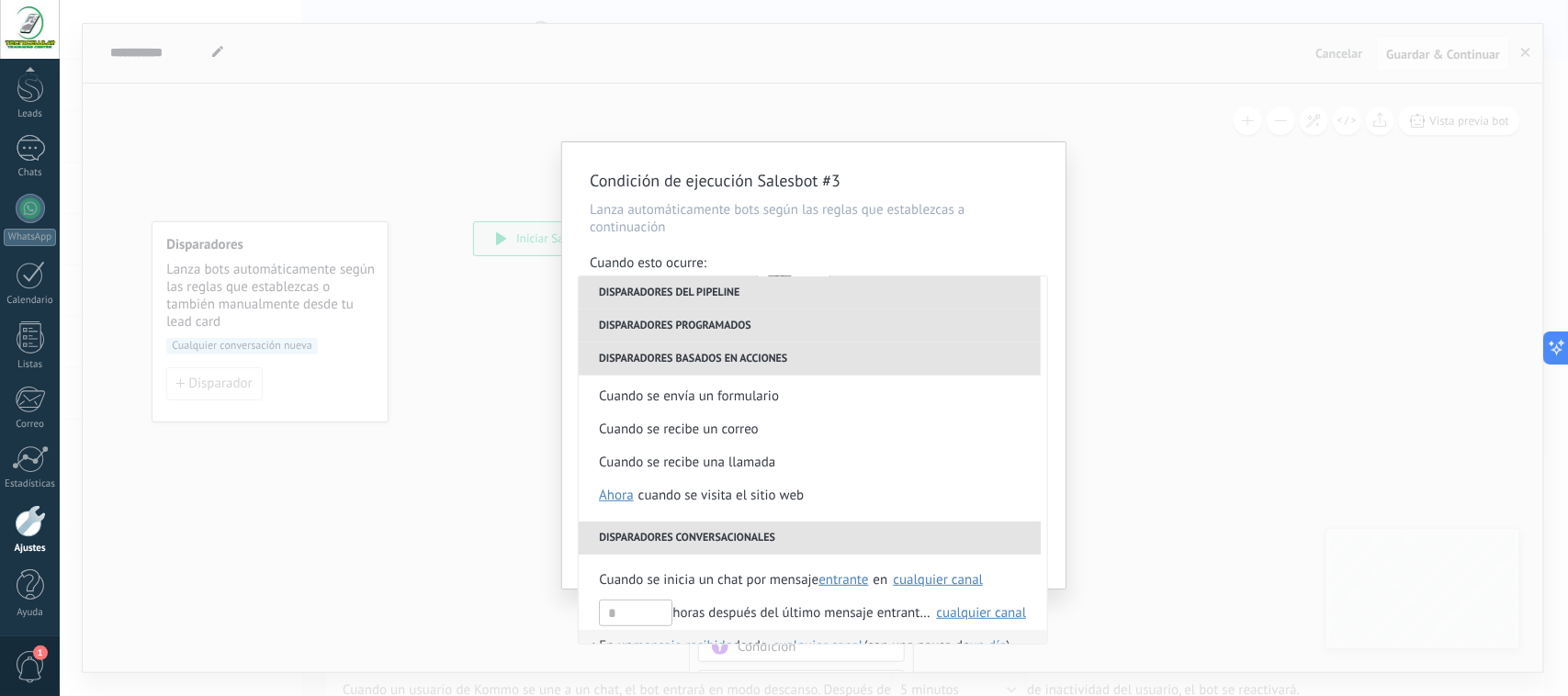 scroll, scrollTop: 382, scrollLeft: 0, axis: vertical 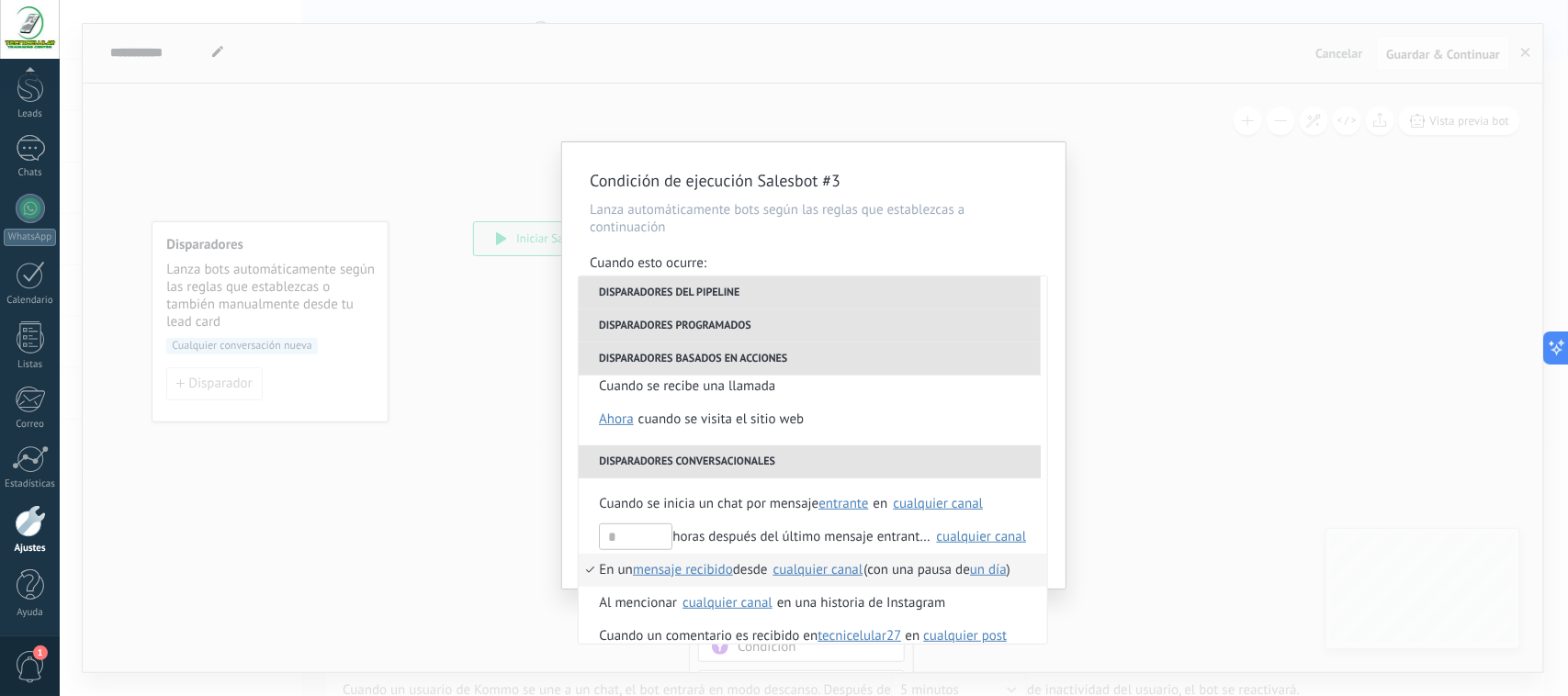click on "cualquier canal" at bounding box center [818, 569] 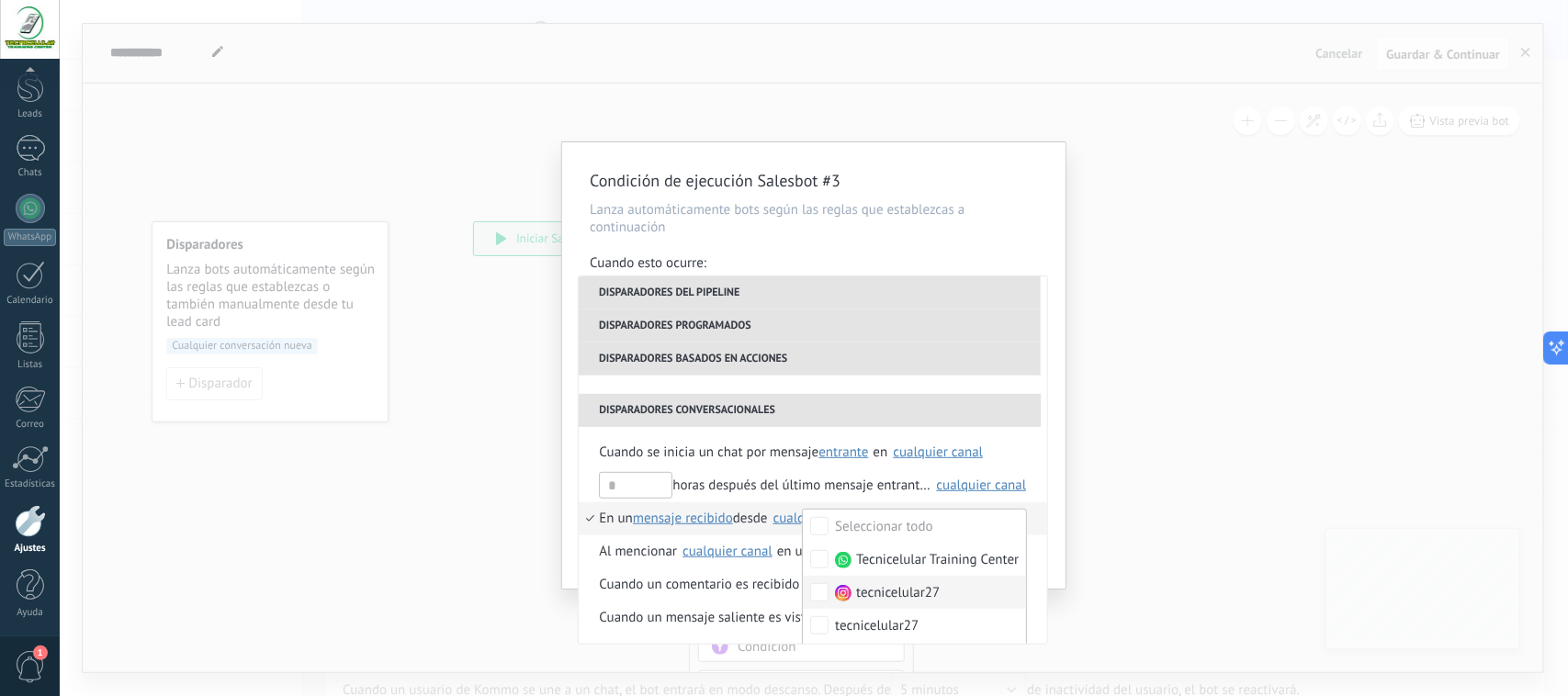 scroll, scrollTop: 459, scrollLeft: 0, axis: vertical 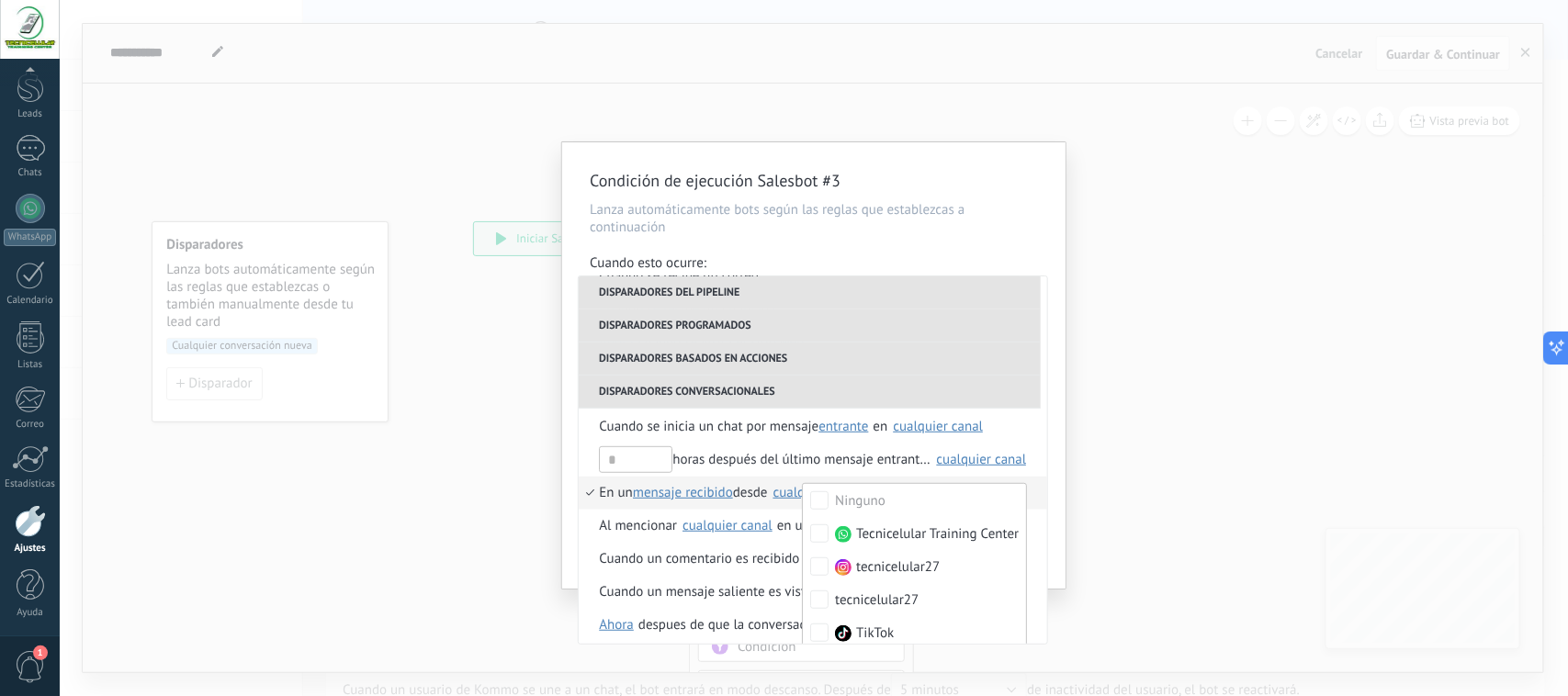 click on "Condición de ejecución Salesbot #3 Lanza automáticamente bots según las reglas que establezcas a continuación Cuando esto ocurre: Ejecutar:  En un mensaje recibido desde cualquier canal (con una pausa de Un día) Disparadores del pipeline Cuando se crea en una etapa del embudo ahora después de 5 minutos después de 10 minutos un día Seleccionar un intervalo ** ahora Cuando se mueve lead a una etapa del embudo ahora después de 5 minutos después de 10 minutos un día Seleccionar un intervalo ** ahora Cuando se mueve lead o se crea en una etapa del embudo ahora después de 5 minutos después de 10 minutos un día Seleccionar un intervalo ** ahora Cuando se cambia el usuario responsable en lead Cuando un usuario  añade elimina añade  etiquetas en  lead contacto compañía lead : #añadir etiquetas Cuando un campo en  Productos contacto compañía lead Productos  es actualizado:  SKU Grupo Precio Descripción External ID Unit Oferta especial 1 Precio al por mayor Puntos por compra SKU" at bounding box center (814, 348) 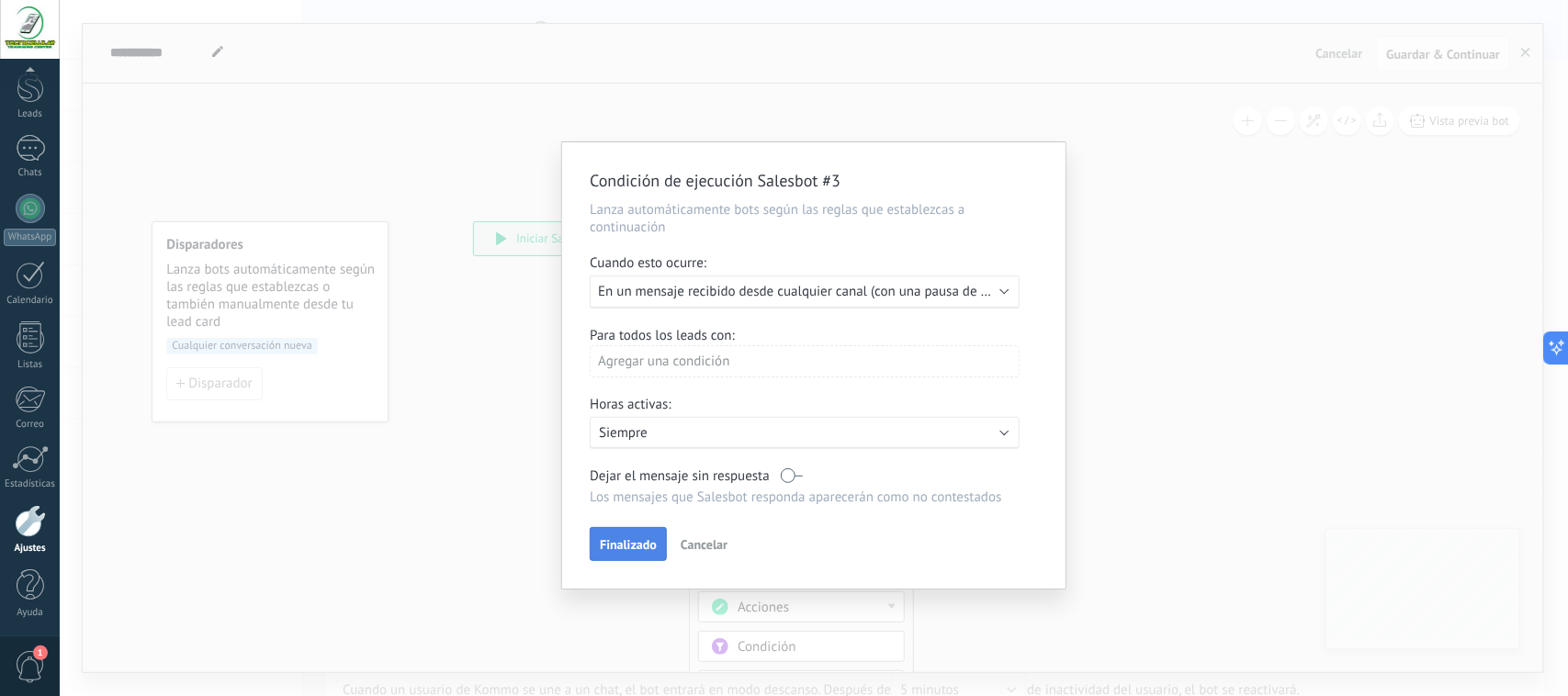 click on "Finalizado" at bounding box center [628, 544] 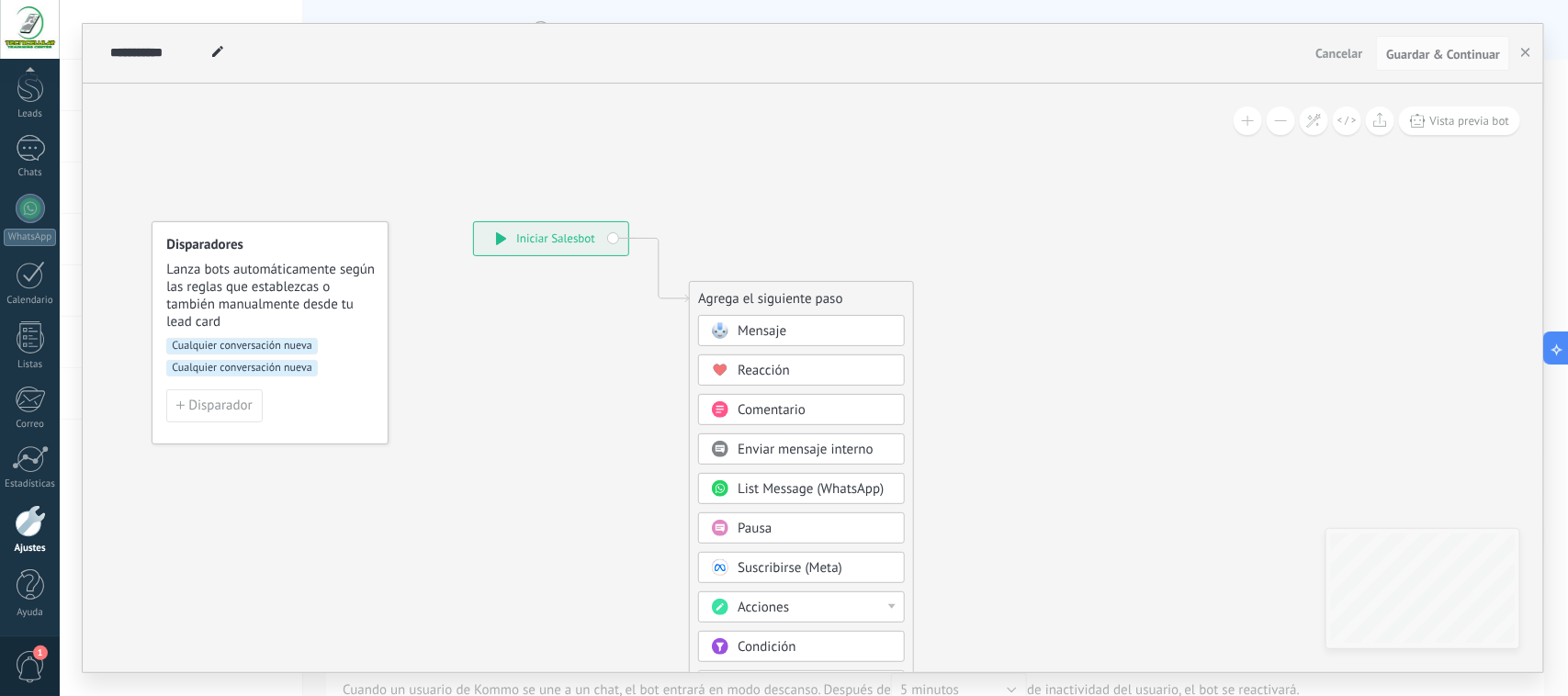 click on "**********" at bounding box center (551, 239) 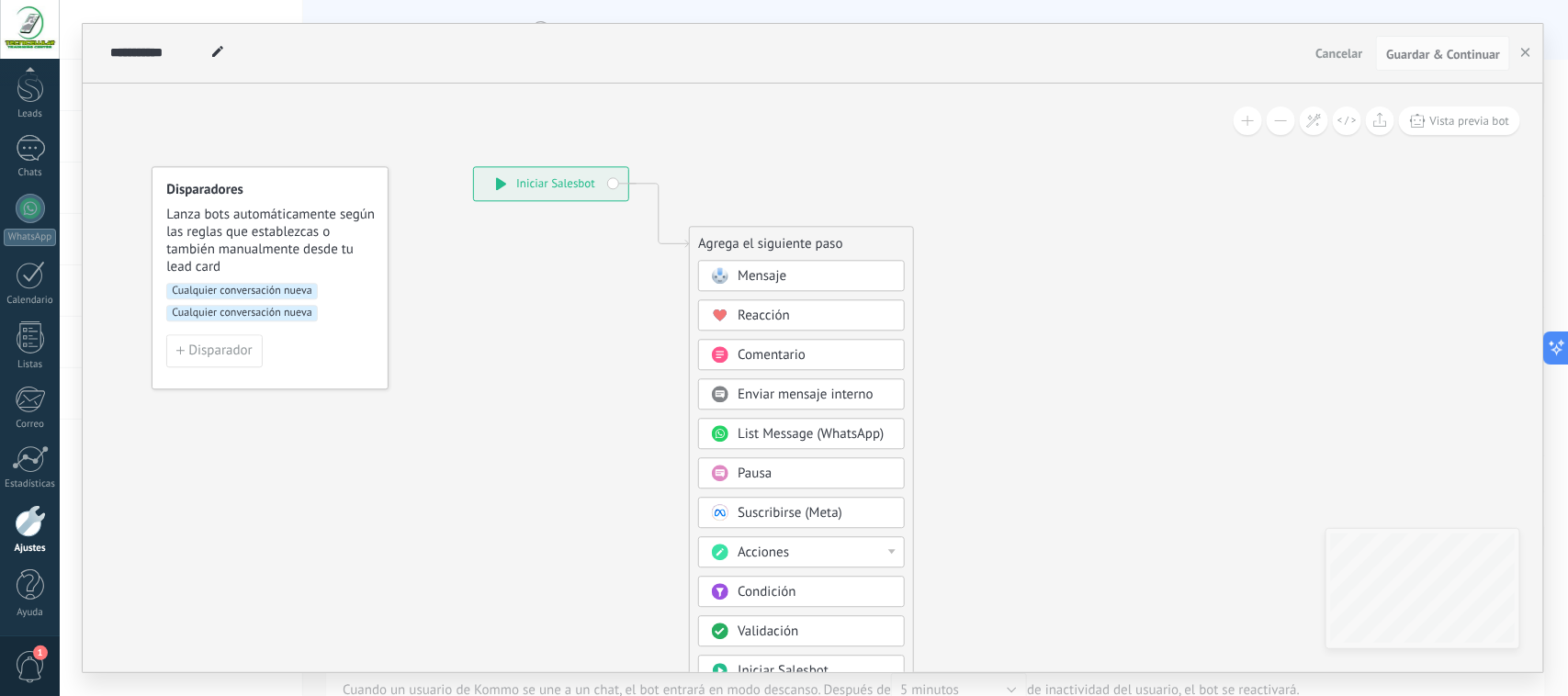 click on "Condición" at bounding box center (766, 591) 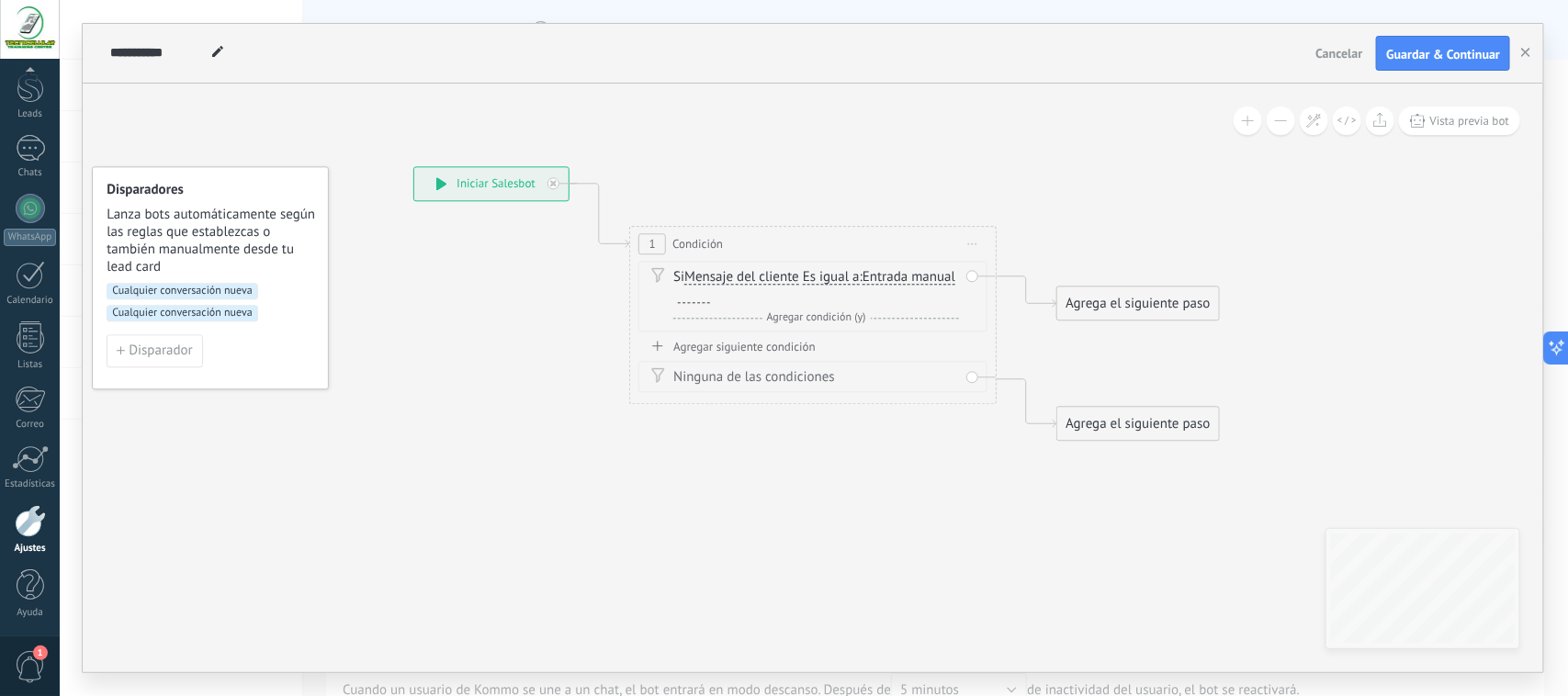 click on "Entrada manual" at bounding box center [908, 277] 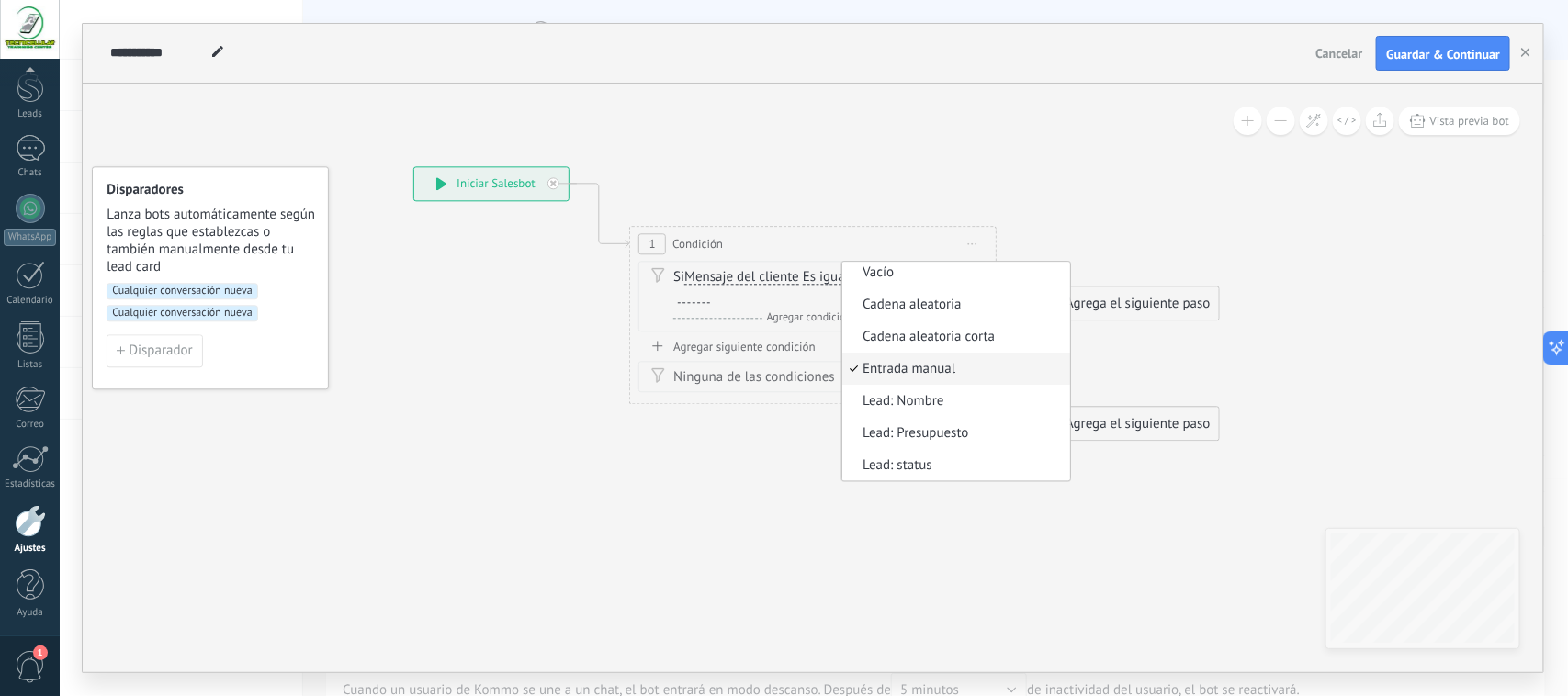 click 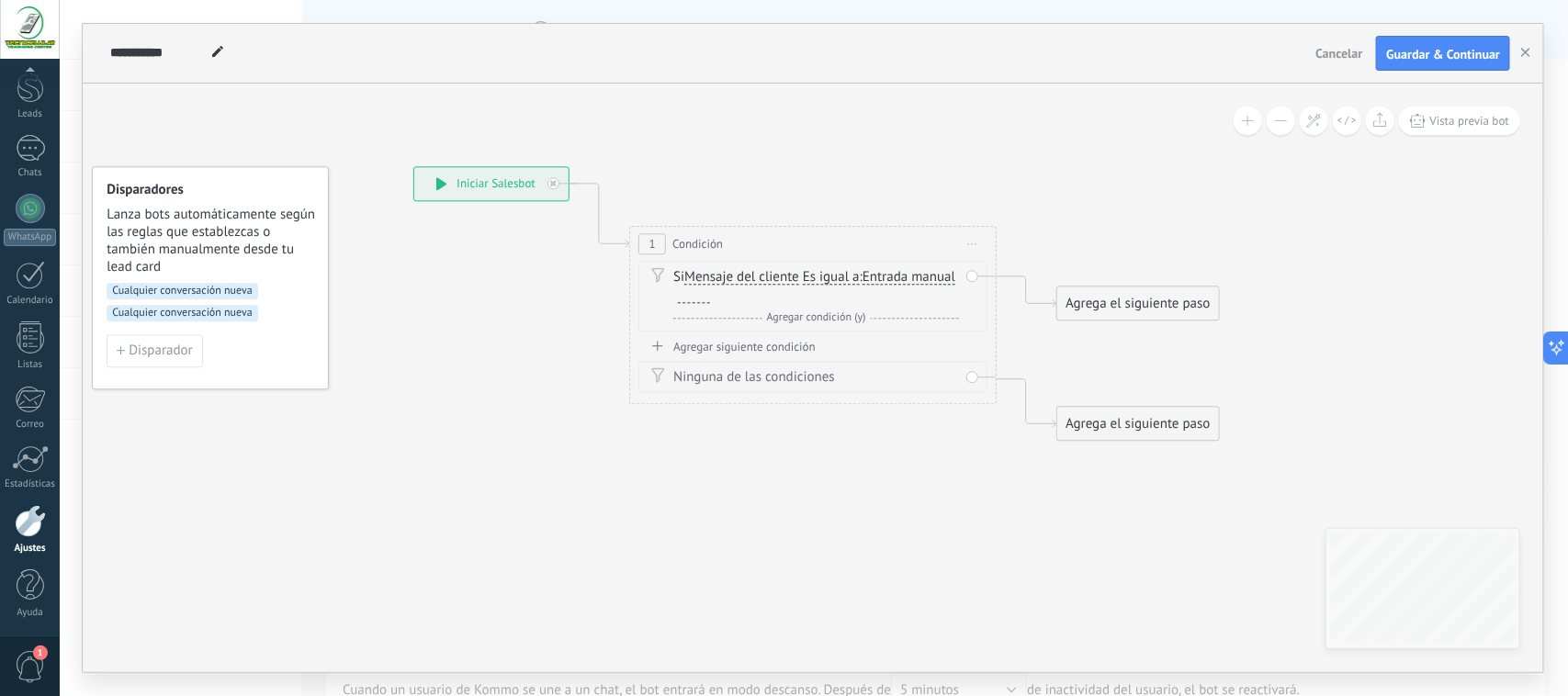 click on "Agregar condición (y)" at bounding box center (817, 317) 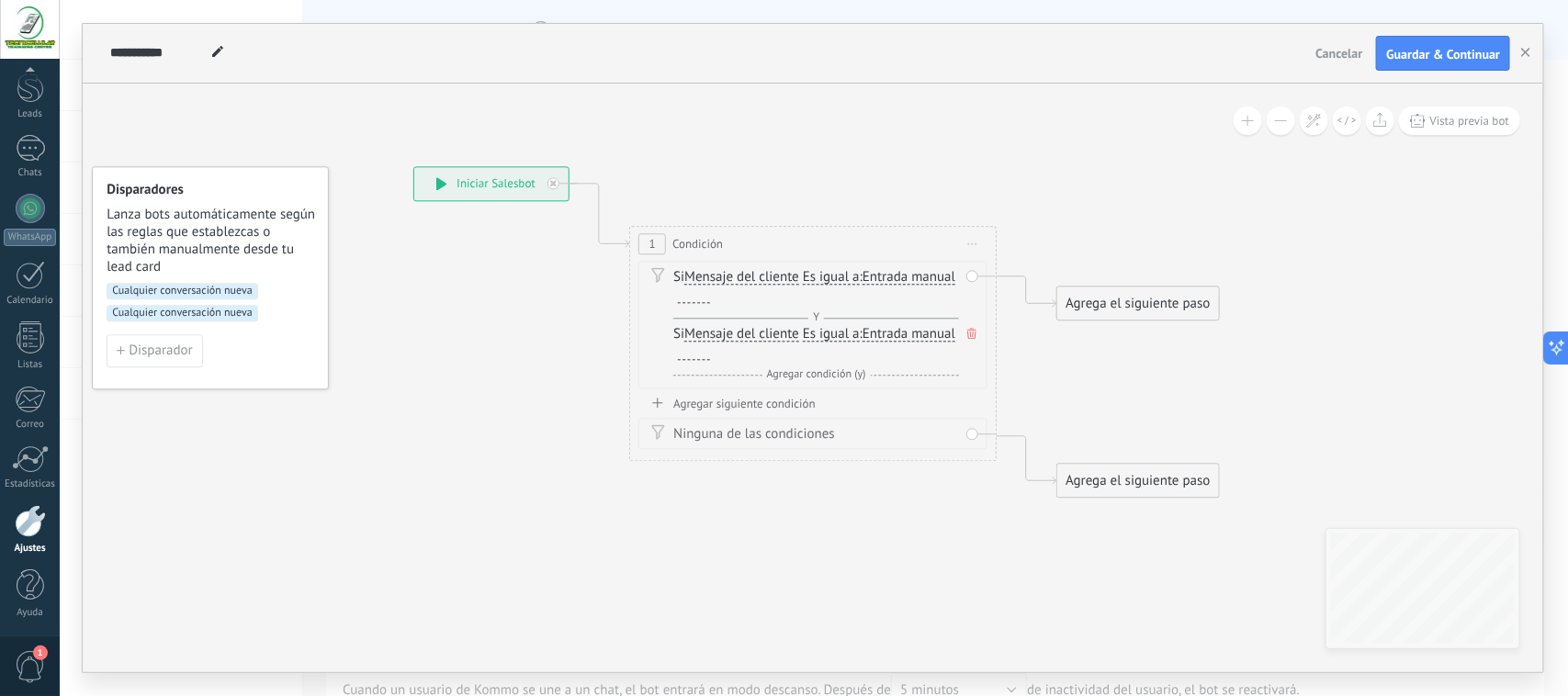 click on "Es igual a" at bounding box center (831, 277) 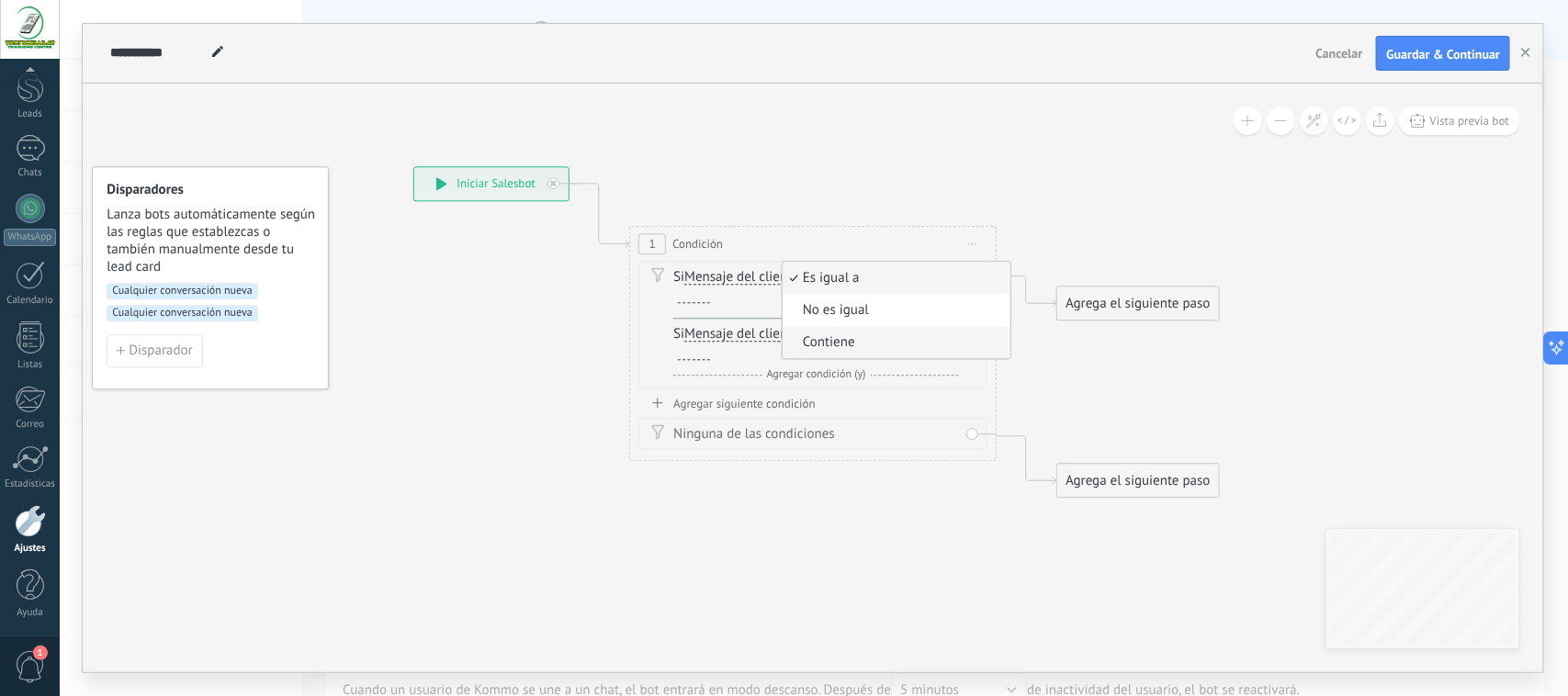click on "Contiene" at bounding box center [894, 342] 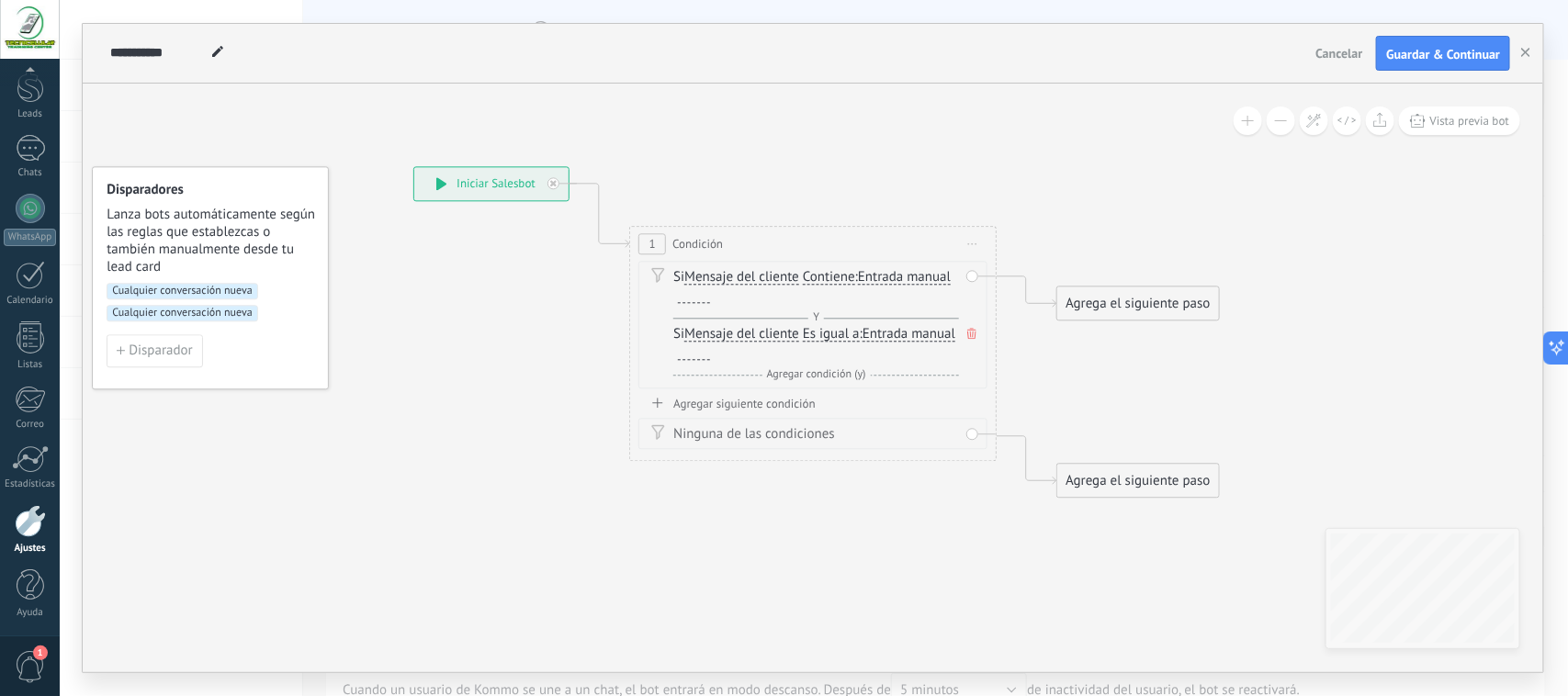click at bounding box center [694, 296] 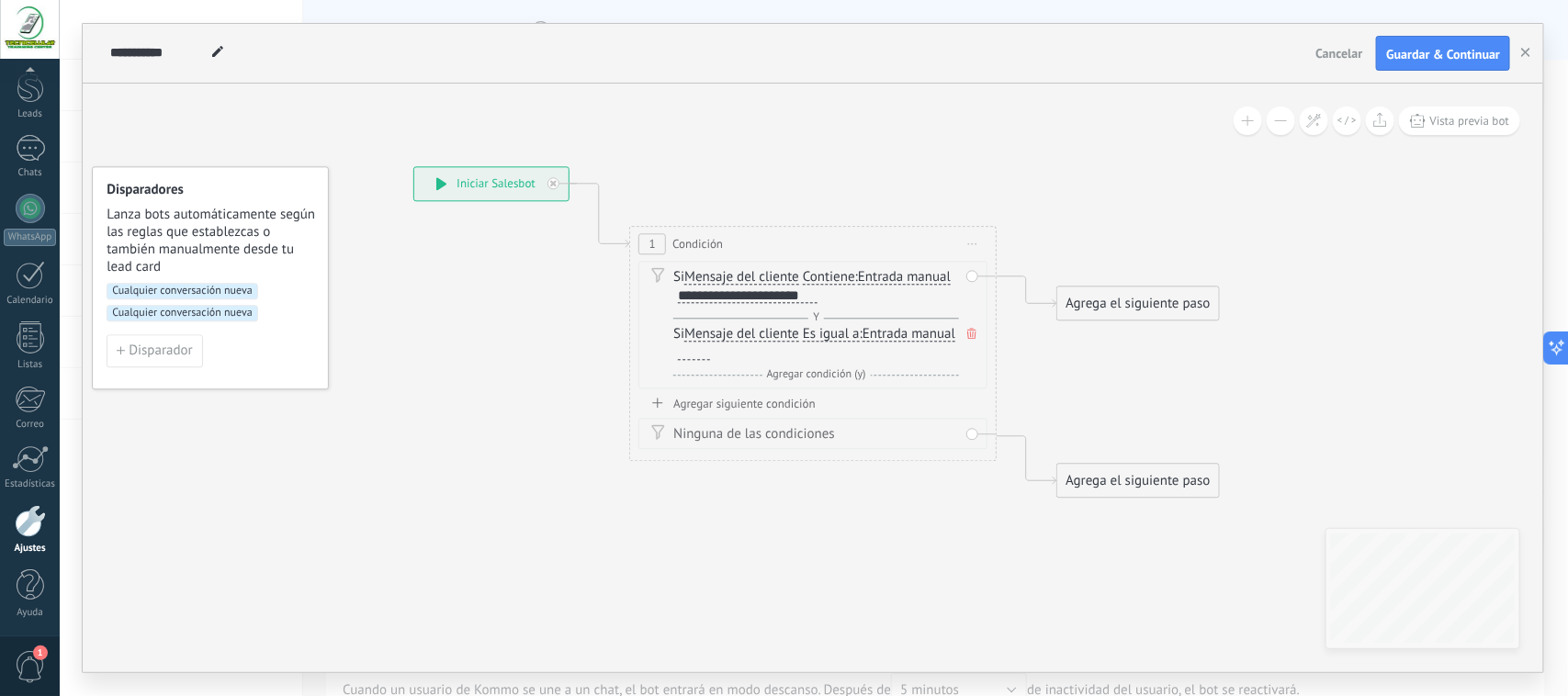 click on "Agrega el siguiente paso" at bounding box center (1137, 303) 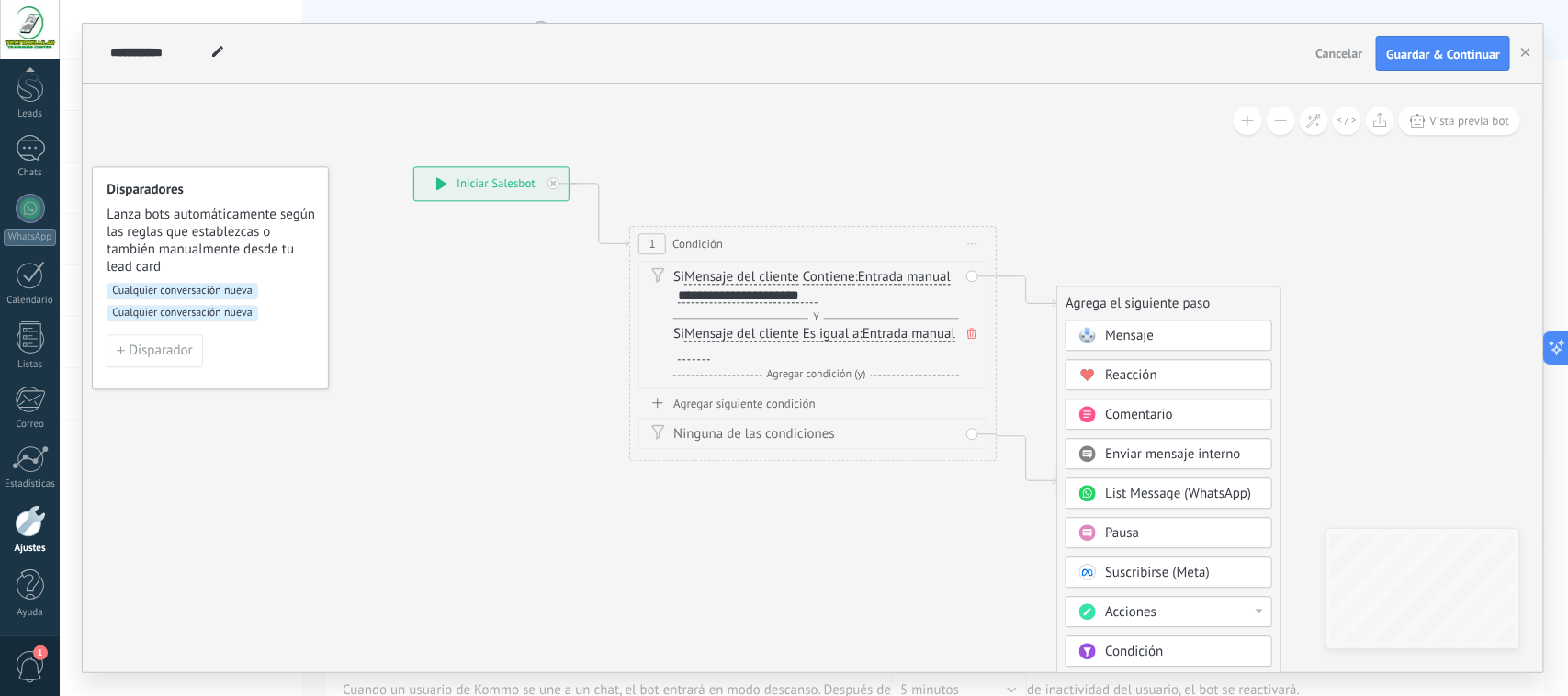 click on "Acciones" at bounding box center [1131, 612] 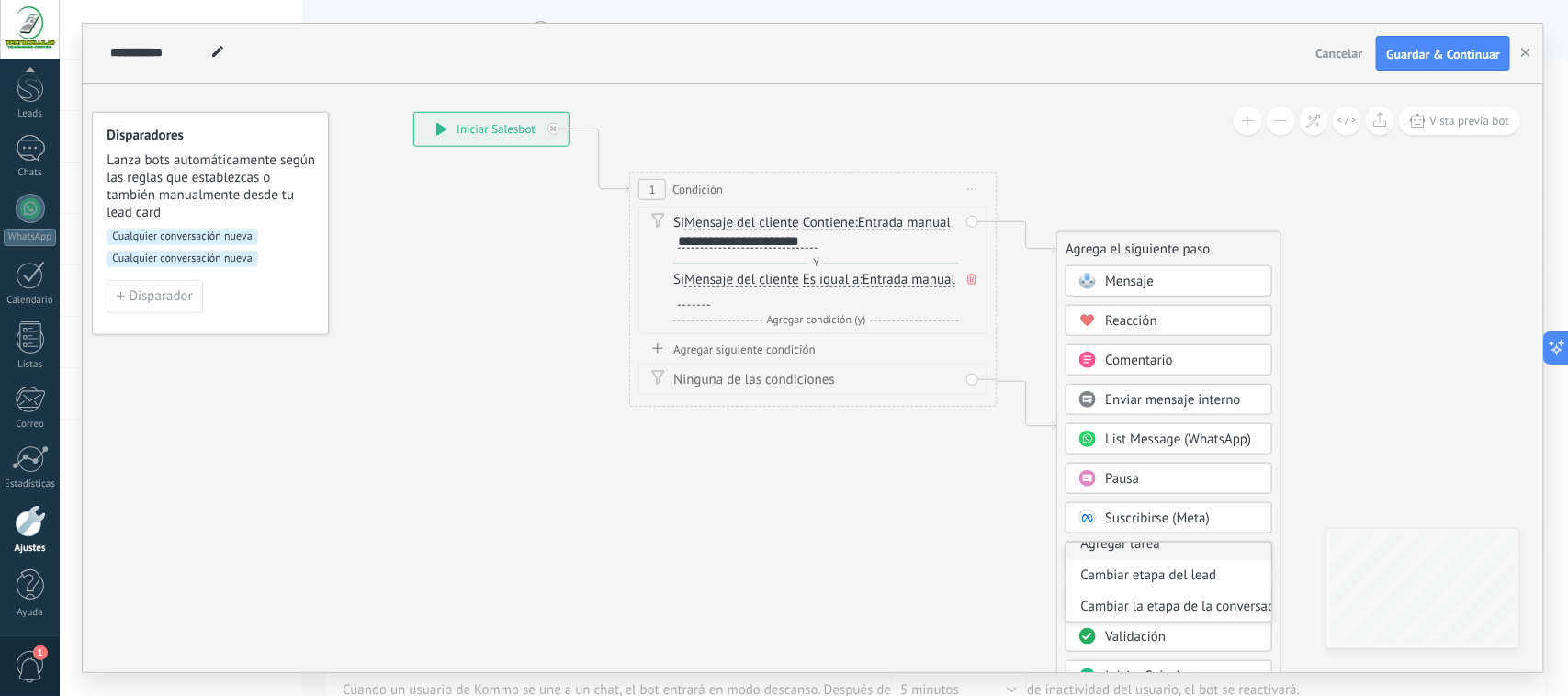 scroll, scrollTop: 0, scrollLeft: 0, axis: both 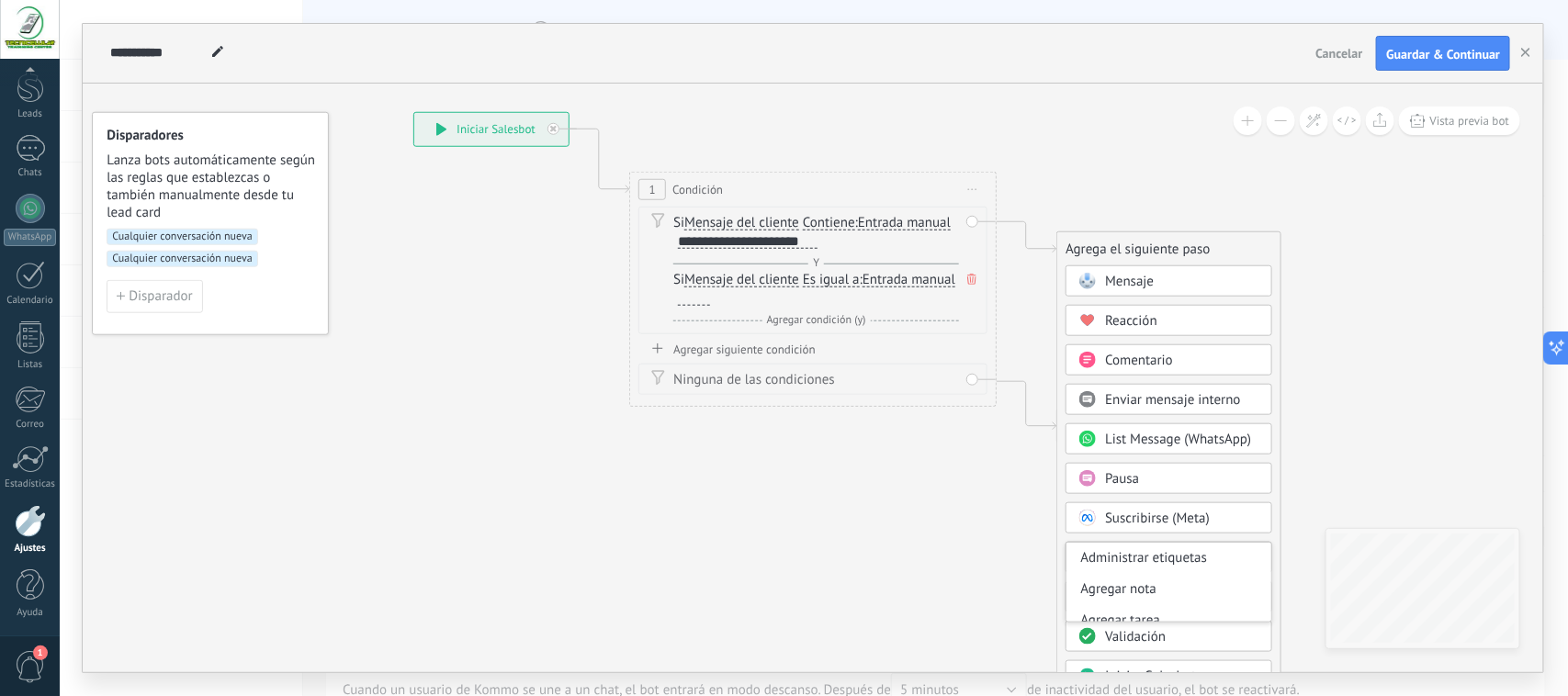 click 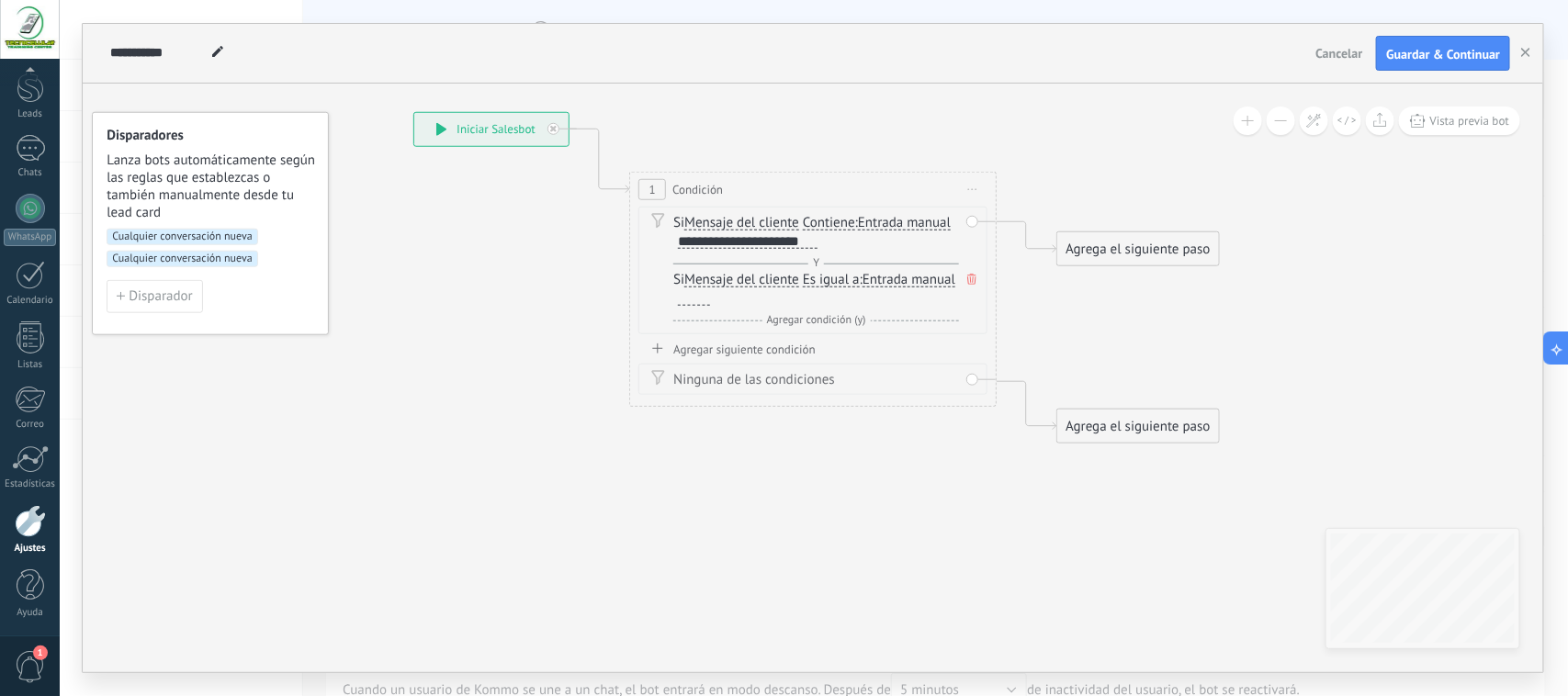 click on "Agrega el siguiente paso" at bounding box center [1137, 249] 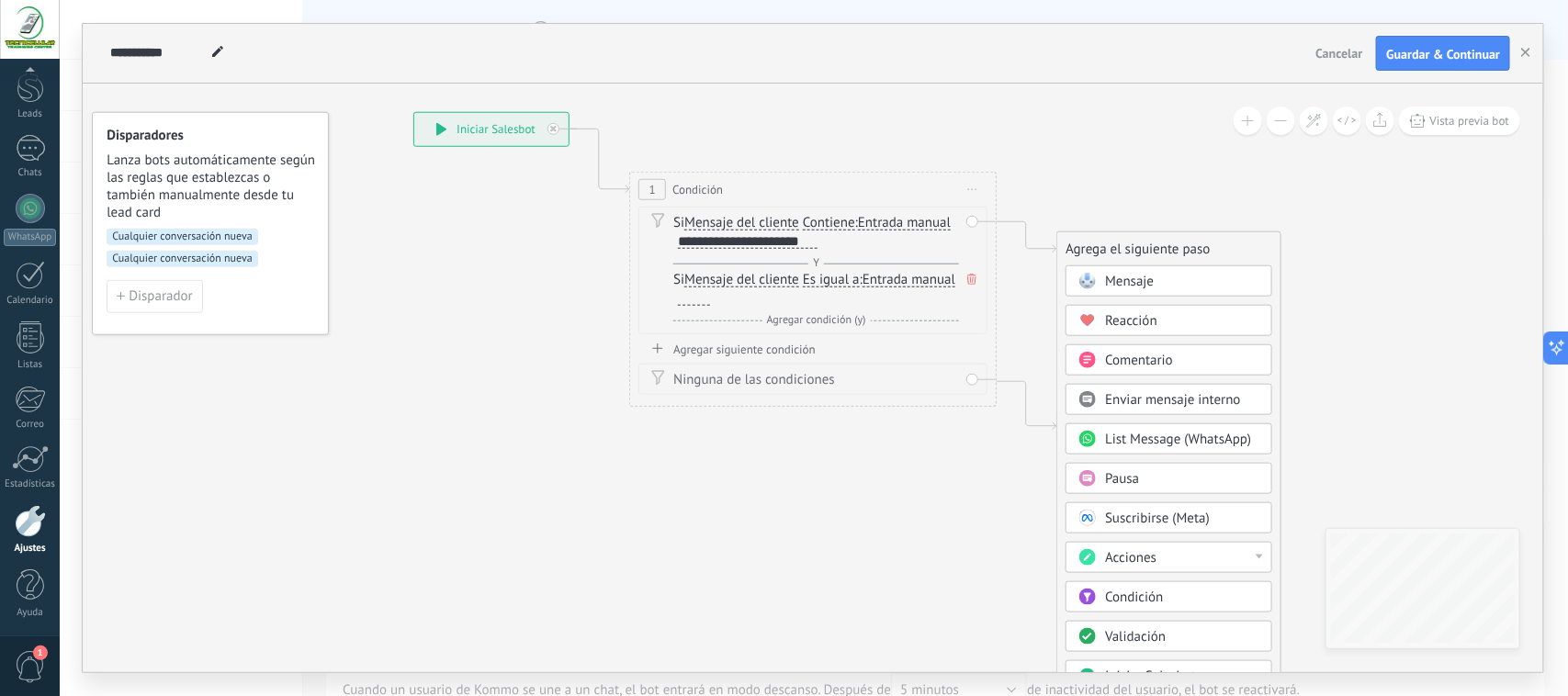 click on "Acciones" at bounding box center (1131, 557) 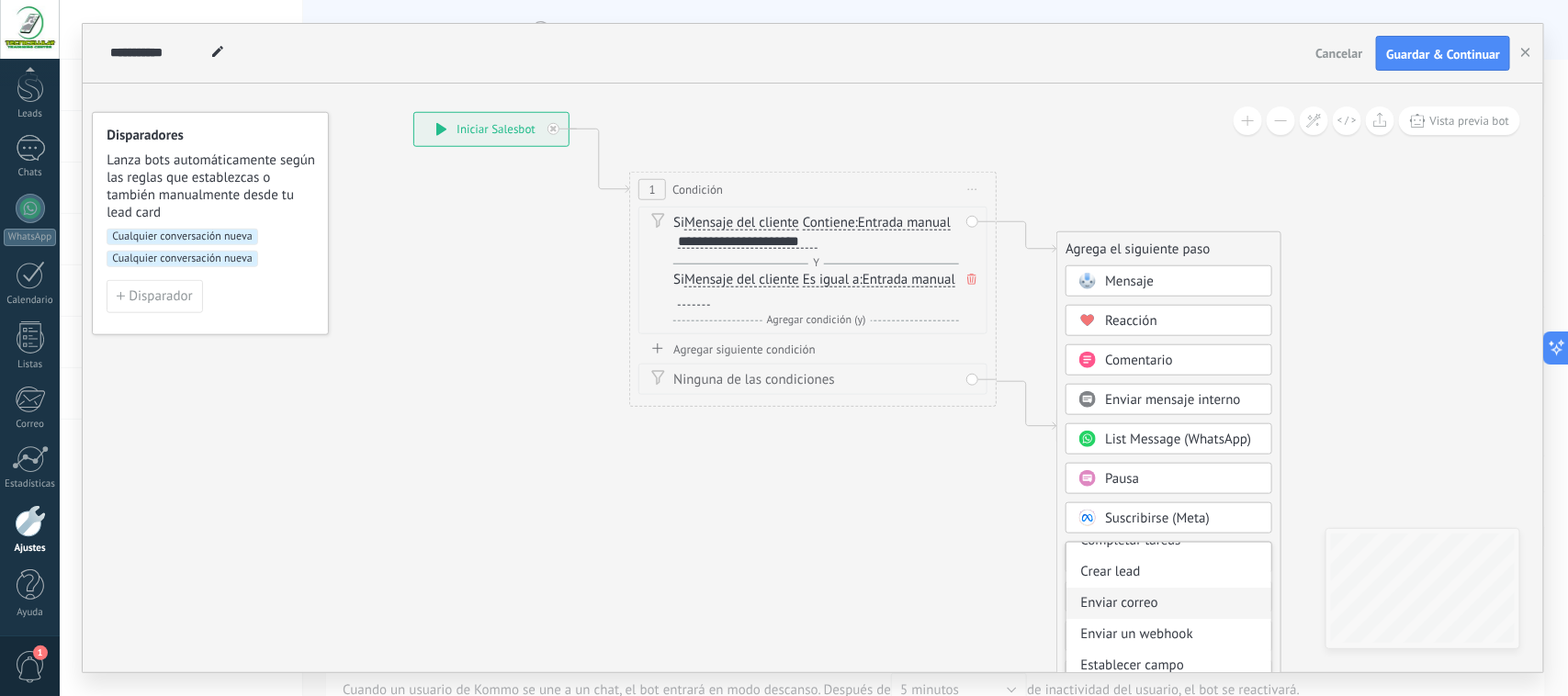 scroll, scrollTop: 230, scrollLeft: 0, axis: vertical 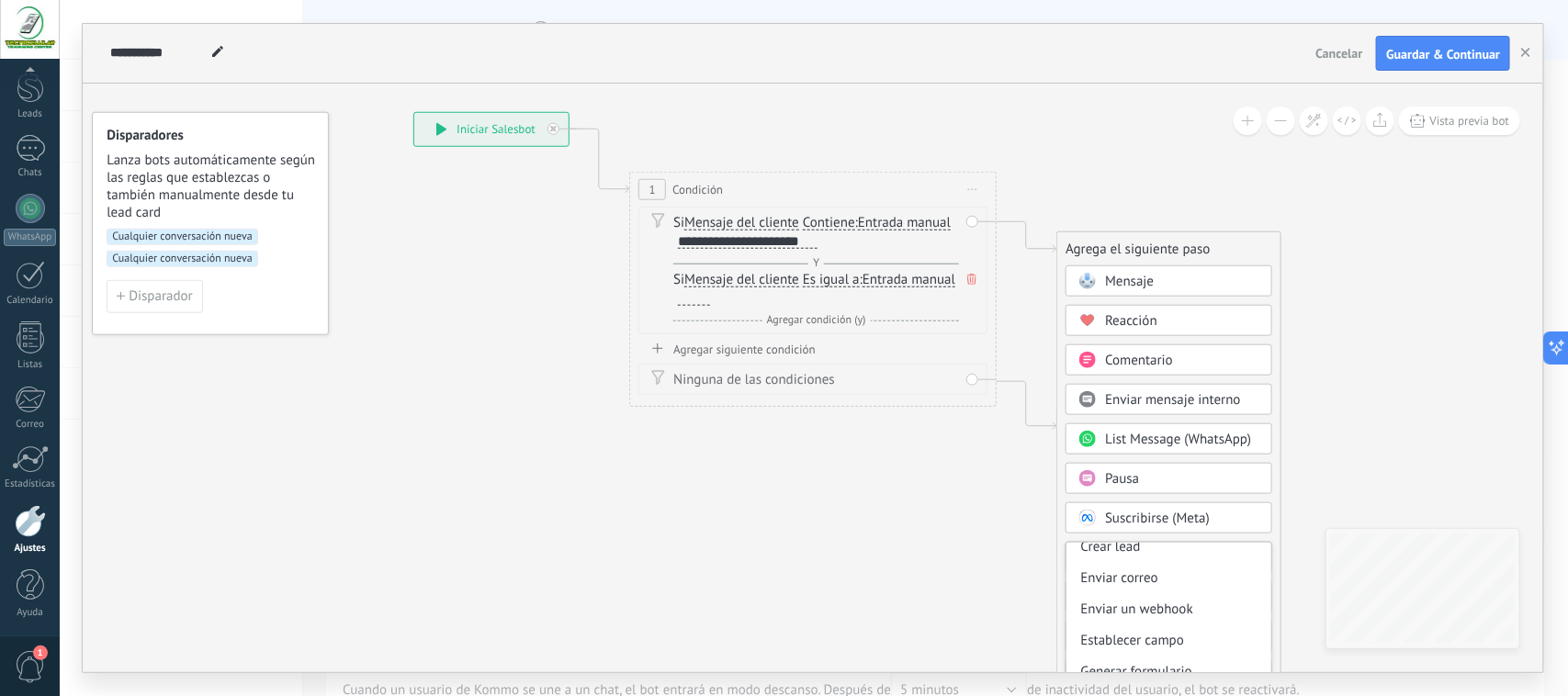 click 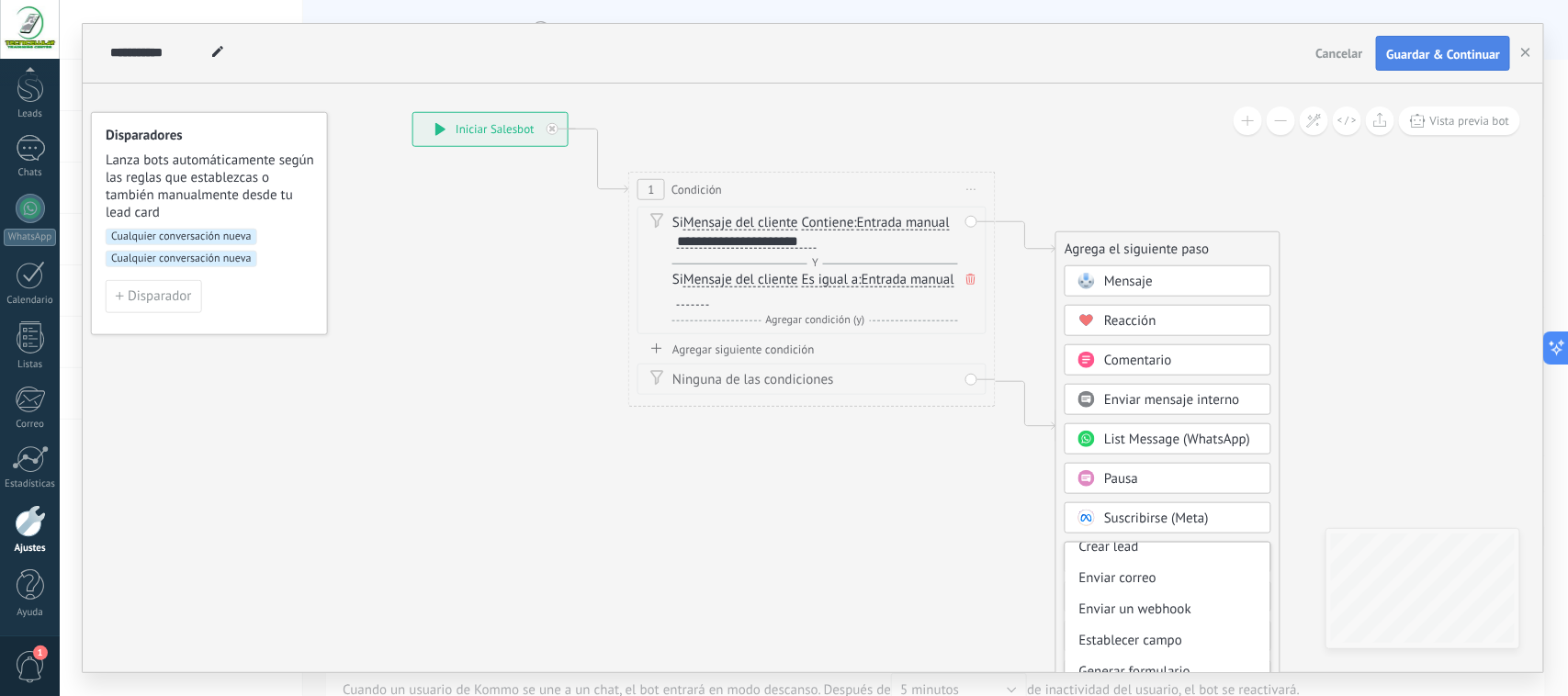 click on "Guardar & Continuar" at bounding box center [1443, 53] 